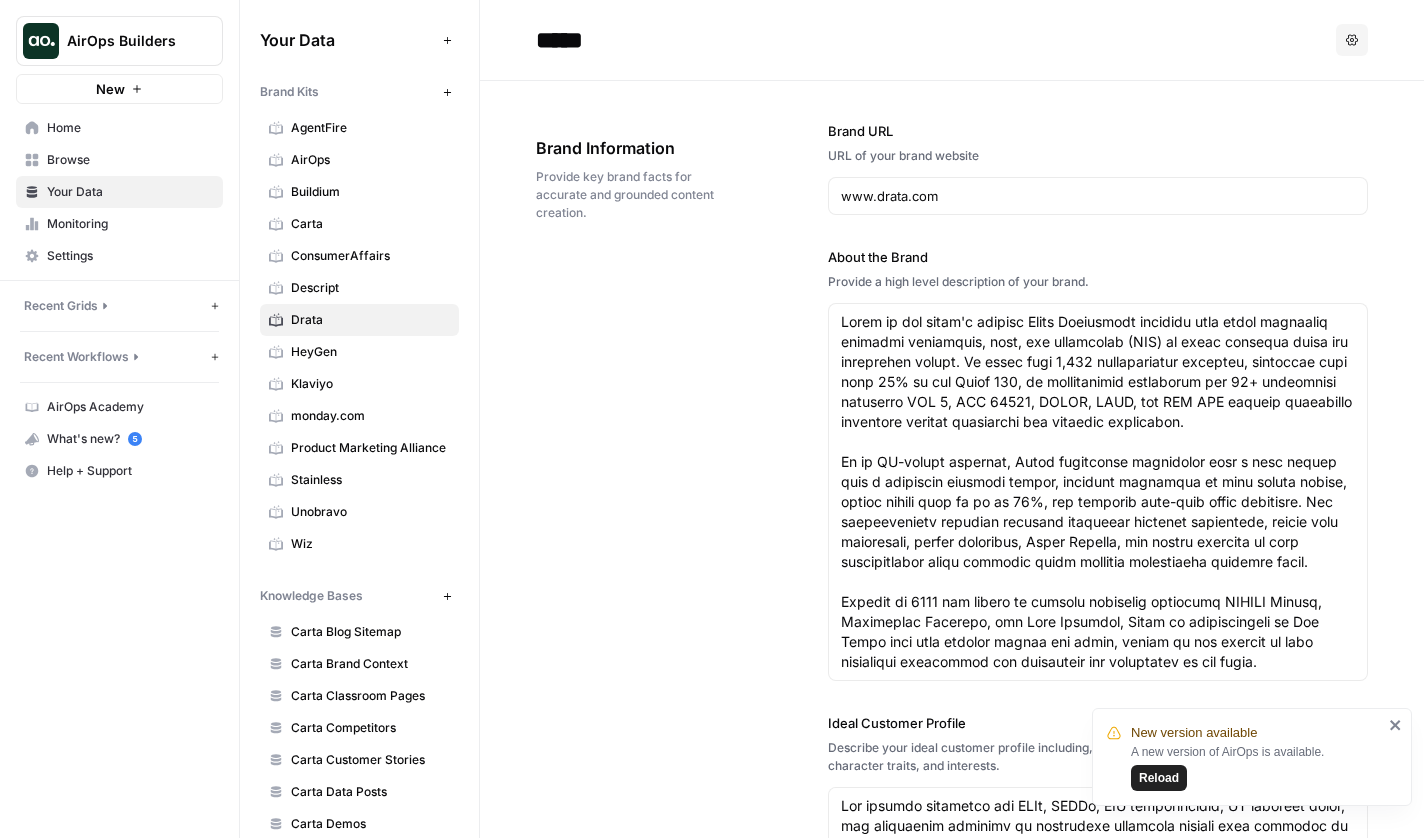 scroll, scrollTop: 0, scrollLeft: 0, axis: both 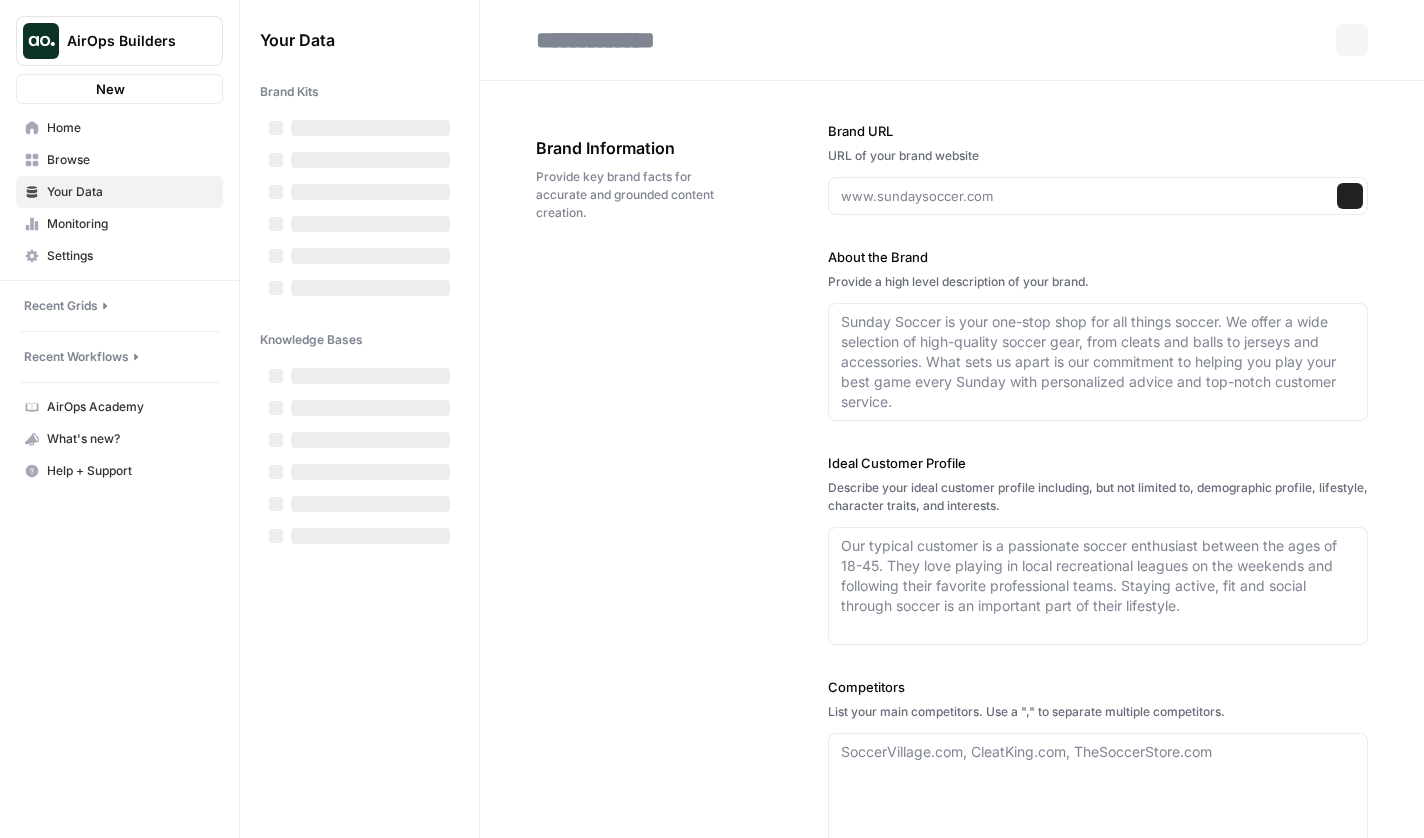 type on "*****" 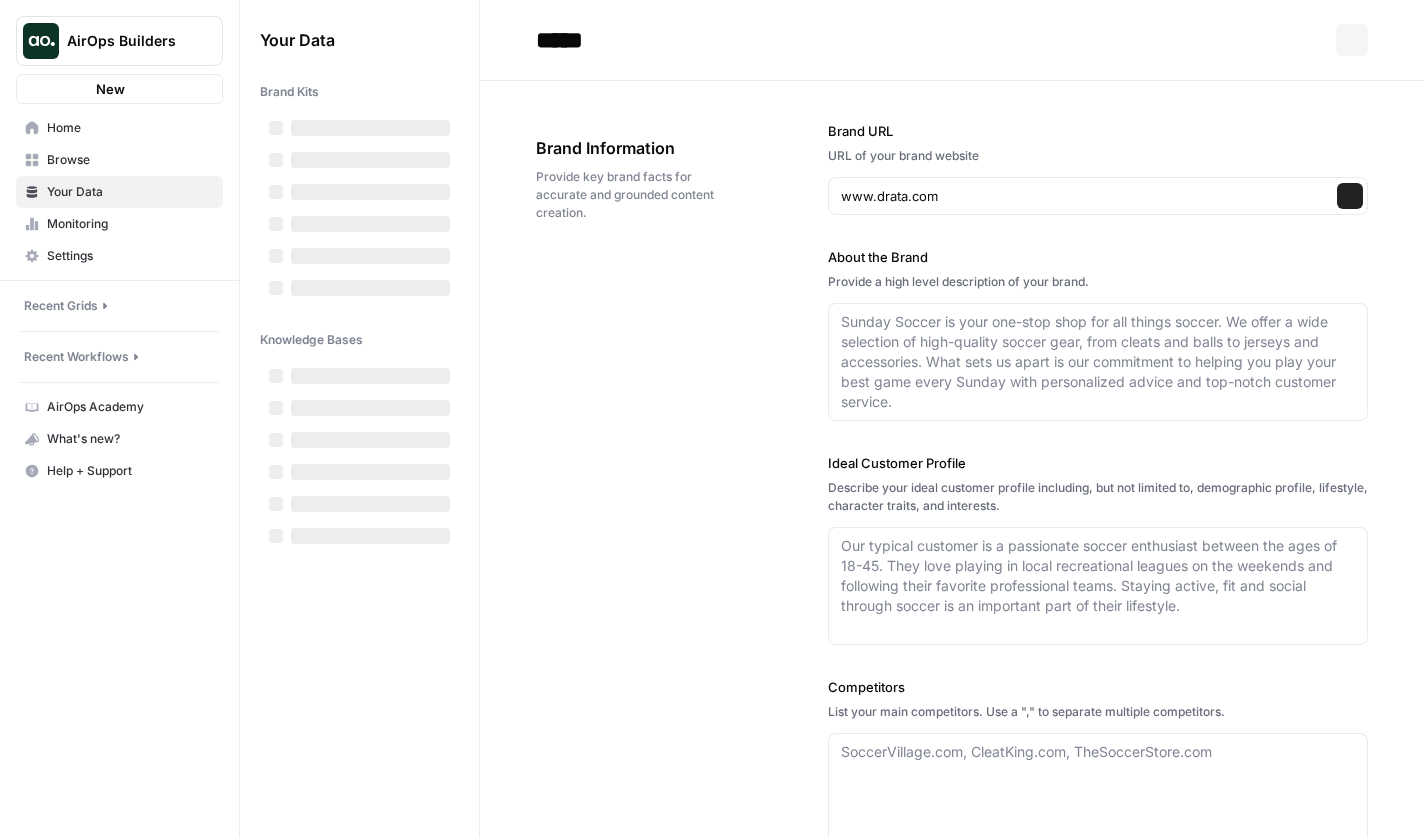 scroll, scrollTop: 0, scrollLeft: 0, axis: both 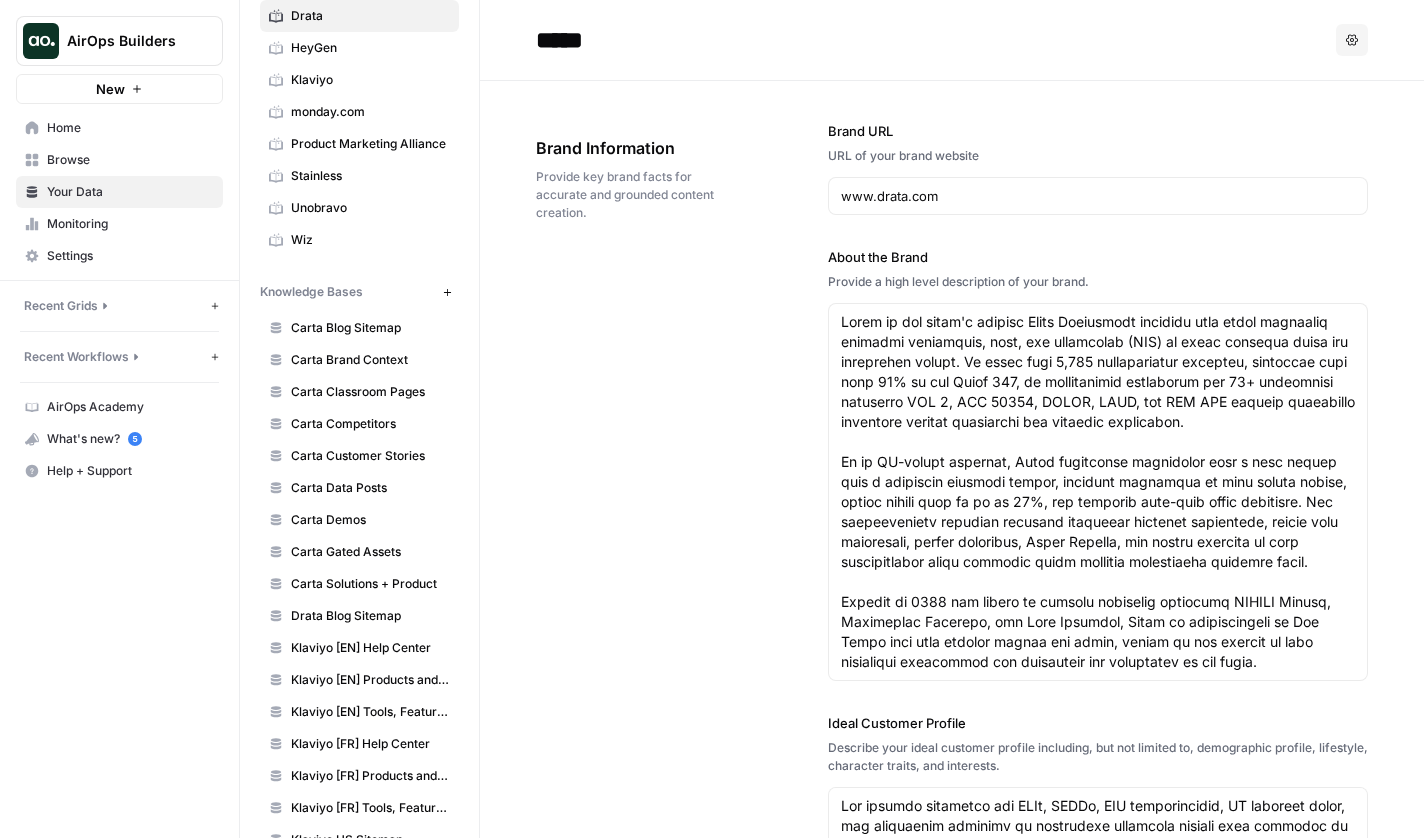 click on "Drata Blog Sitemap" at bounding box center (370, 616) 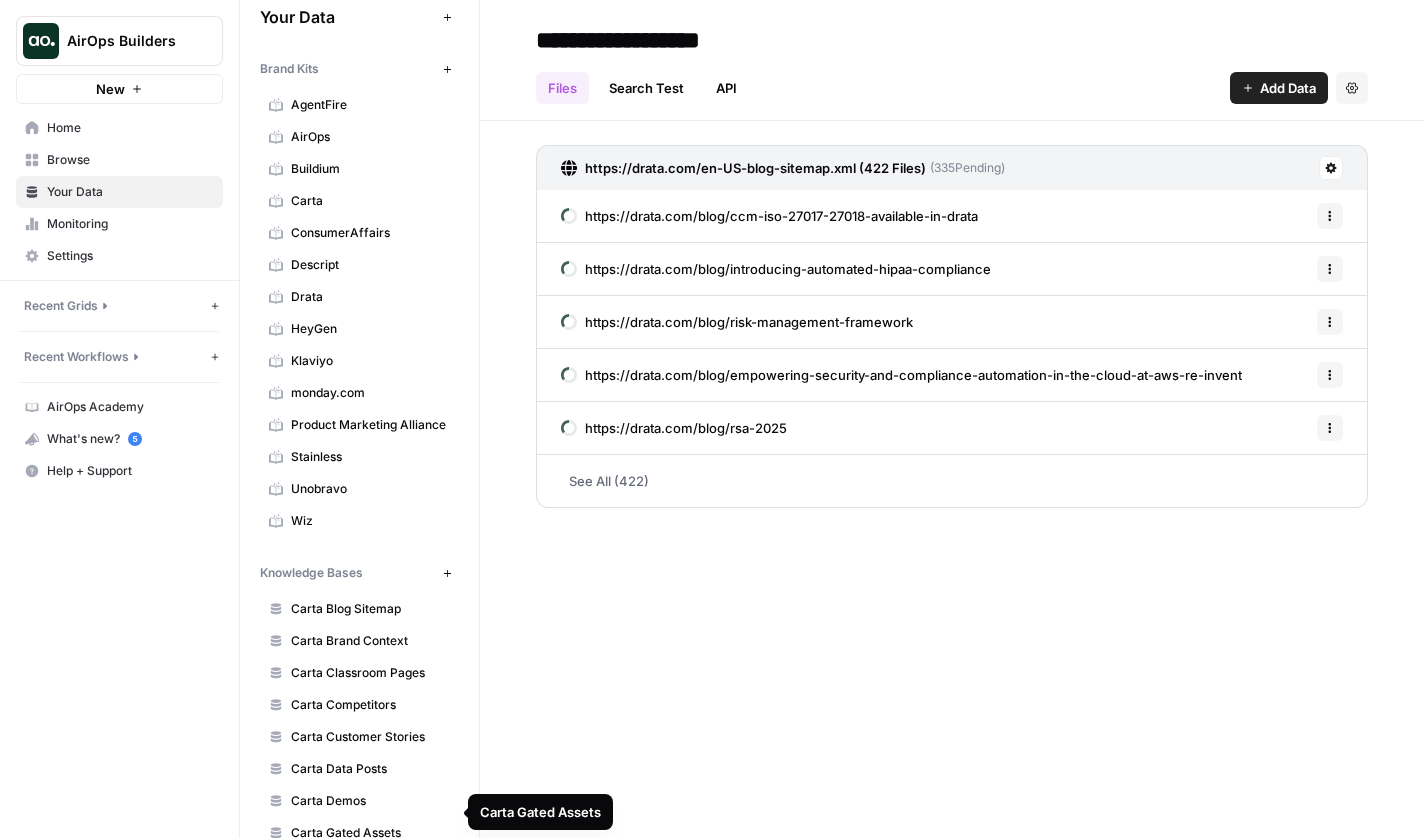 scroll, scrollTop: 18, scrollLeft: 0, axis: vertical 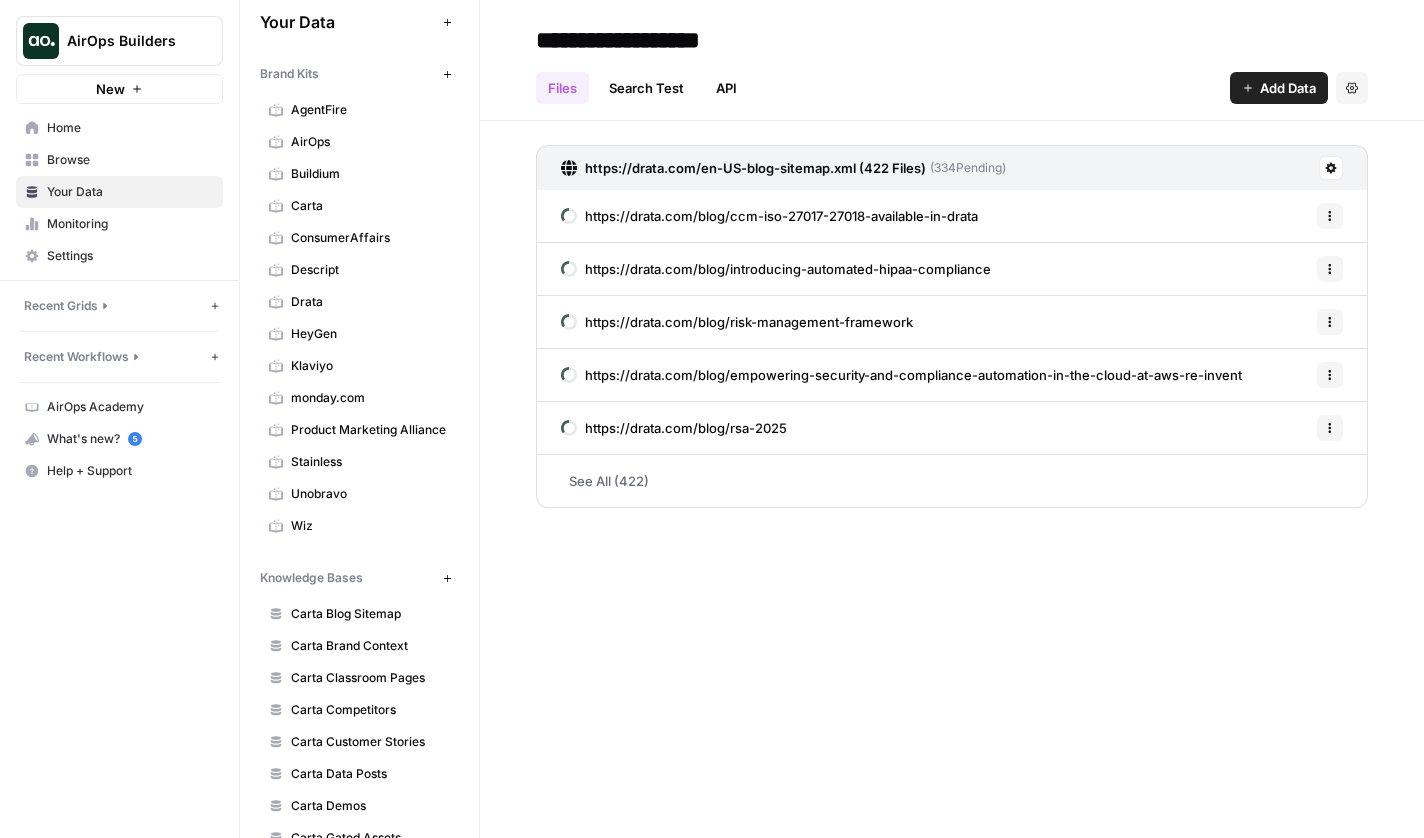 click on "Drata" at bounding box center (370, 302) 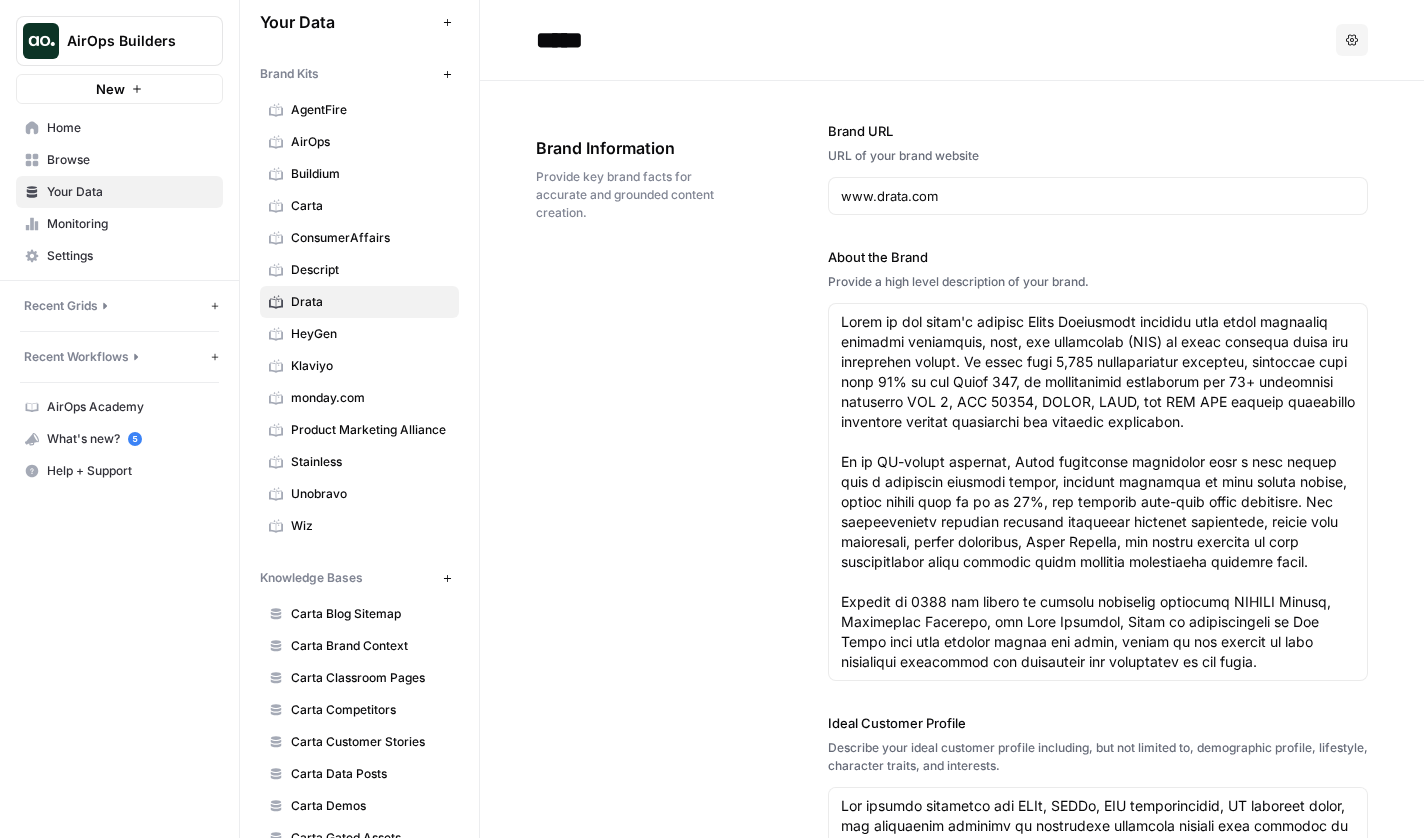 scroll, scrollTop: 0, scrollLeft: 0, axis: both 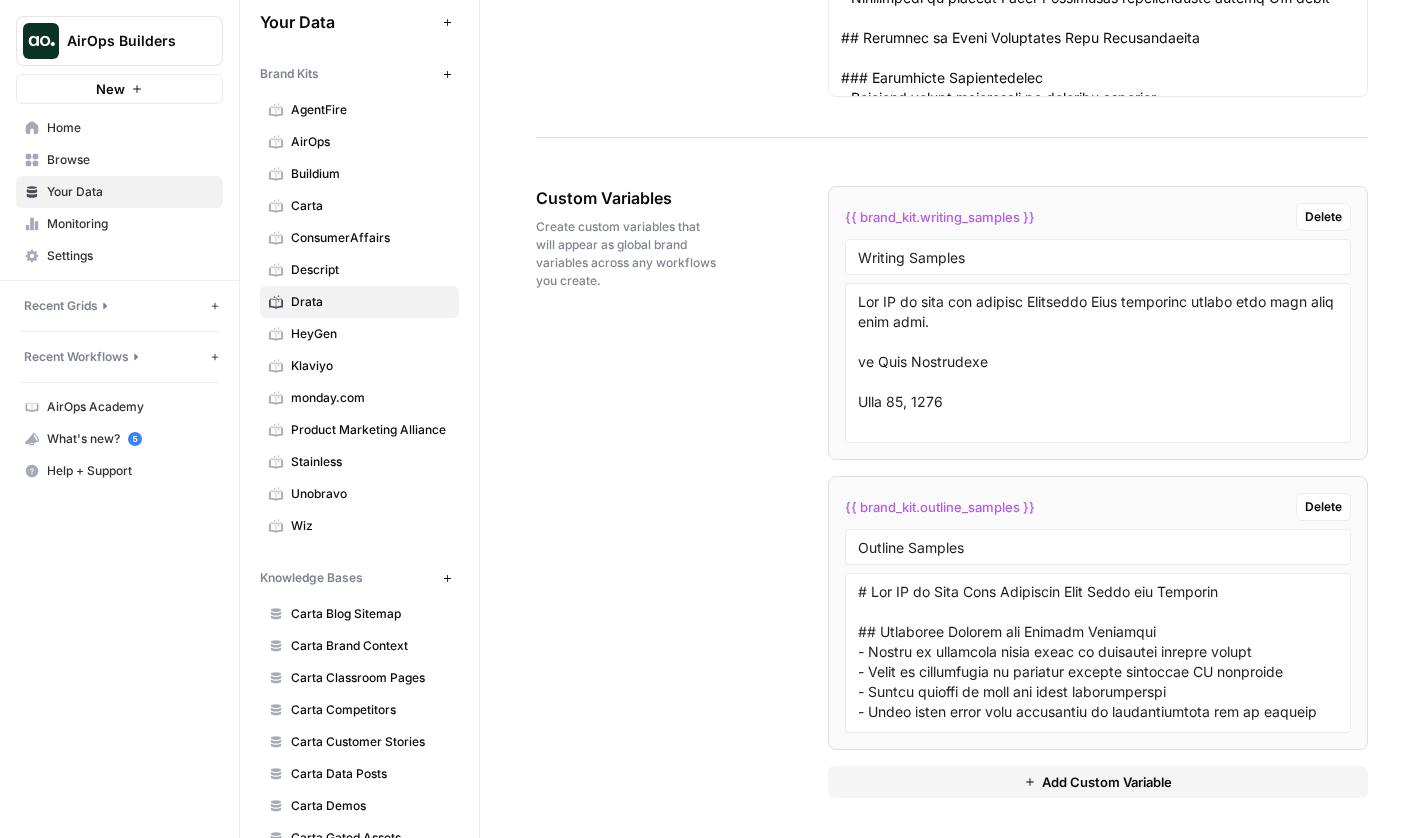 click on "AirOps Builders" at bounding box center (127, 41) 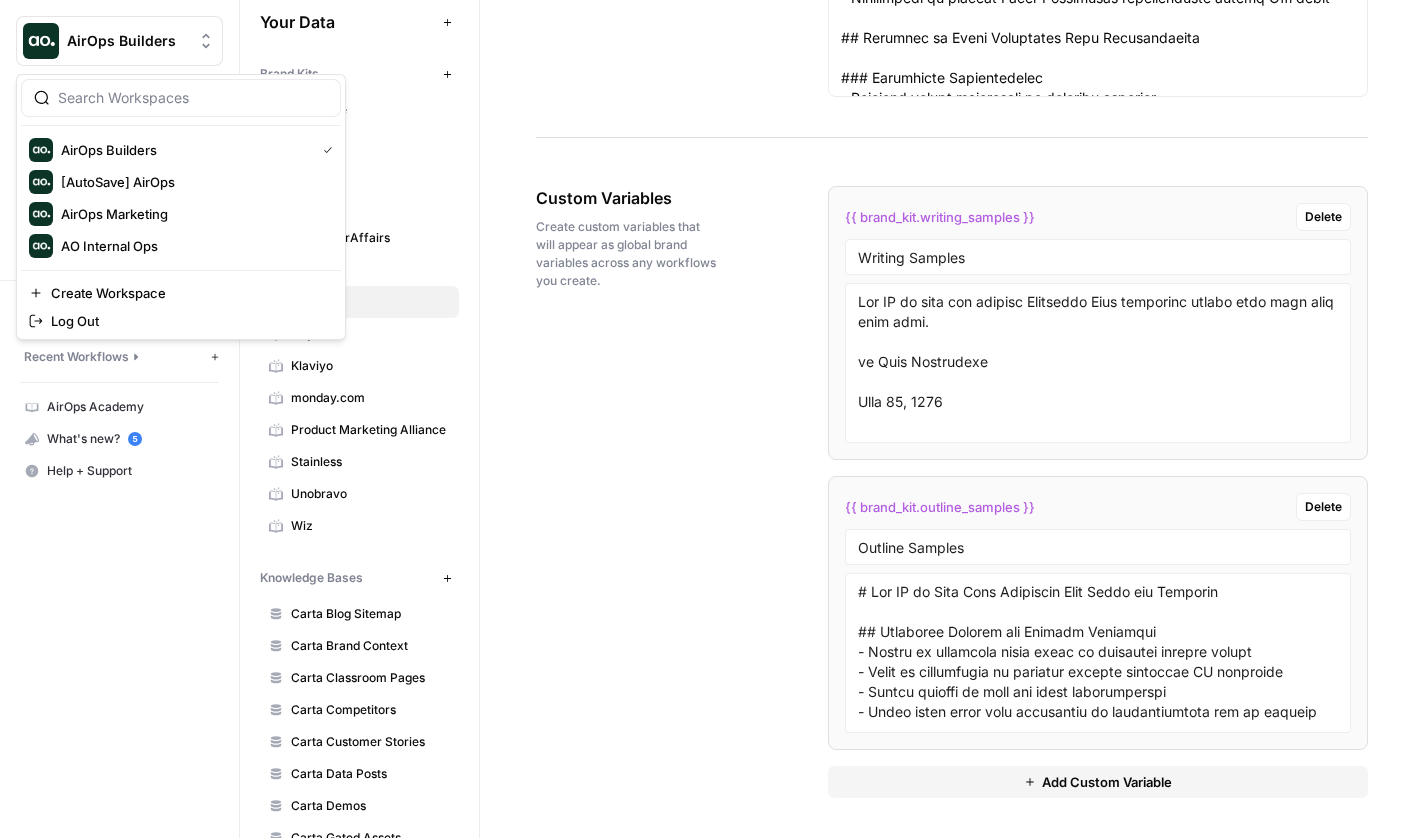 click on "AirOps Builders" at bounding box center [127, 41] 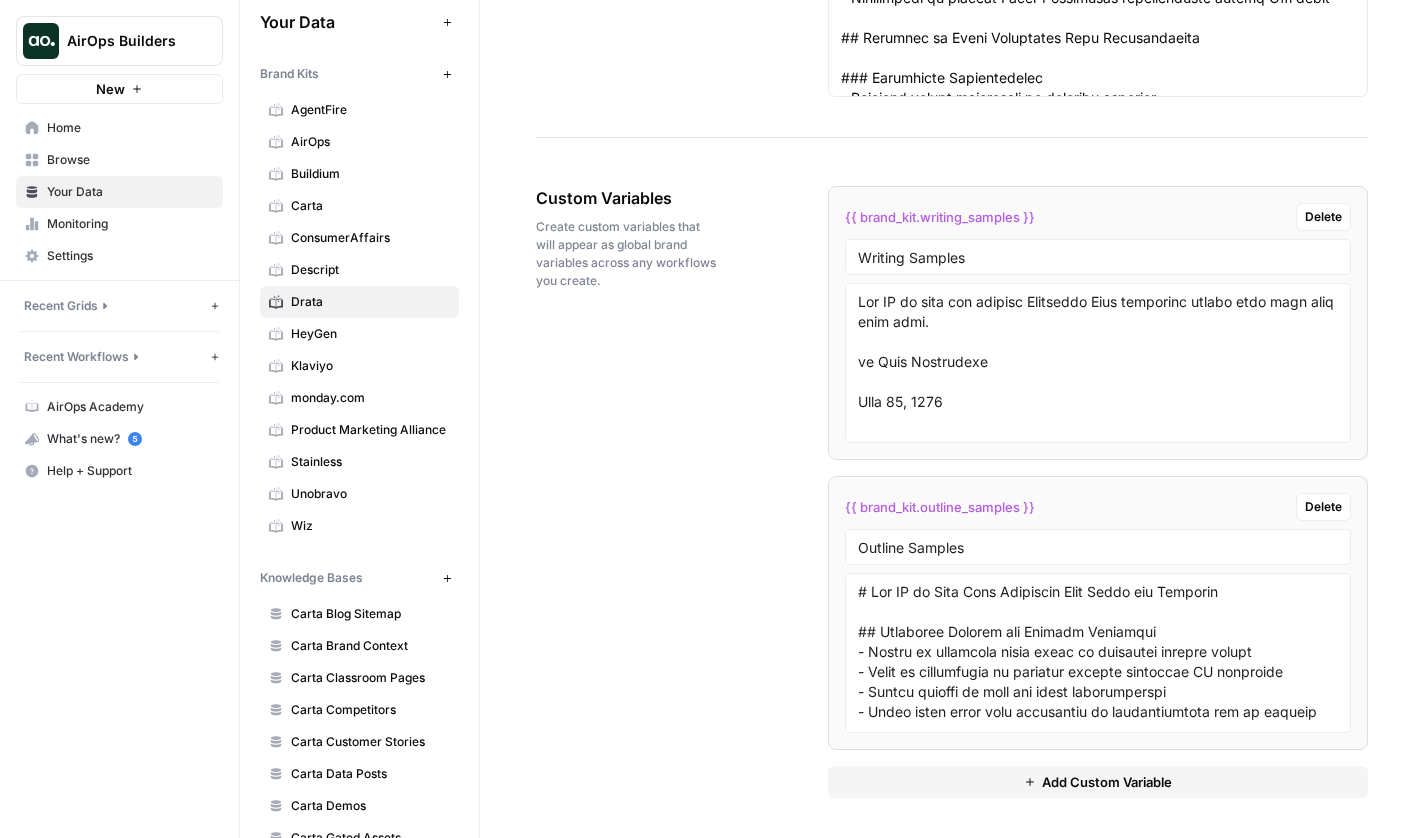 click on "New" at bounding box center (119, 89) 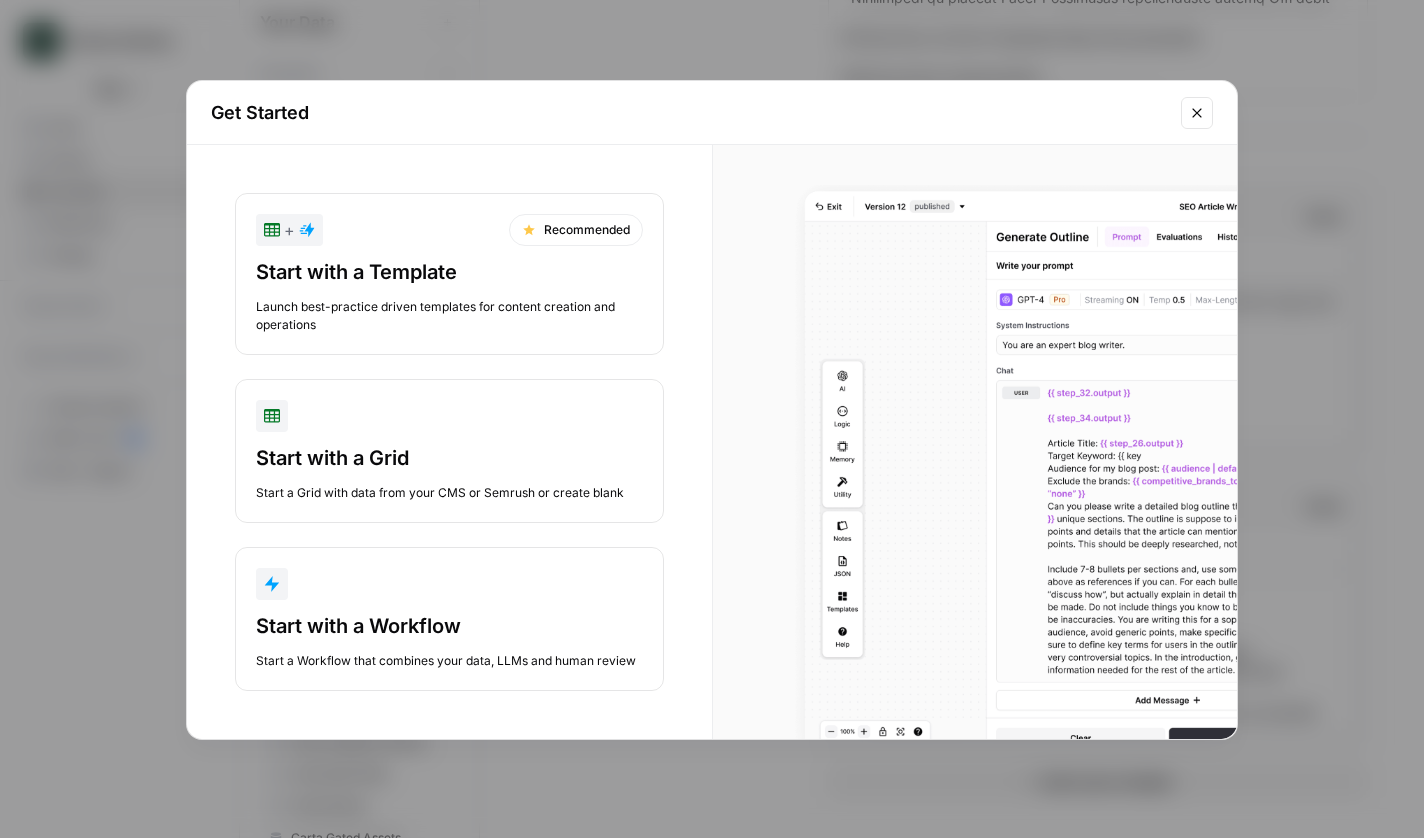 scroll, scrollTop: 0, scrollLeft: 0, axis: both 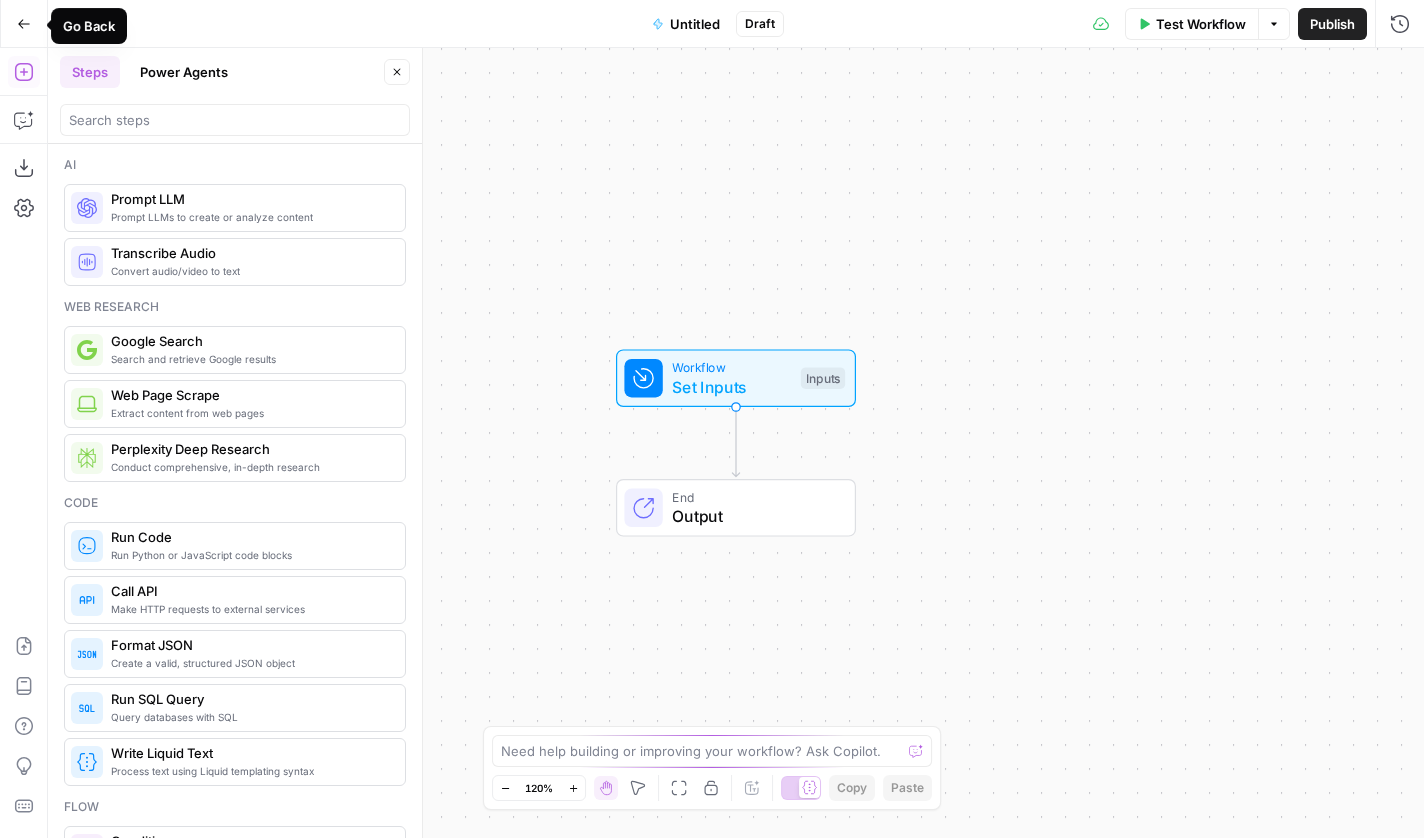 click on "Go Back" at bounding box center [24, 24] 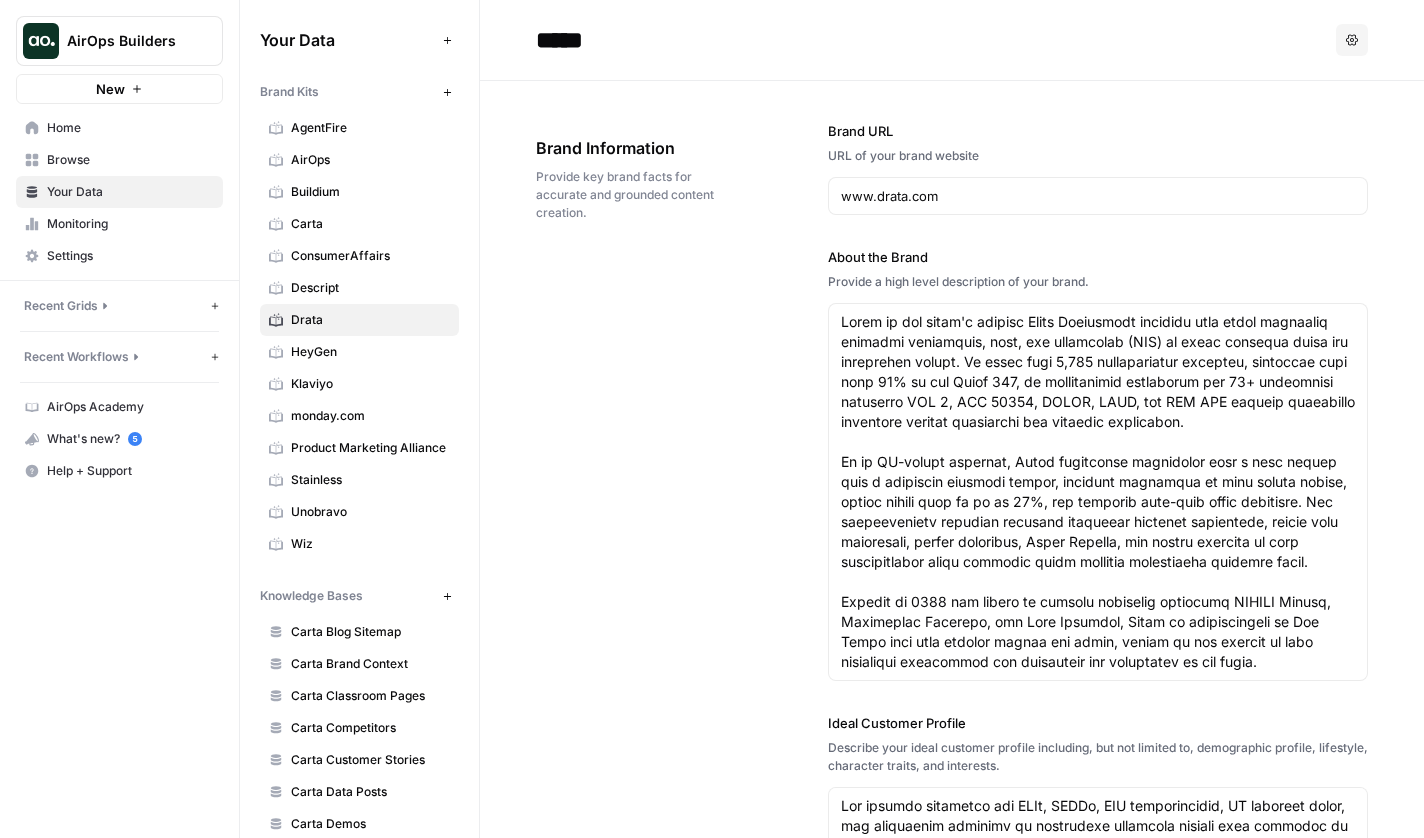 click 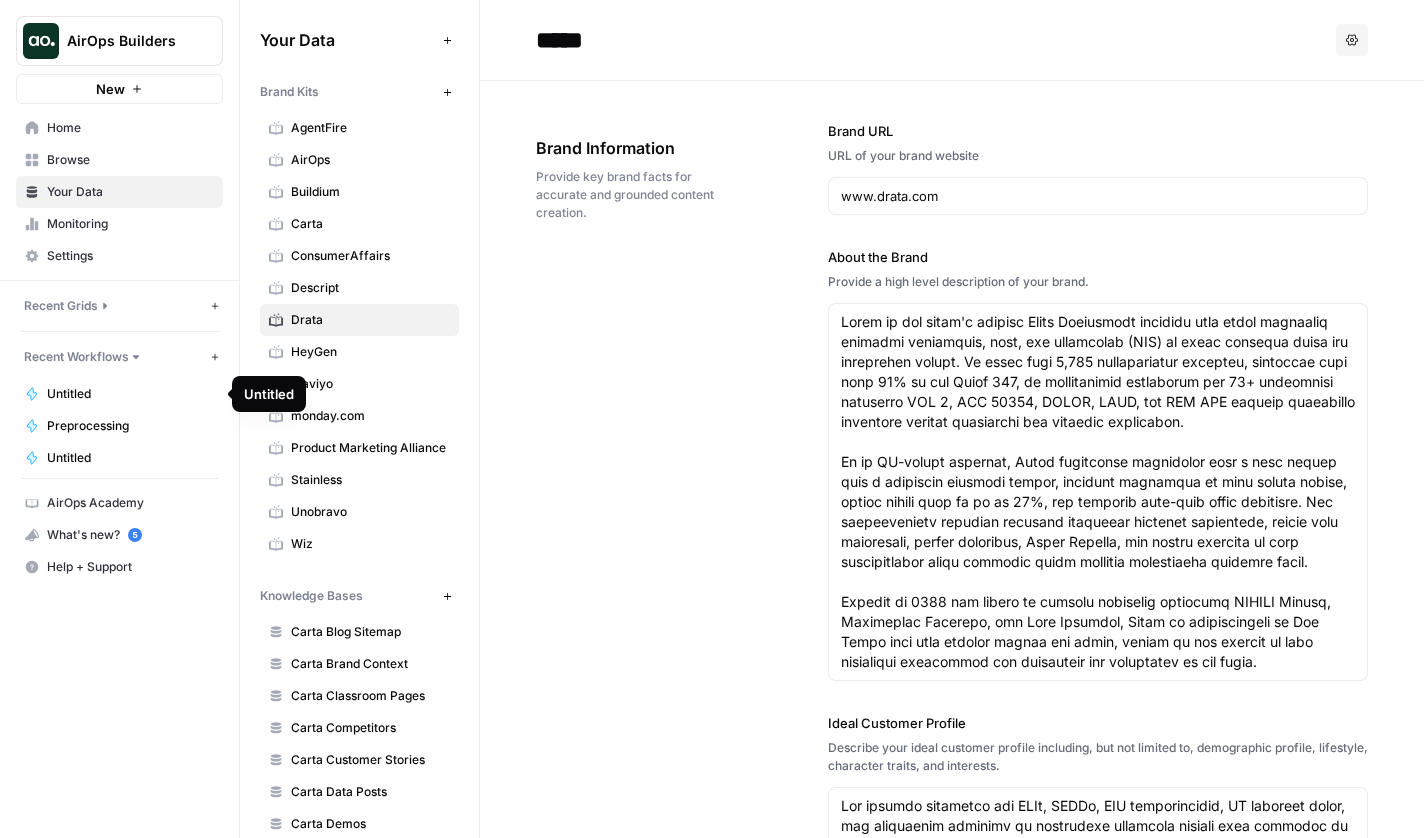 click on "AirOps Builders" at bounding box center (119, 41) 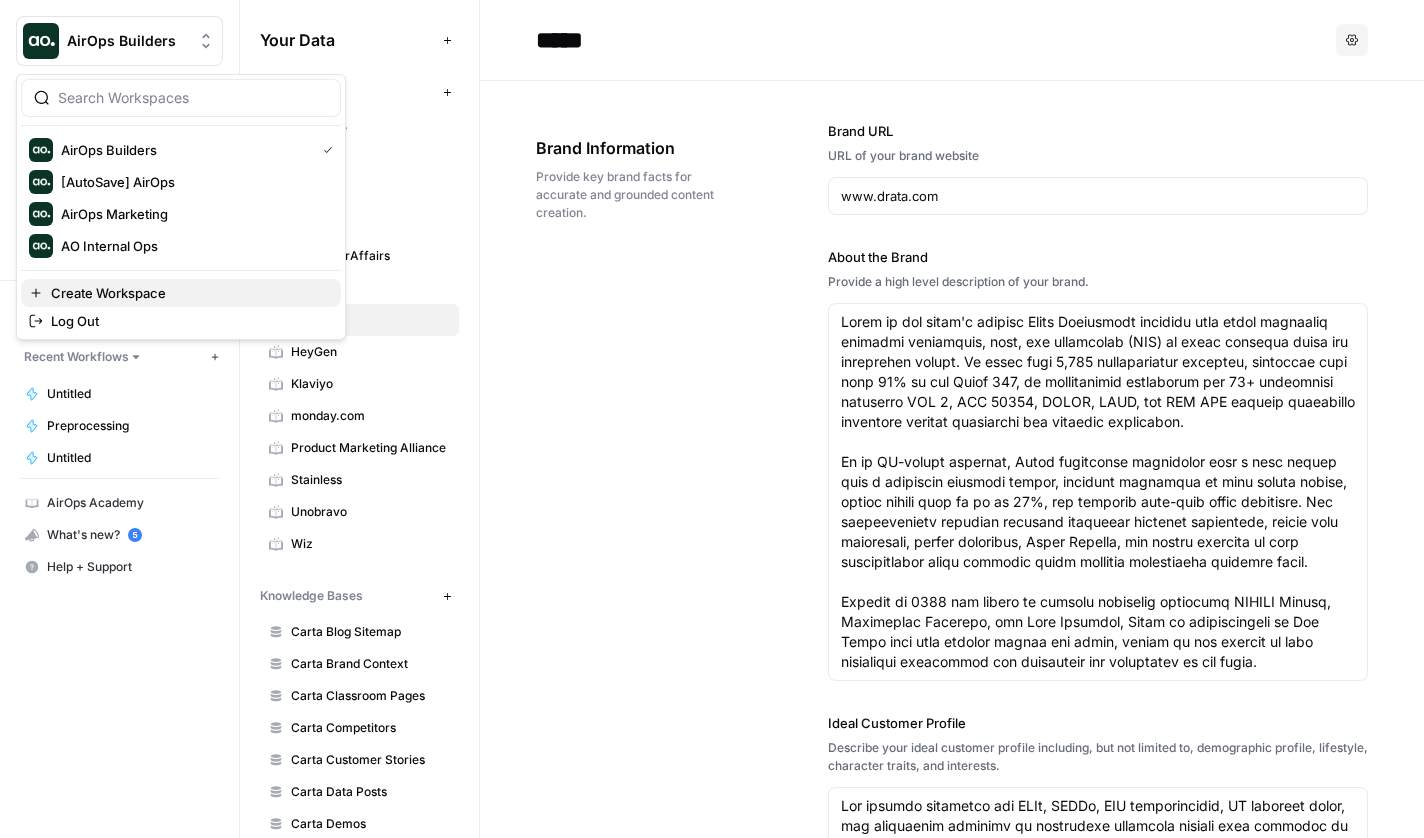 click on "Create Workspace" at bounding box center (188, 293) 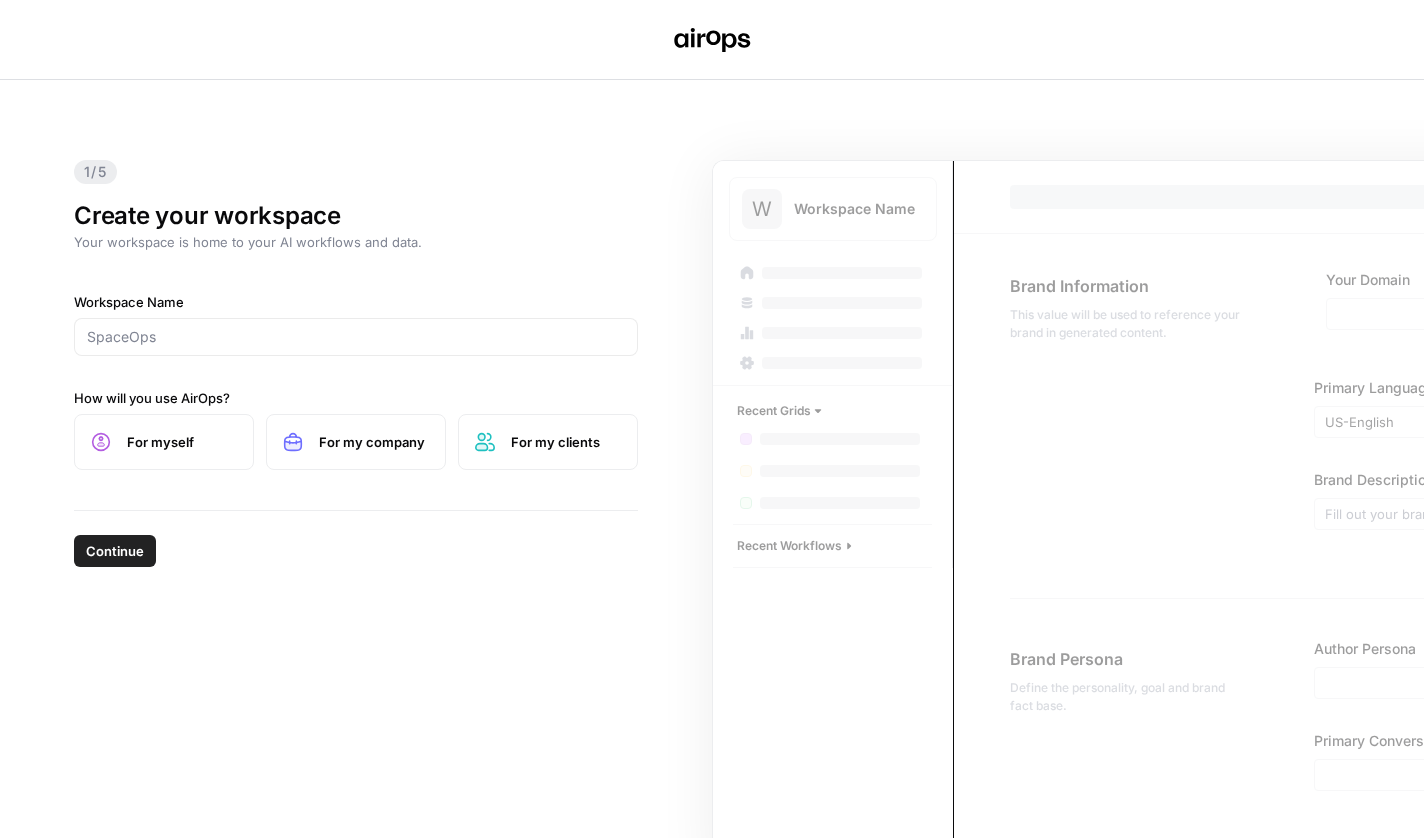 scroll, scrollTop: 0, scrollLeft: 0, axis: both 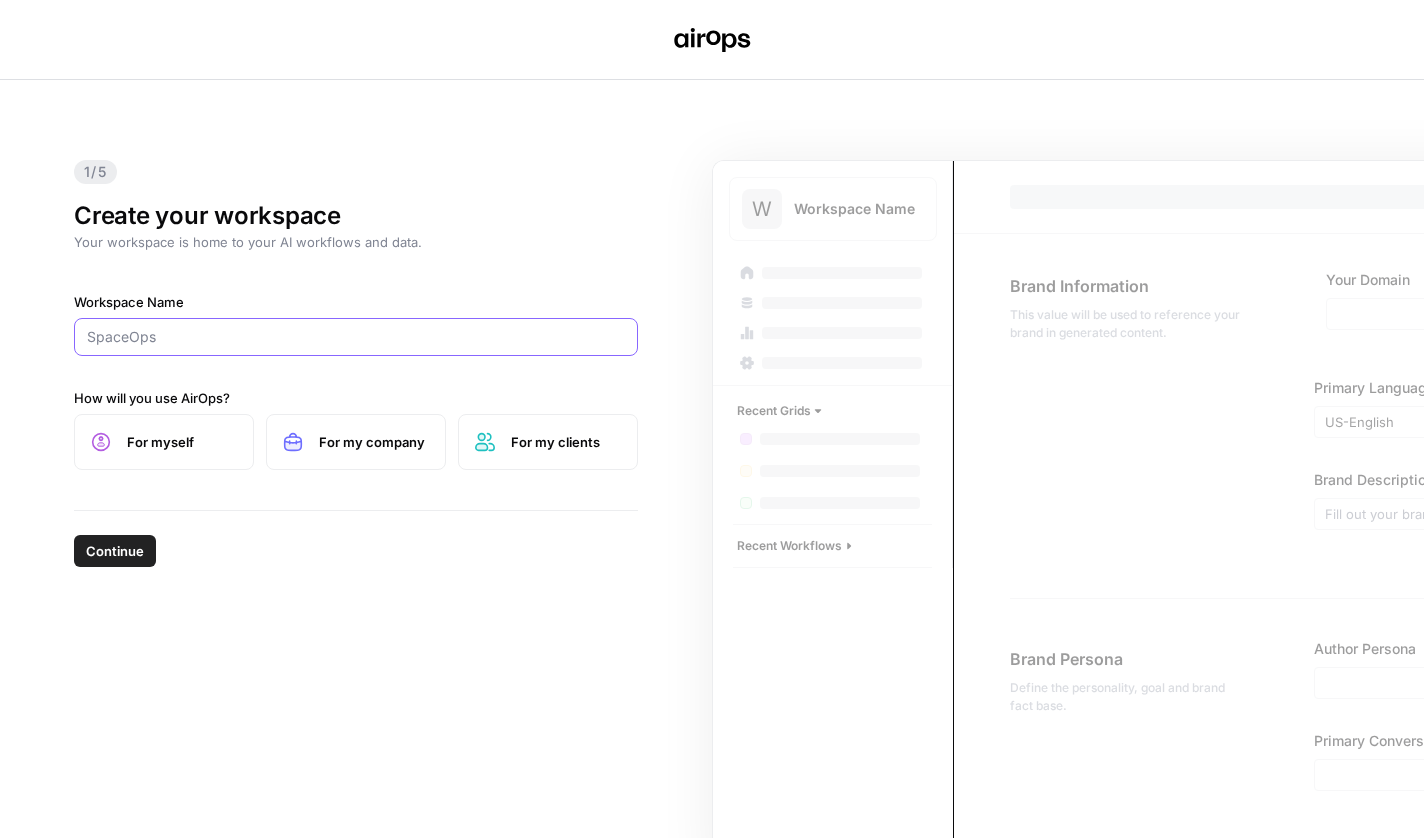 click on "Workspace Name" at bounding box center [356, 337] 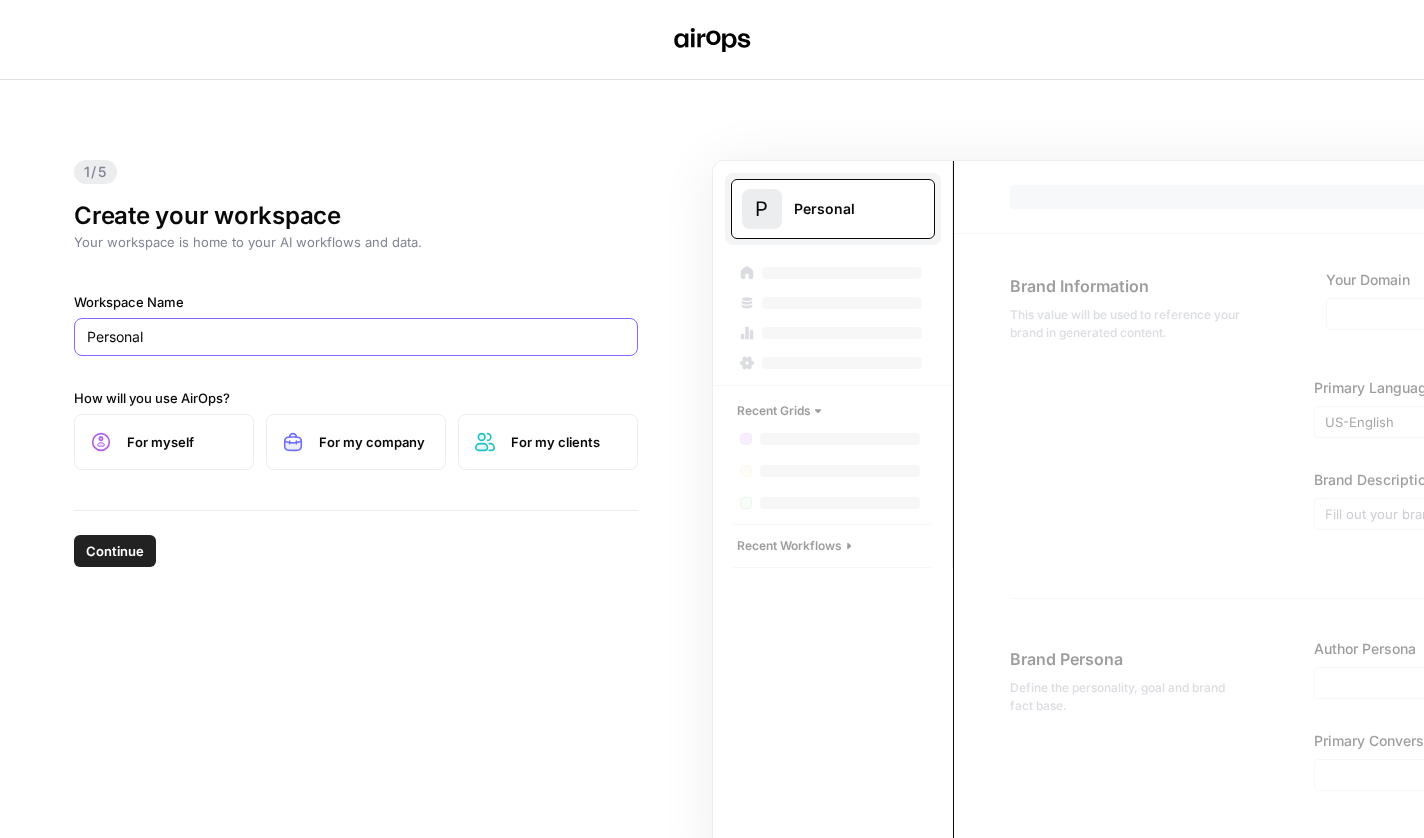 type on "Personal" 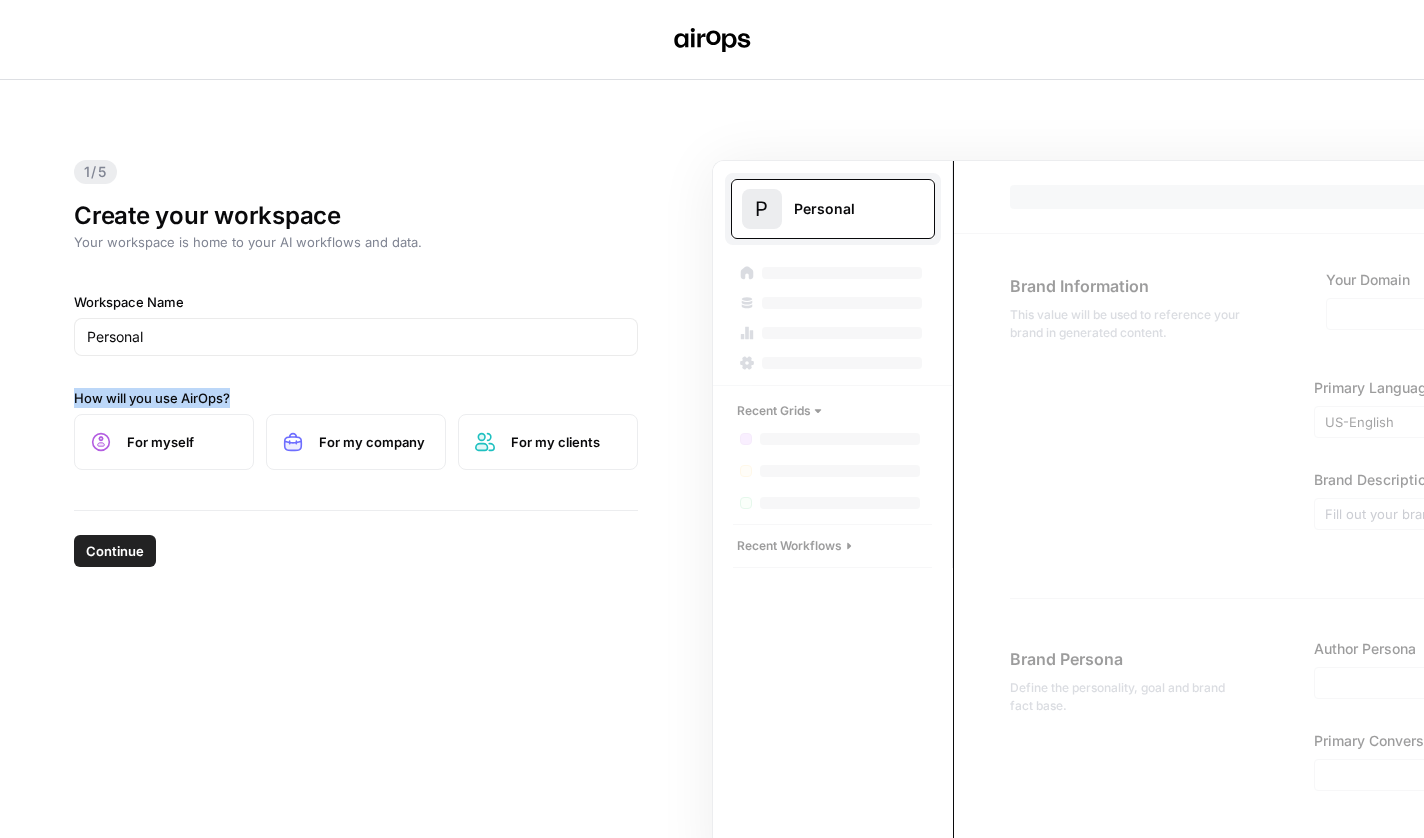 drag, startPoint x: 69, startPoint y: 398, endPoint x: 244, endPoint y: 400, distance: 175.01143 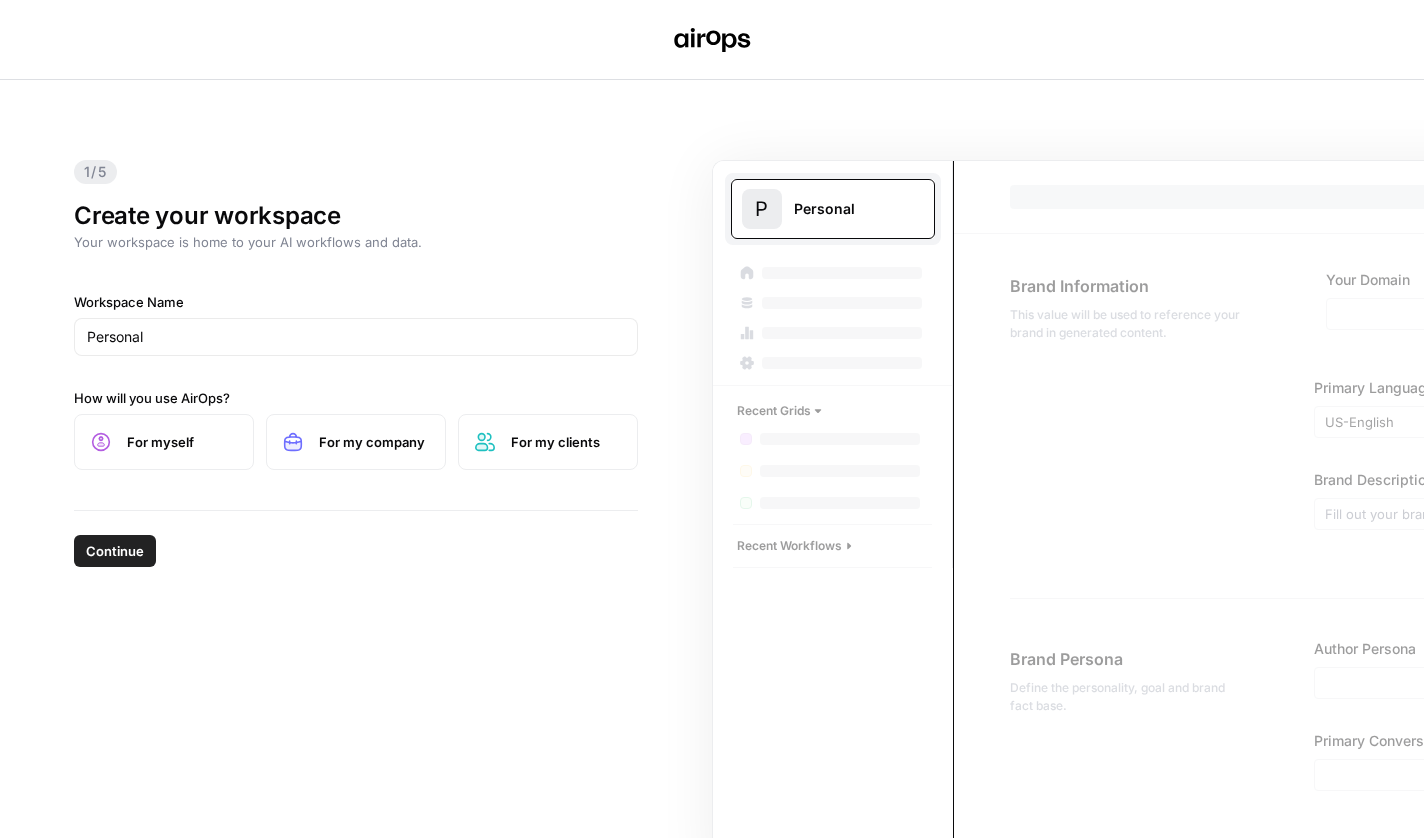 click on "For myself" at bounding box center [182, 442] 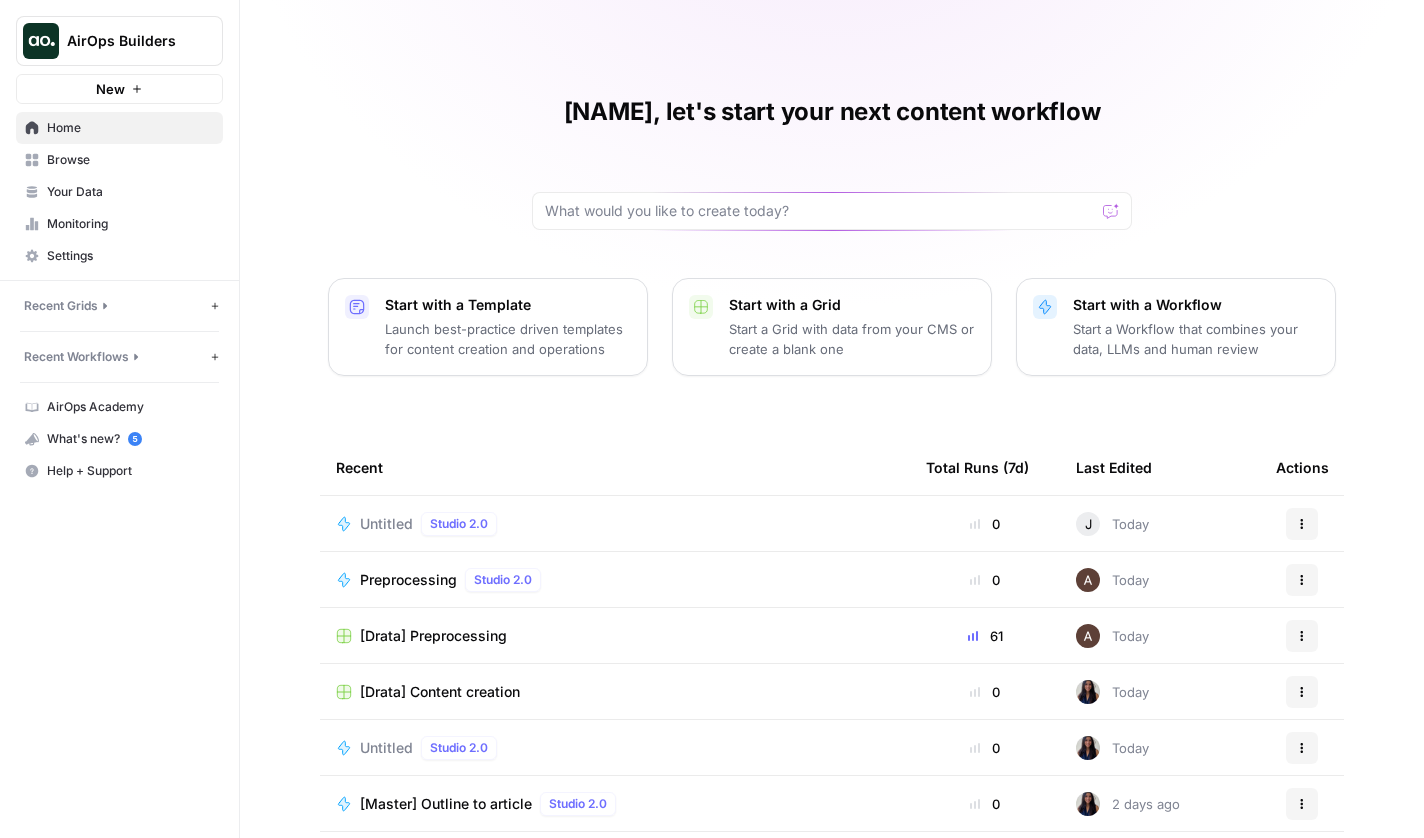 scroll, scrollTop: 0, scrollLeft: 0, axis: both 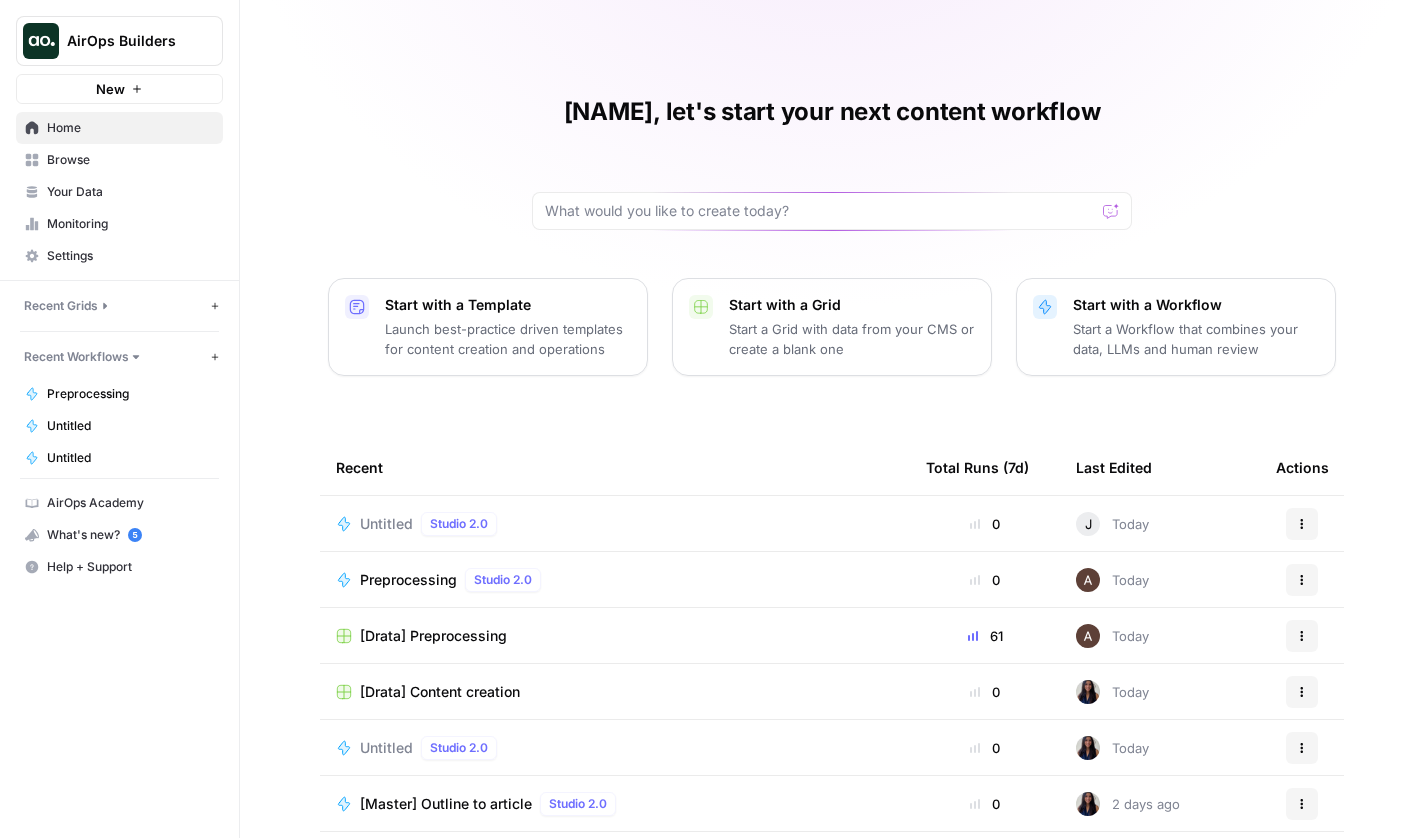 click on "Untitled" at bounding box center (130, 426) 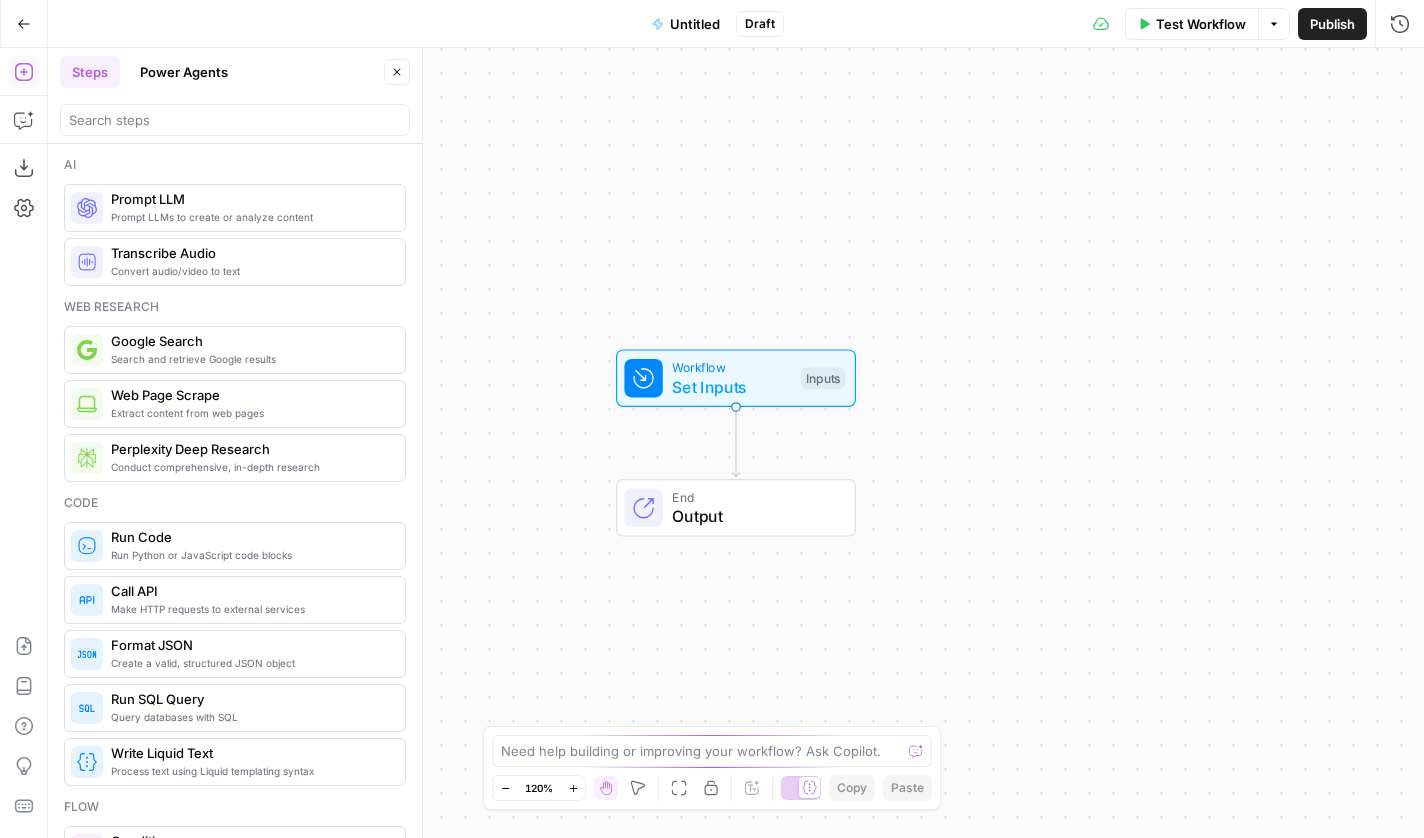 click 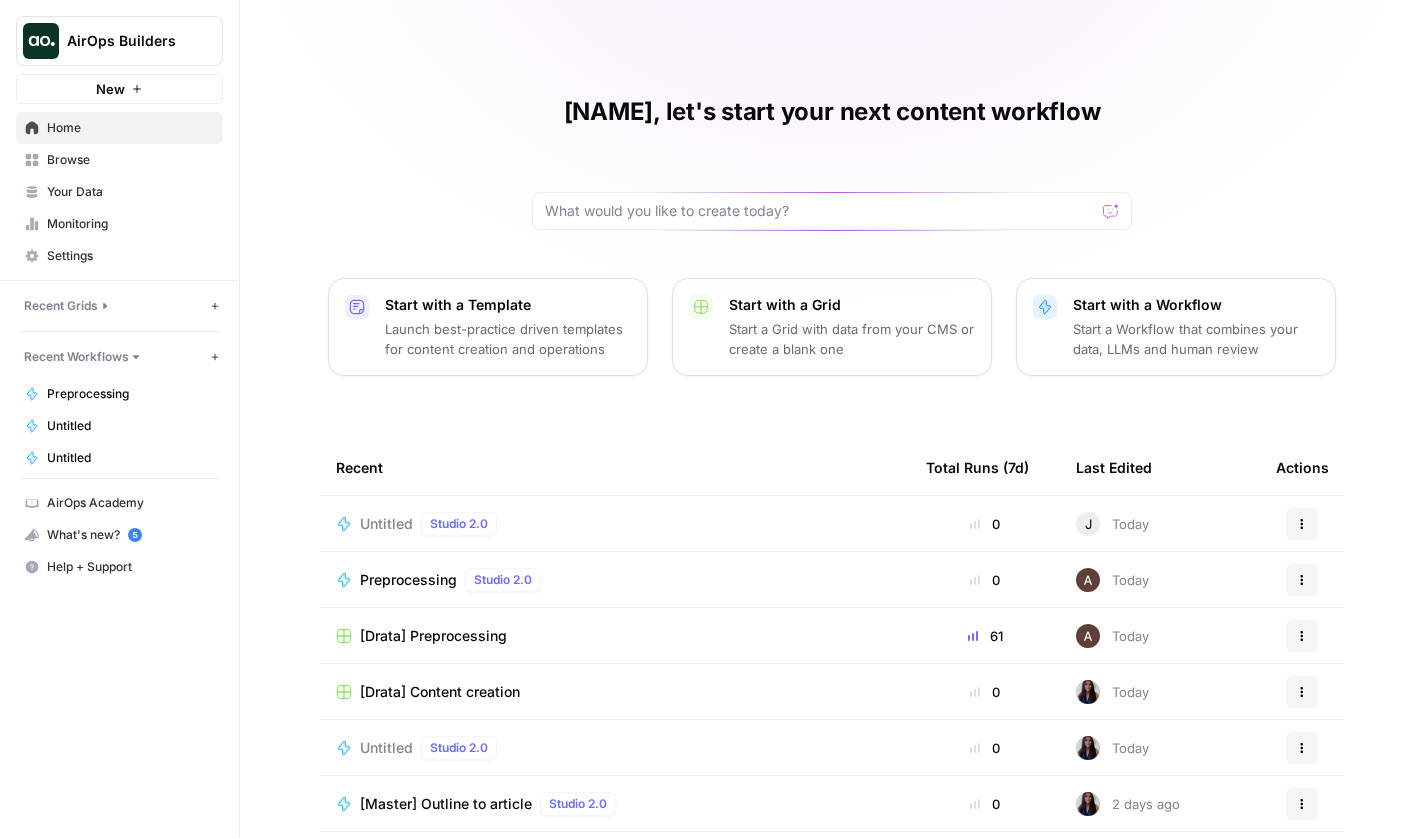 click on "Untitled" at bounding box center [130, 458] 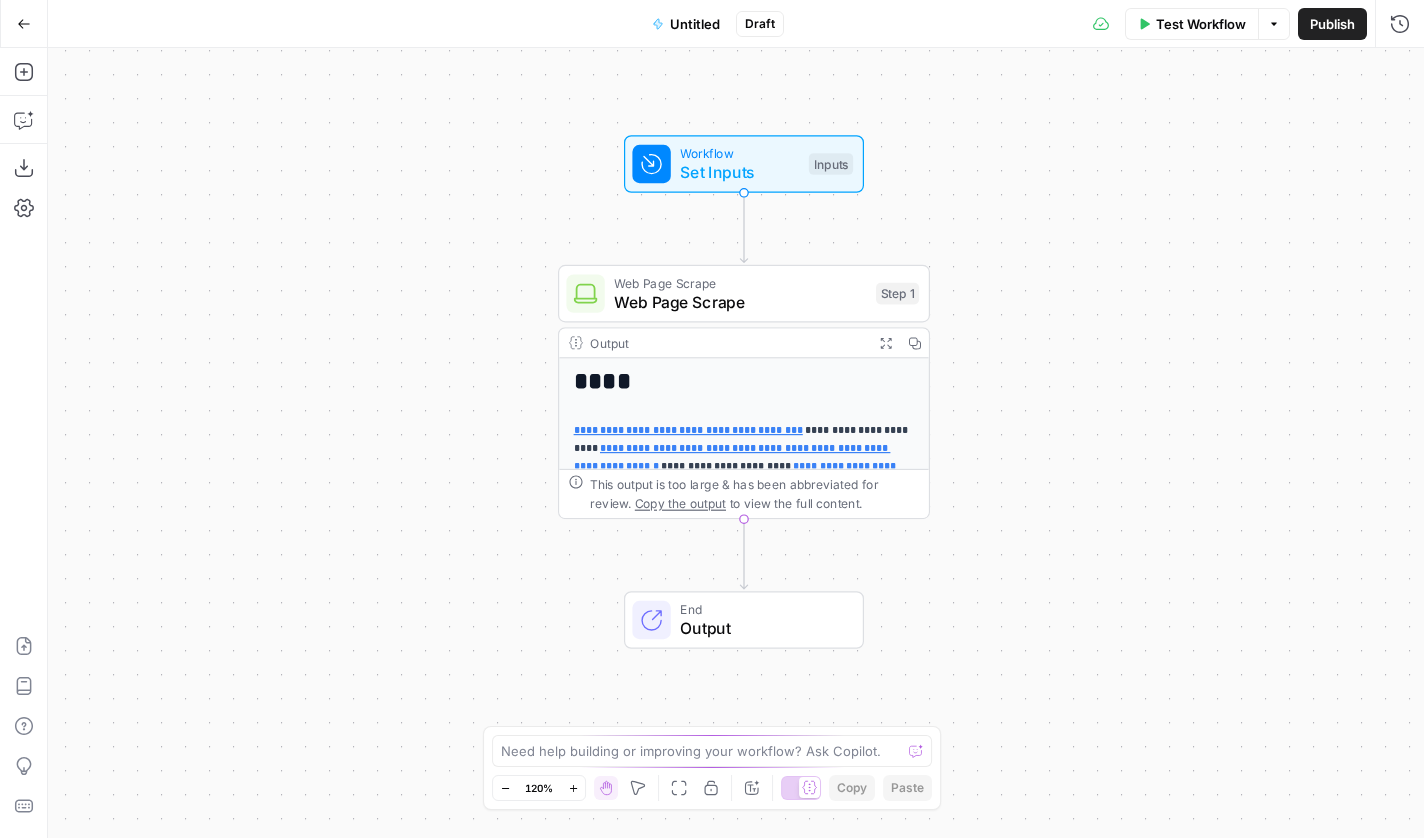 drag, startPoint x: 432, startPoint y: 478, endPoint x: 440, endPoint y: 427, distance: 51.62364 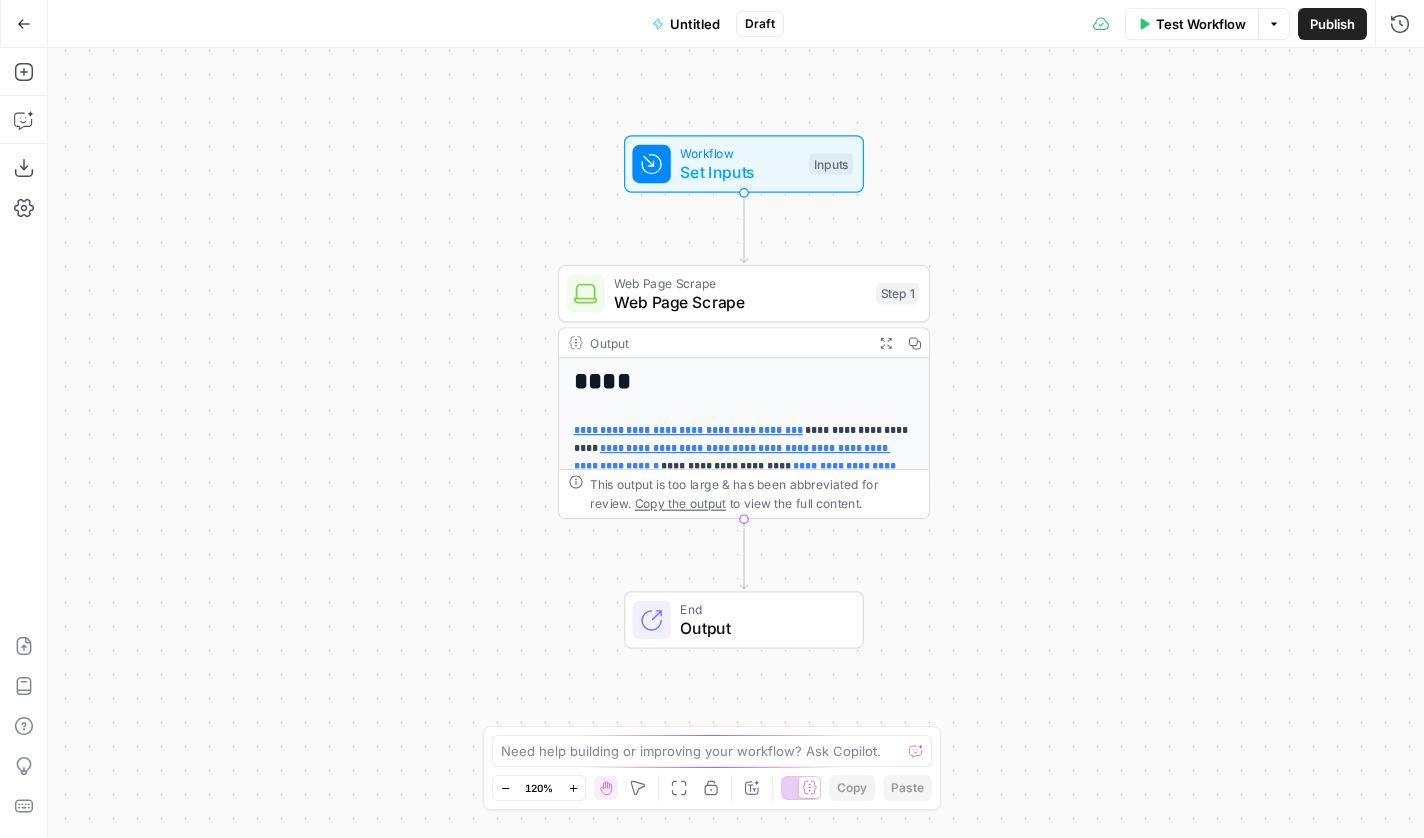 click on "**********" at bounding box center [736, 443] 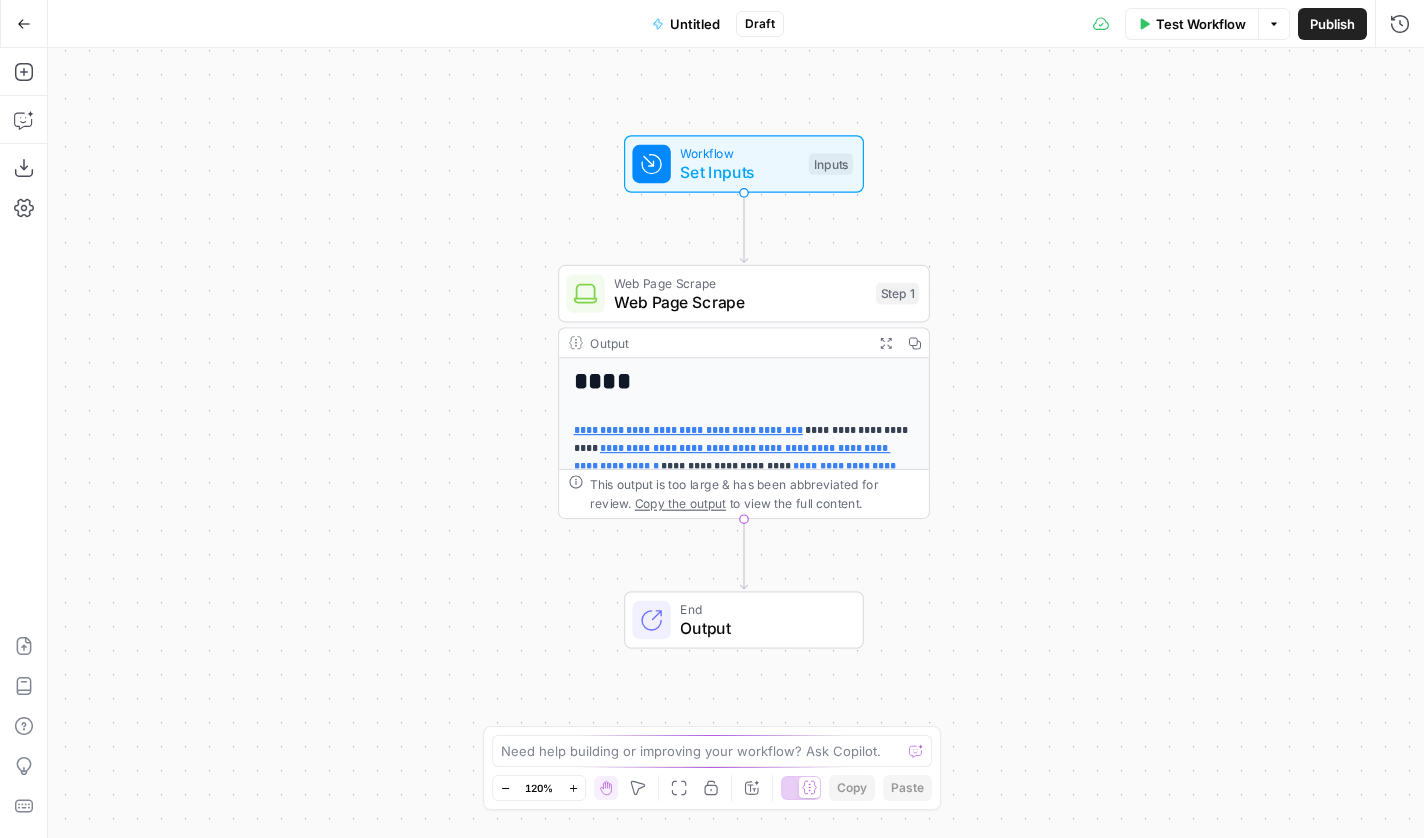 click 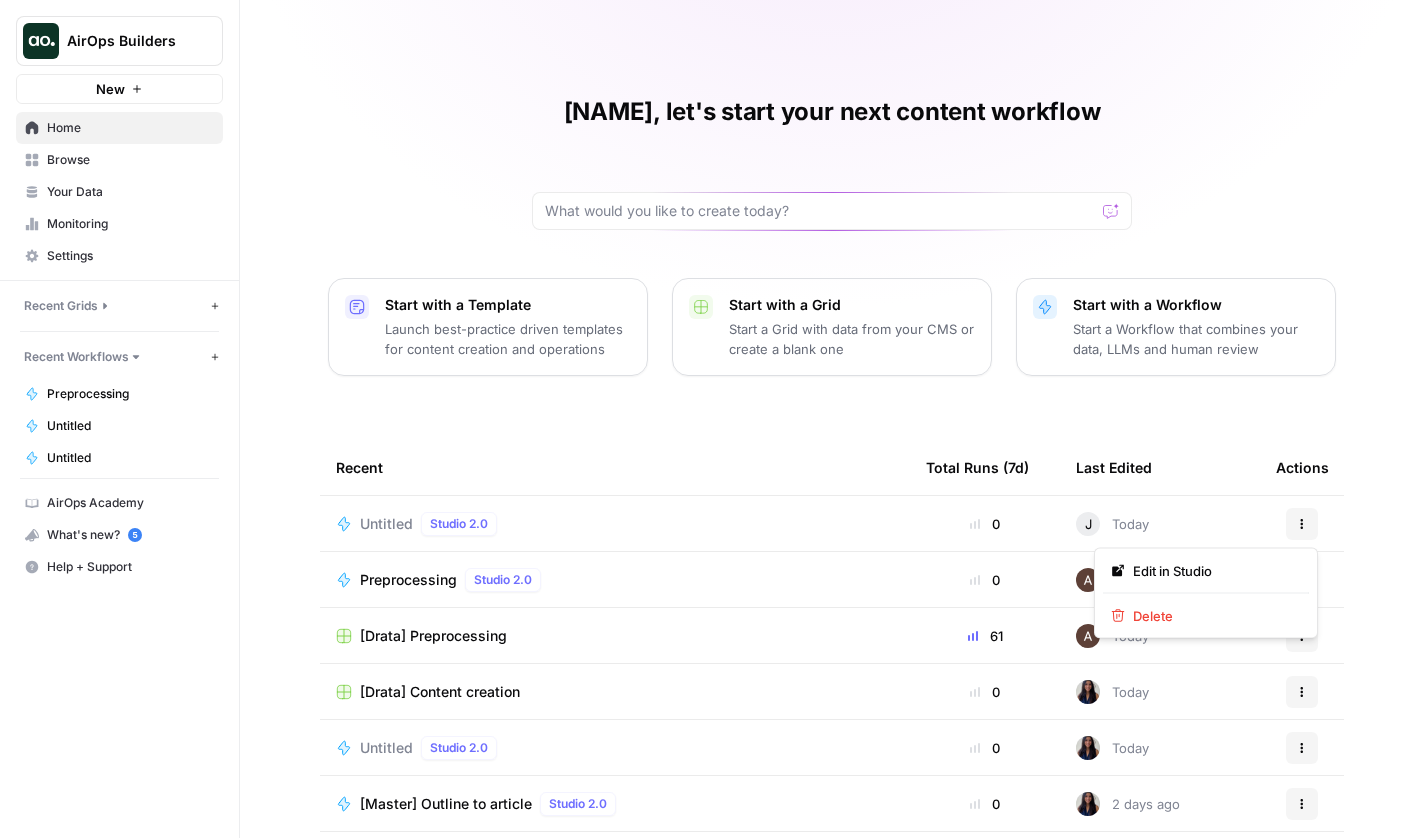 click on "Actions" at bounding box center (1302, 524) 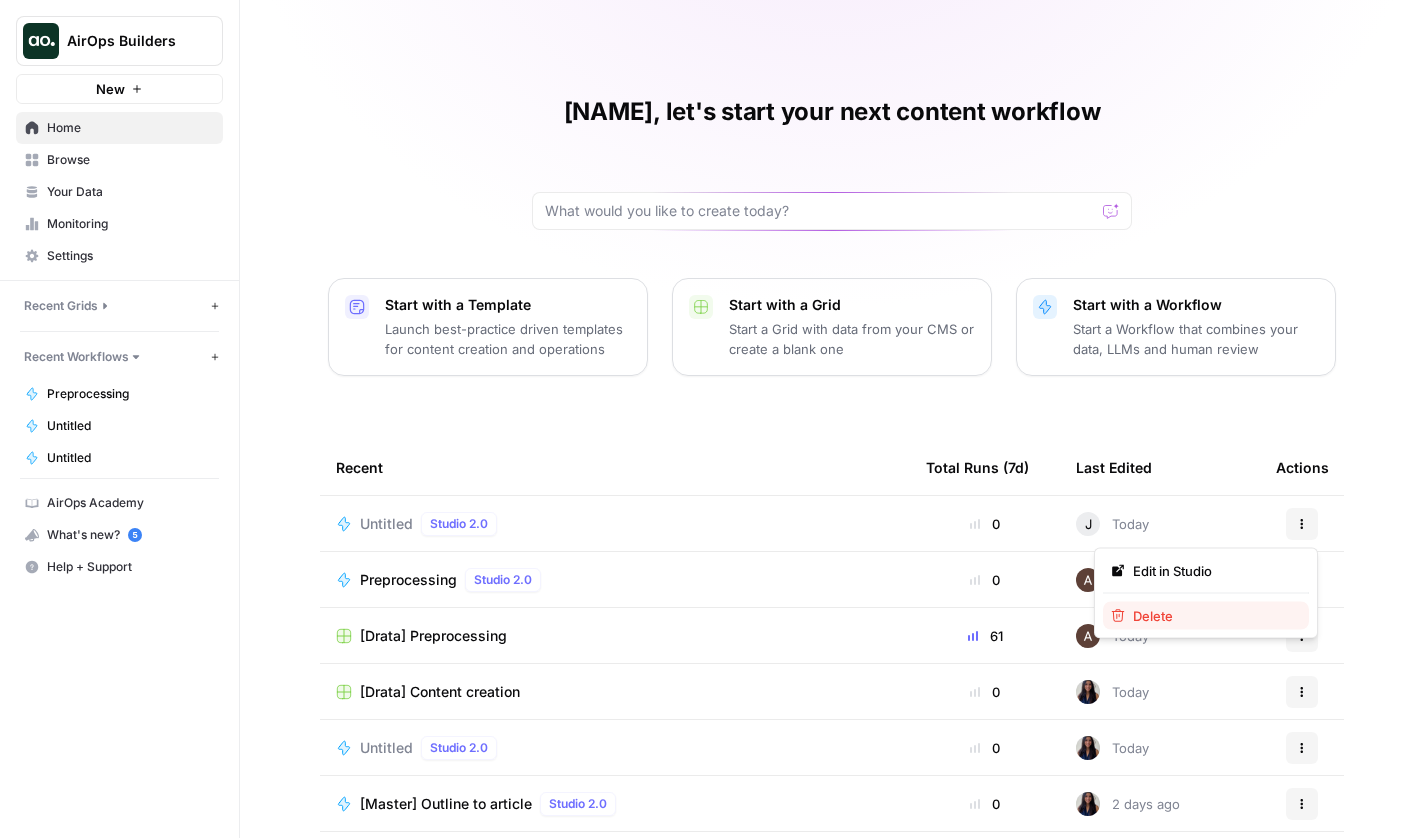 click on "Delete" at bounding box center (1213, 616) 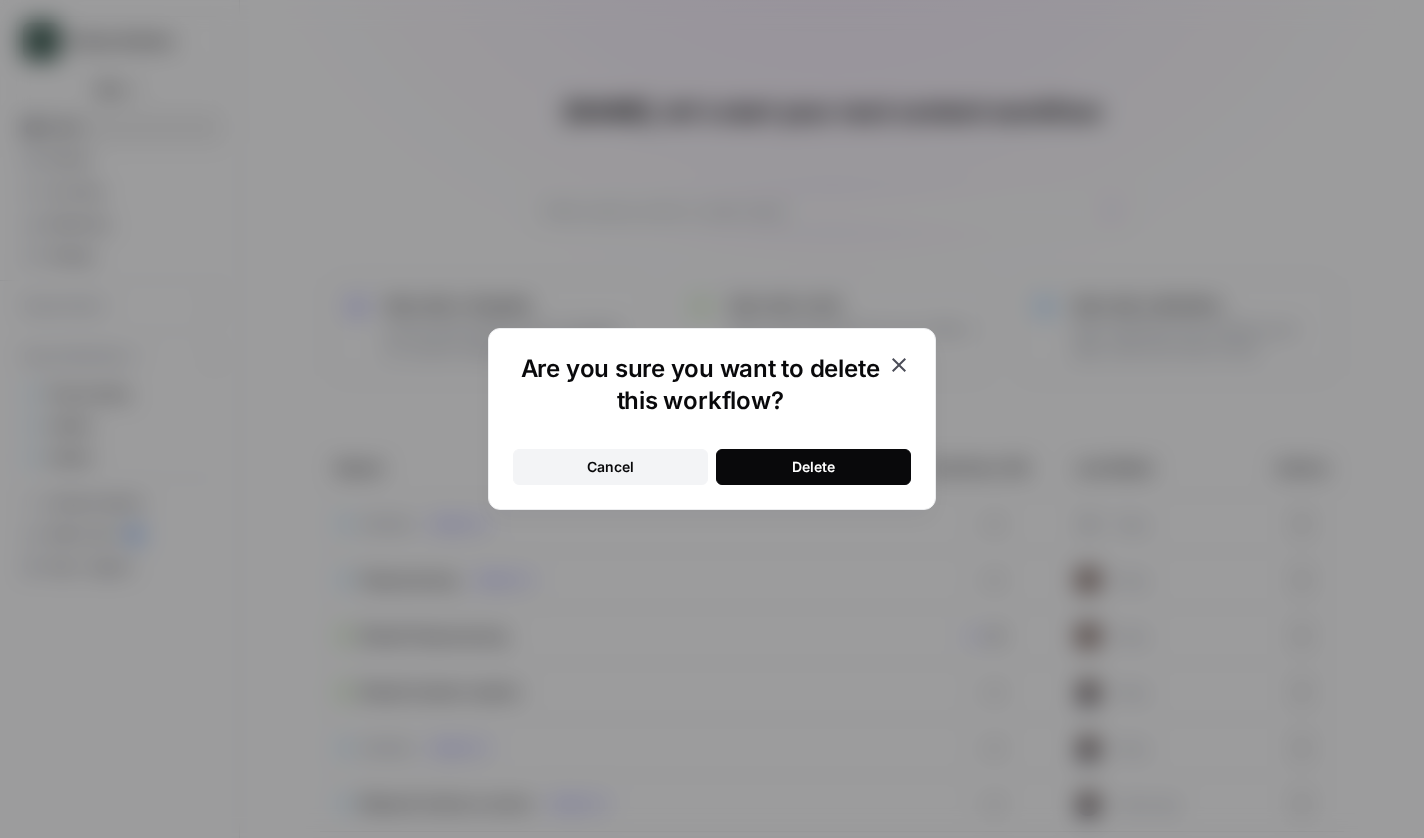 click on "Delete" at bounding box center [813, 467] 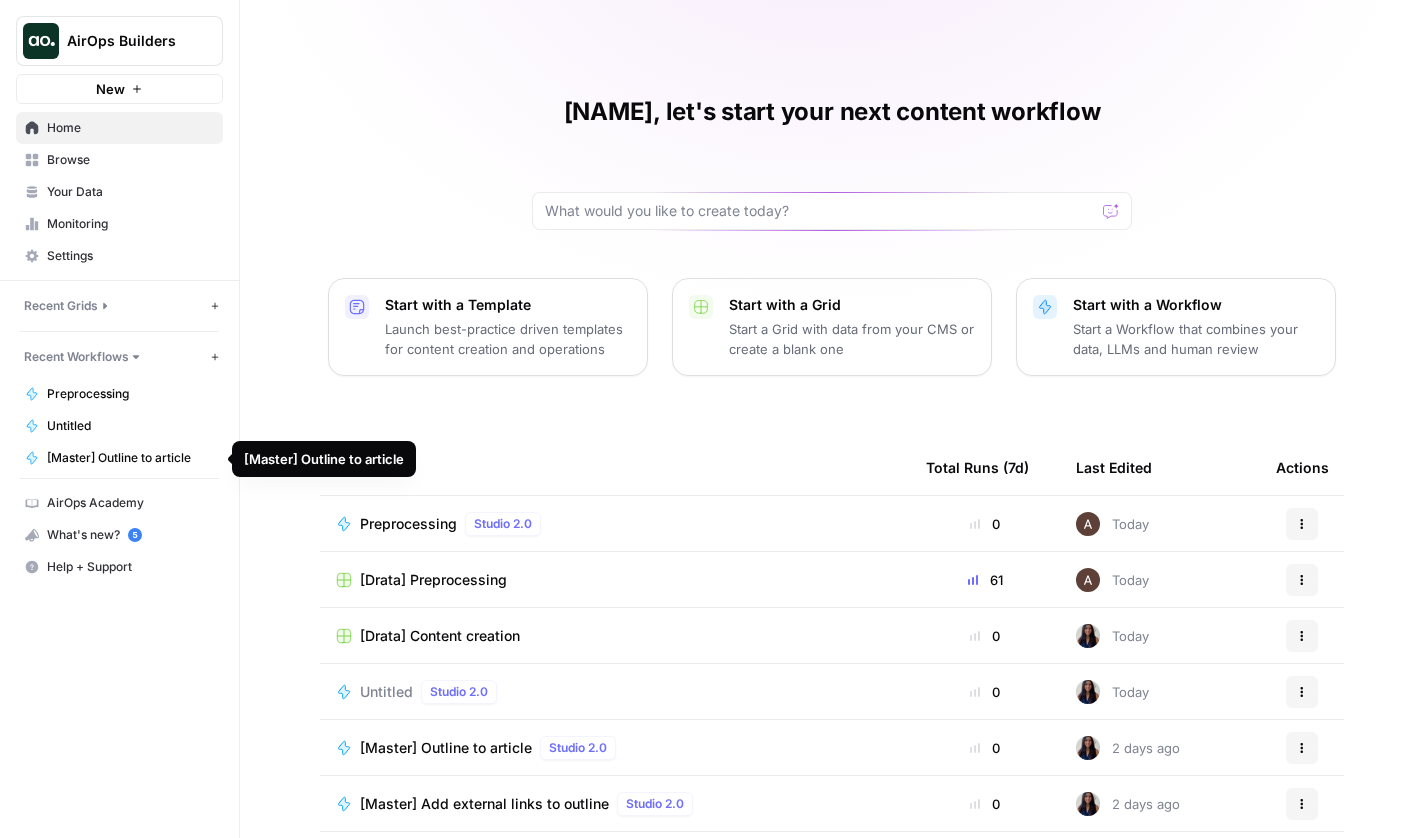 scroll, scrollTop: 0, scrollLeft: 0, axis: both 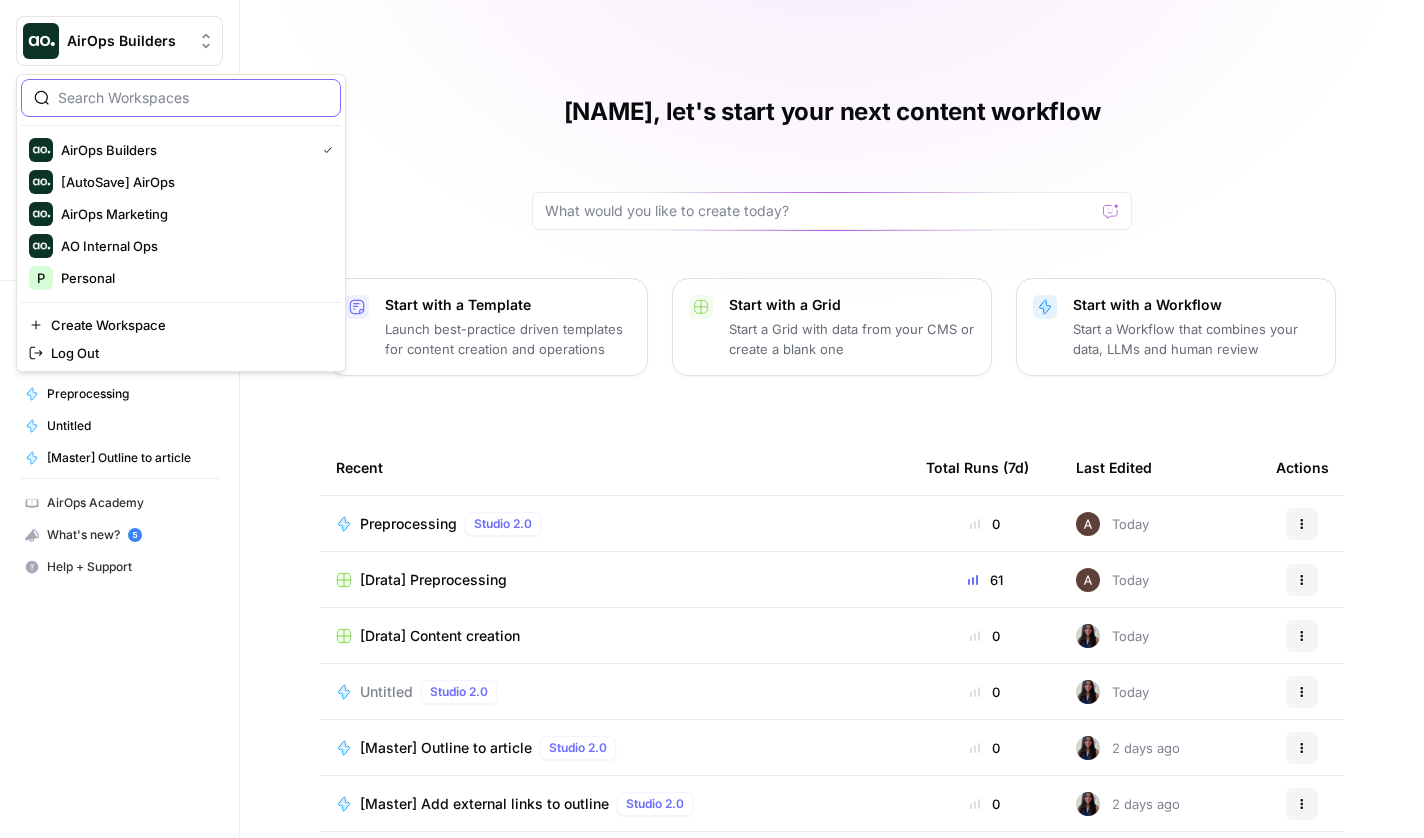 click on "AirOps Builders" at bounding box center [127, 41] 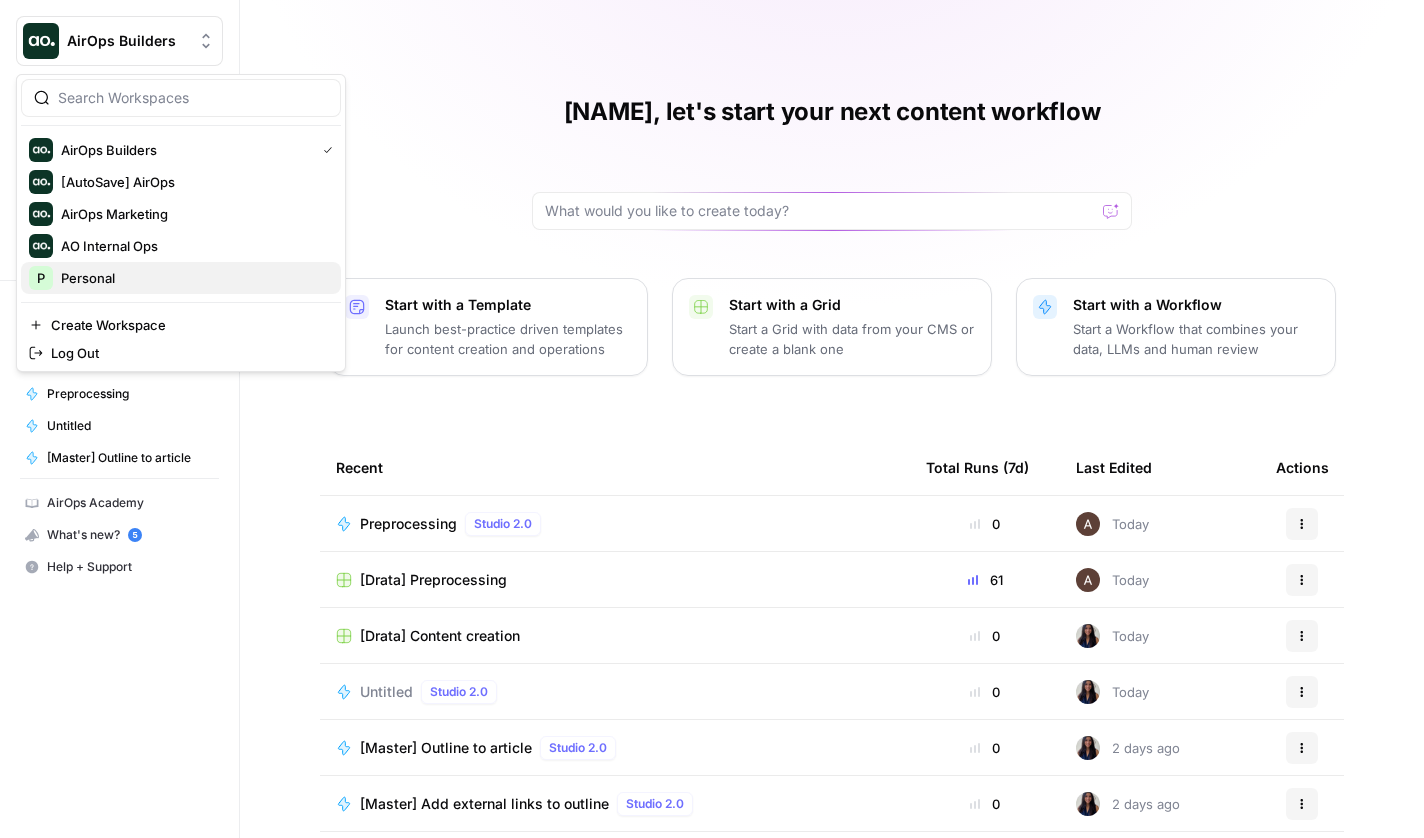 click on "Personal" at bounding box center [193, 278] 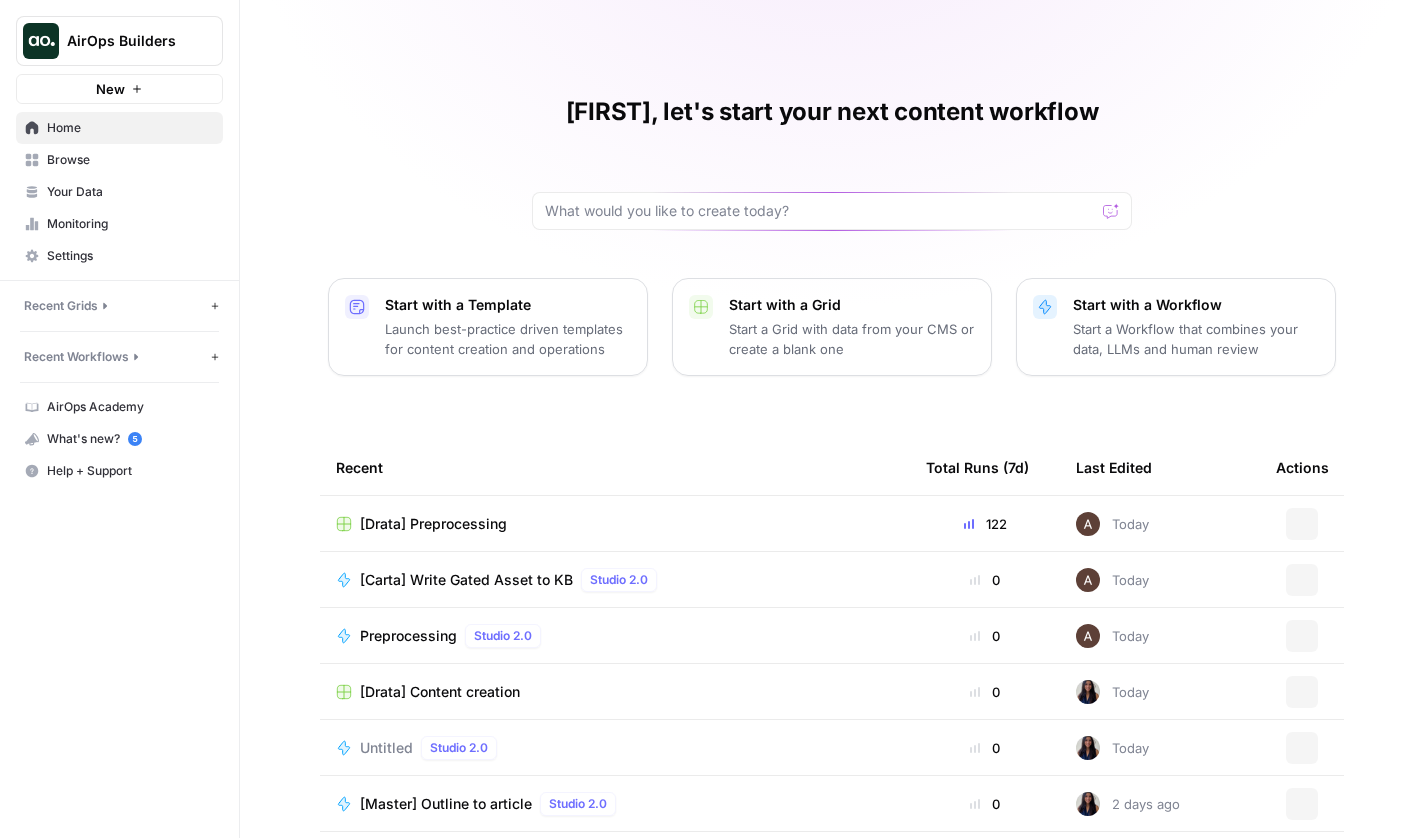 scroll, scrollTop: 0, scrollLeft: 0, axis: both 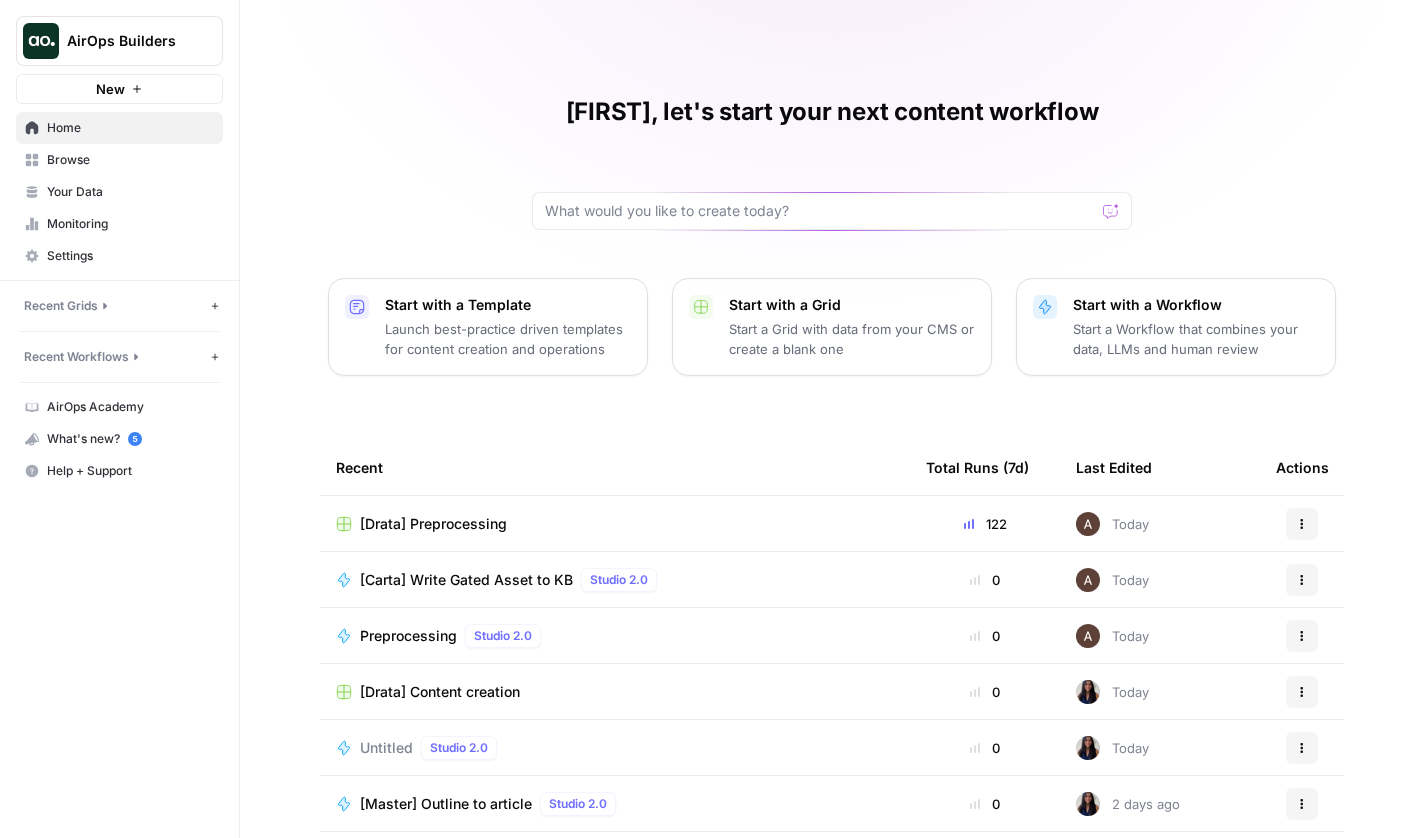 click on "Your Data" at bounding box center (130, 192) 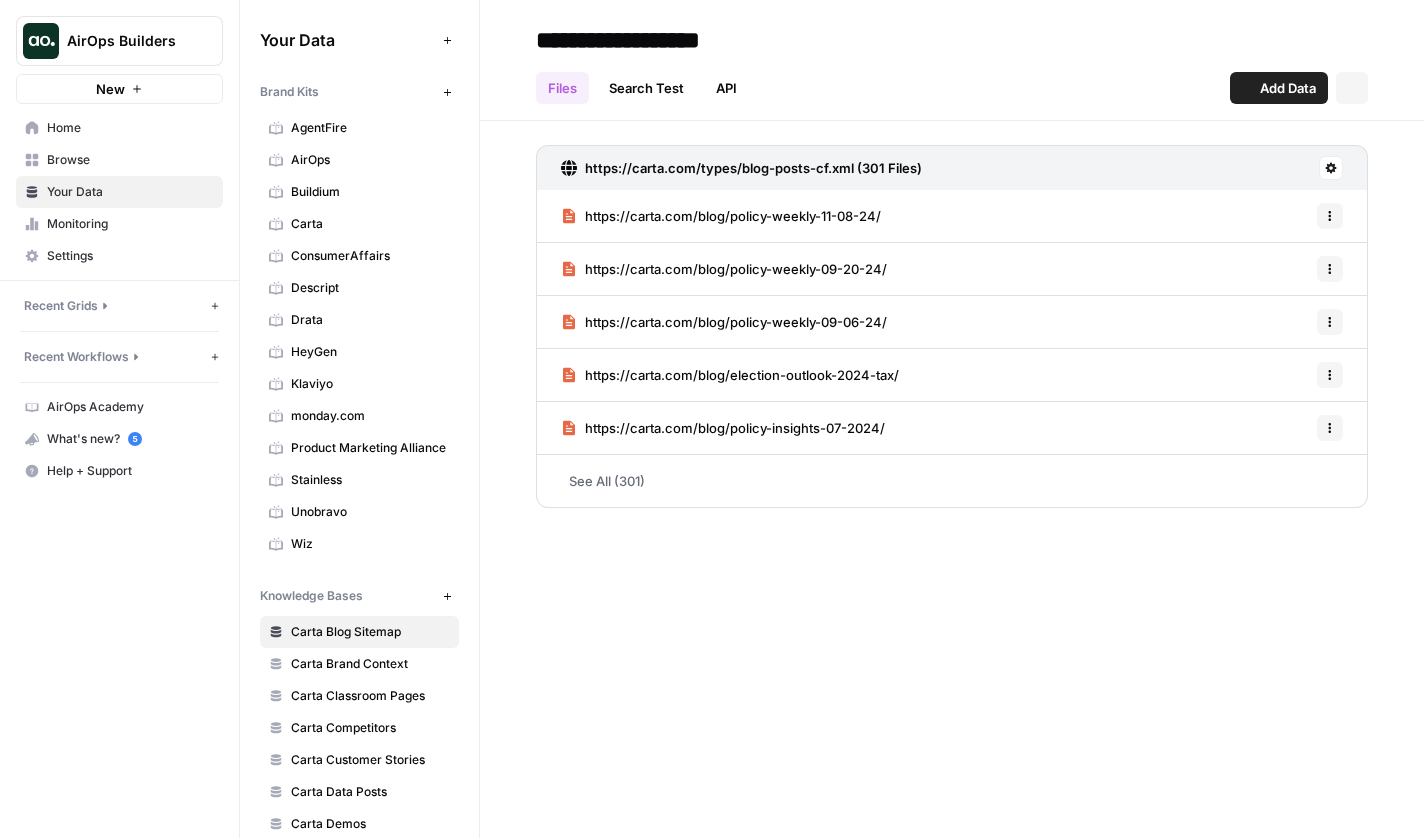 click on "Drata" at bounding box center [370, 320] 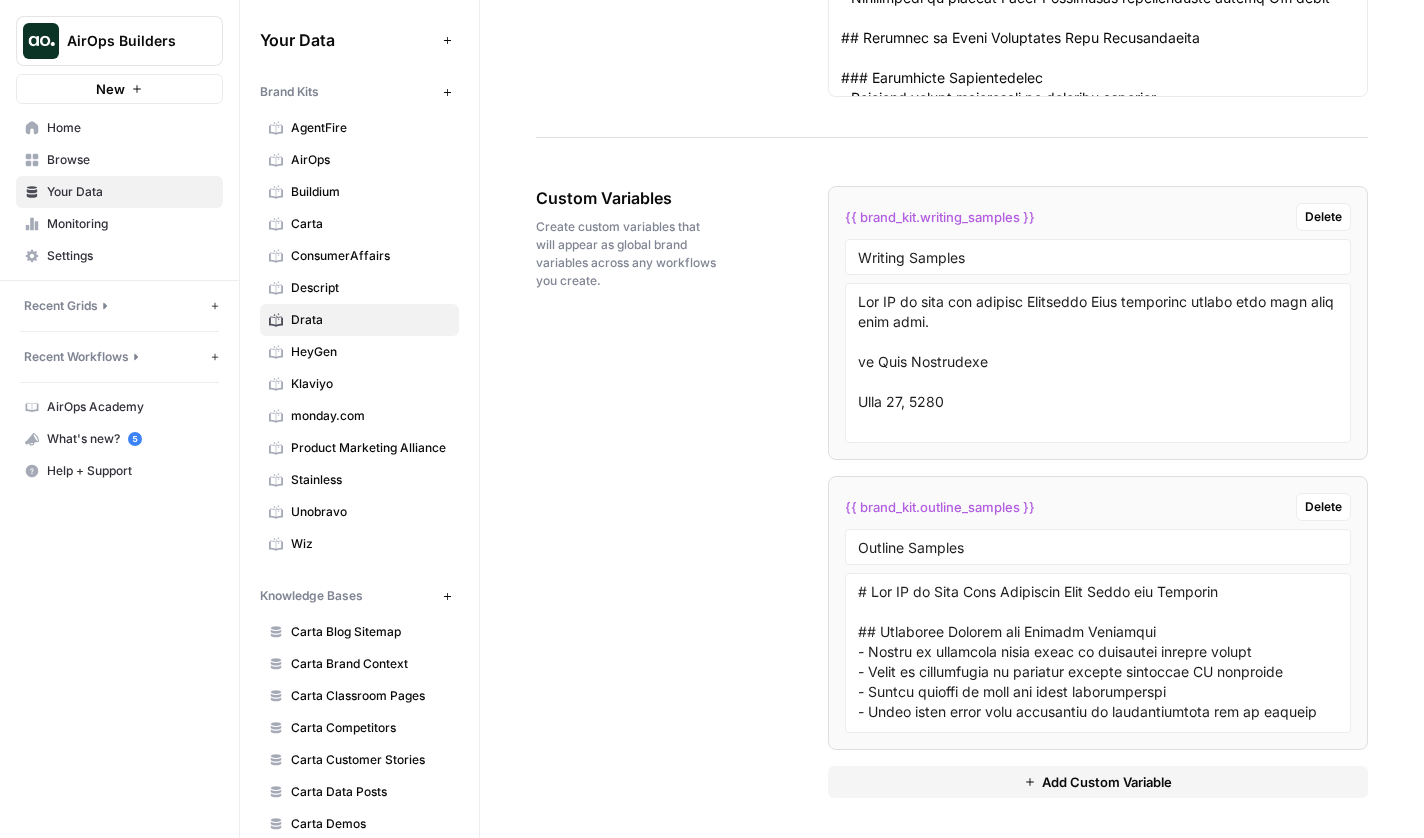 scroll, scrollTop: 4988, scrollLeft: 0, axis: vertical 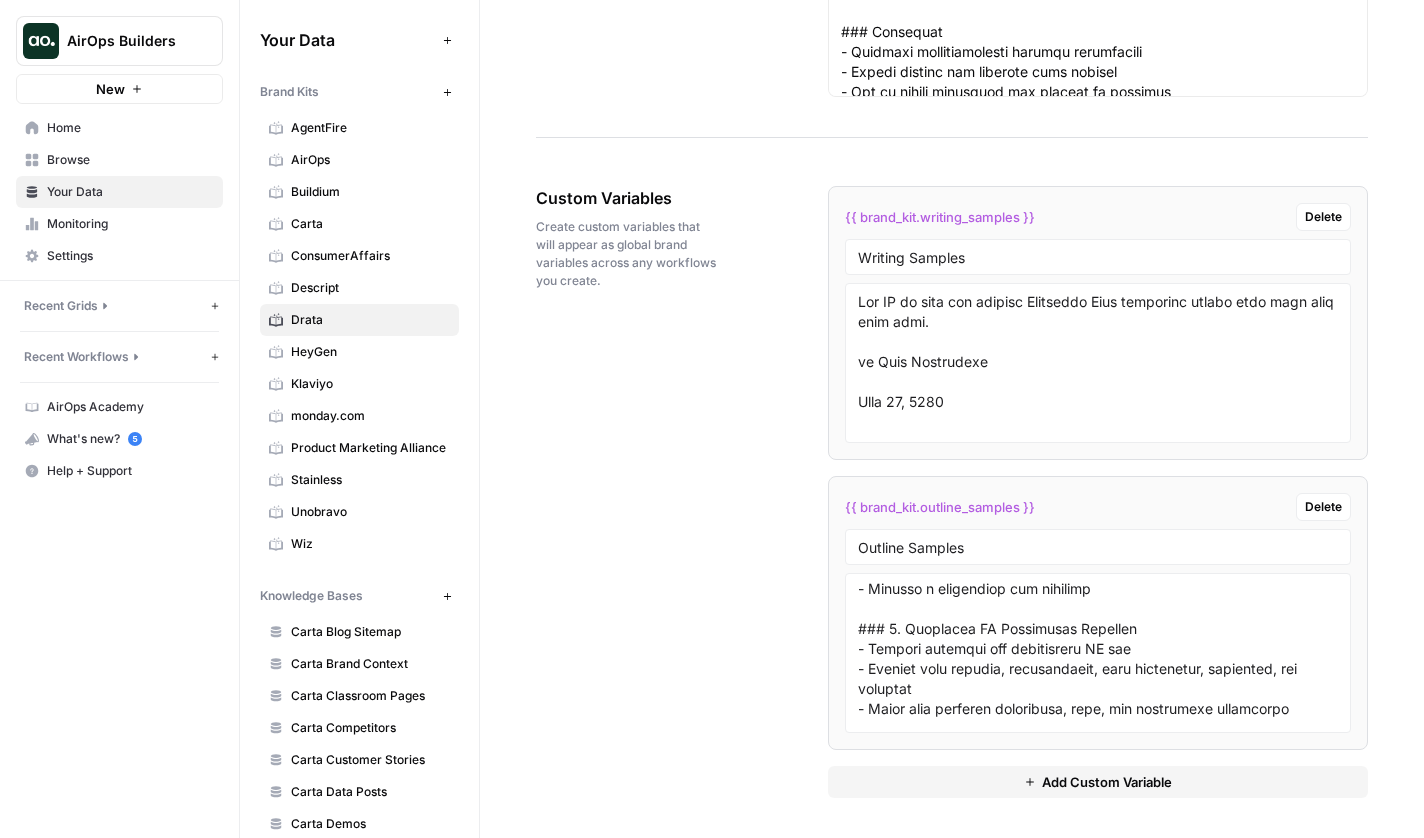 click on "Add Custom Variable" at bounding box center (1107, 782) 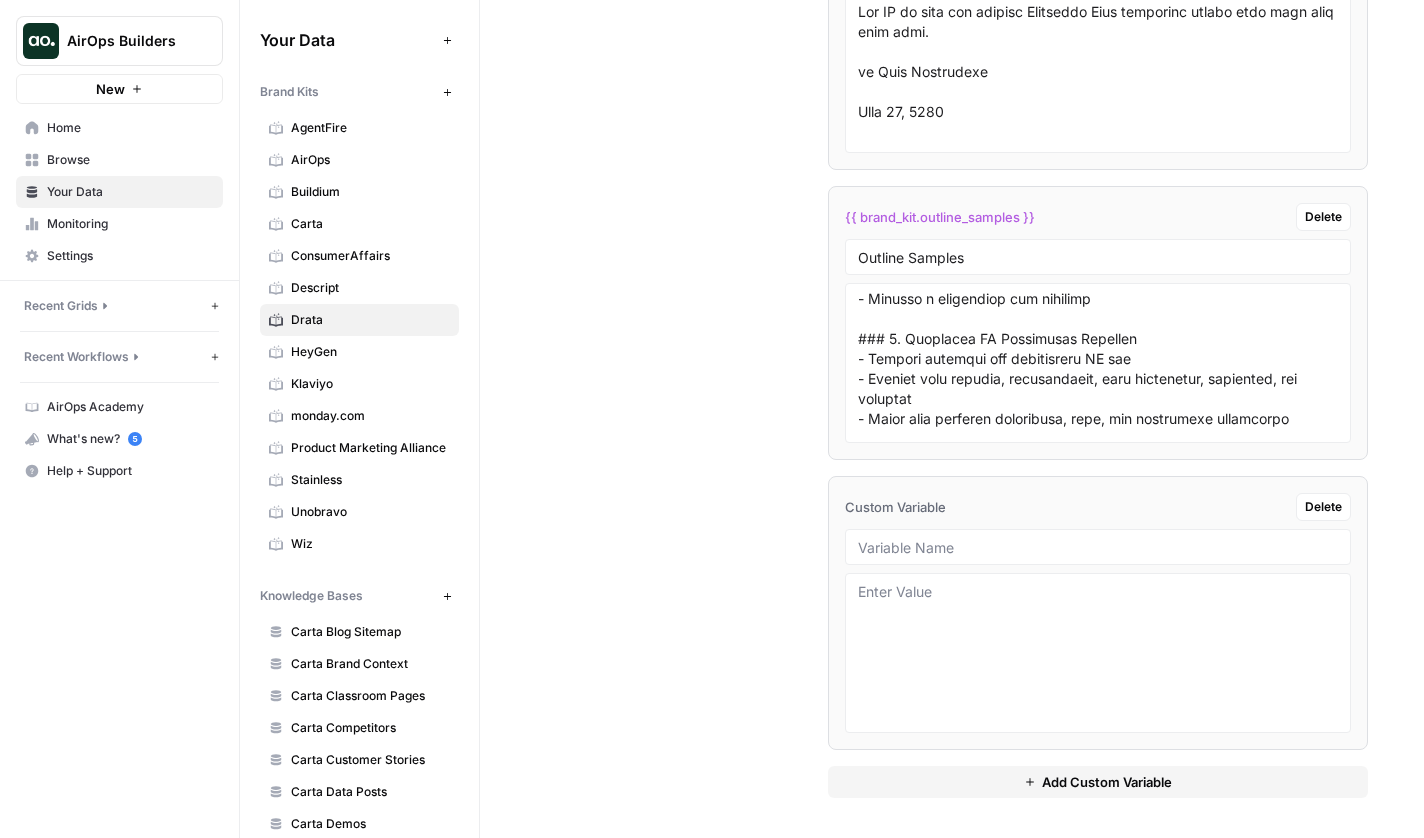 click at bounding box center [1098, 547] 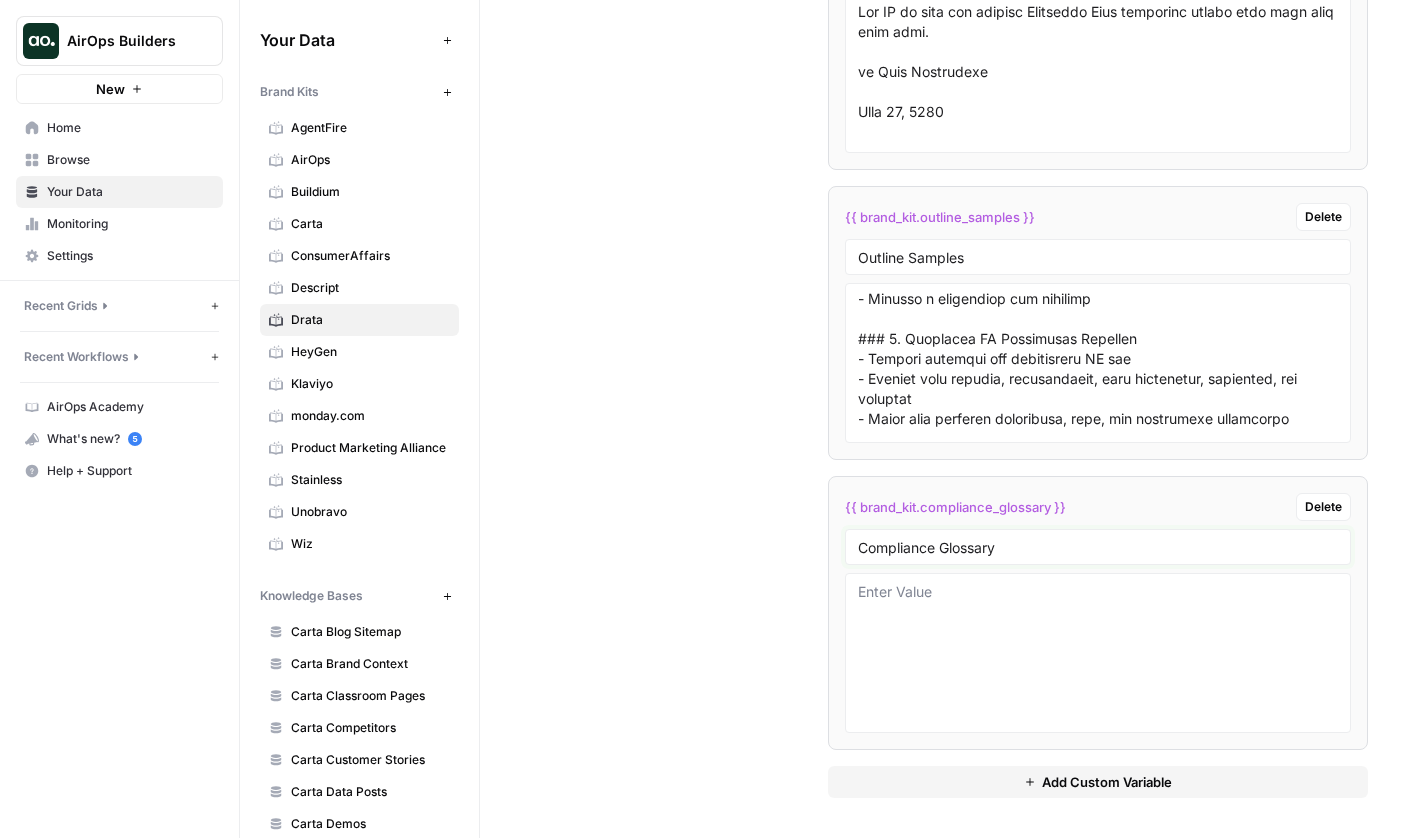 type on "Compliance Glossary" 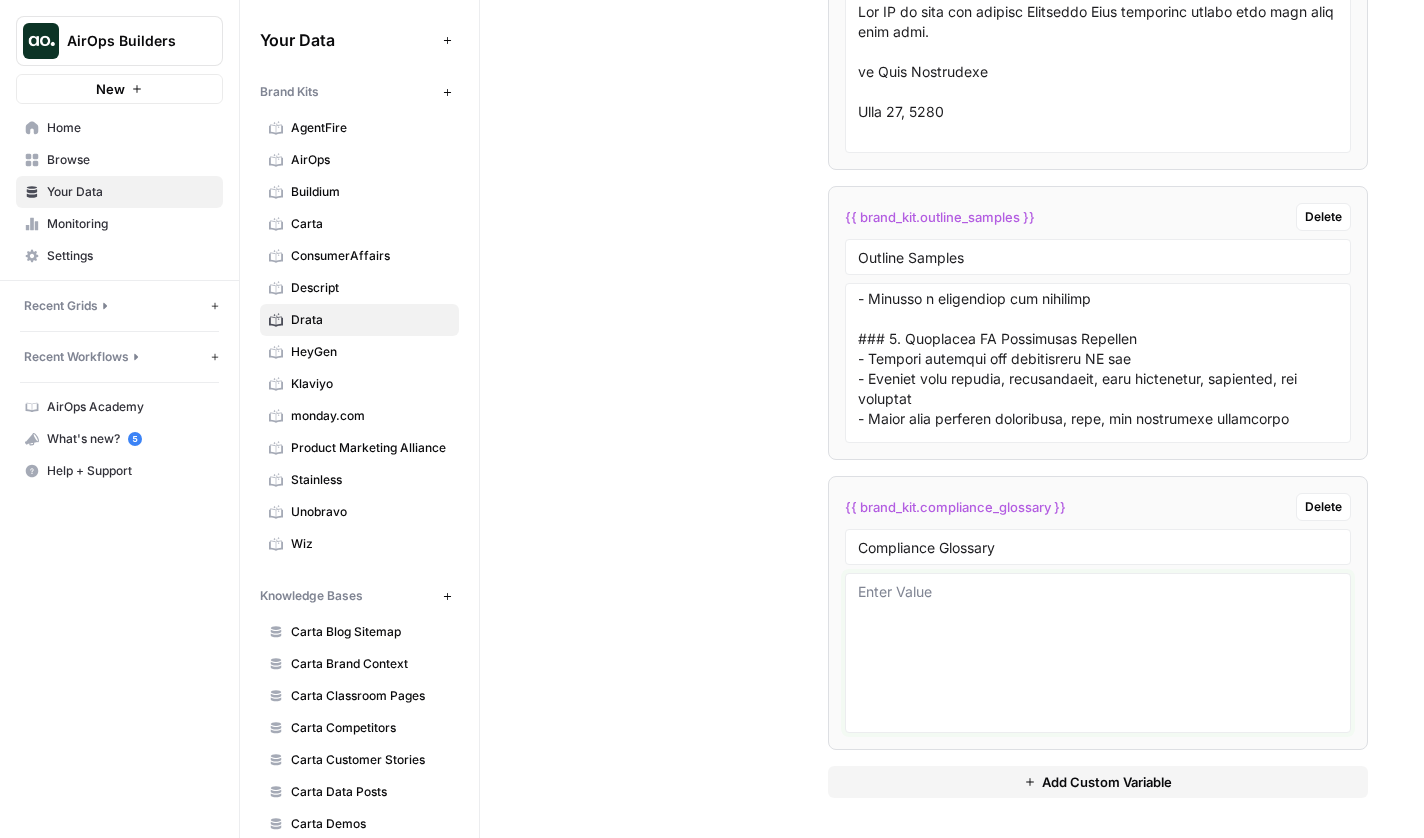 click at bounding box center [1098, 653] 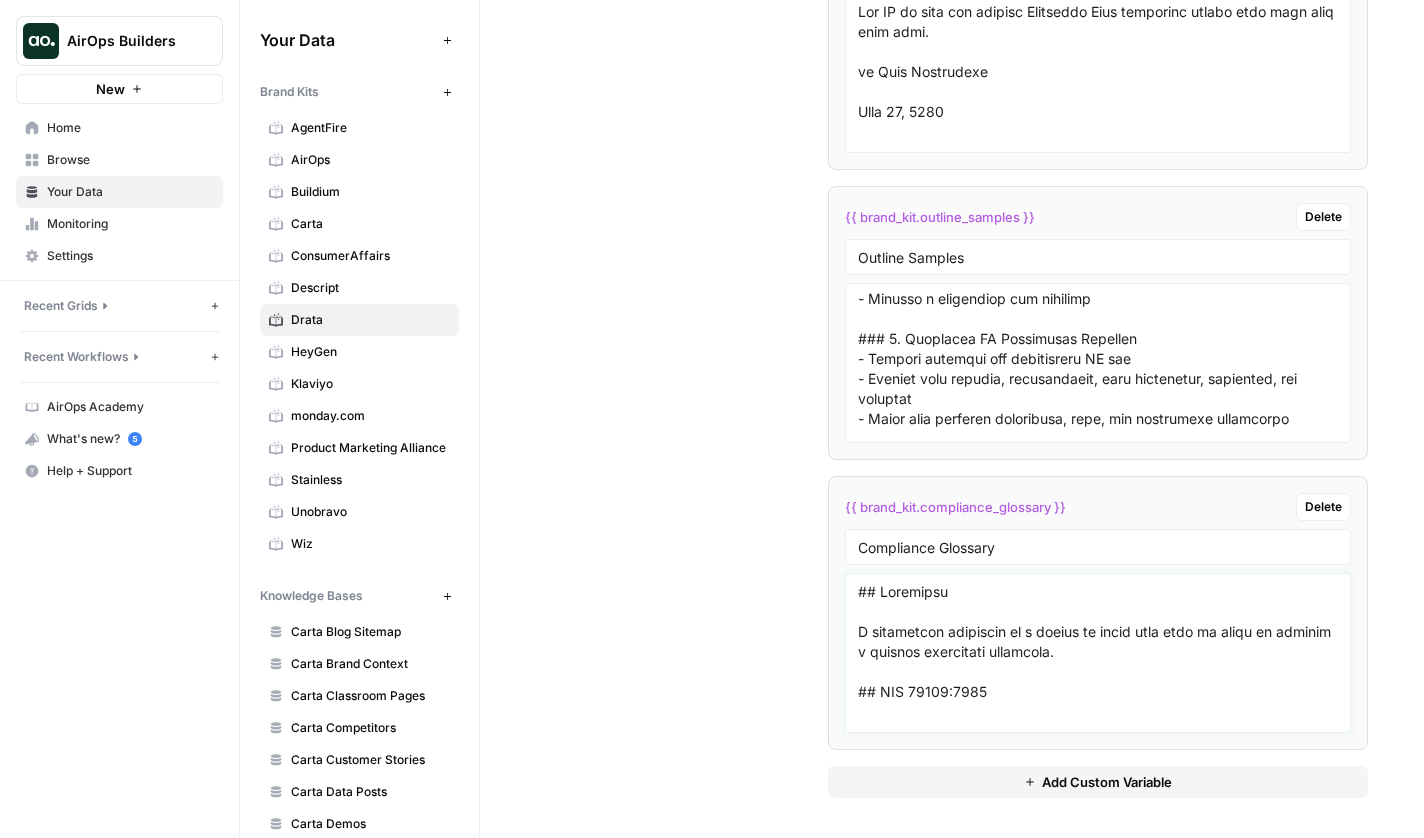 scroll, scrollTop: 0, scrollLeft: 0, axis: both 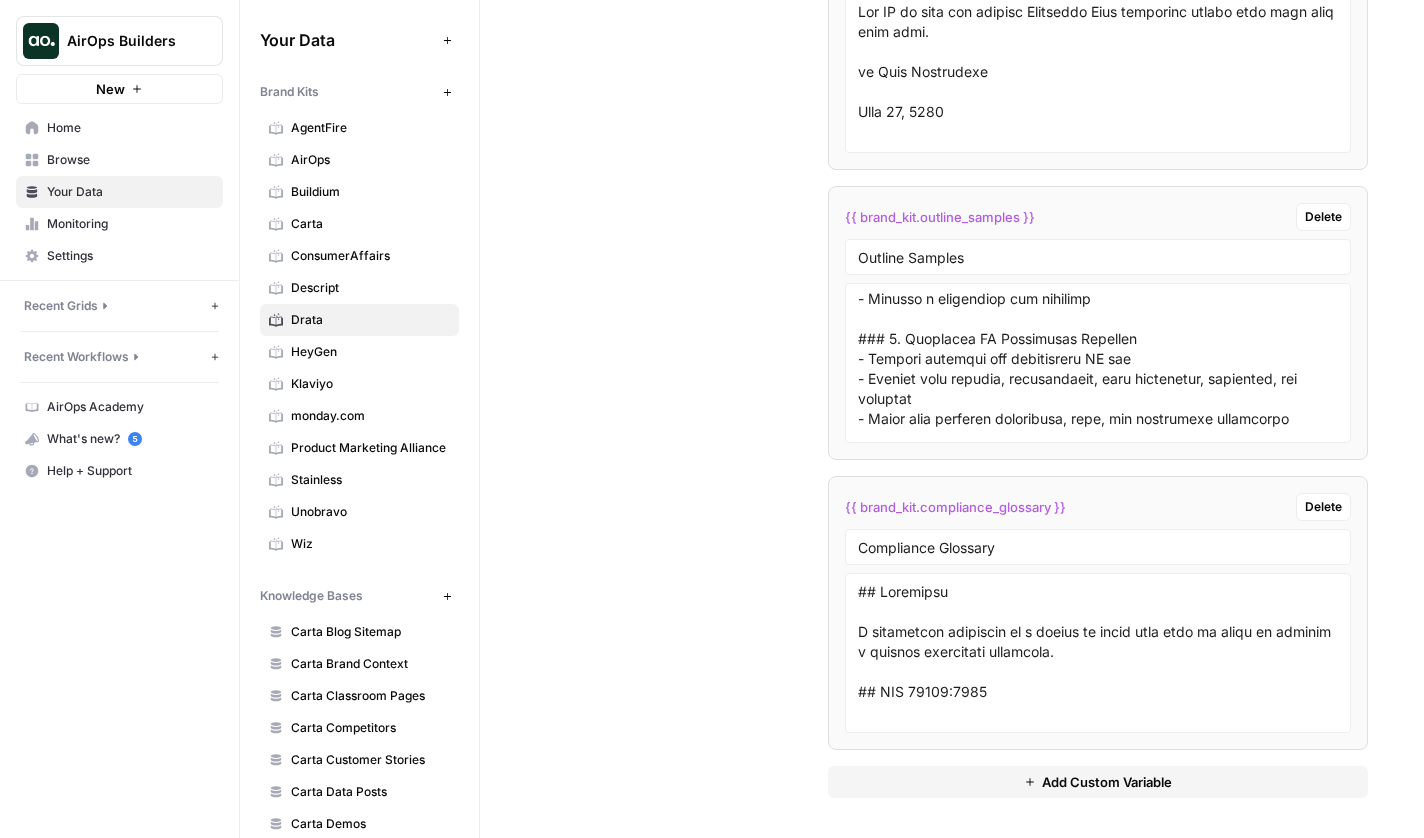 click at bounding box center (1098, 653) 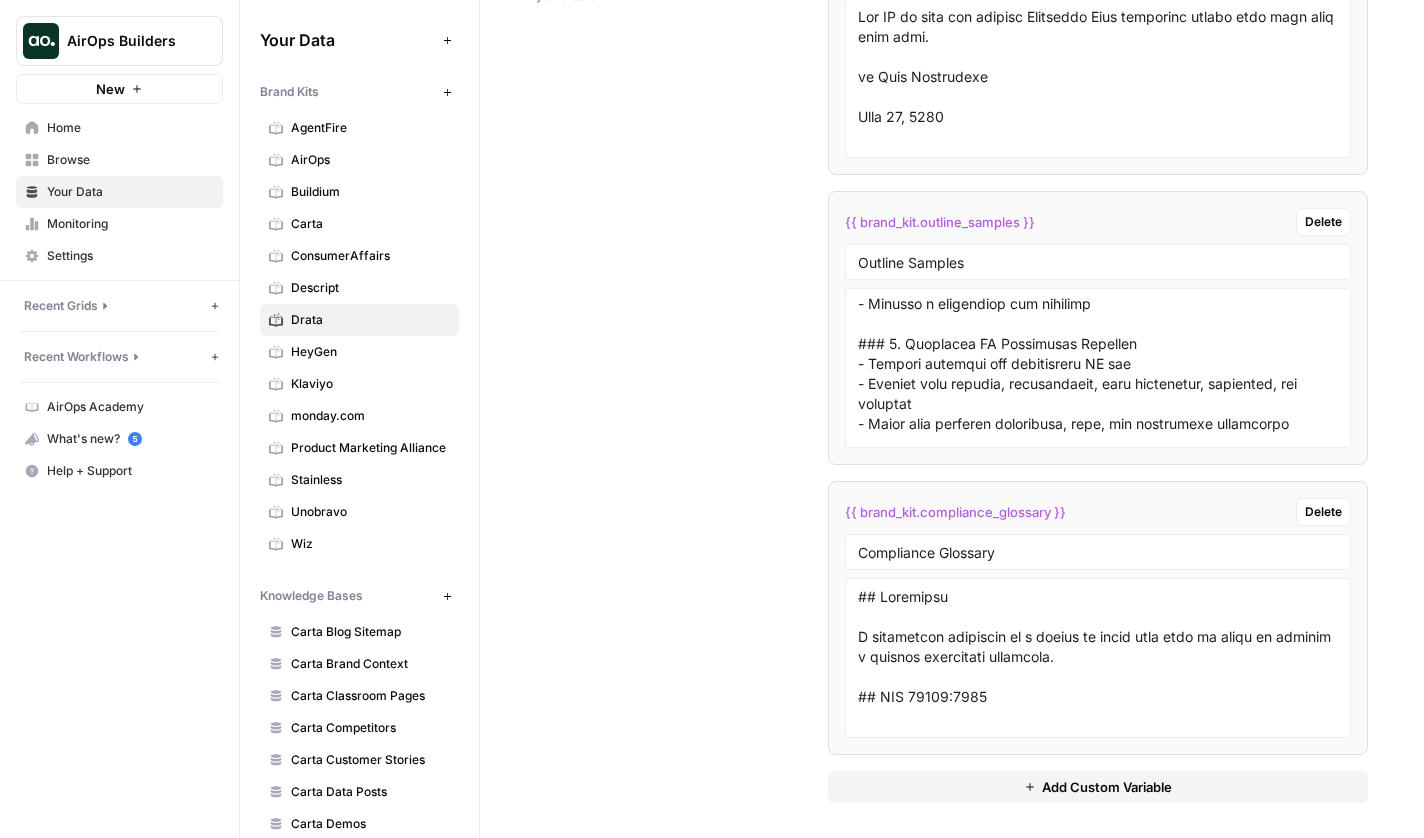 scroll, scrollTop: 5229, scrollLeft: 0, axis: vertical 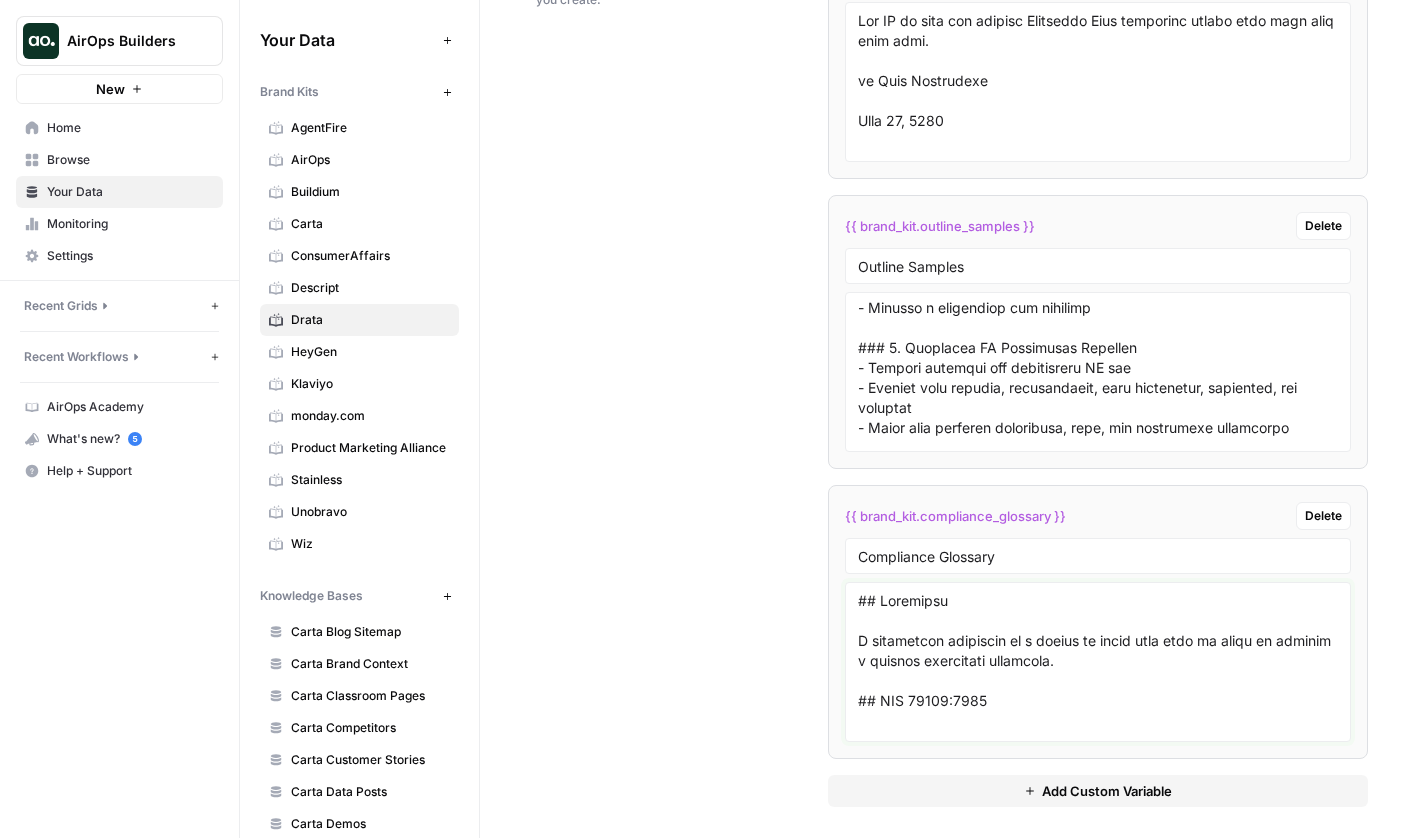 click at bounding box center [1098, 662] 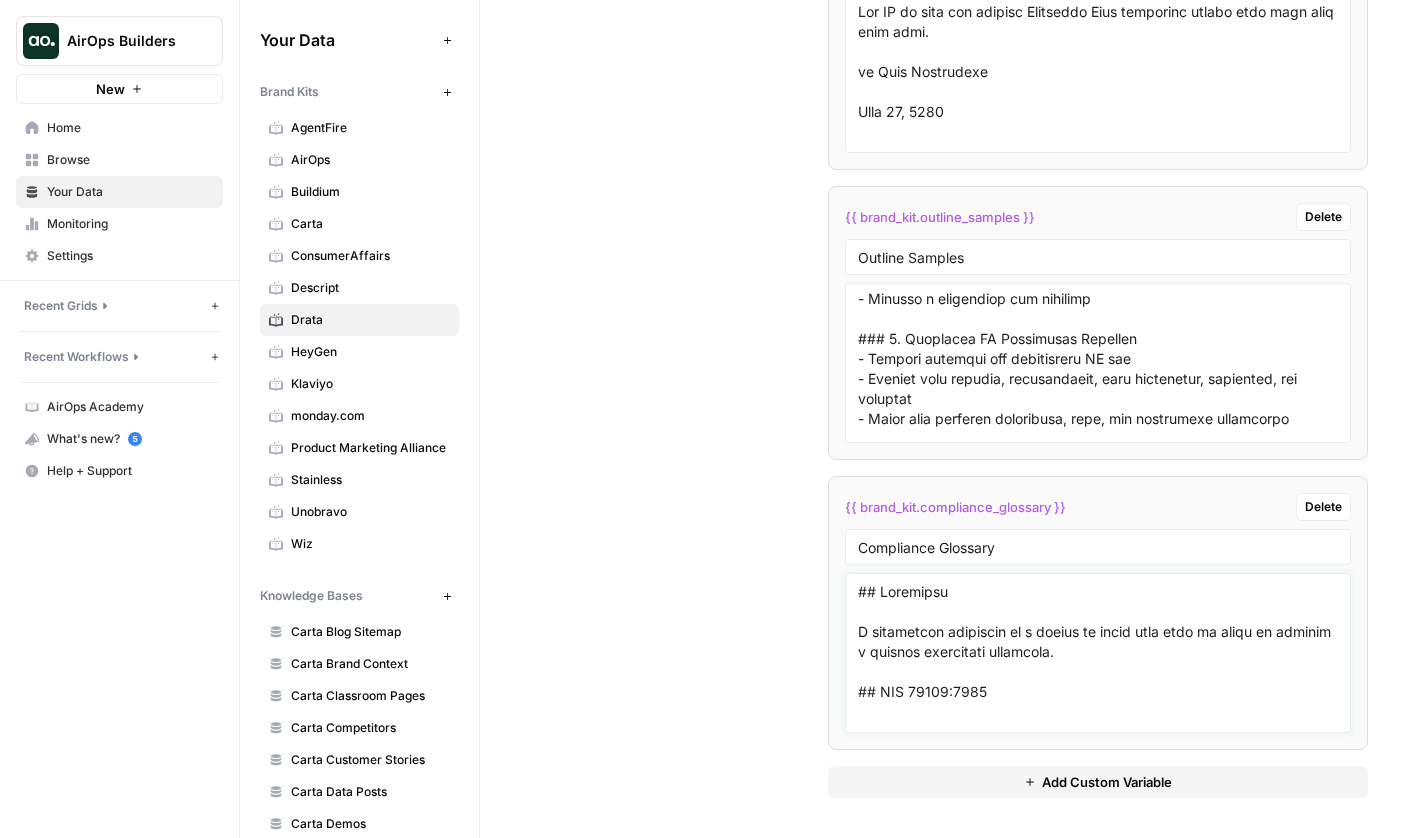 scroll, scrollTop: 5278, scrollLeft: 0, axis: vertical 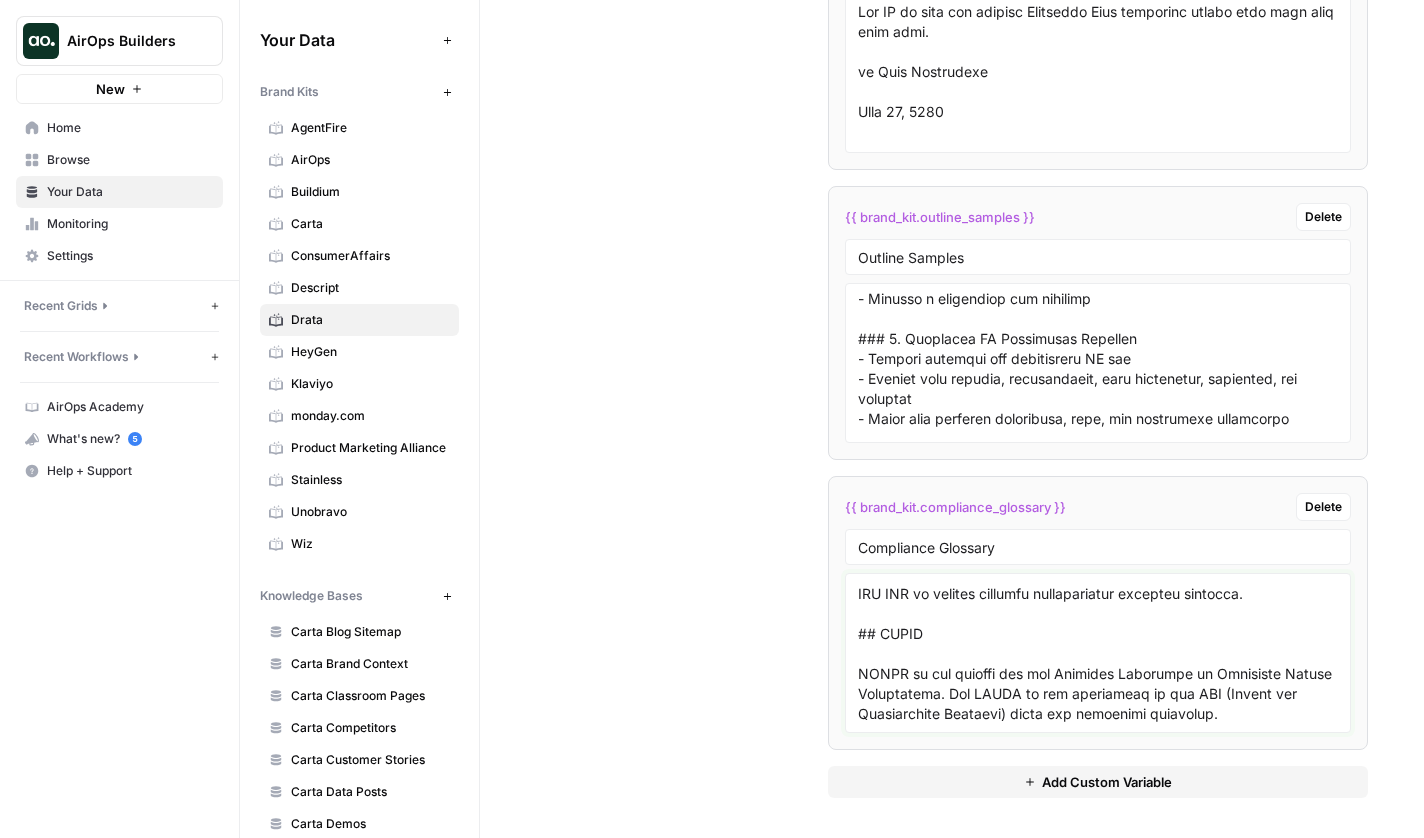 click at bounding box center (1098, 653) 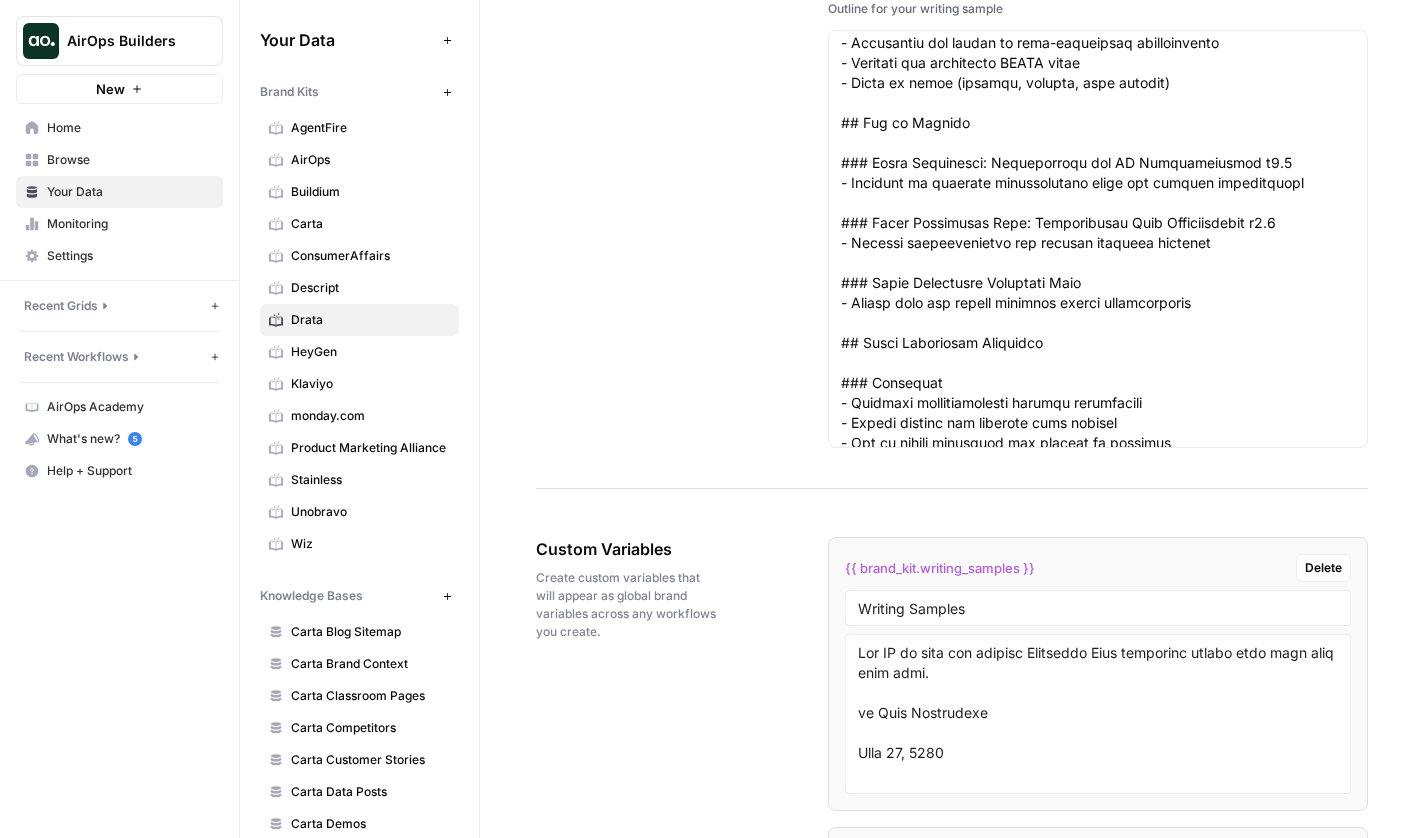 scroll, scrollTop: 5278, scrollLeft: 0, axis: vertical 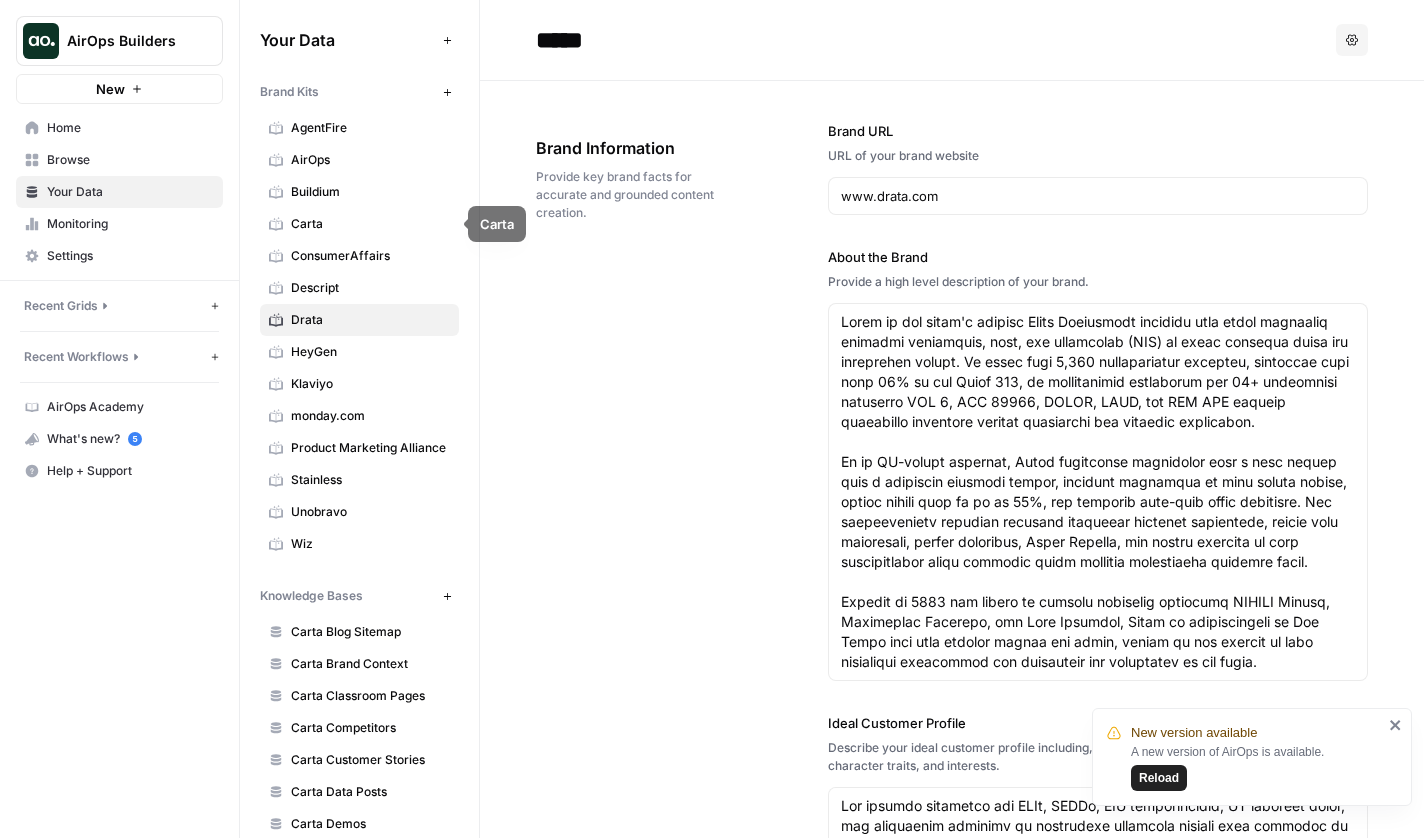 type on "## Procedure
A compliance procedure is a series of steps that must be taken to achieve a certain compliance objective.
## ISO 27001:2022
ISO 27001:2022, published in September 2022, is an international standard that specifies requirements for an information security management system (ISMS).
## ISO 27002:2022
ISO 27002:2022, published in September 2022, is an international standard that provides guidelines for information security management.
## ISO 27003:2017
ISO/IEC 27003:2017 is an international standard that provides guidelines for information security management system (ISMS) implementation.
## ISO 27004
ISO 27004 is an international standard that provides guidelines for measuring information security.
## ISO 27005:2022
ISO 27005:2022, published in September 2022, is an international standard that provides information security risk management guidelines.
## ISO 27006
ISO 27006 is an international standard that specifies requirements for the certification of information security management..." 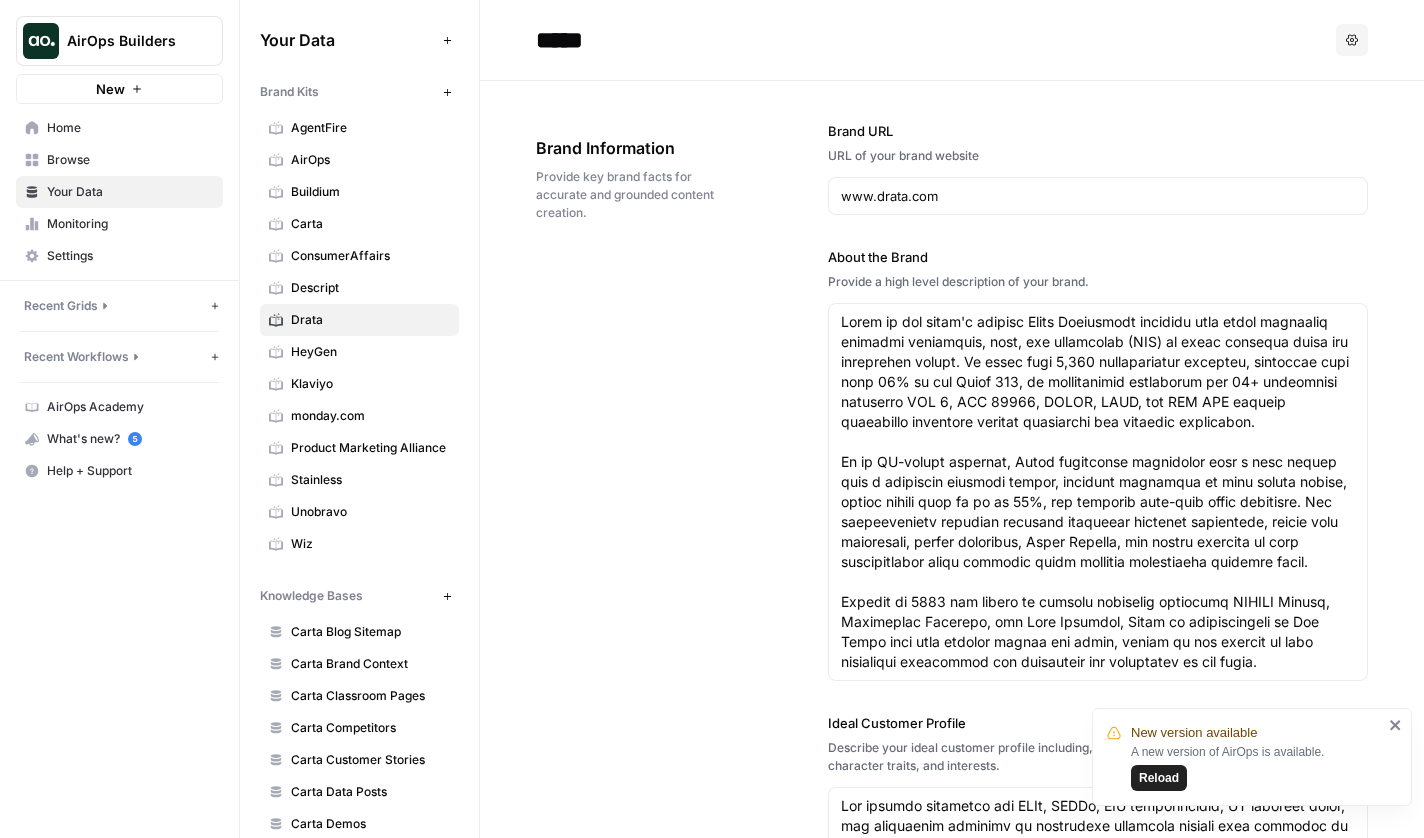 click on "Carta" at bounding box center (370, 224) 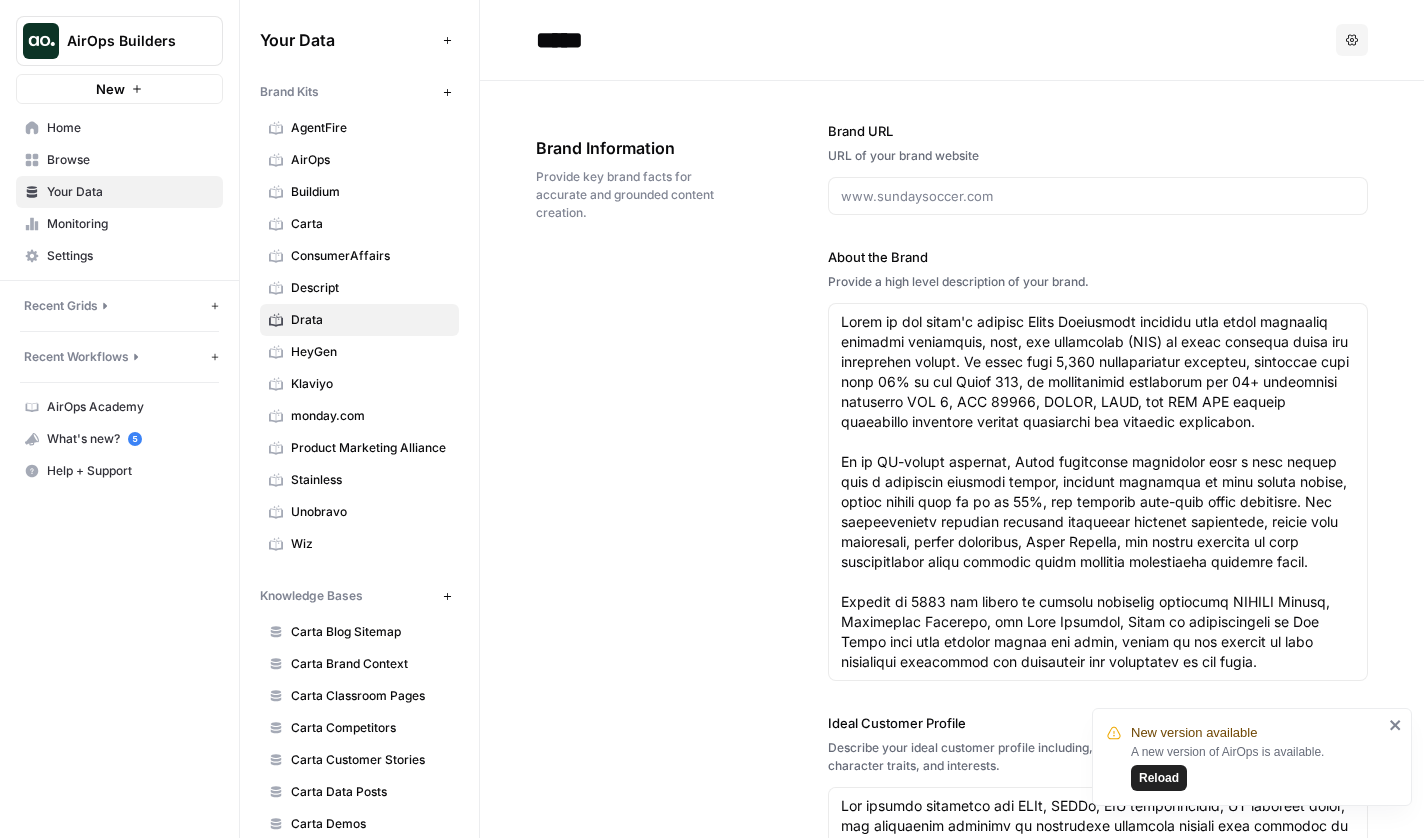 type 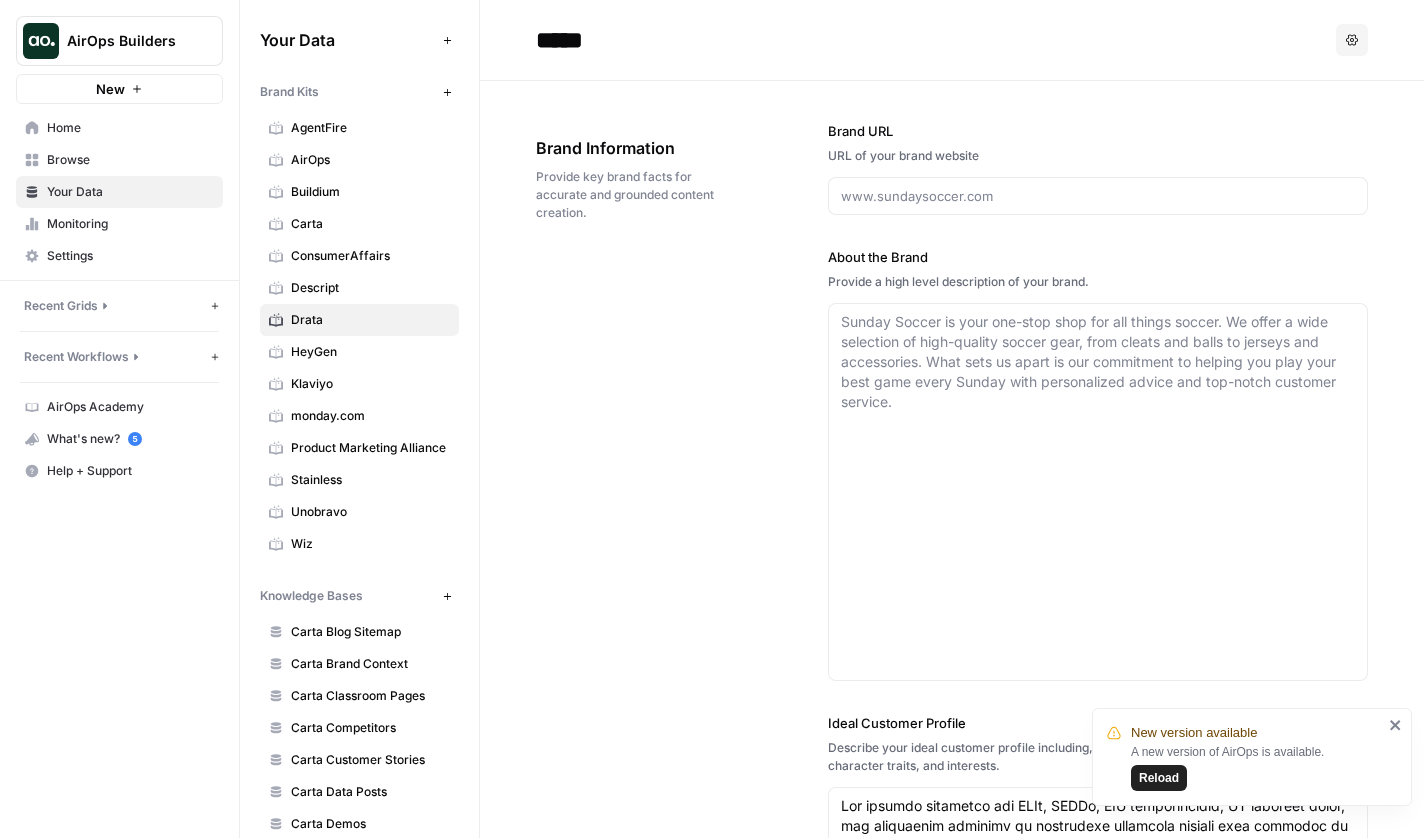 type 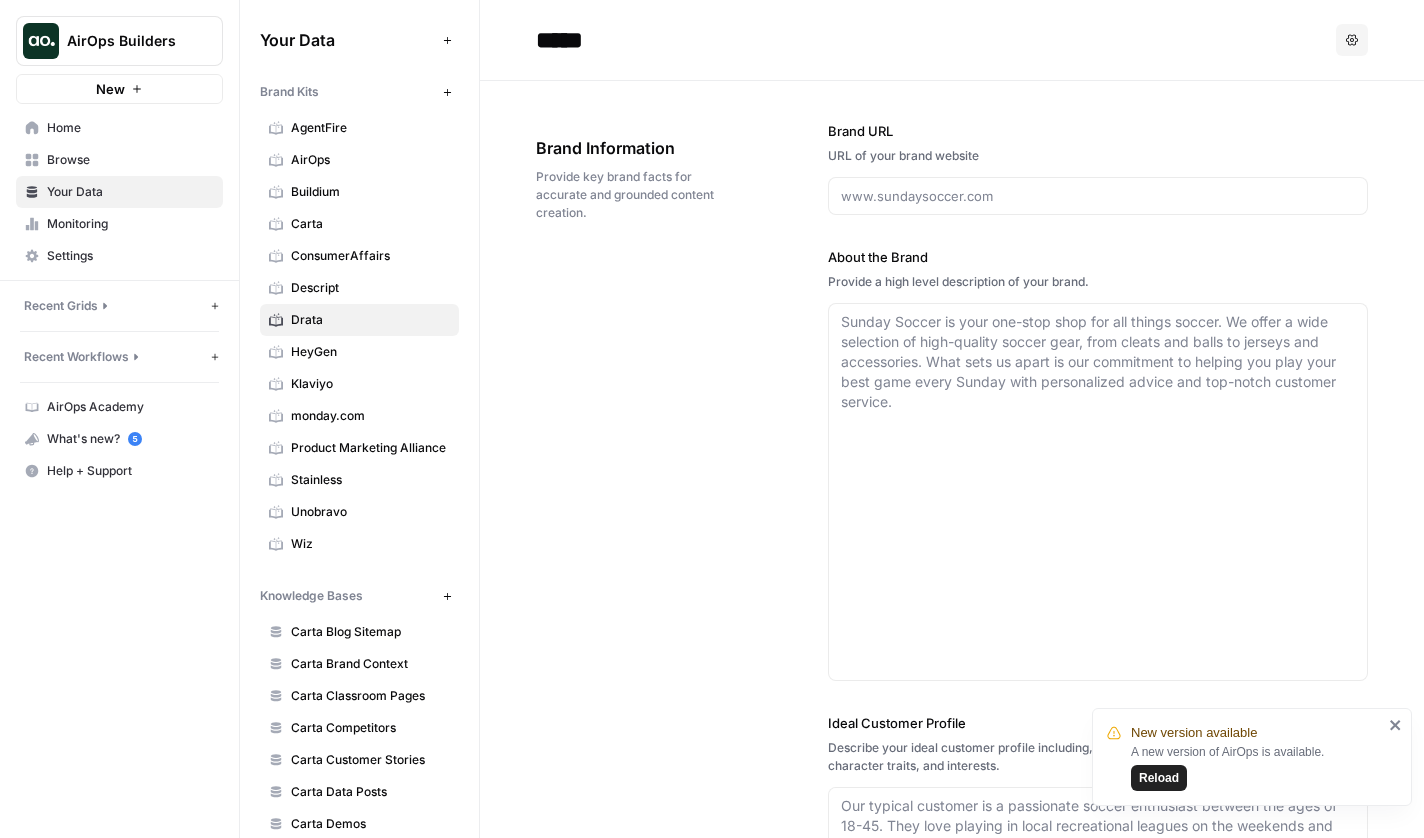 type on "https://carta.com/" 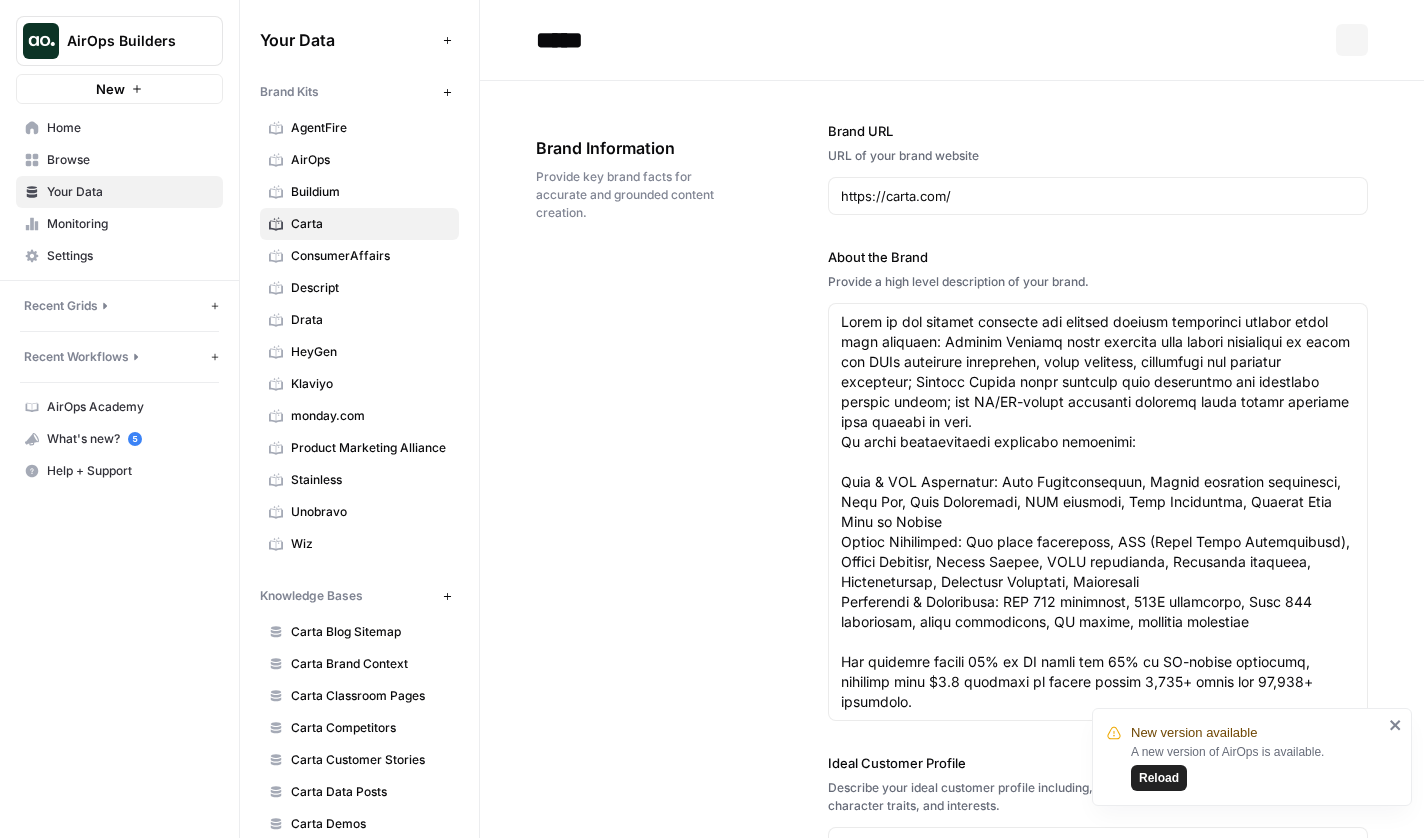 scroll, scrollTop: 0, scrollLeft: 0, axis: both 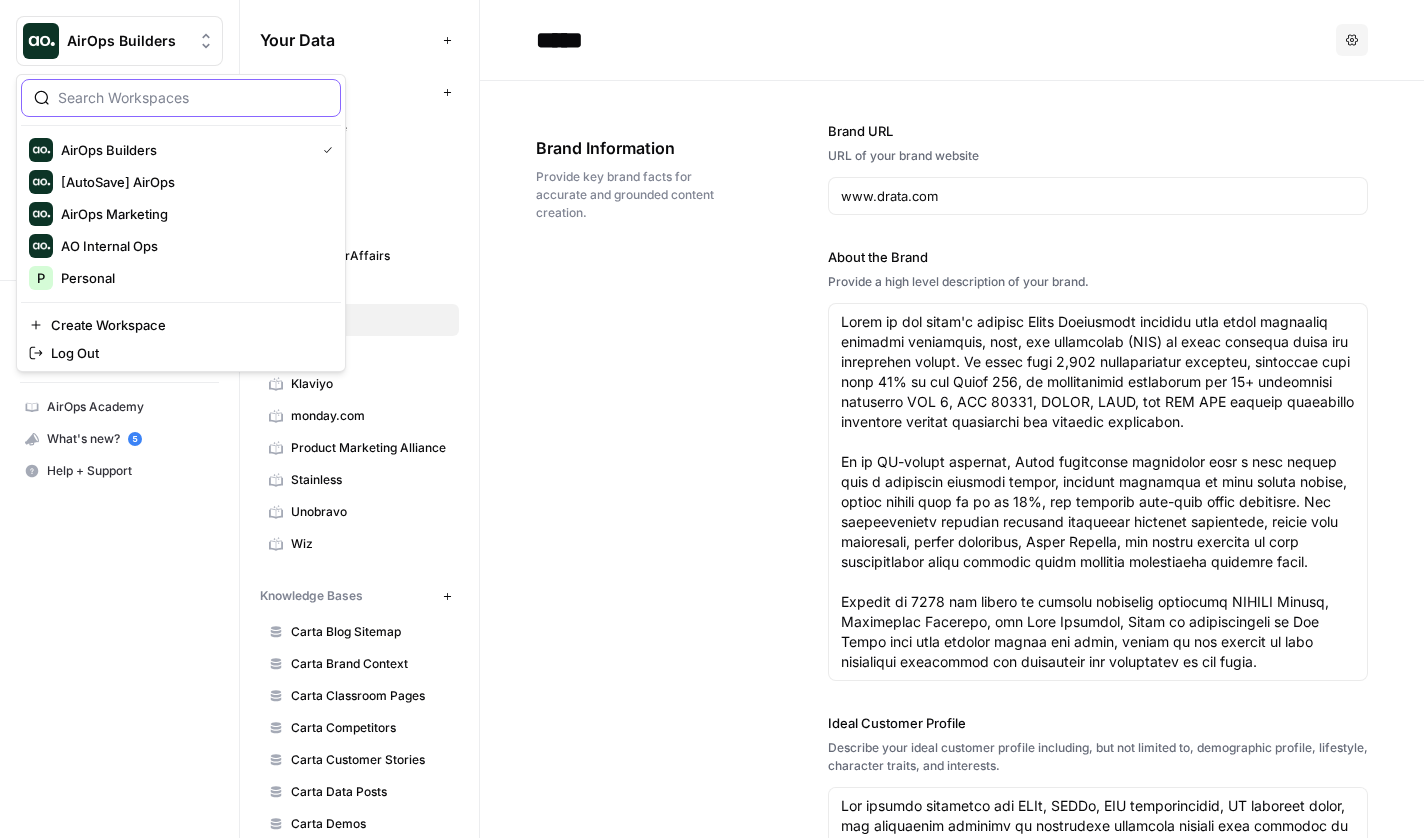 click on "AirOps Builders" at bounding box center [141, 41] 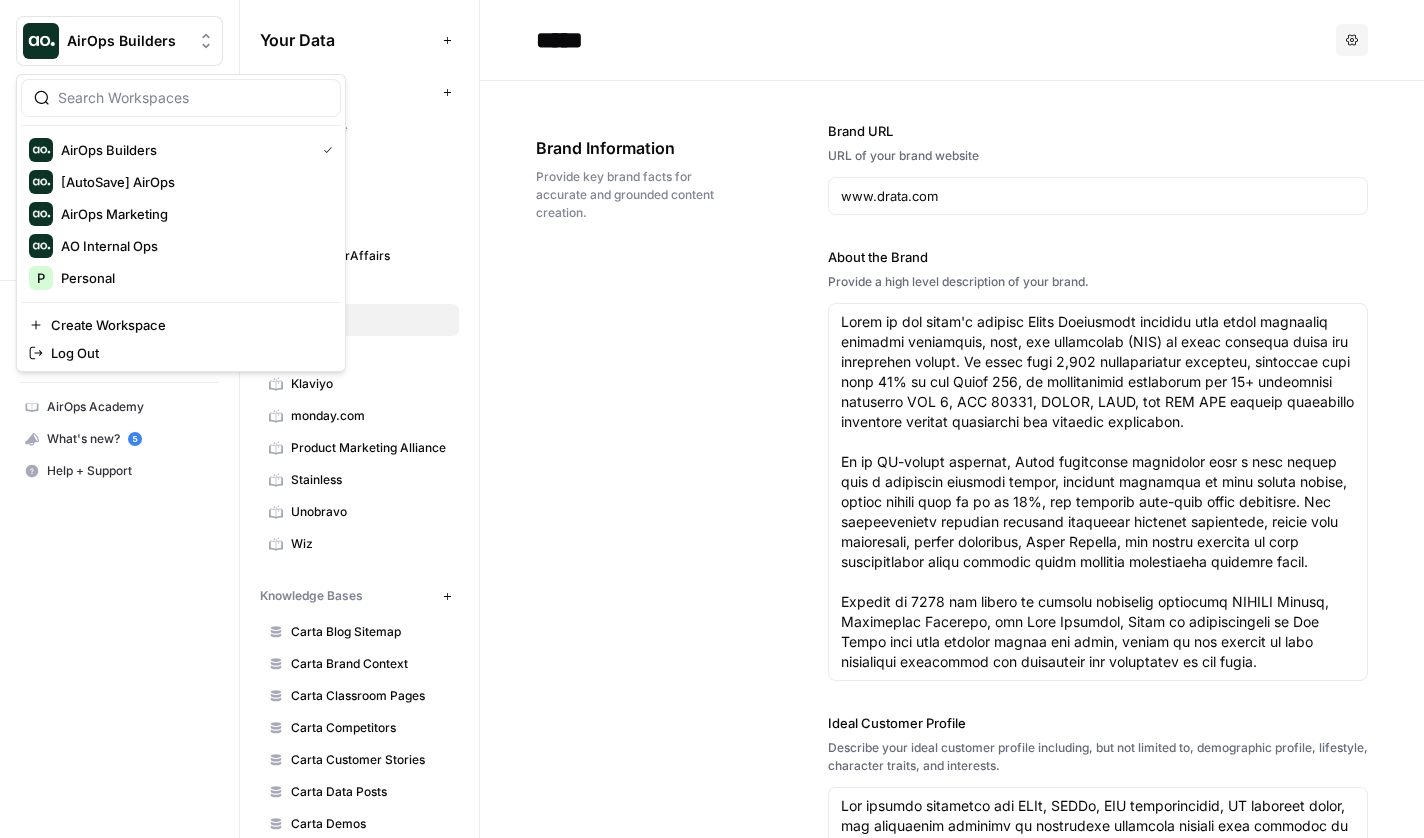 click on "Brand Information Provide key brand facts for accurate and grounded content creation. Brand URL URL of your brand website www.drata.com About the Brand Provide a high level description of your brand. Ideal Customer Profile Describe your ideal customer profile including, but not limited to, demographic profile, lifestyle, character traits, and interests. Competitors List your main competitors. Use a "," to separate multiple competitors. [BRAND], [BRAND], [BRAND], [BRAND], [BRAND], [BRAND], [BRAND], [BRAND] [BRAND], [BRAND], [BRAND], [BRAND], [BRAND], [BRAND], [BRAND], [BRAND] Brand Point Of View Articulate your brand's mission and core values." at bounding box center [952, 1019] 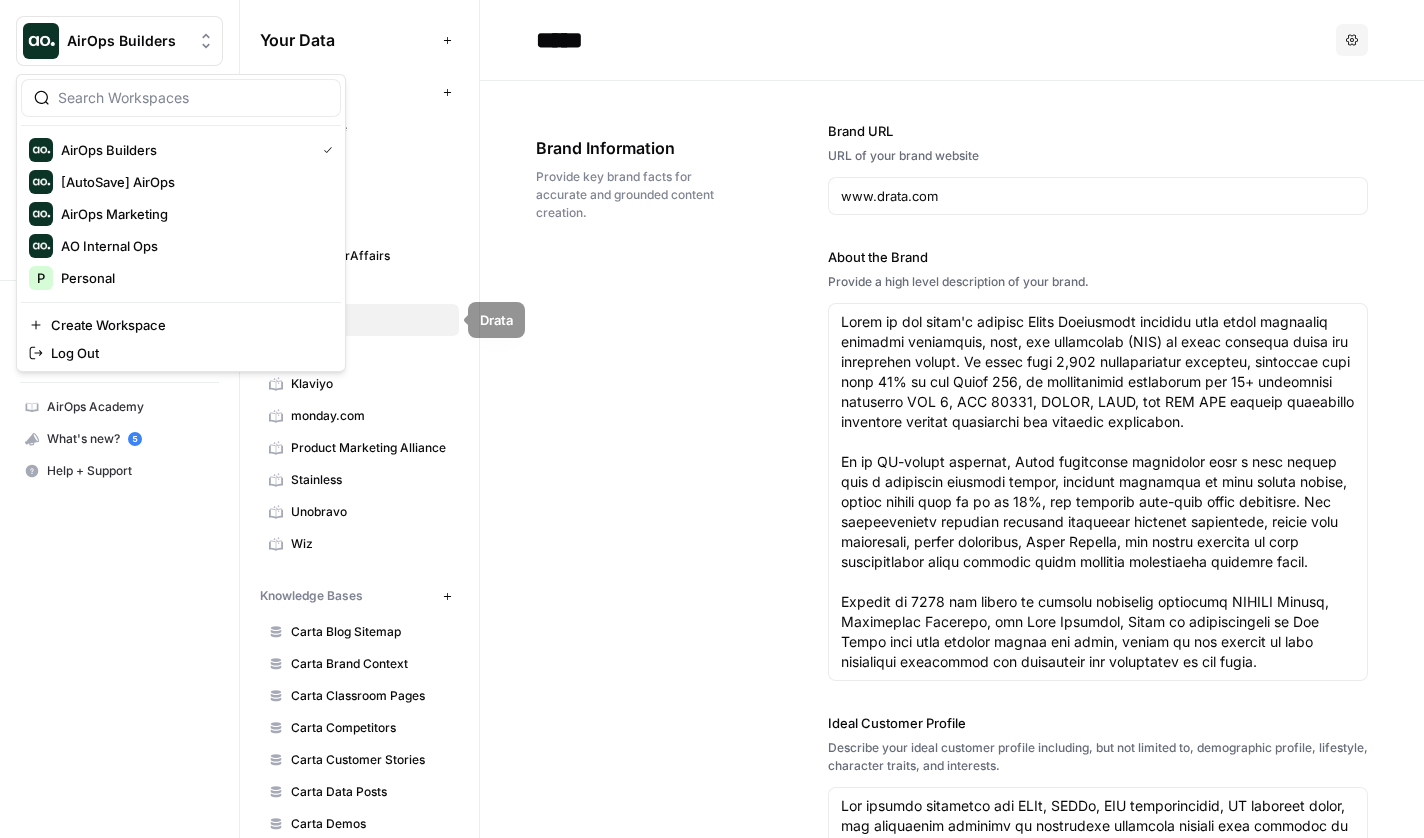 click on "AirOps Builders" at bounding box center [119, 41] 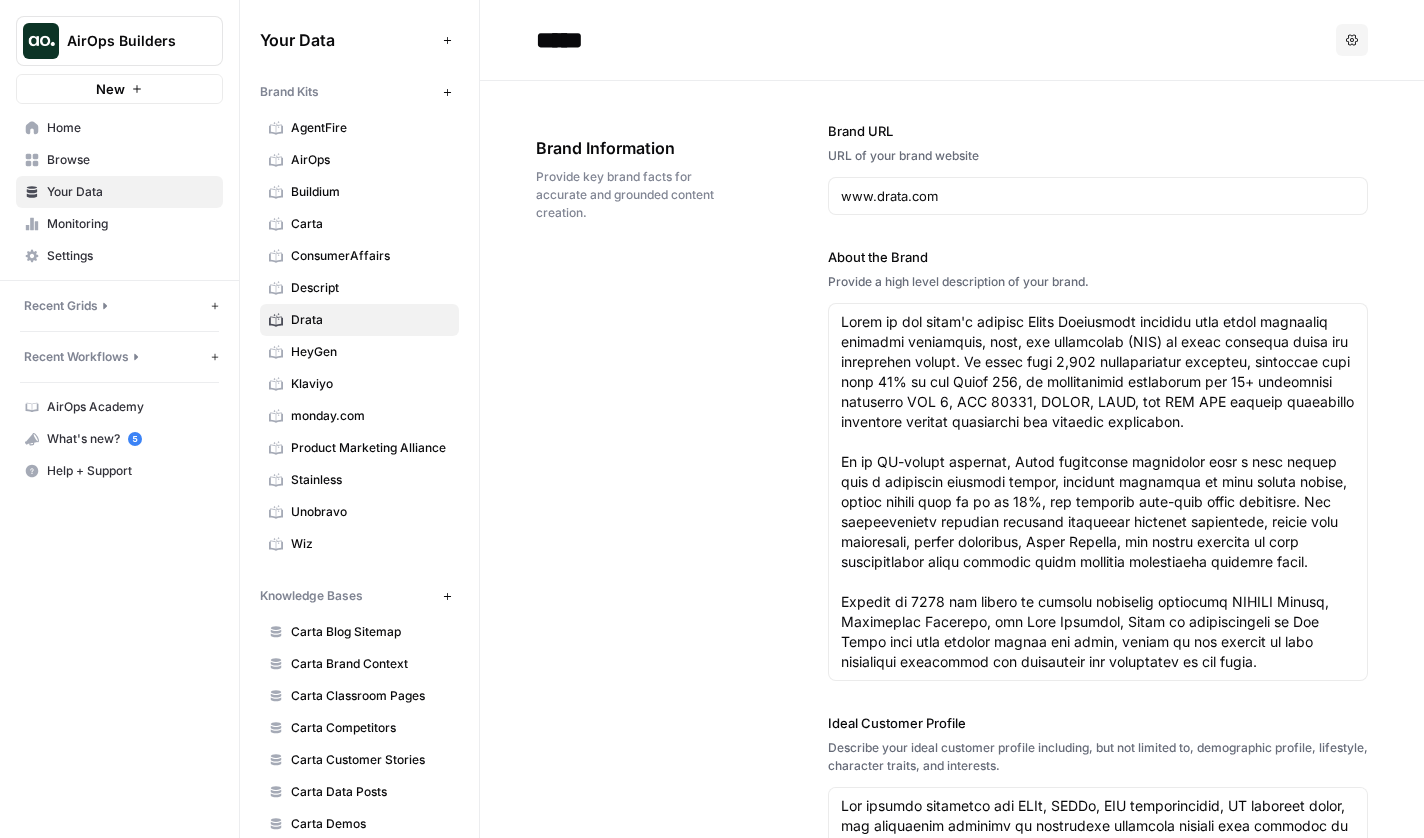 click on "AirOps Builders" at bounding box center [127, 41] 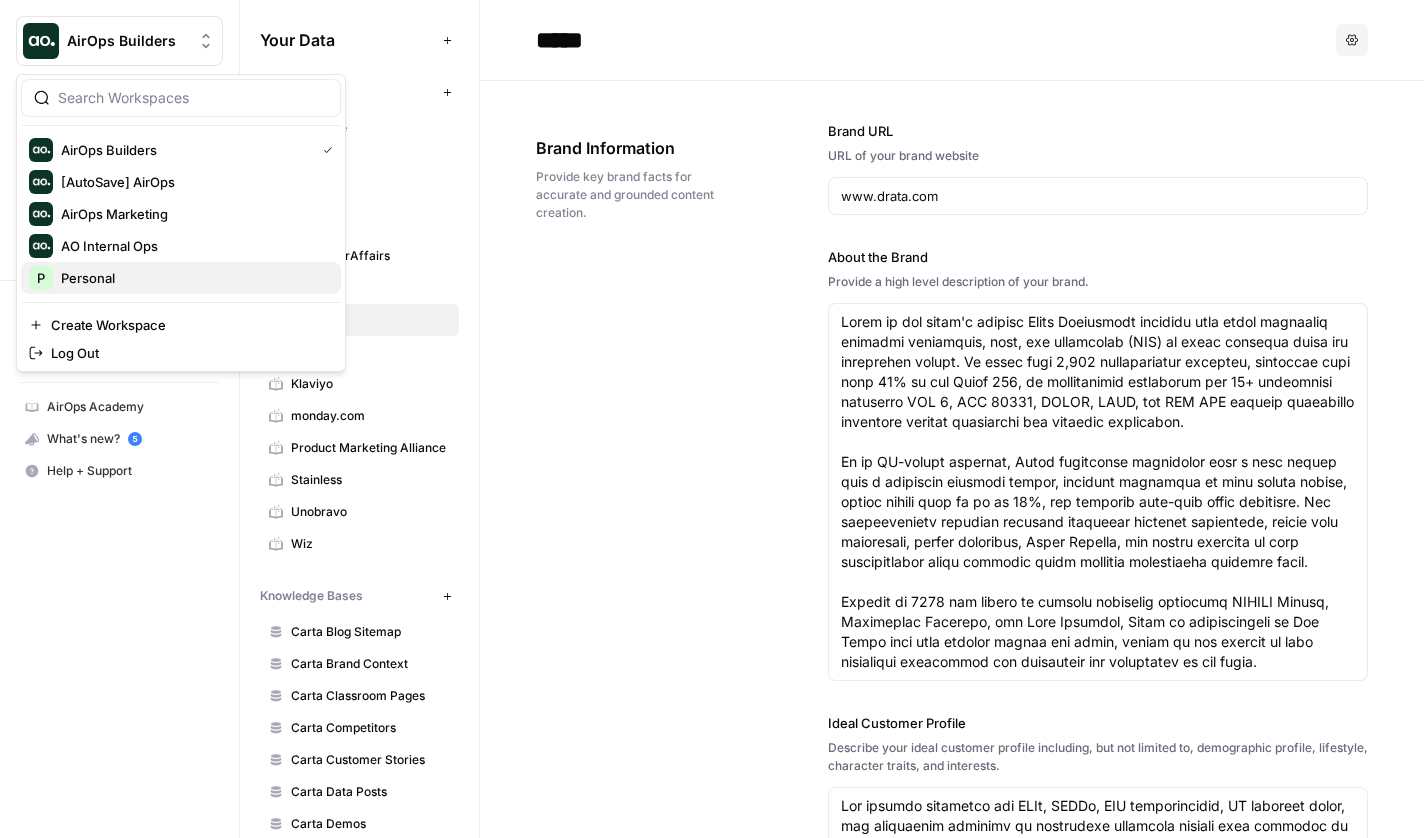 click on "Personal" at bounding box center [193, 278] 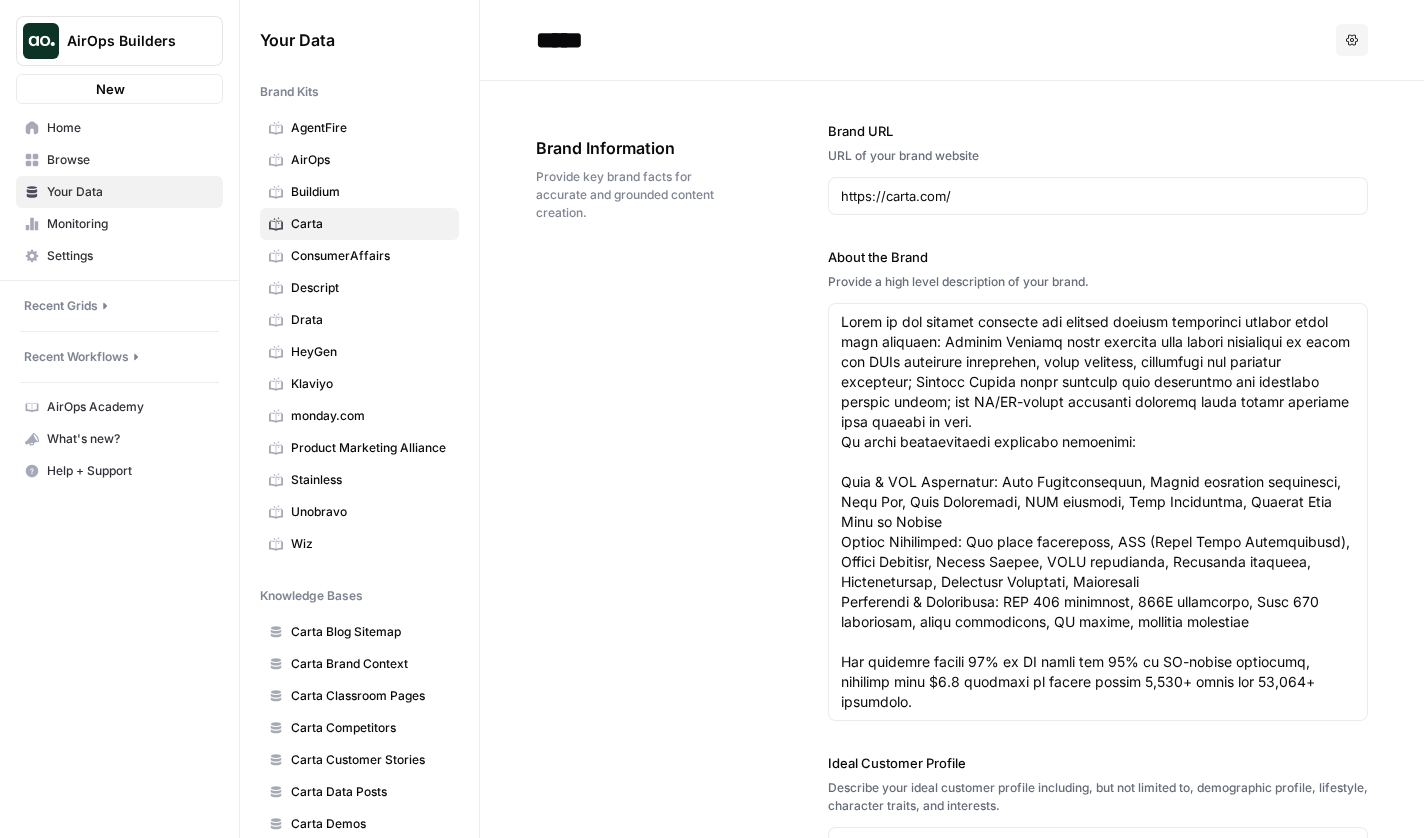 scroll, scrollTop: 0, scrollLeft: 0, axis: both 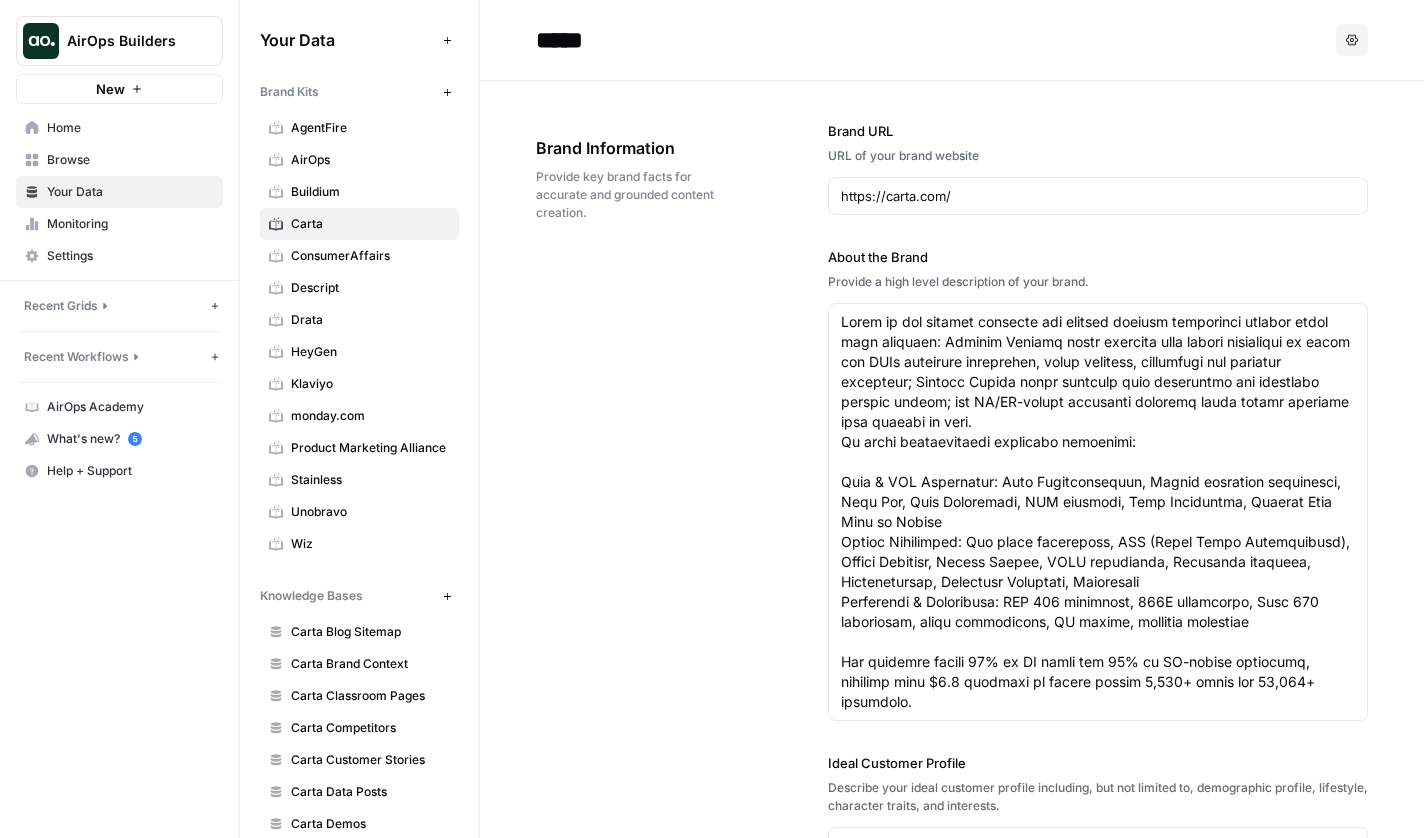 click on "Klaviyo" at bounding box center [370, 384] 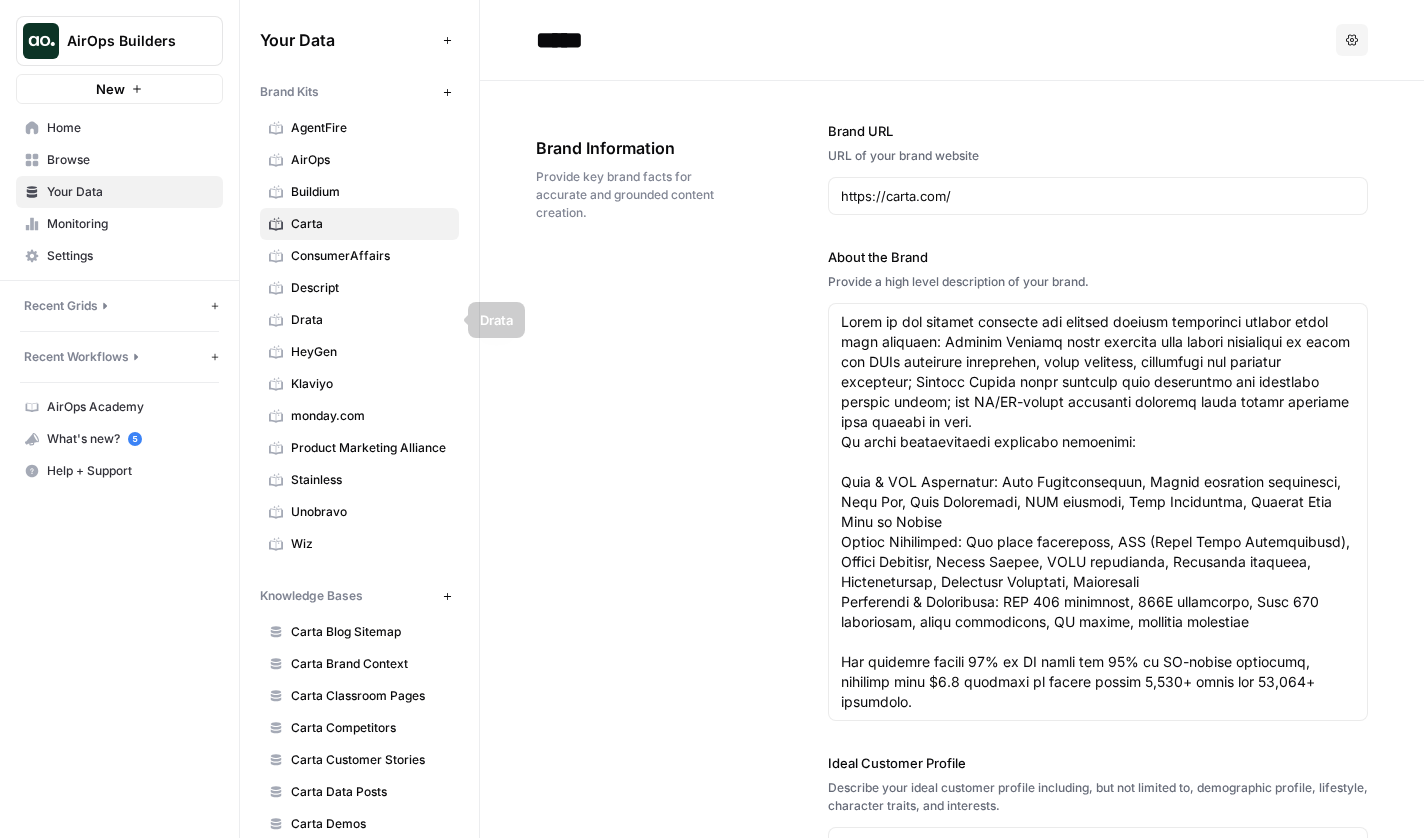 type 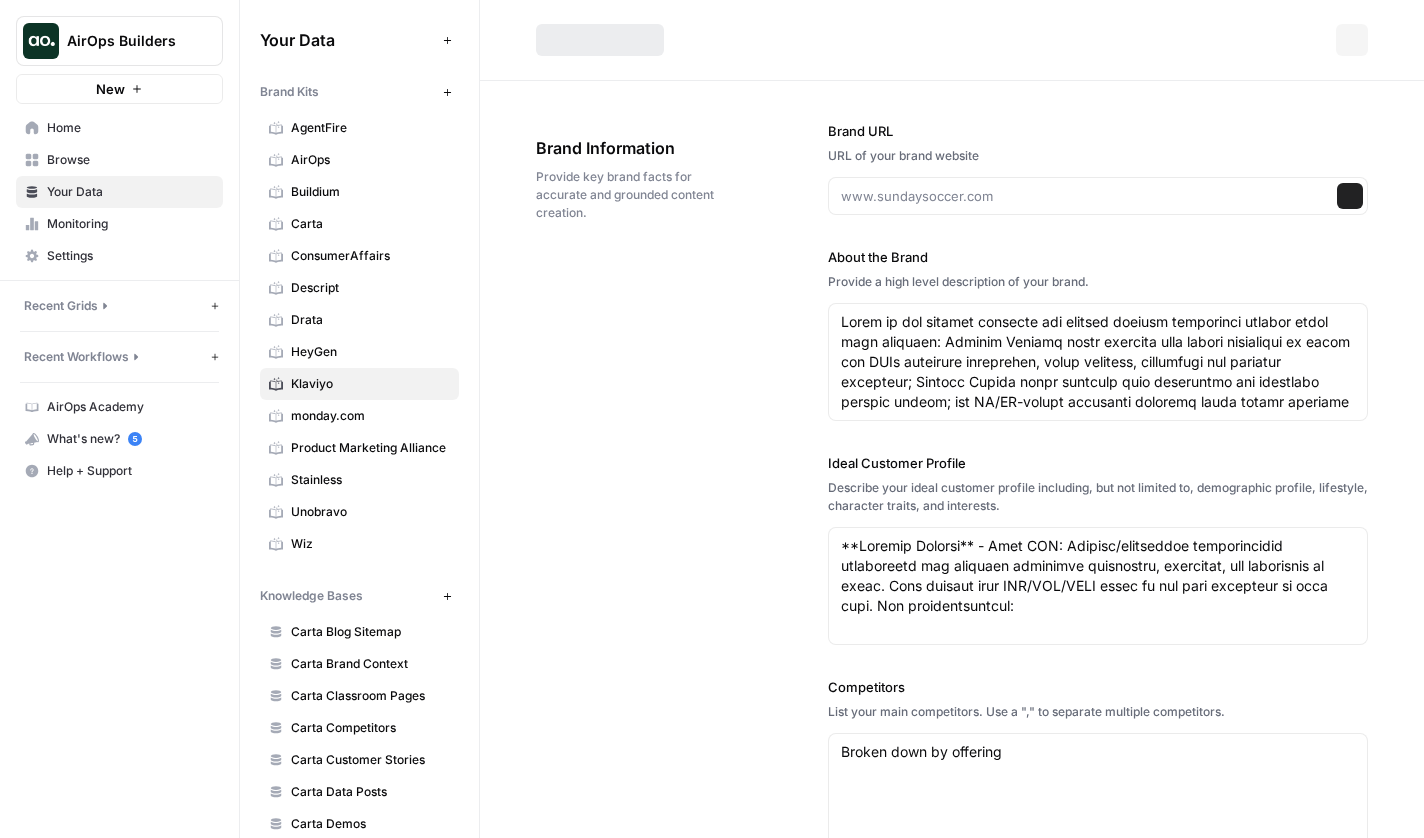 type on "https://www.klaviyo.com/" 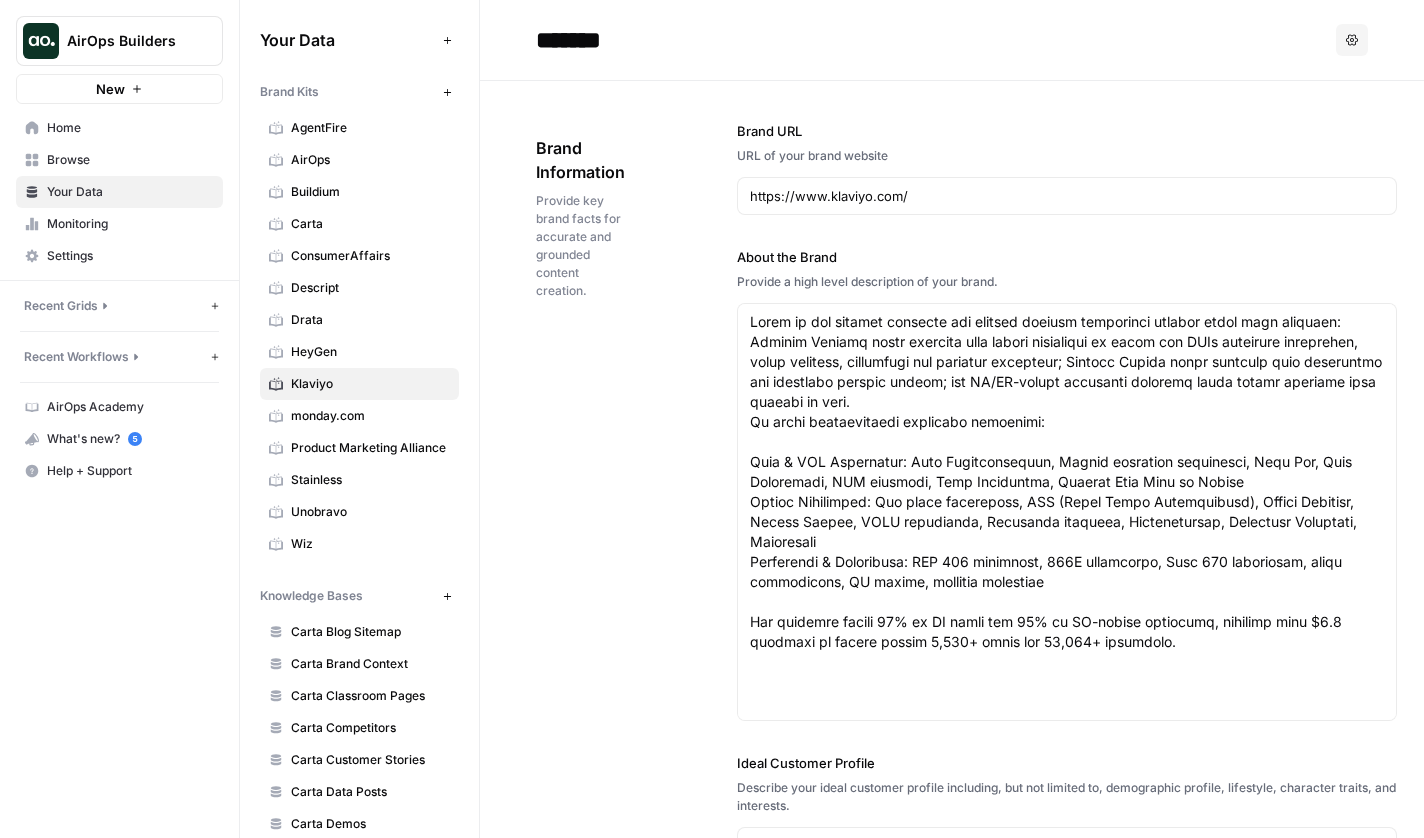 scroll, scrollTop: 0, scrollLeft: 0, axis: both 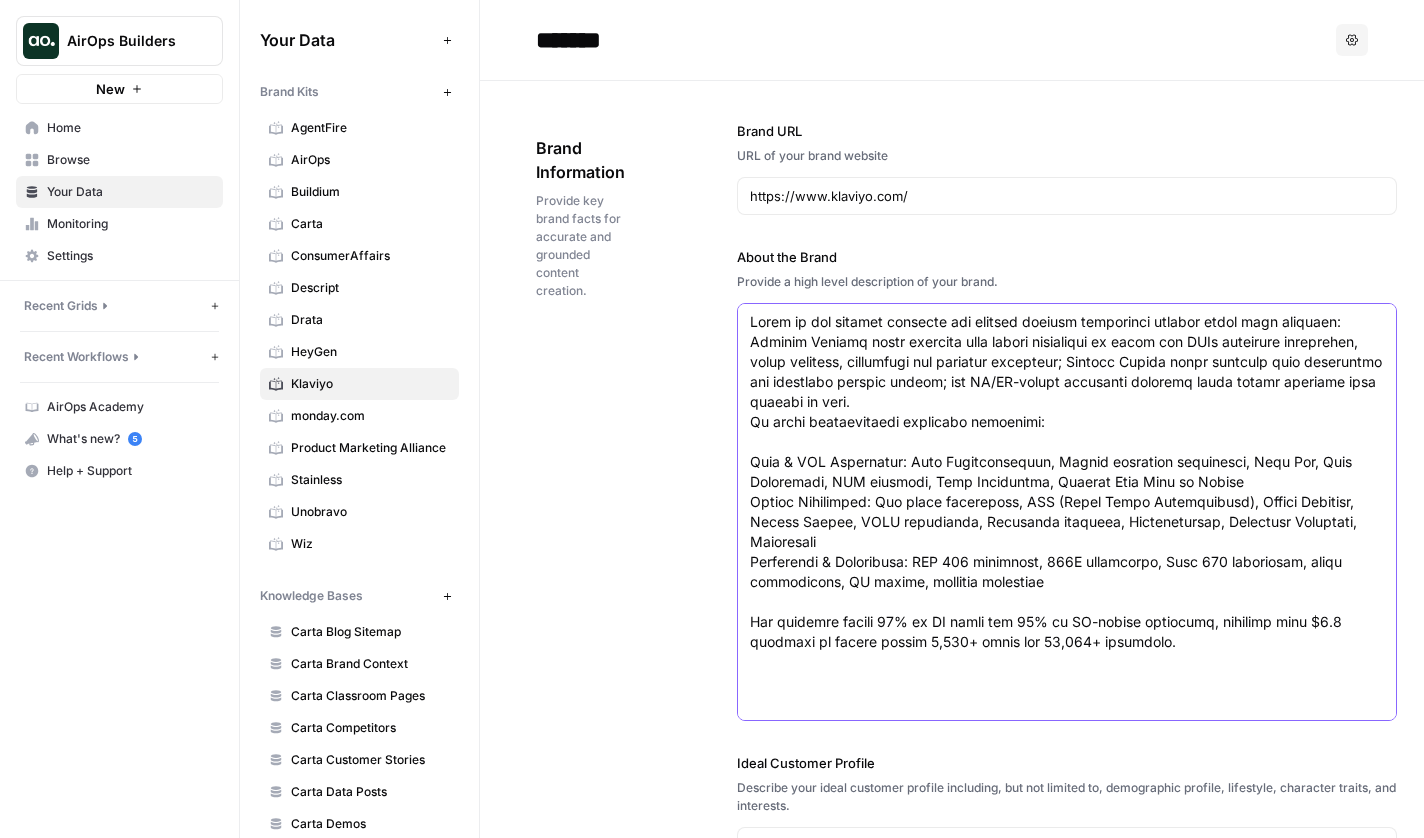 drag, startPoint x: 768, startPoint y: 420, endPoint x: 884, endPoint y: 420, distance: 116 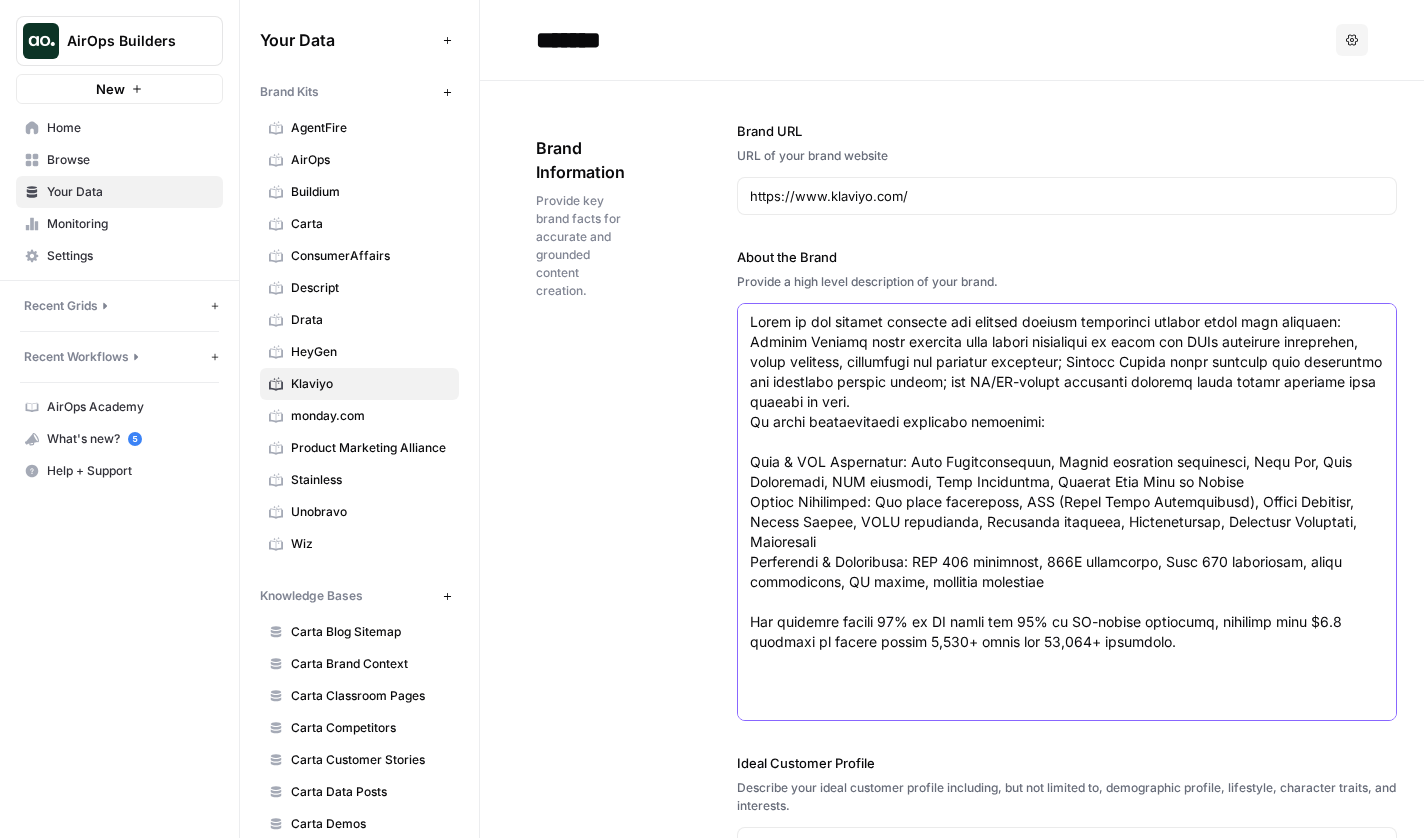 click on "About the Brand" at bounding box center (1067, 4702) 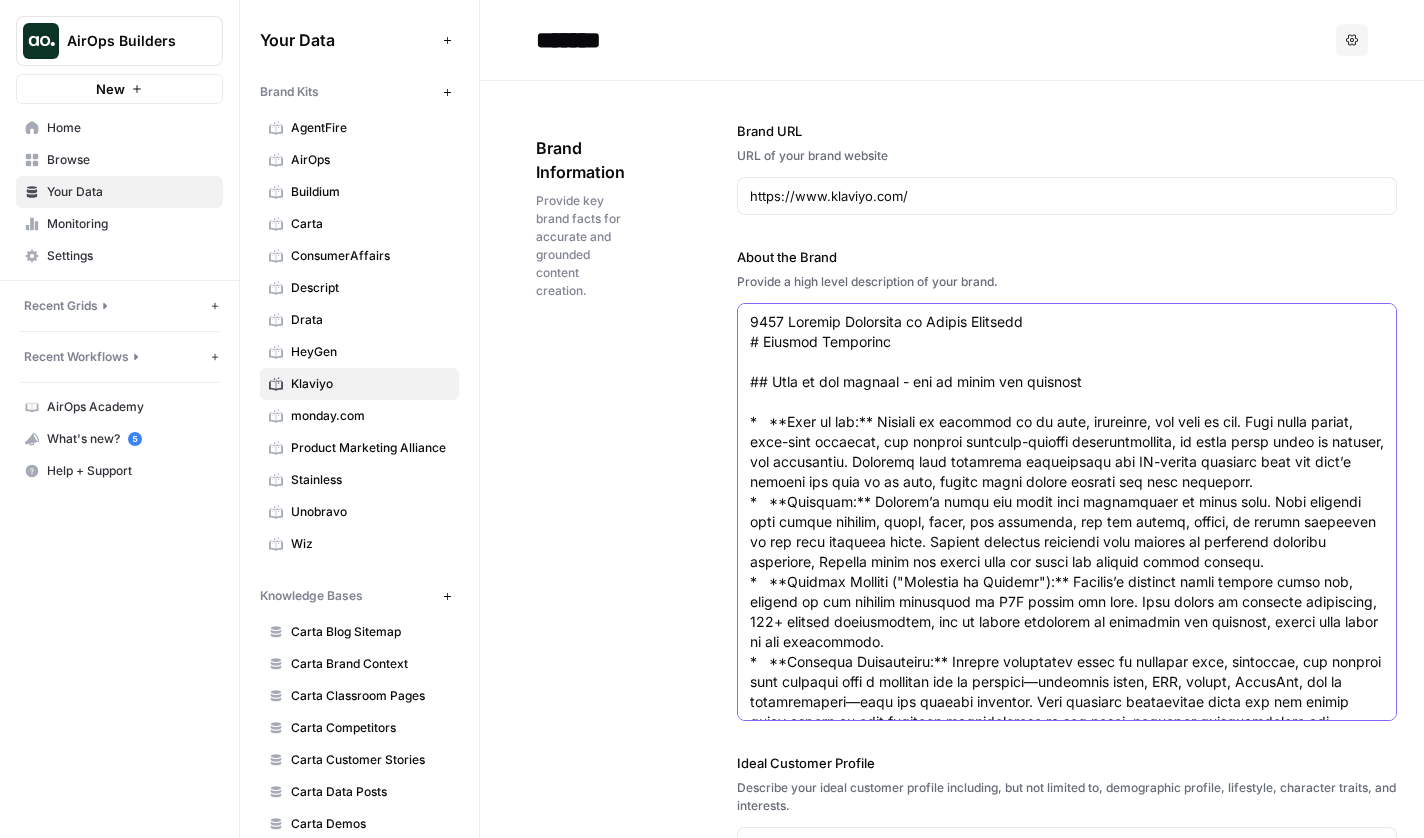 click on "About the Brand" at bounding box center (1067, 4702) 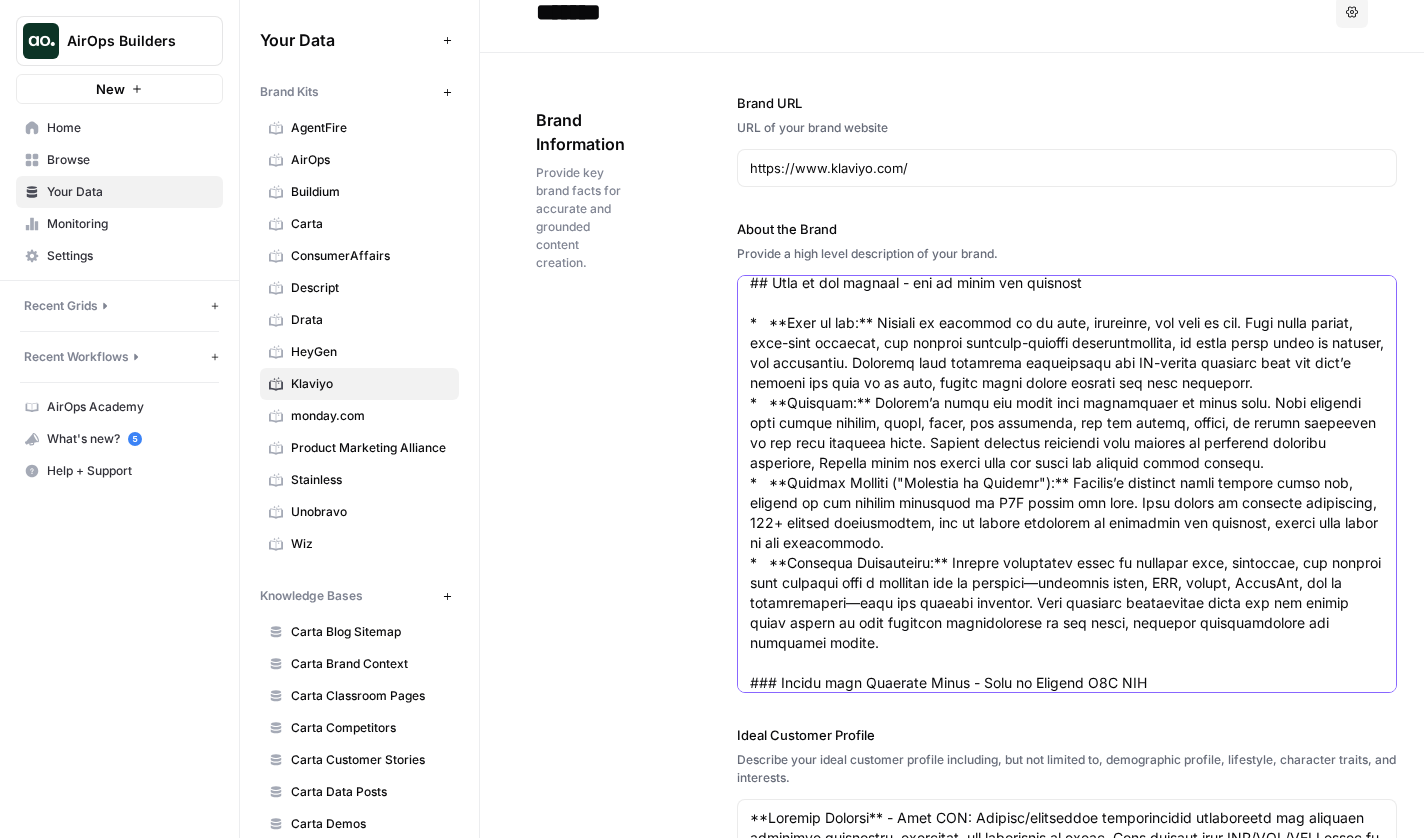 scroll, scrollTop: 82, scrollLeft: 0, axis: vertical 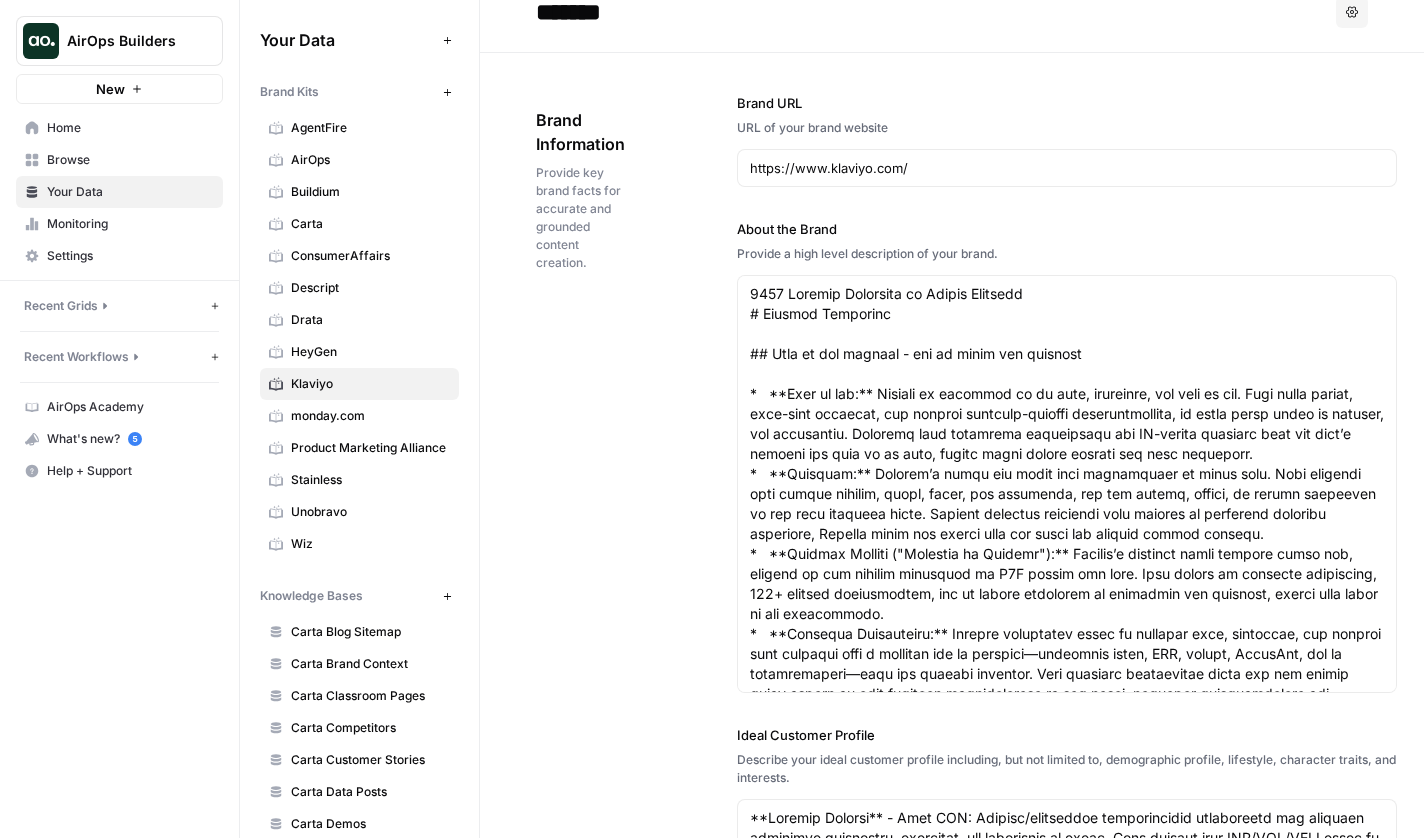 drag, startPoint x: 748, startPoint y: 313, endPoint x: 857, endPoint y: 316, distance: 109.041275 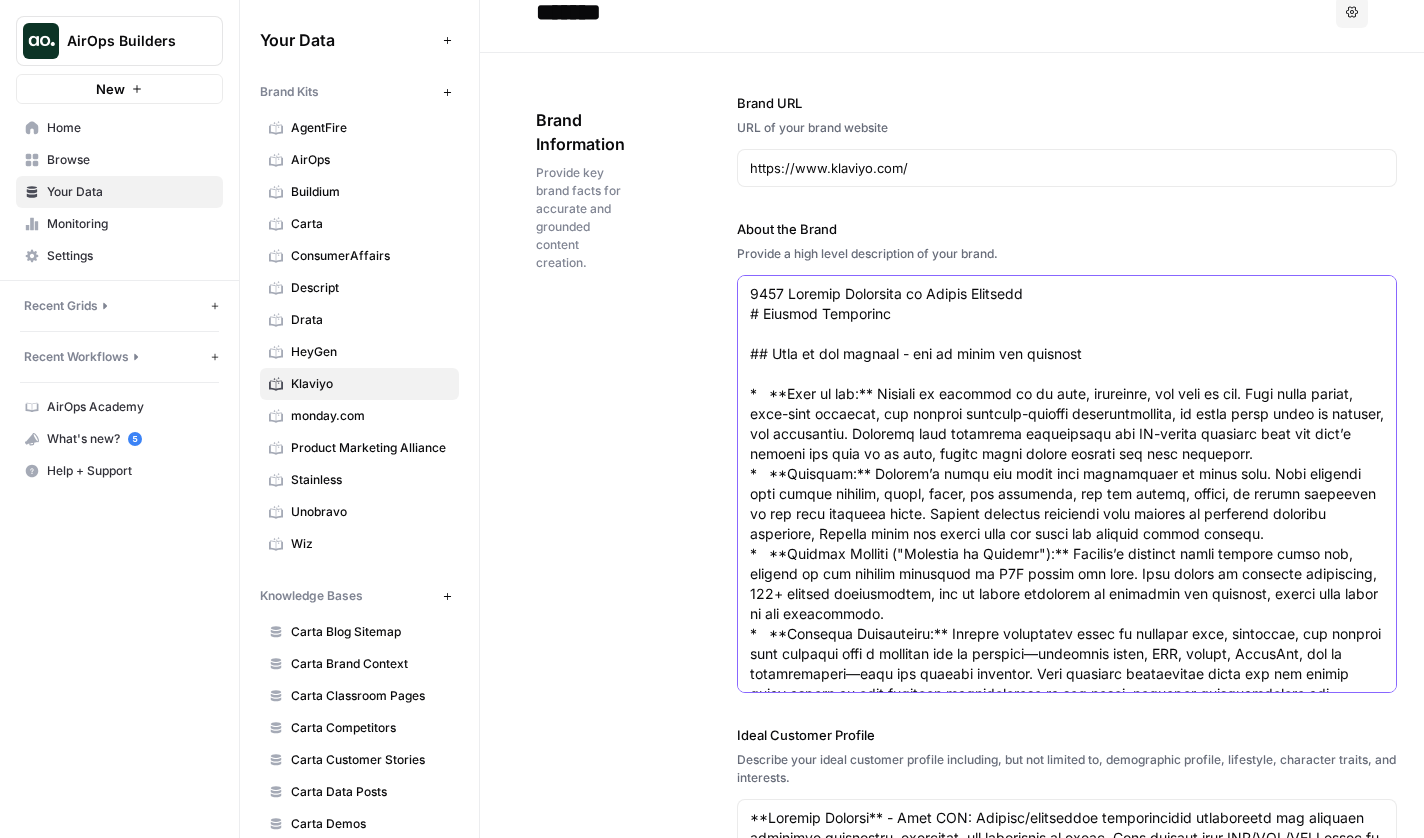 drag, startPoint x: 750, startPoint y: 395, endPoint x: 881, endPoint y: 400, distance: 131.09538 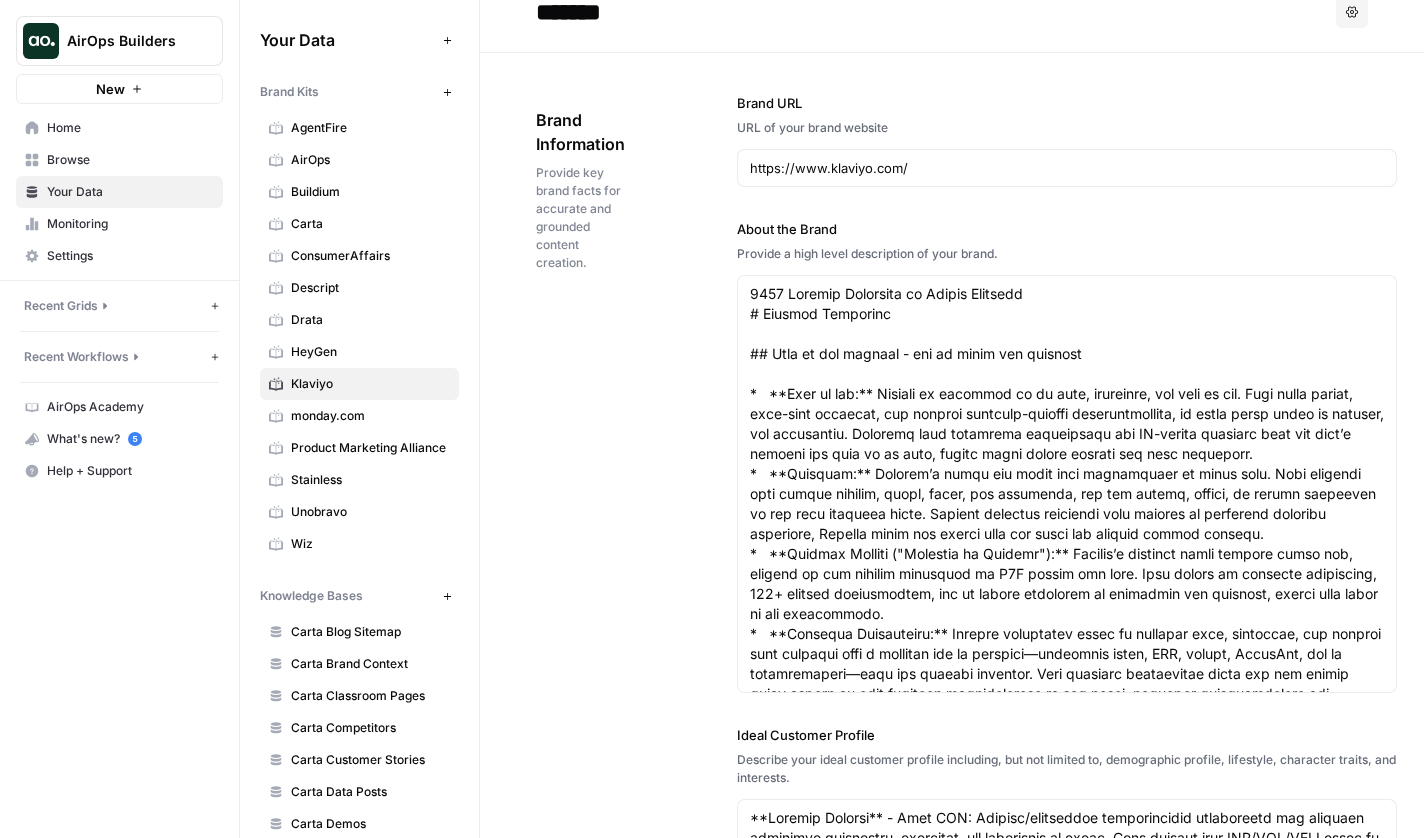 click on "Brand URL URL of your brand website https://www.klaviyo.com/ About the Brand Provide a high level description of your brand. Ideal Customer Profile Describe your ideal customer profile including, but not limited to, demographic profile, lifestyle, character traits, and interests. Klaviyo serves ecommerce businesses, direct-to-consumer brands, and retailers seeking to grow their customer base and increase revenue through personalized, data-driven marketing. These customers aim to deliver coordinated, impactful communications across multiple channels to engage and retain their audiences. Klaviyo serves ecommerce businesses, direct-to-consumer brands, and retailers seeking to grow their customer base and increase revenue through personalized, data-driven marketing. These customers aim to deliver coordinated, impactful communications across multiple channels to engage and retain their audiences. Competitors List your main competitors. Use a "," to separate multiple competitors. Brand Point Of View" at bounding box center [1067, 861] 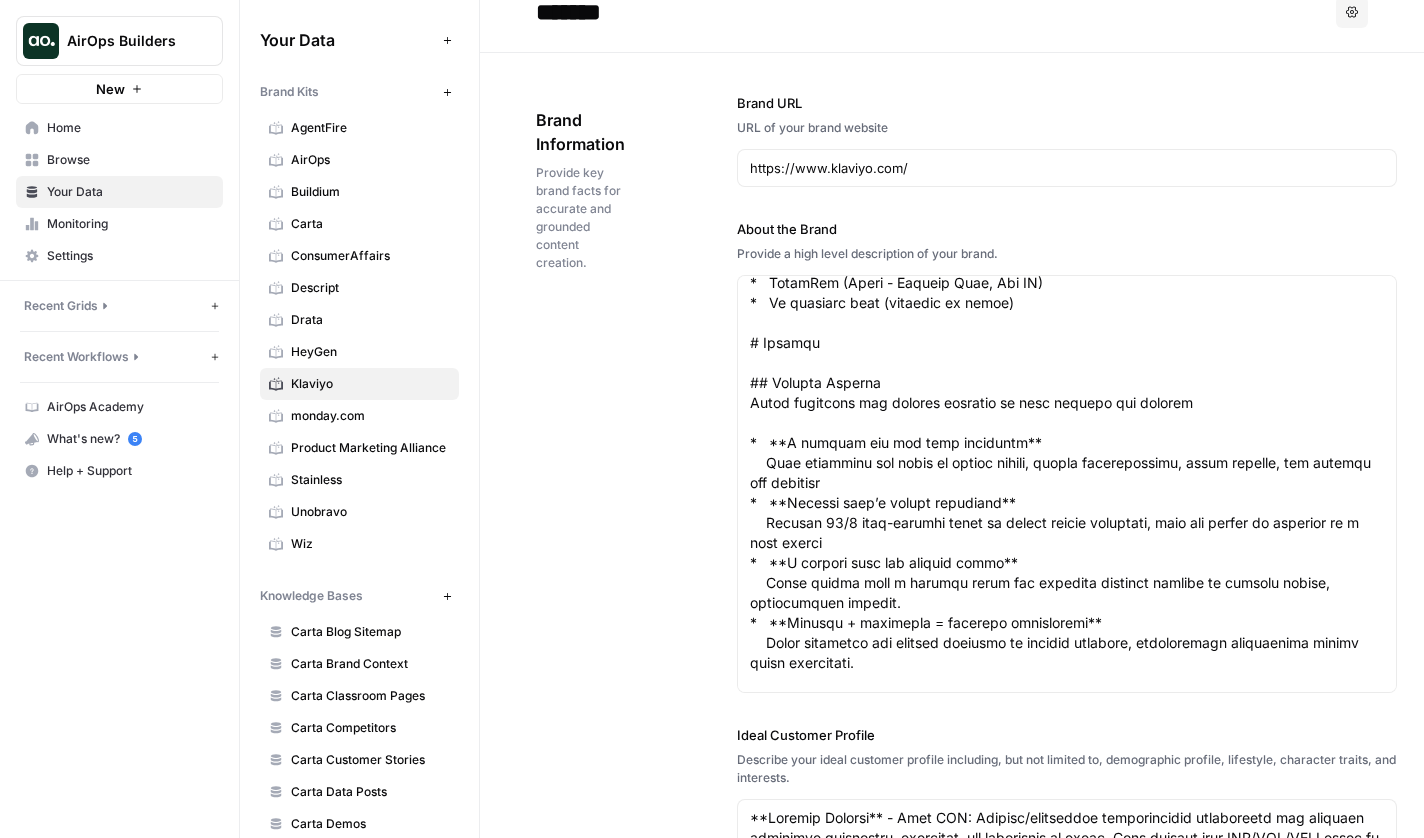 scroll, scrollTop: 2632, scrollLeft: 0, axis: vertical 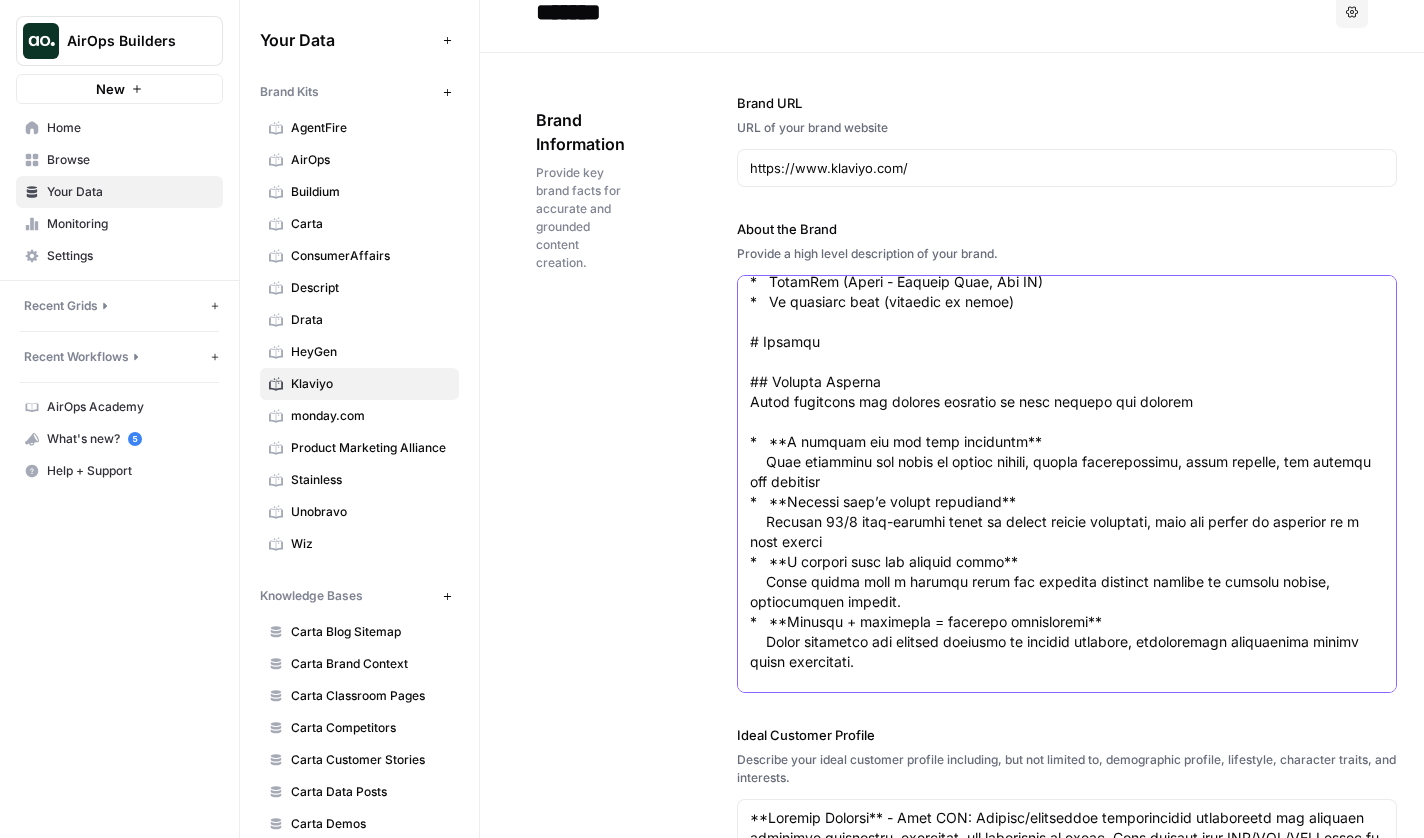 drag, startPoint x: 816, startPoint y: 384, endPoint x: 748, endPoint y: 339, distance: 81.5414 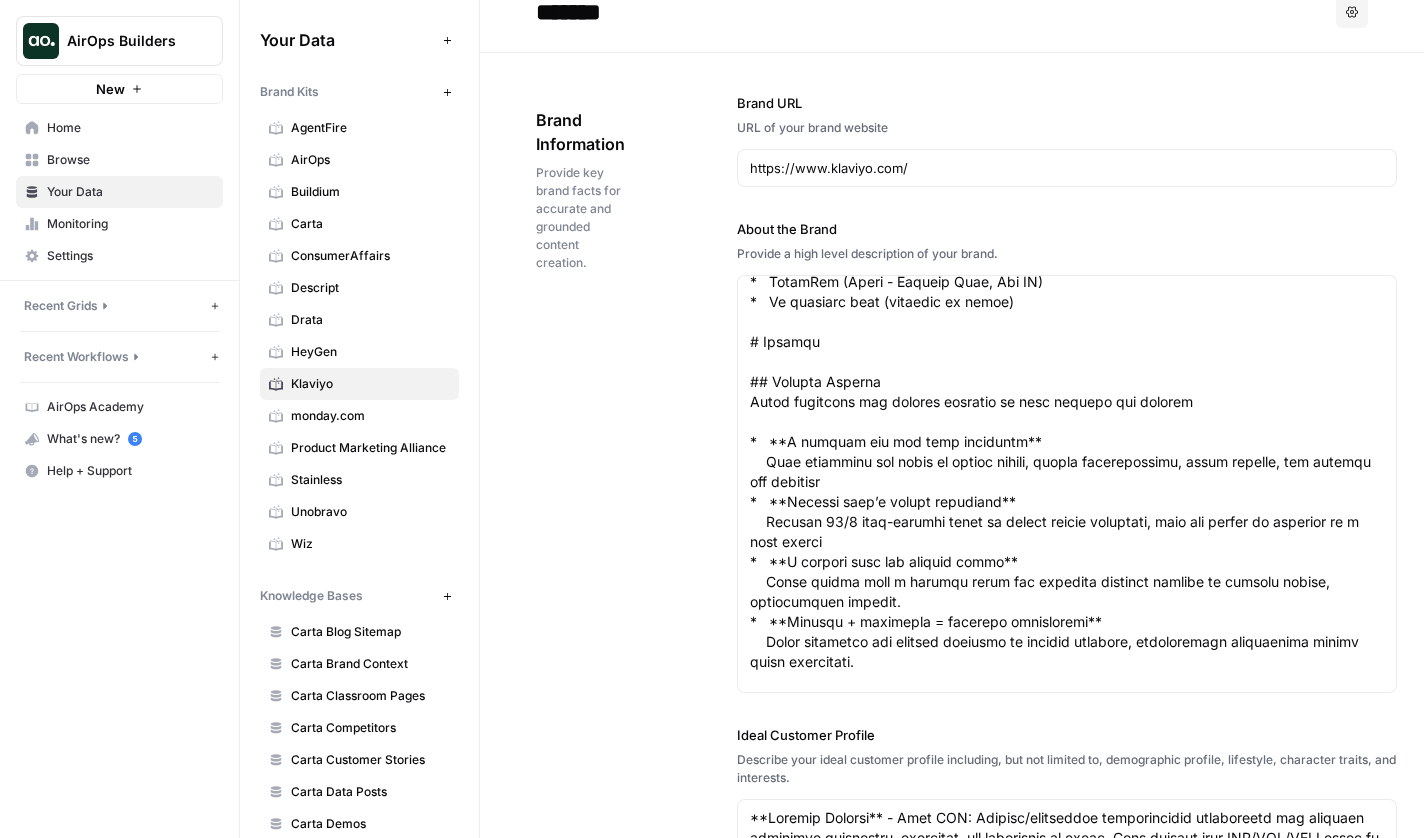 click on "Carta" at bounding box center [370, 224] 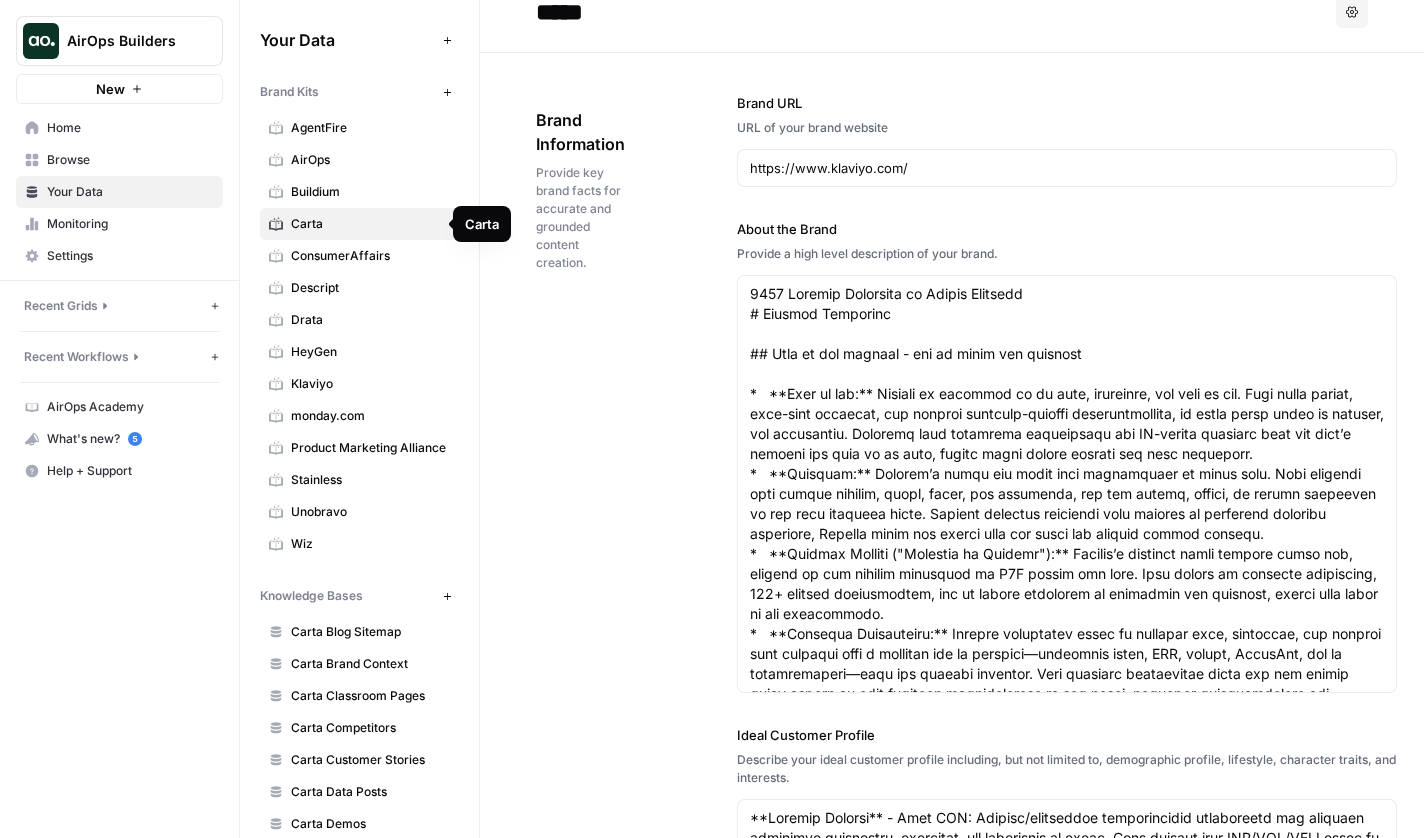type on "https://carta.com/" 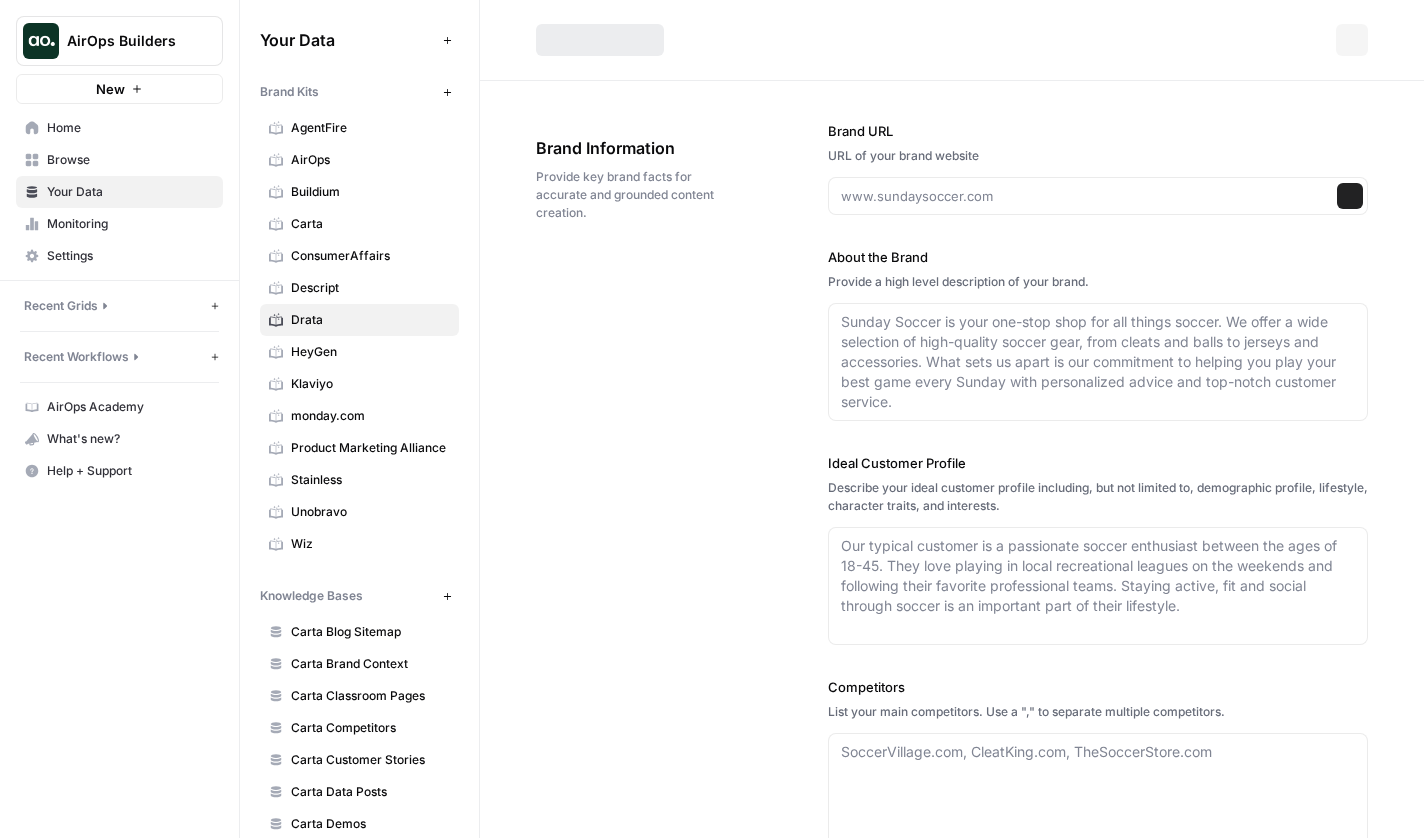 type on "www.drata.com" 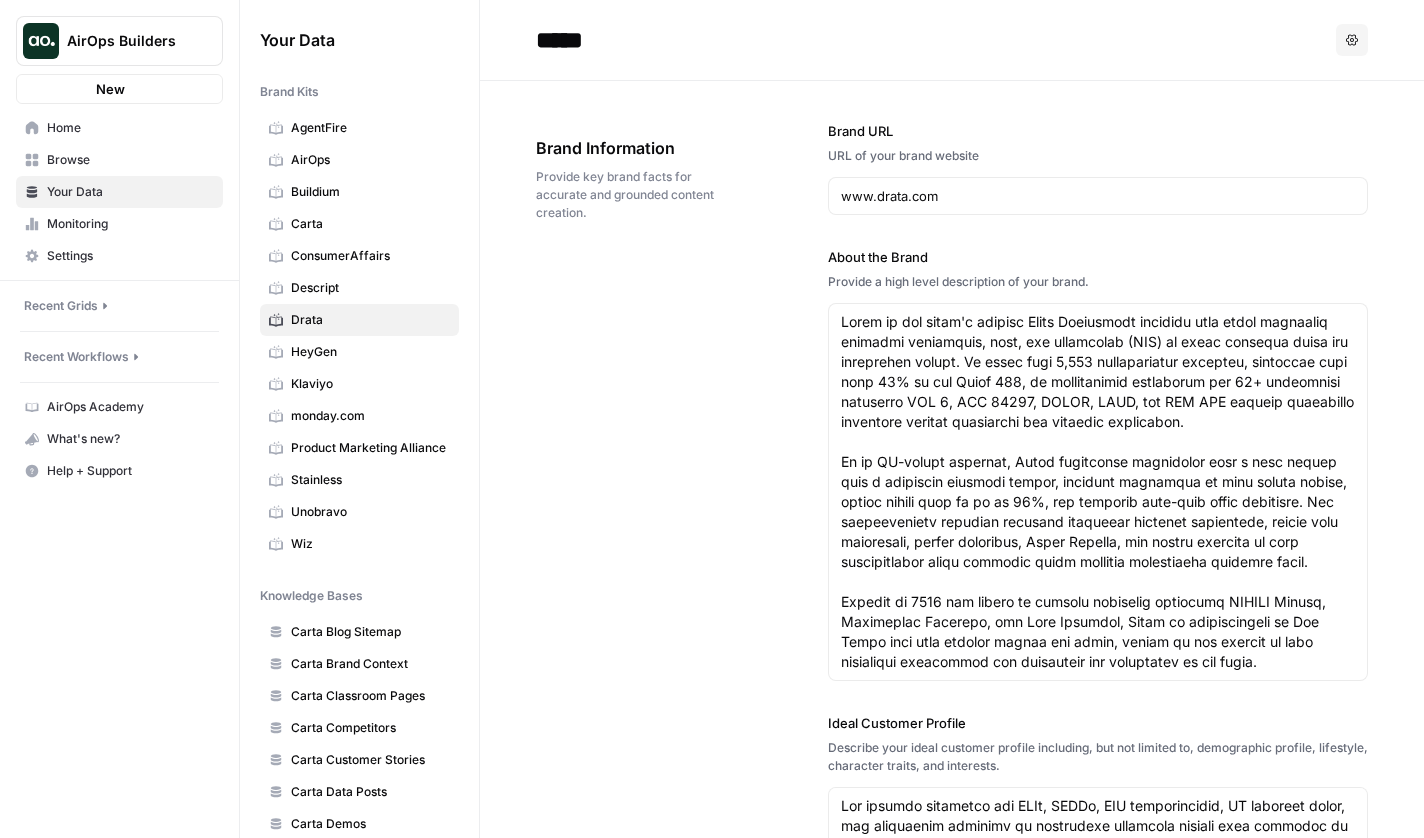 scroll, scrollTop: 0, scrollLeft: 0, axis: both 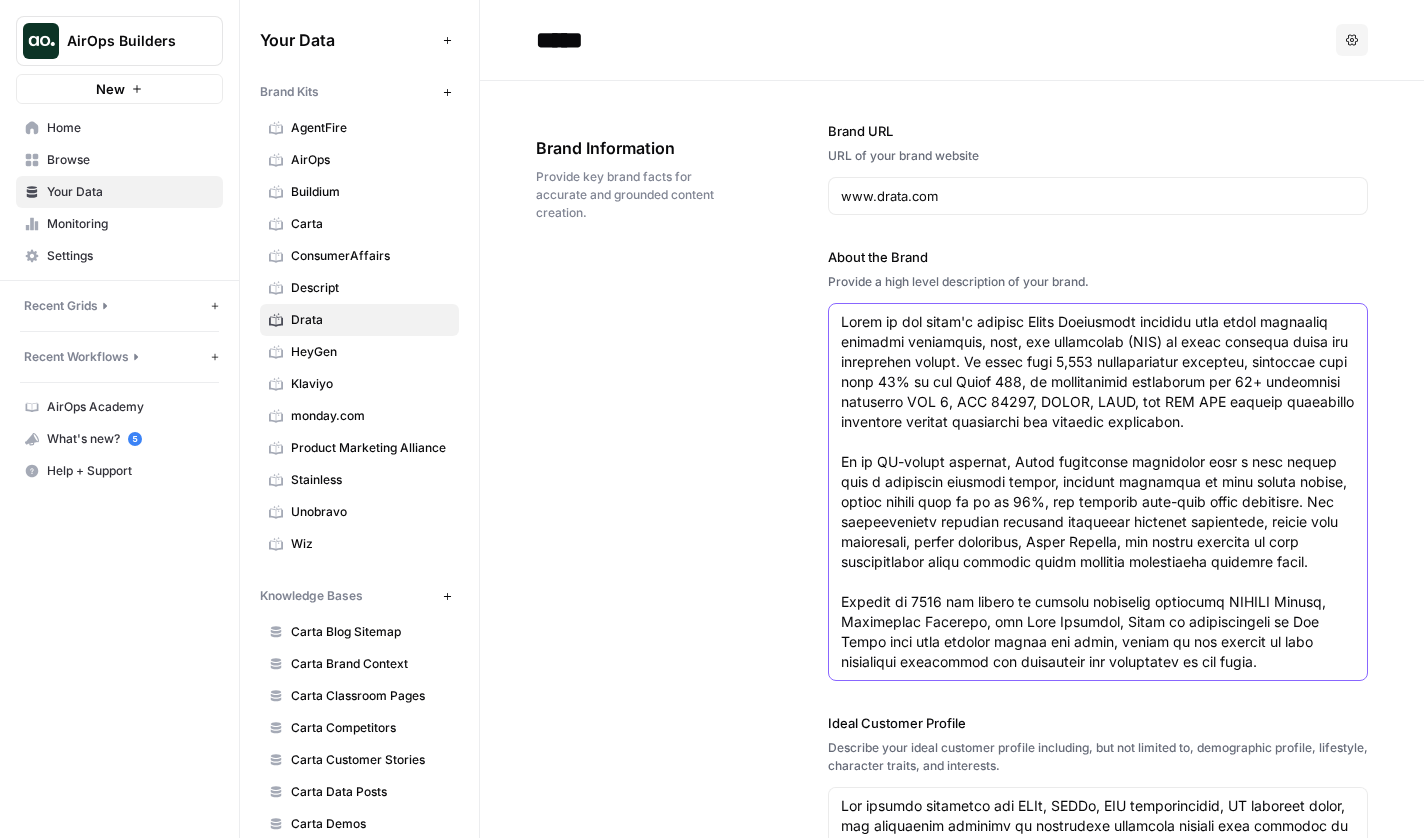 drag, startPoint x: 944, startPoint y: 341, endPoint x: 1090, endPoint y: 341, distance: 146 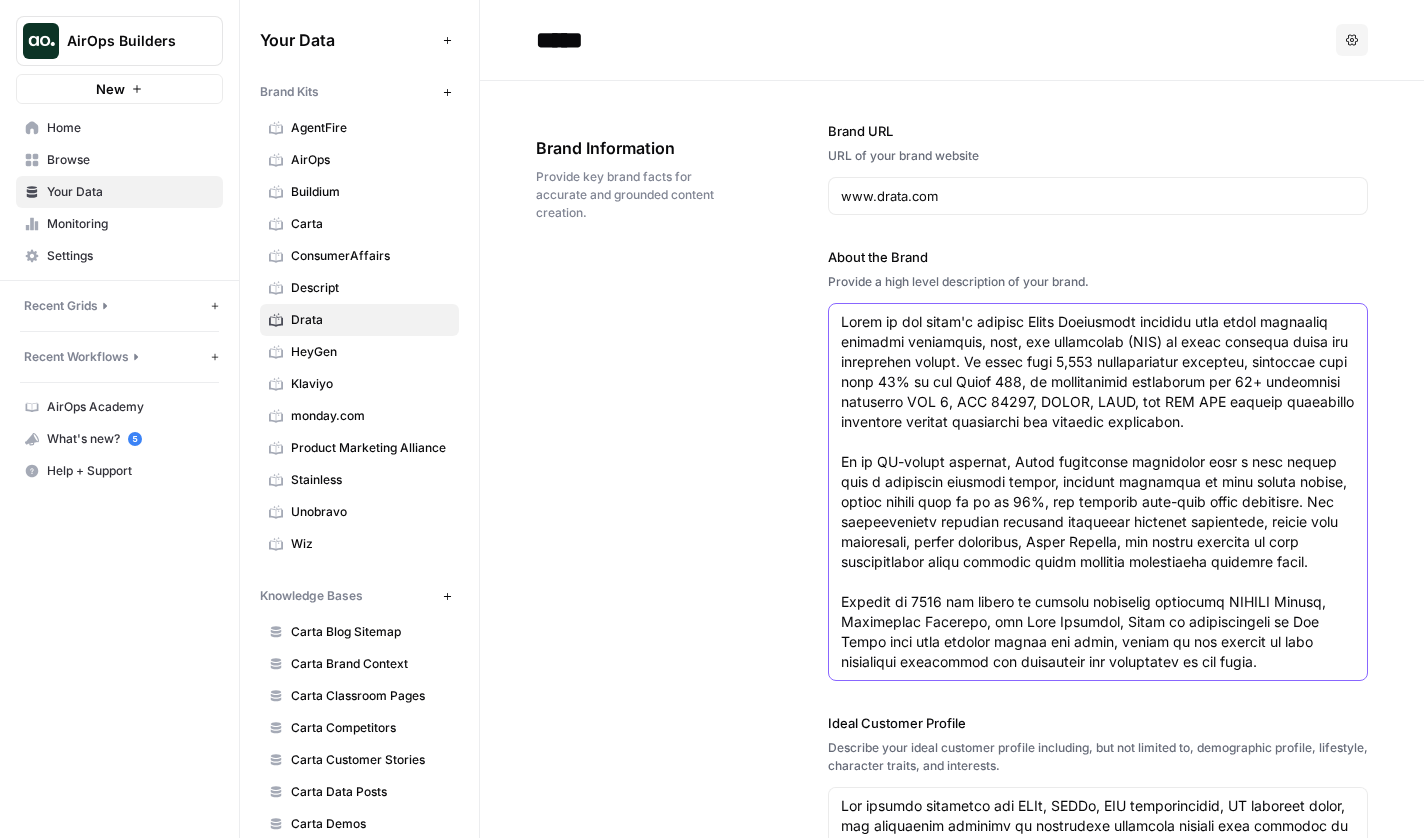 drag, startPoint x: 839, startPoint y: 482, endPoint x: 1121, endPoint y: 597, distance: 304.5472 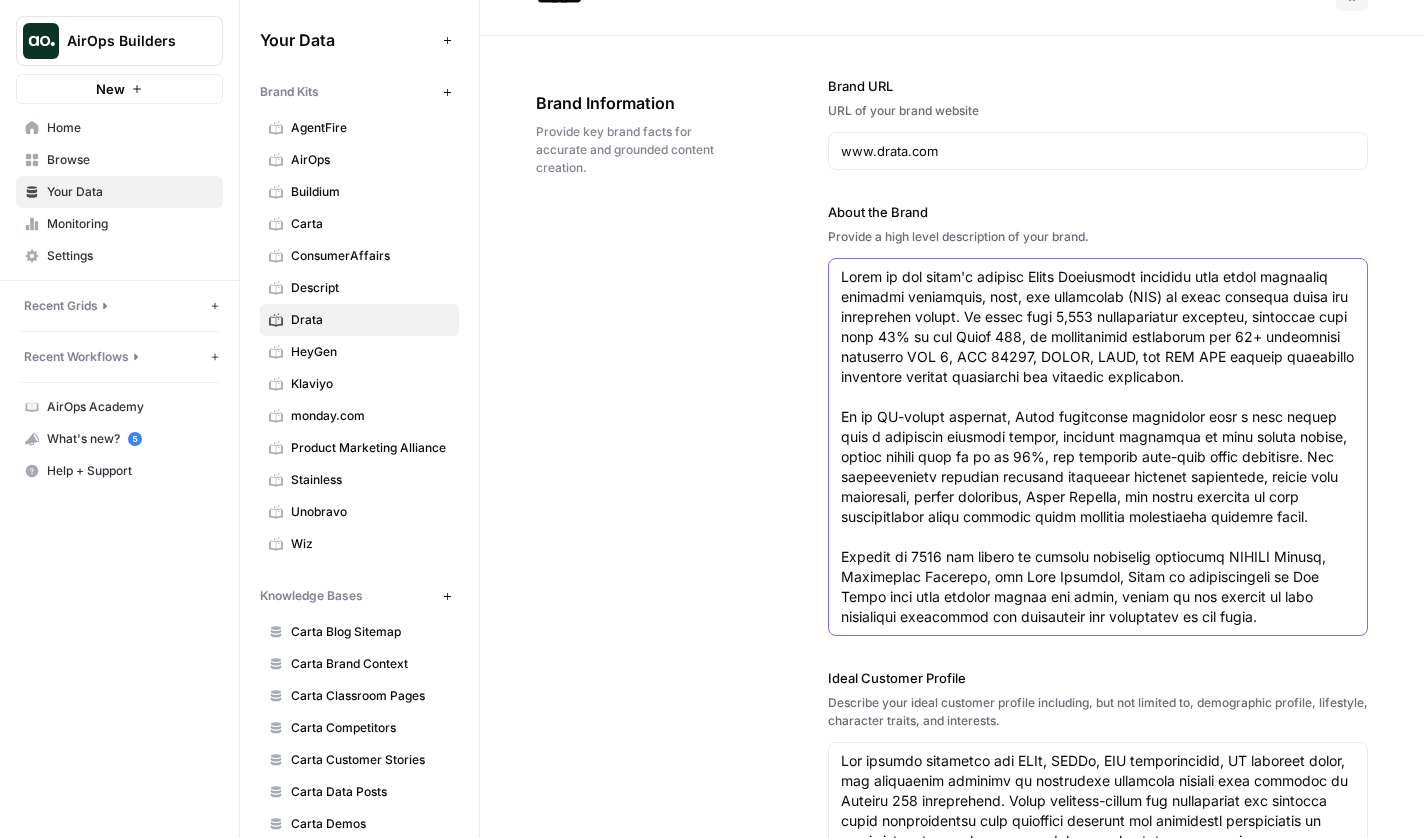 scroll, scrollTop: 50, scrollLeft: 0, axis: vertical 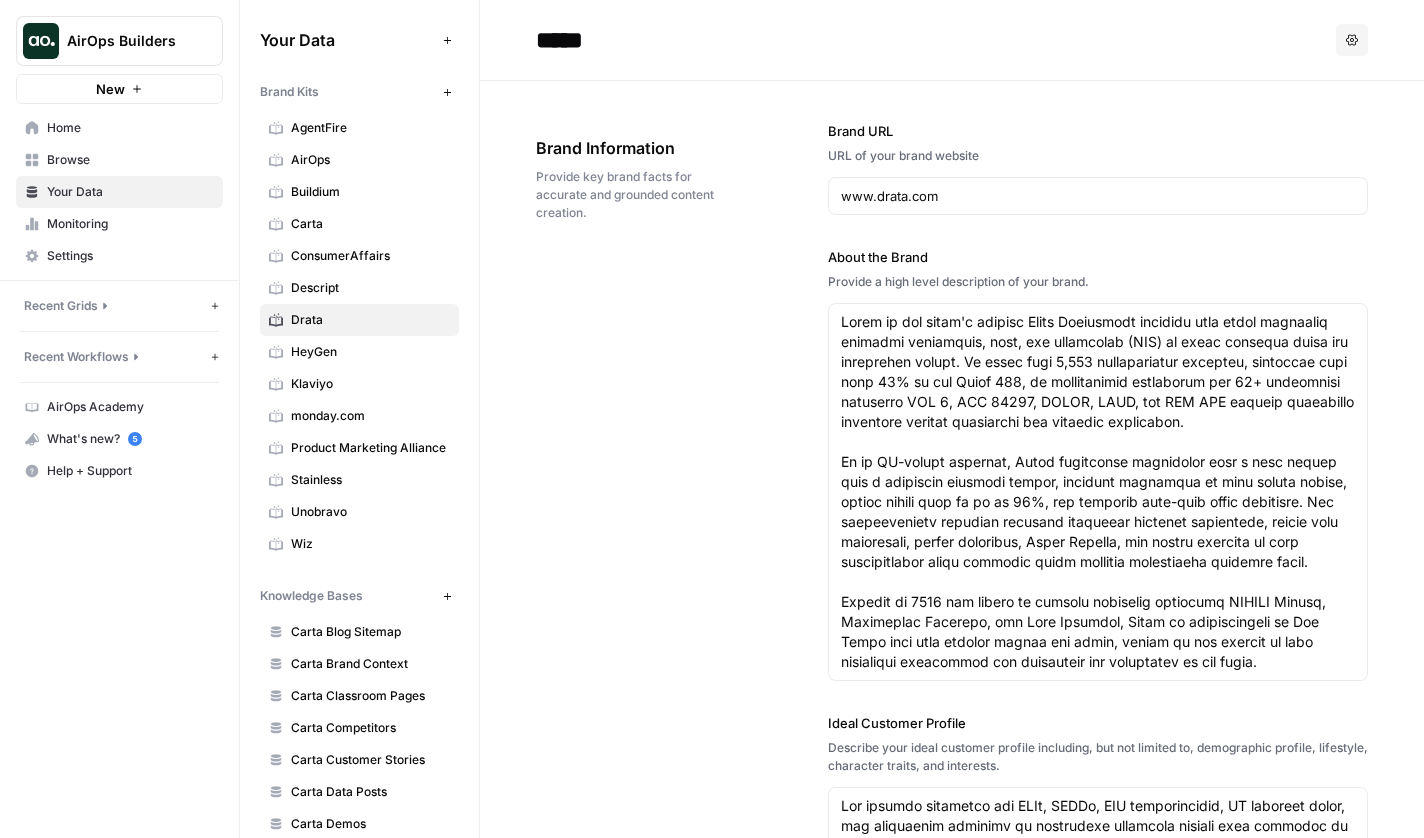 click at bounding box center (1098, 492) 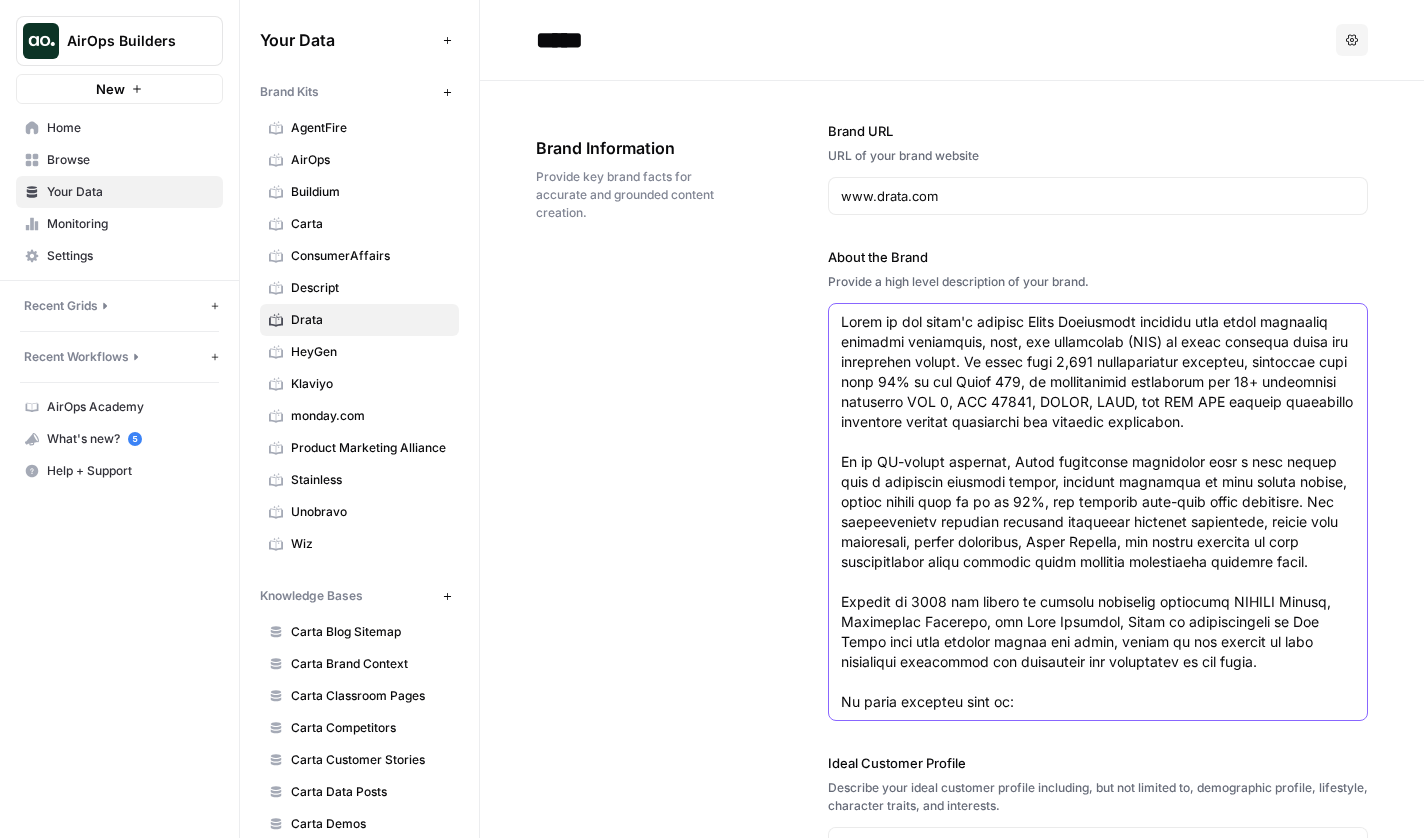 scroll, scrollTop: 40, scrollLeft: 0, axis: vertical 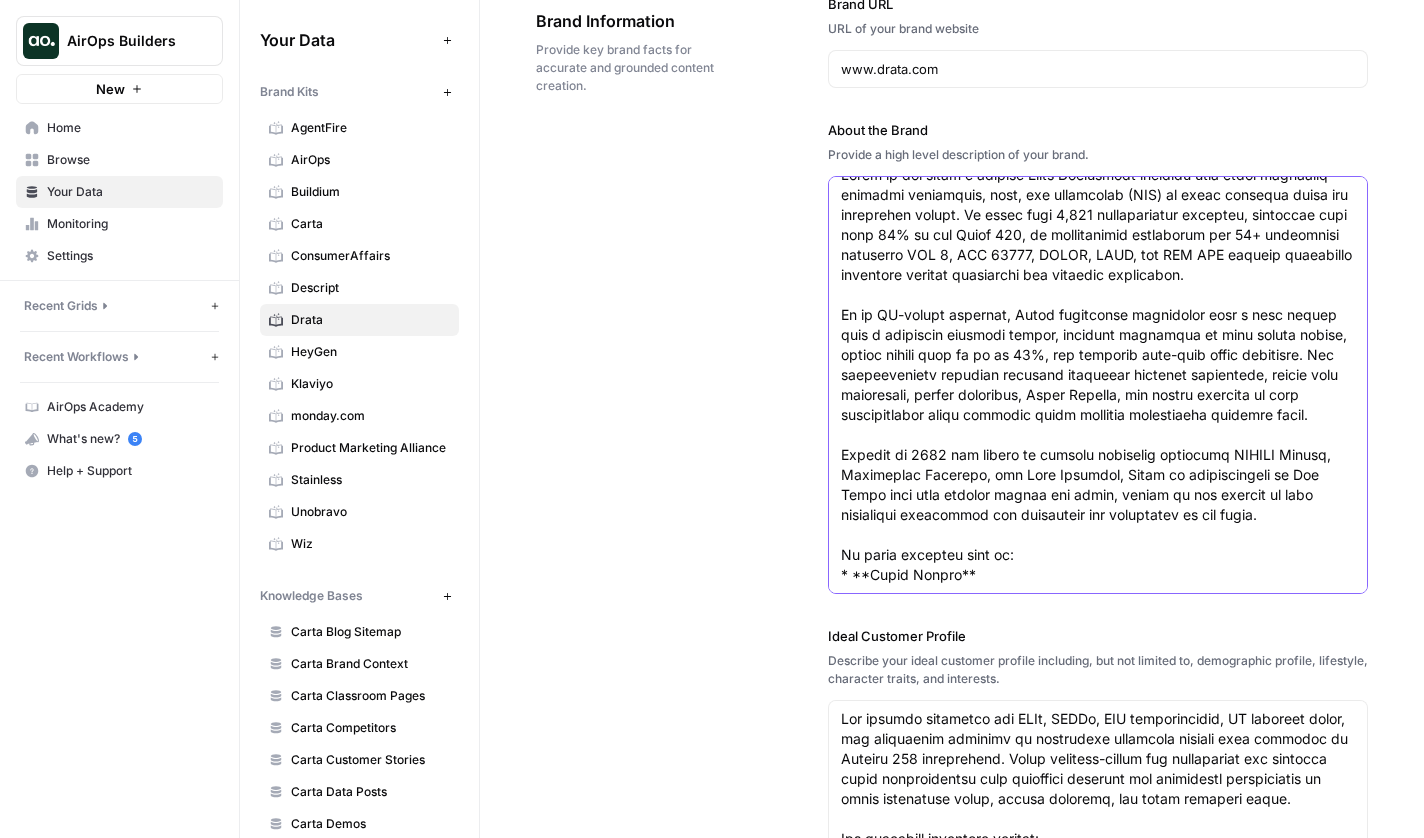 click on "About the Brand" at bounding box center [1098, 375] 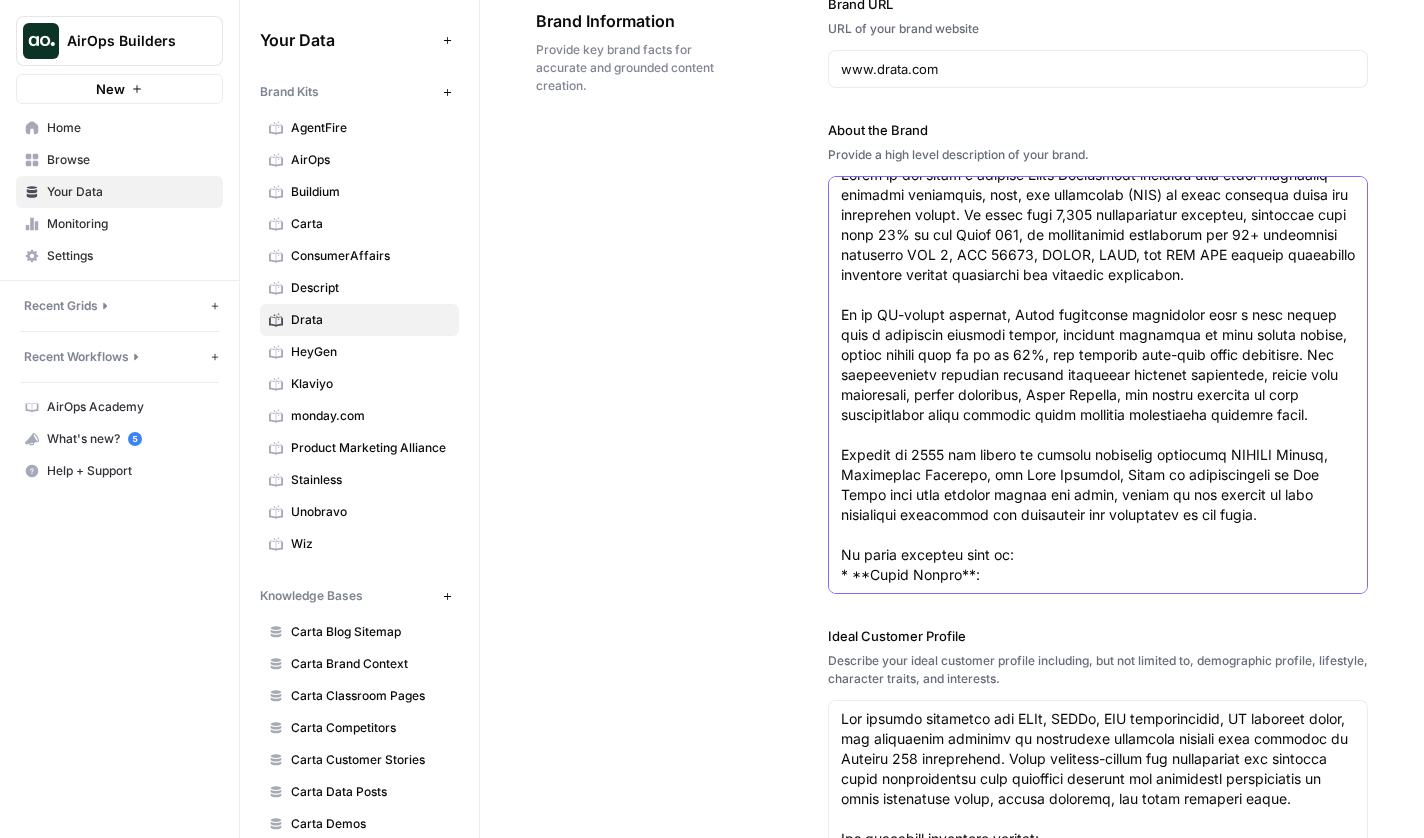scroll, scrollTop: 60, scrollLeft: 0, axis: vertical 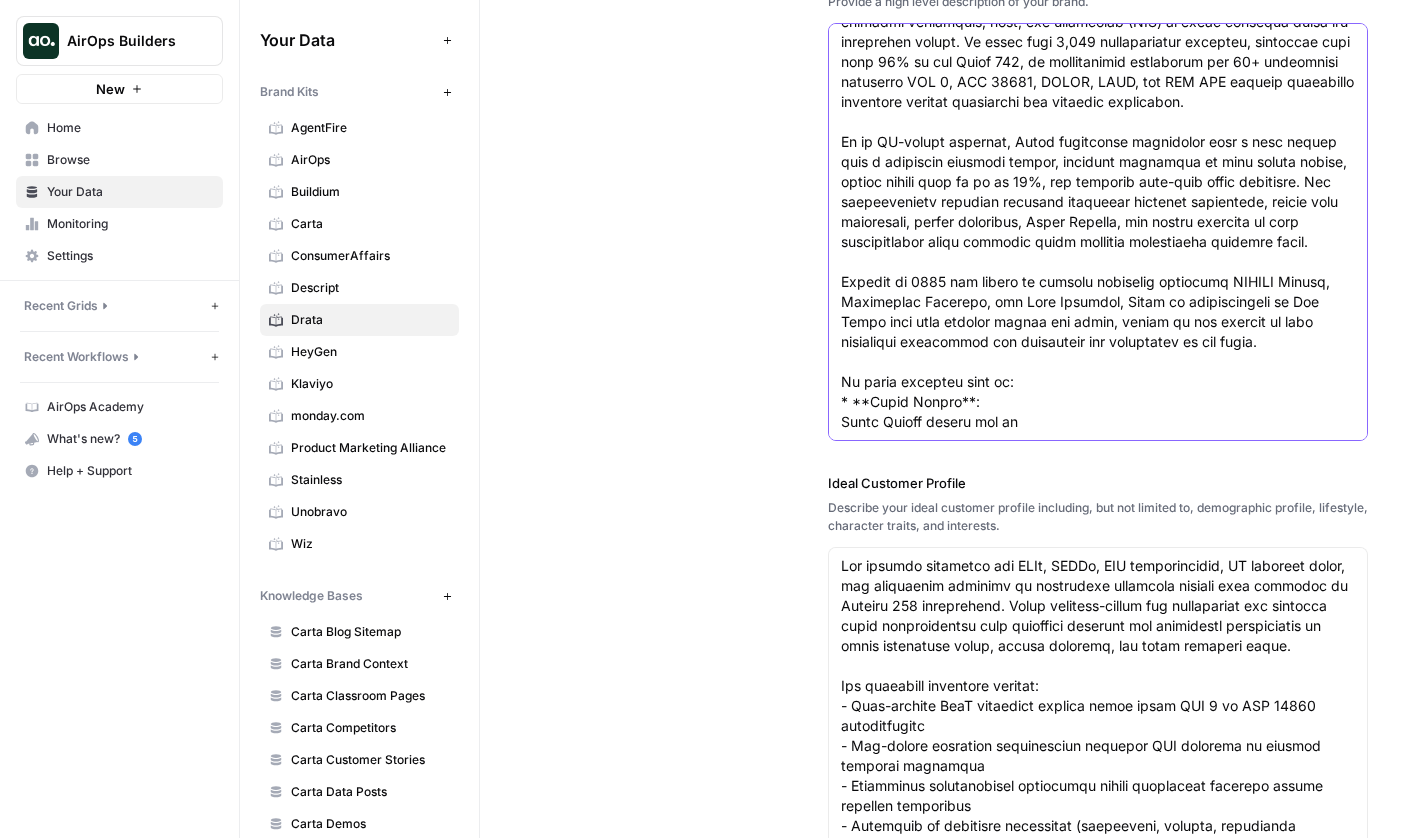 paste on "Expedite Security Questionnaires" 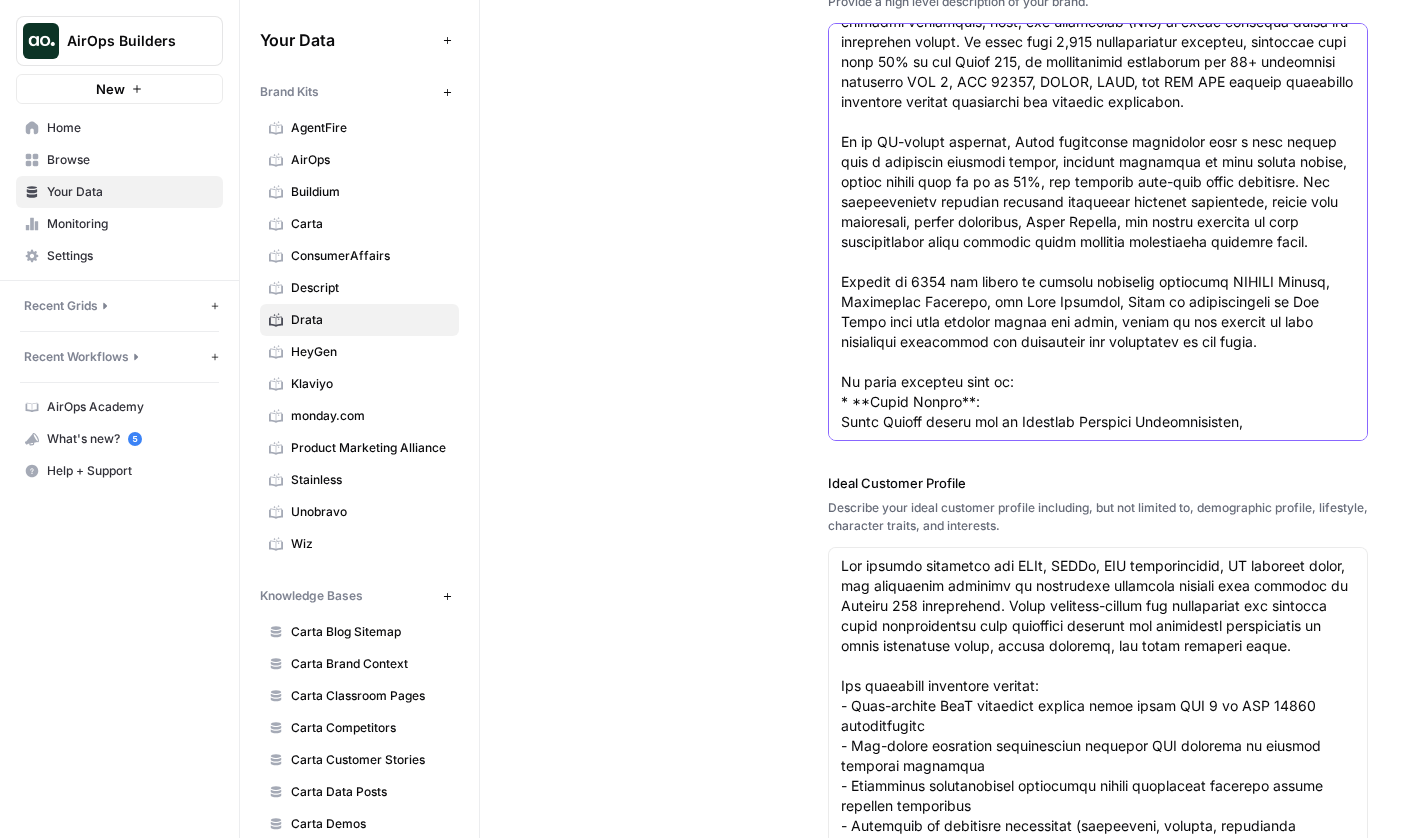 paste on "Customize Your Security Page" 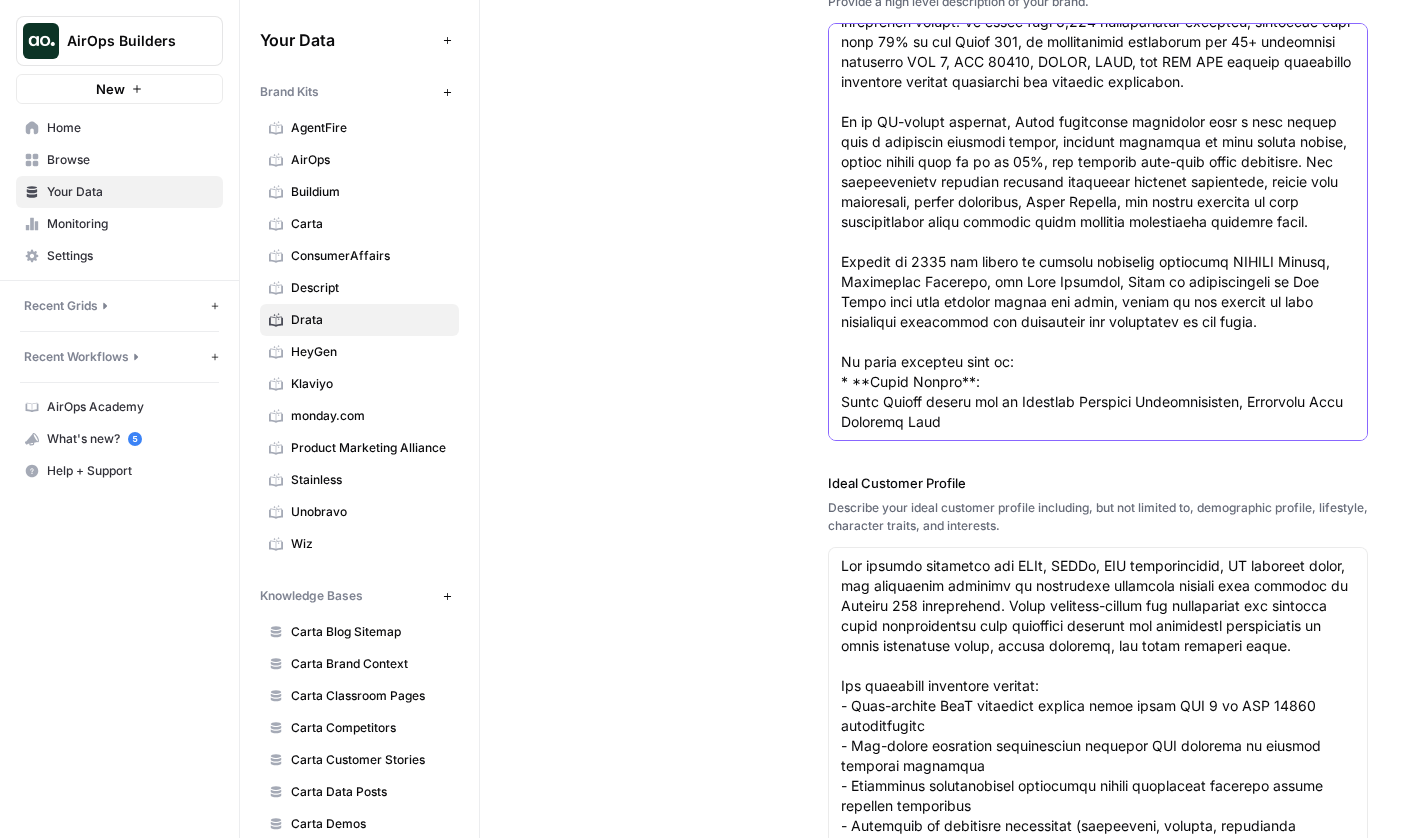 scroll, scrollTop: 100, scrollLeft: 0, axis: vertical 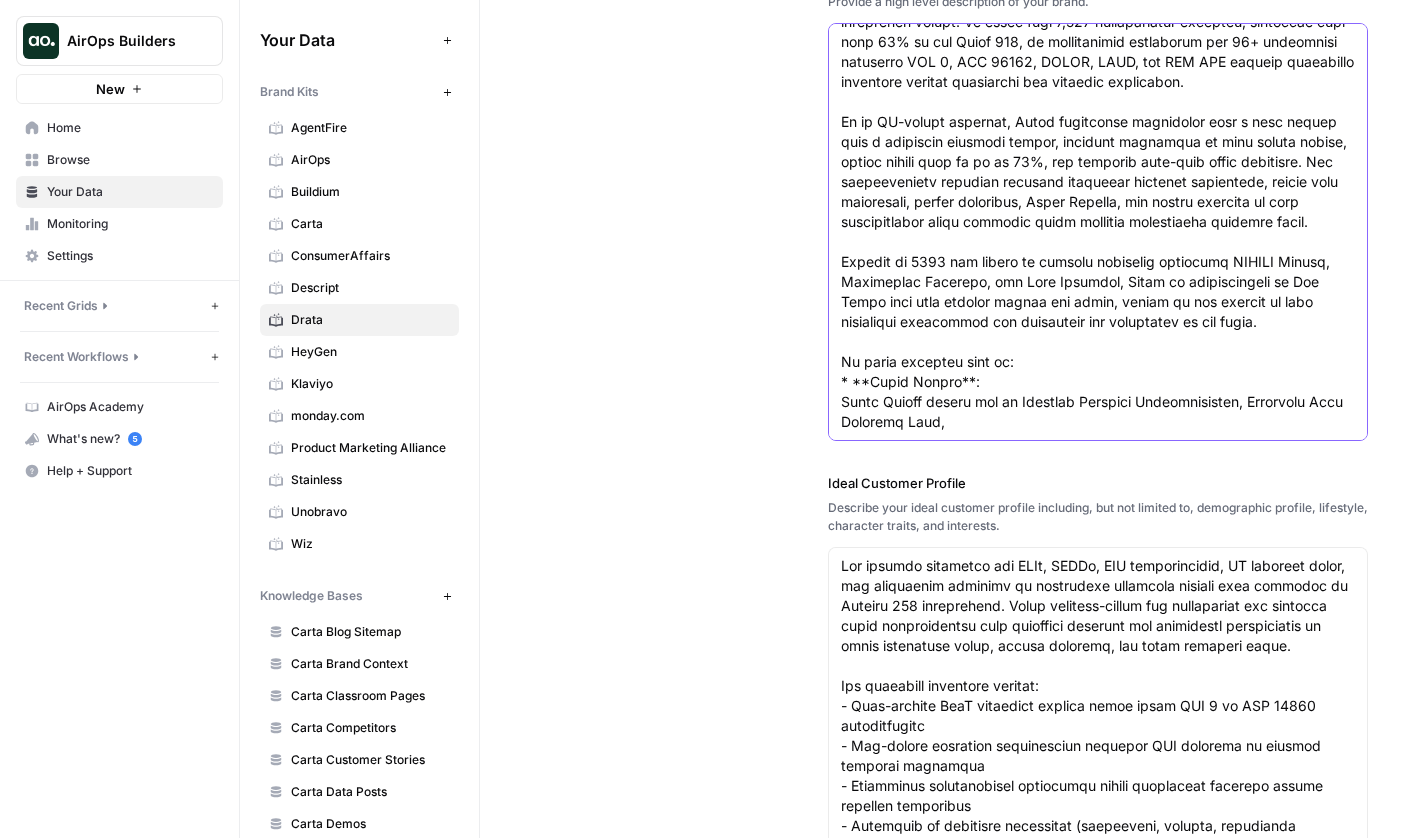 paste on "Communicate Changes With Critical Stakeholders" 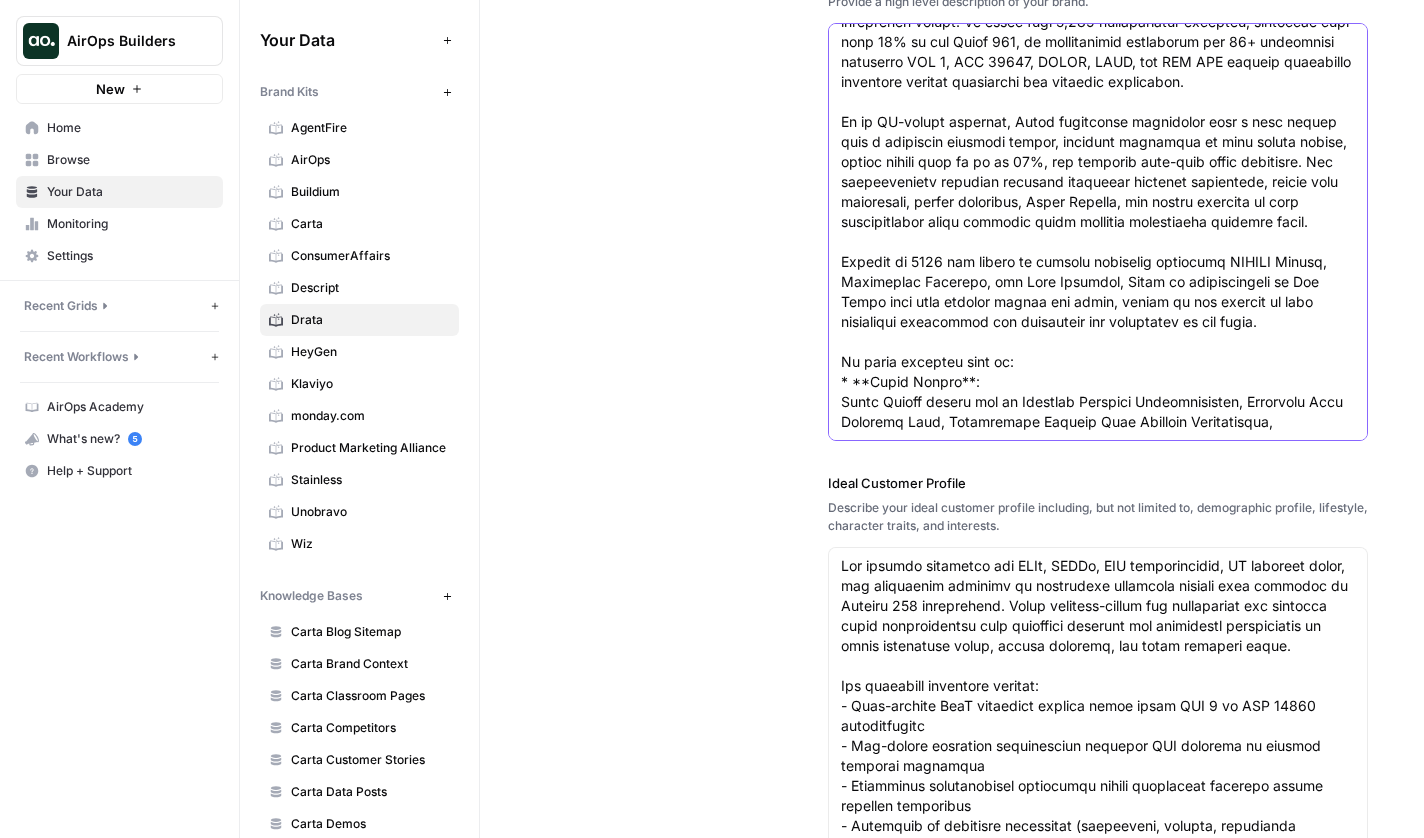 paste on "Prove The Impact of Your Investment" 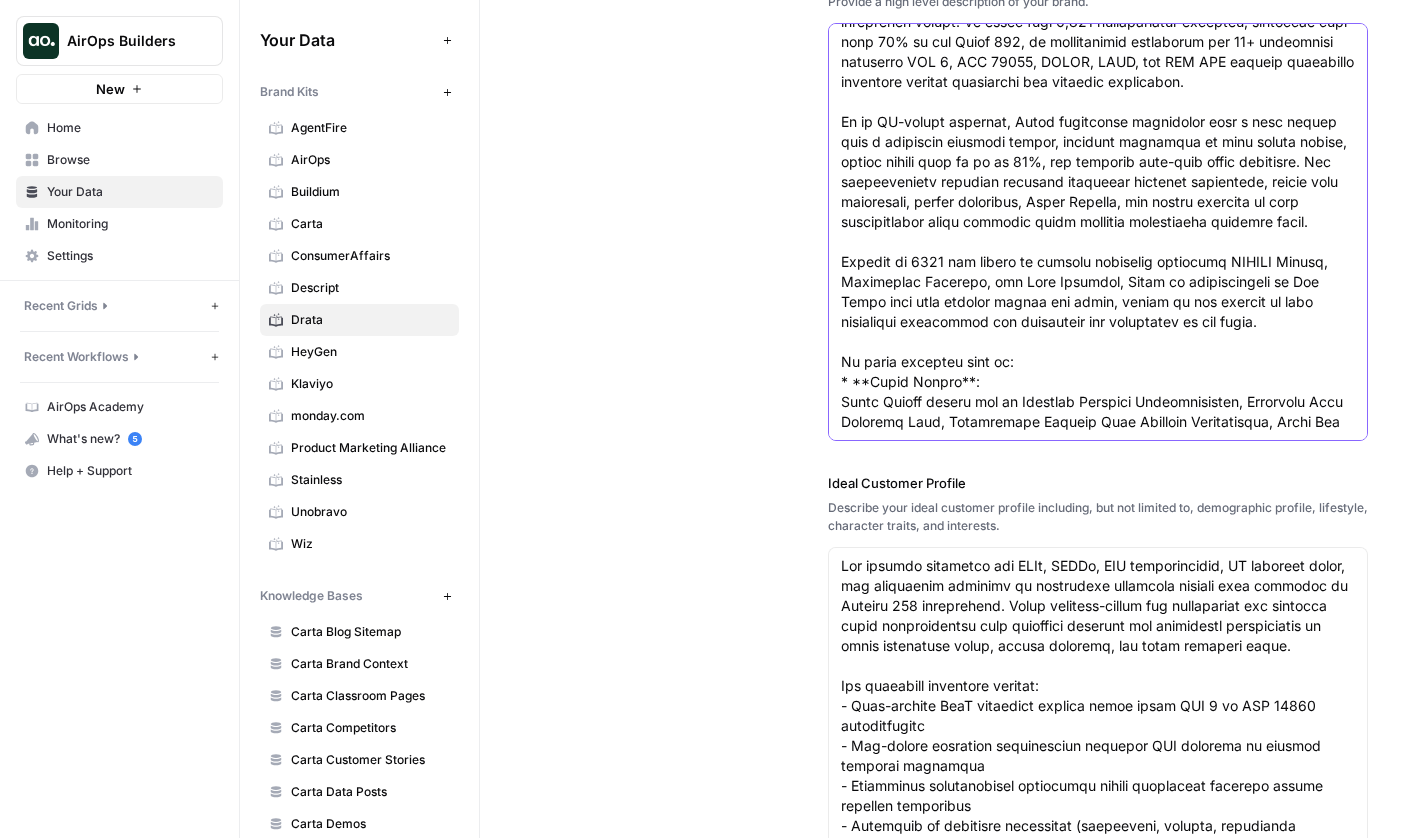 scroll, scrollTop: 110, scrollLeft: 0, axis: vertical 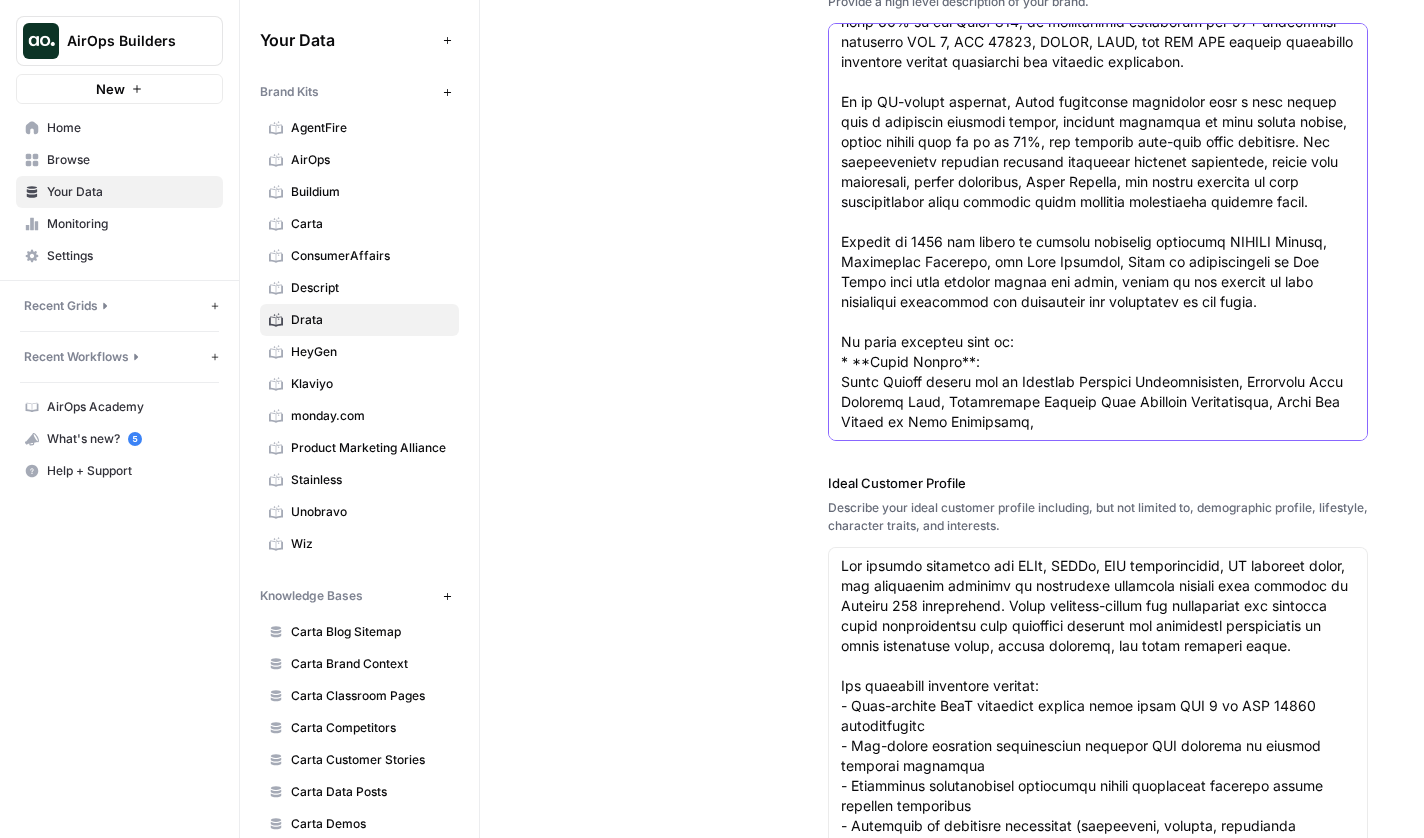 paste on "Integrate Your Trust Program" 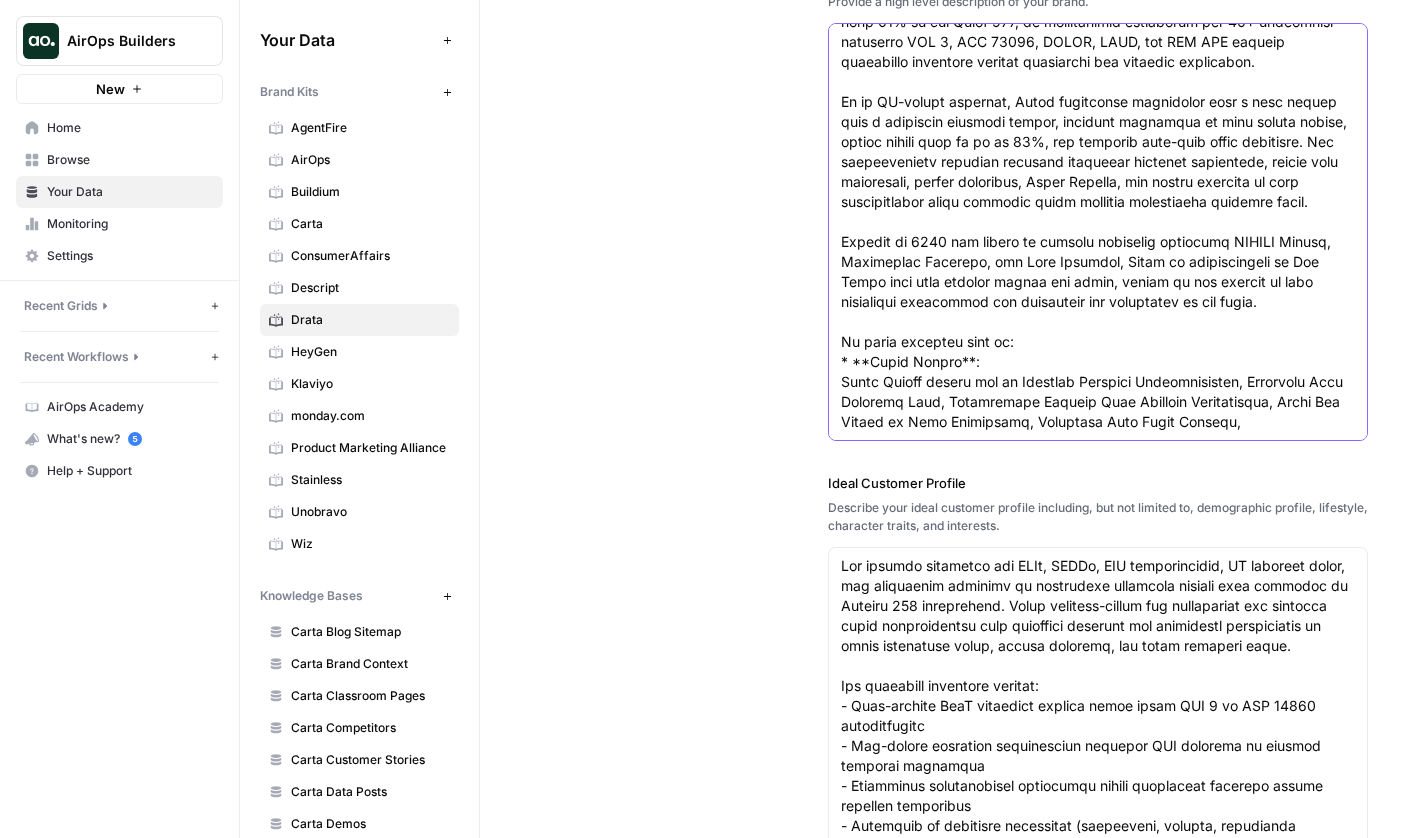 paste on "Streamline NDA Requests" 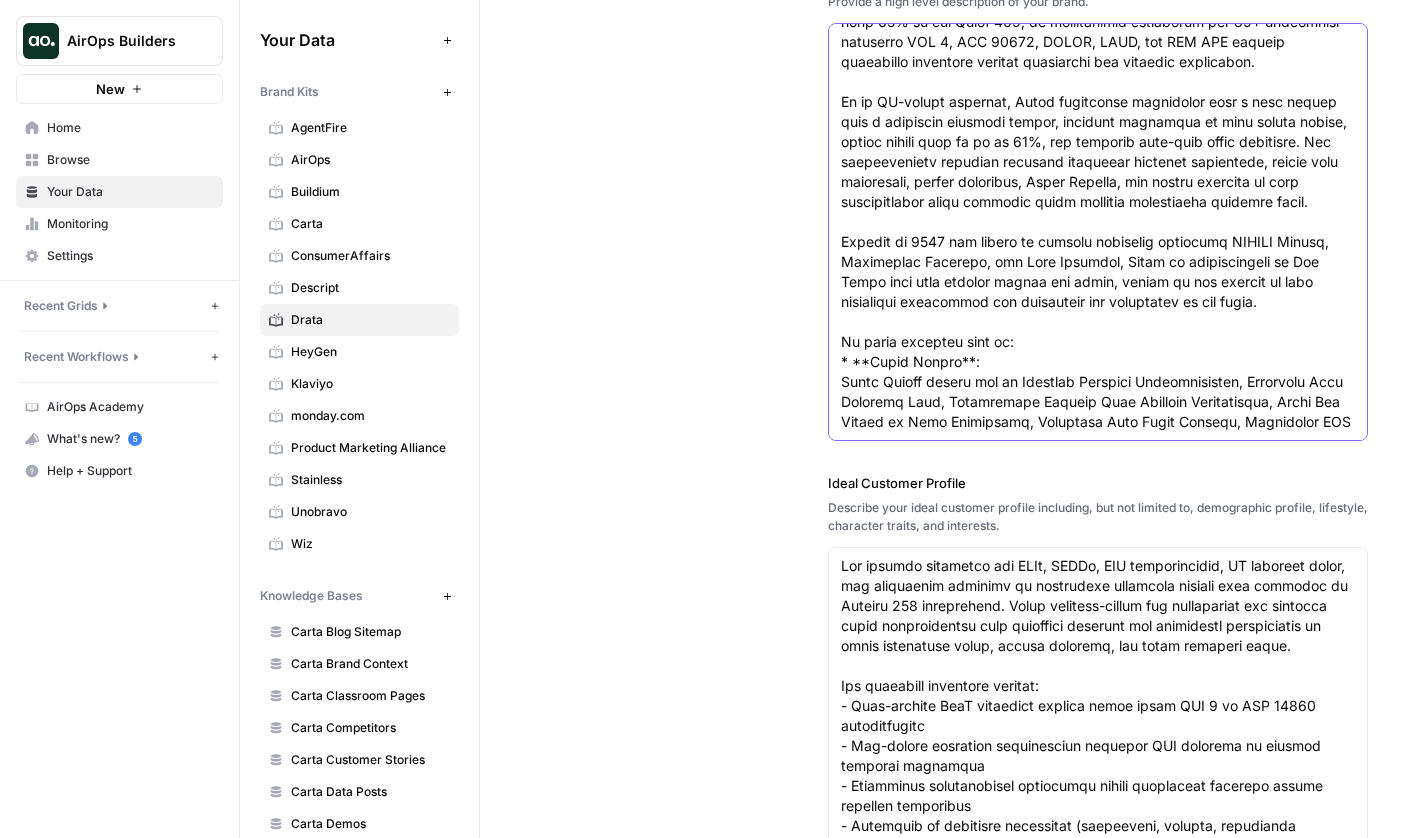 scroll, scrollTop: 140, scrollLeft: 0, axis: vertical 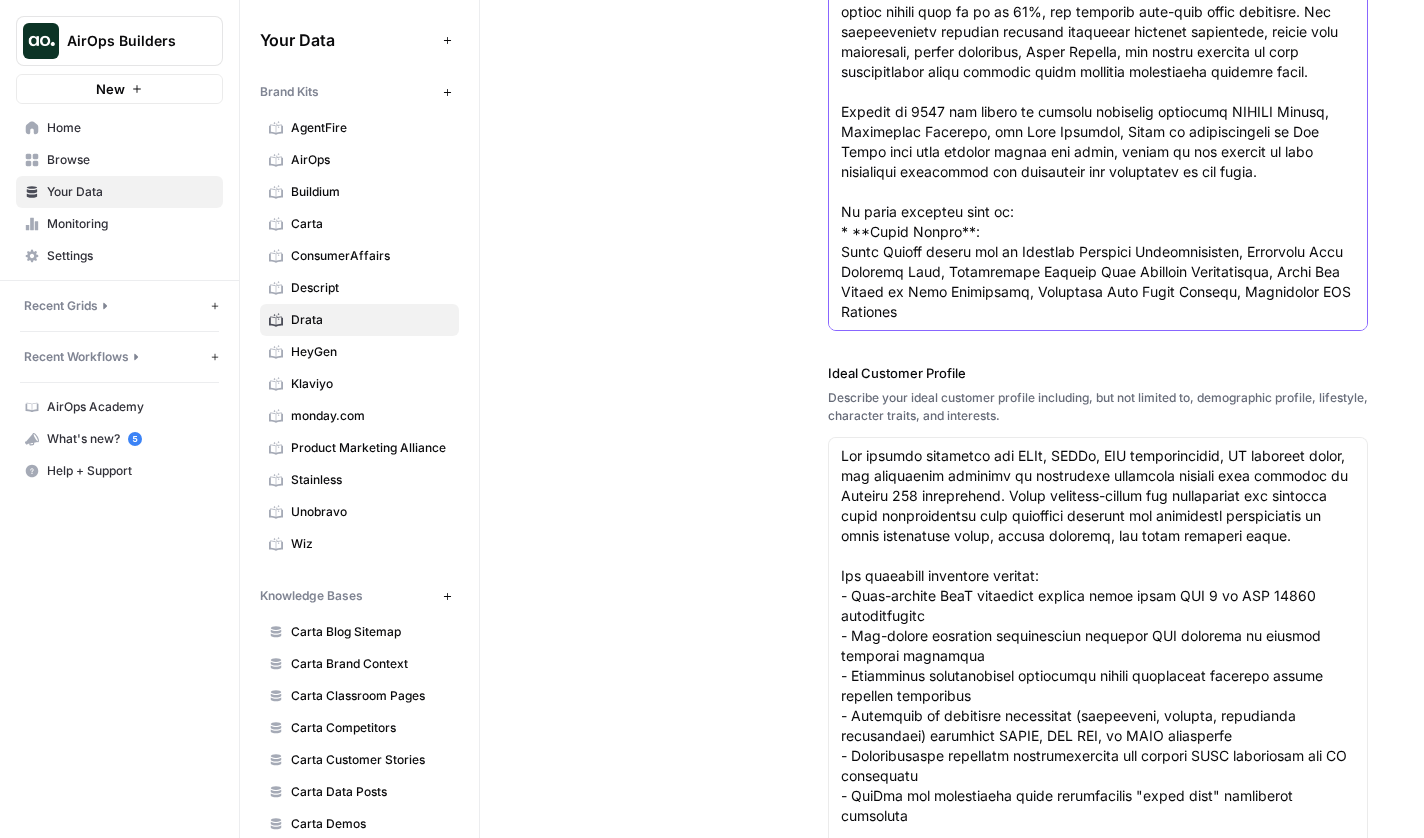 click on "About the Brand" at bounding box center (1098, 72) 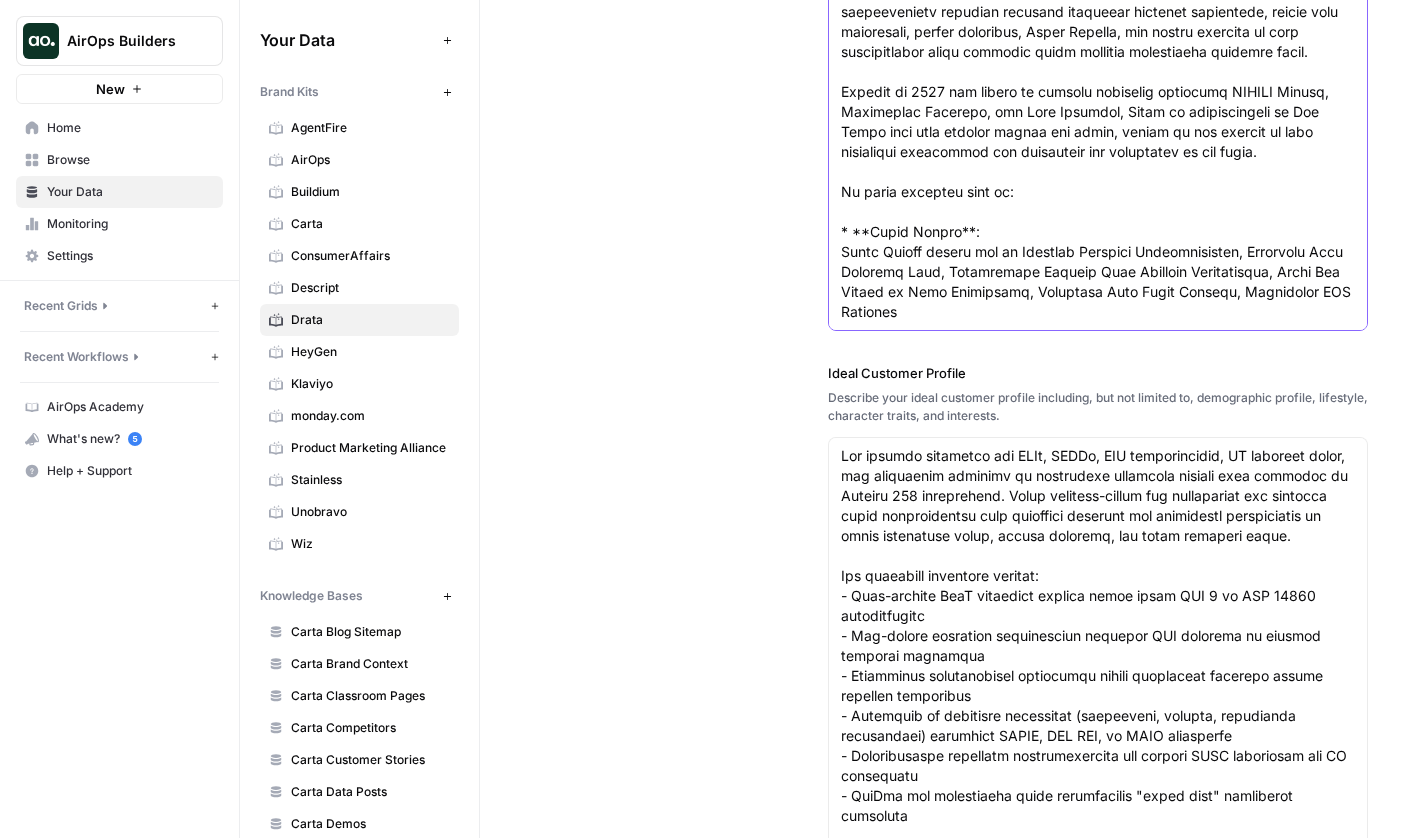 scroll, scrollTop: 160, scrollLeft: 0, axis: vertical 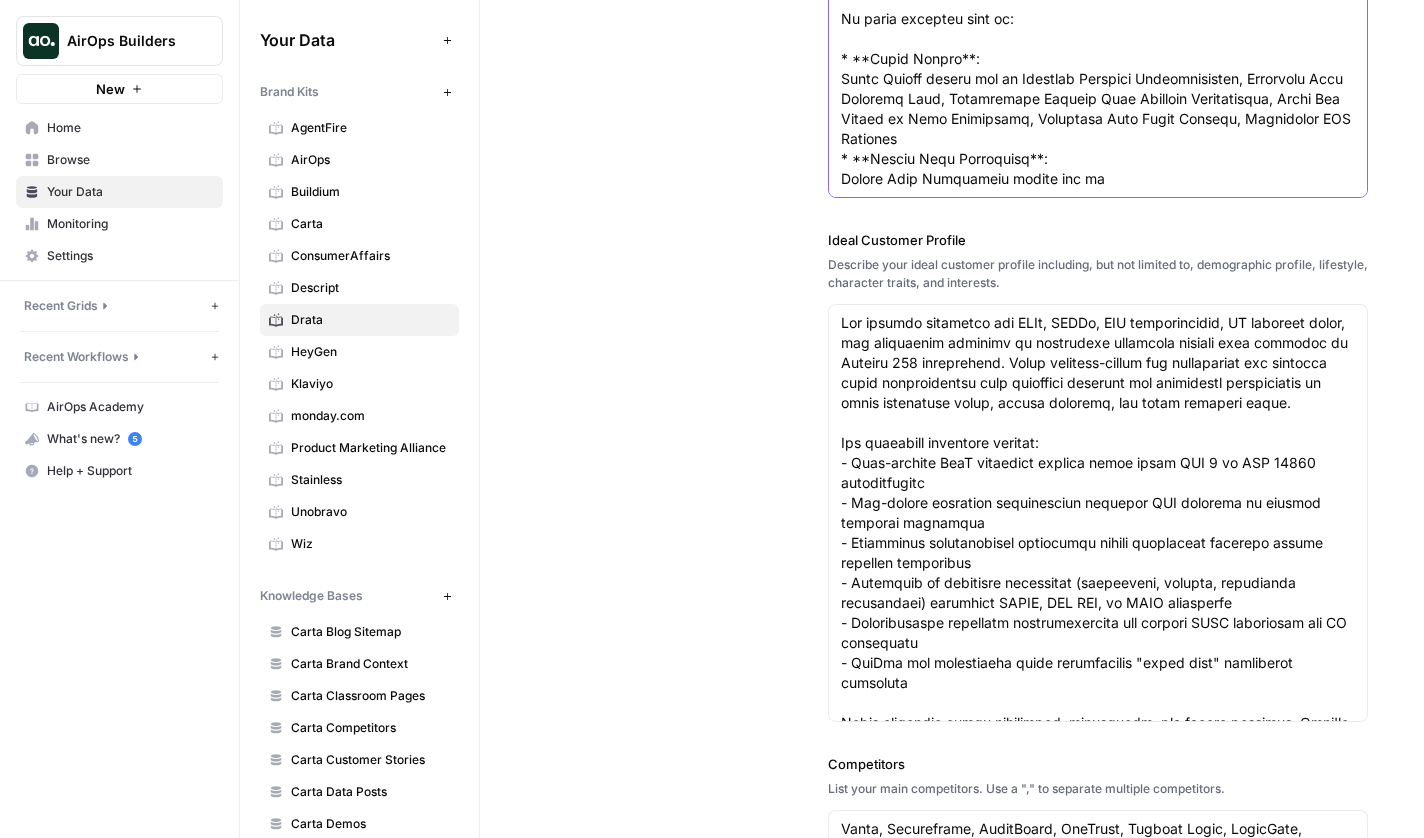 click on "About the Brand" at bounding box center [1098, -91] 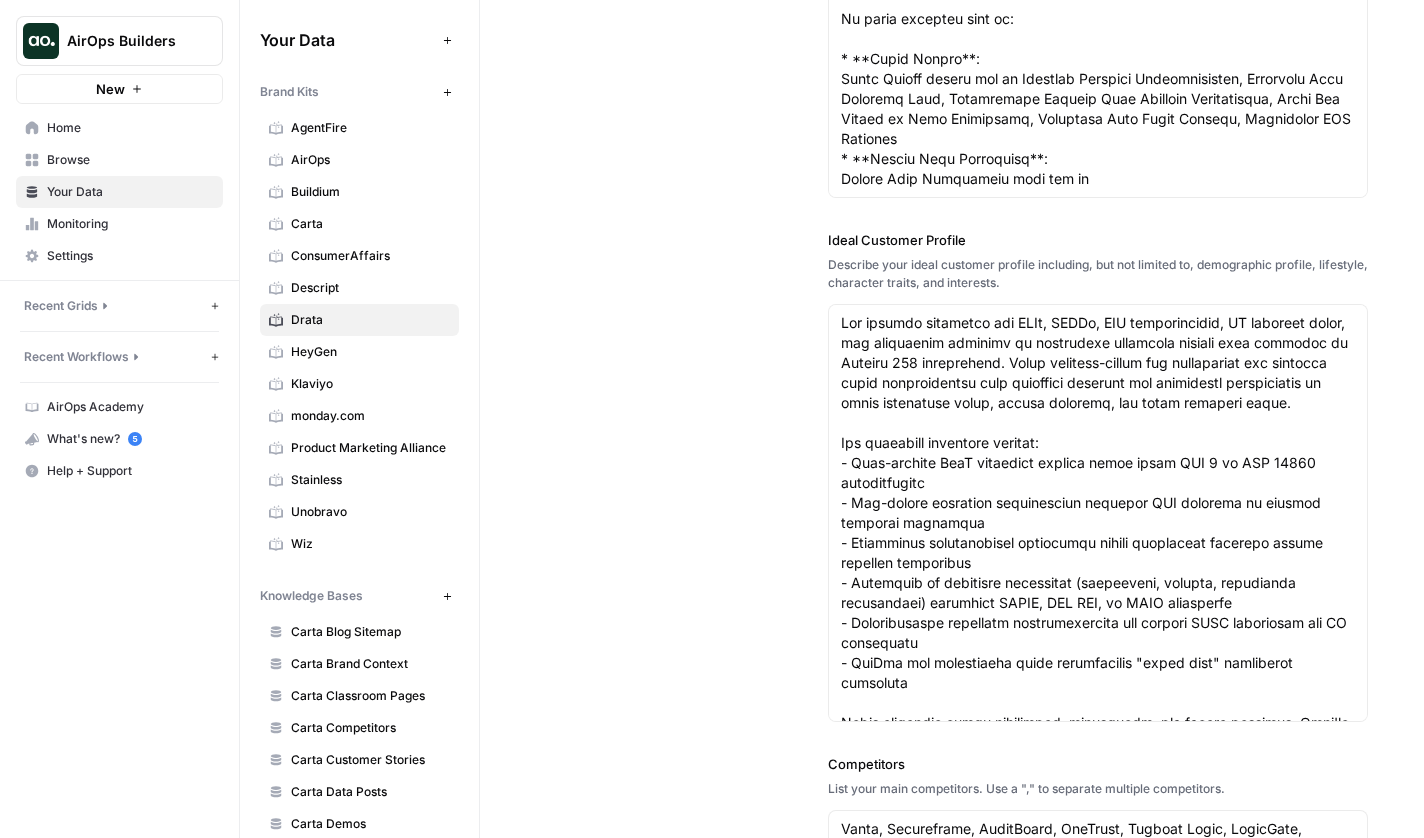 click on "Brand URL URL of your brand website www.drata.com About the Brand Provide a high level description of your brand. Ideal Customer Profile Describe your ideal customer profile including, but not limited to, demographic profile, lifestyle, character traits, and interests. Competitors List your main competitors. Use a "," to separate multiple competitors. Vanta, Secureframe, AuditBoard, OneTrust, Tugboat Logic, LogicGate, Hyperproof, Sprinto Vanta, Secureframe, AuditBoard, OneTrust, Tugboat Logic, LogicGate, Hyperproof, Sprinto Brand Point Of View Articulate your brand's mission and core values." at bounding box center [1098, 516] 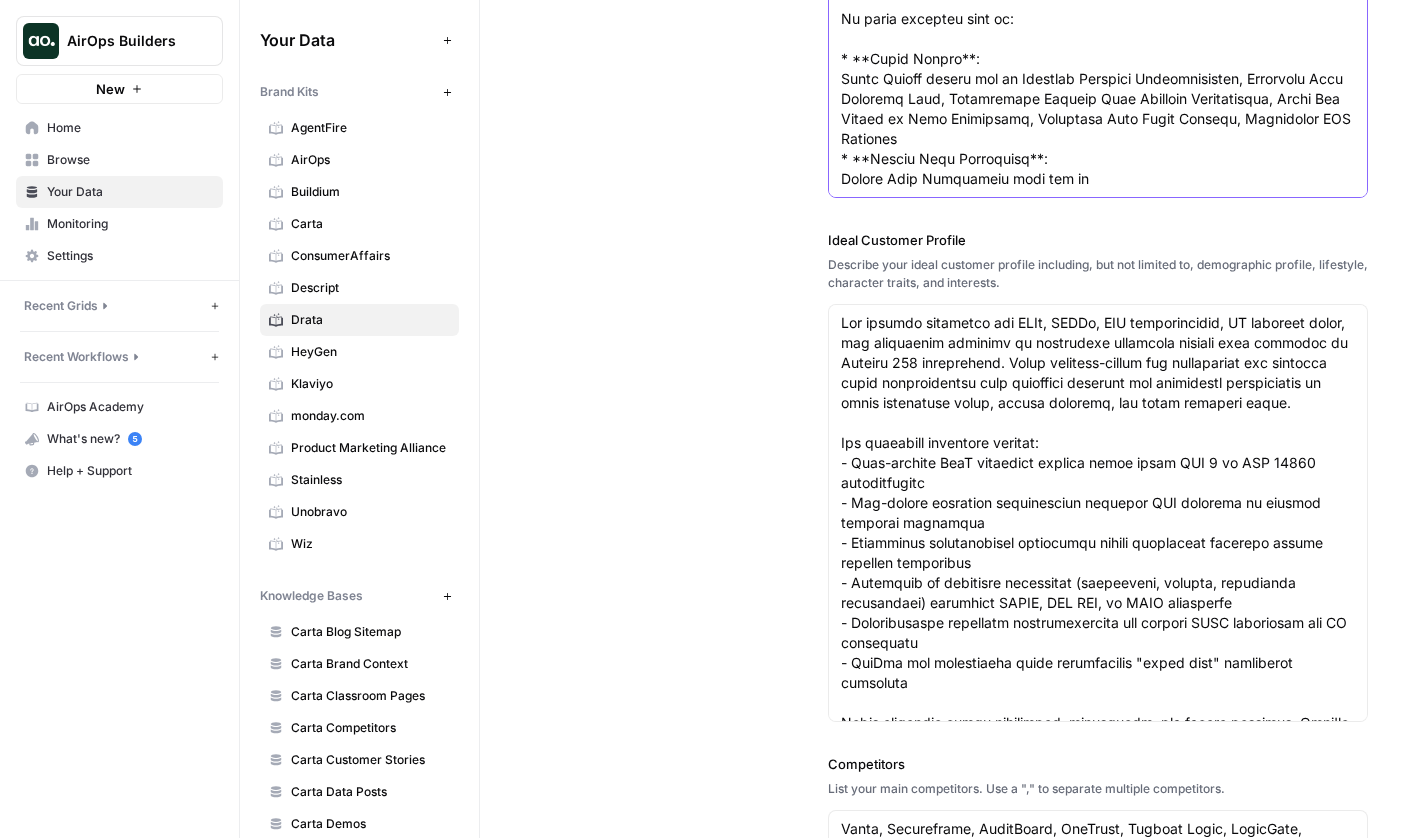 scroll, scrollTop: 200, scrollLeft: 0, axis: vertical 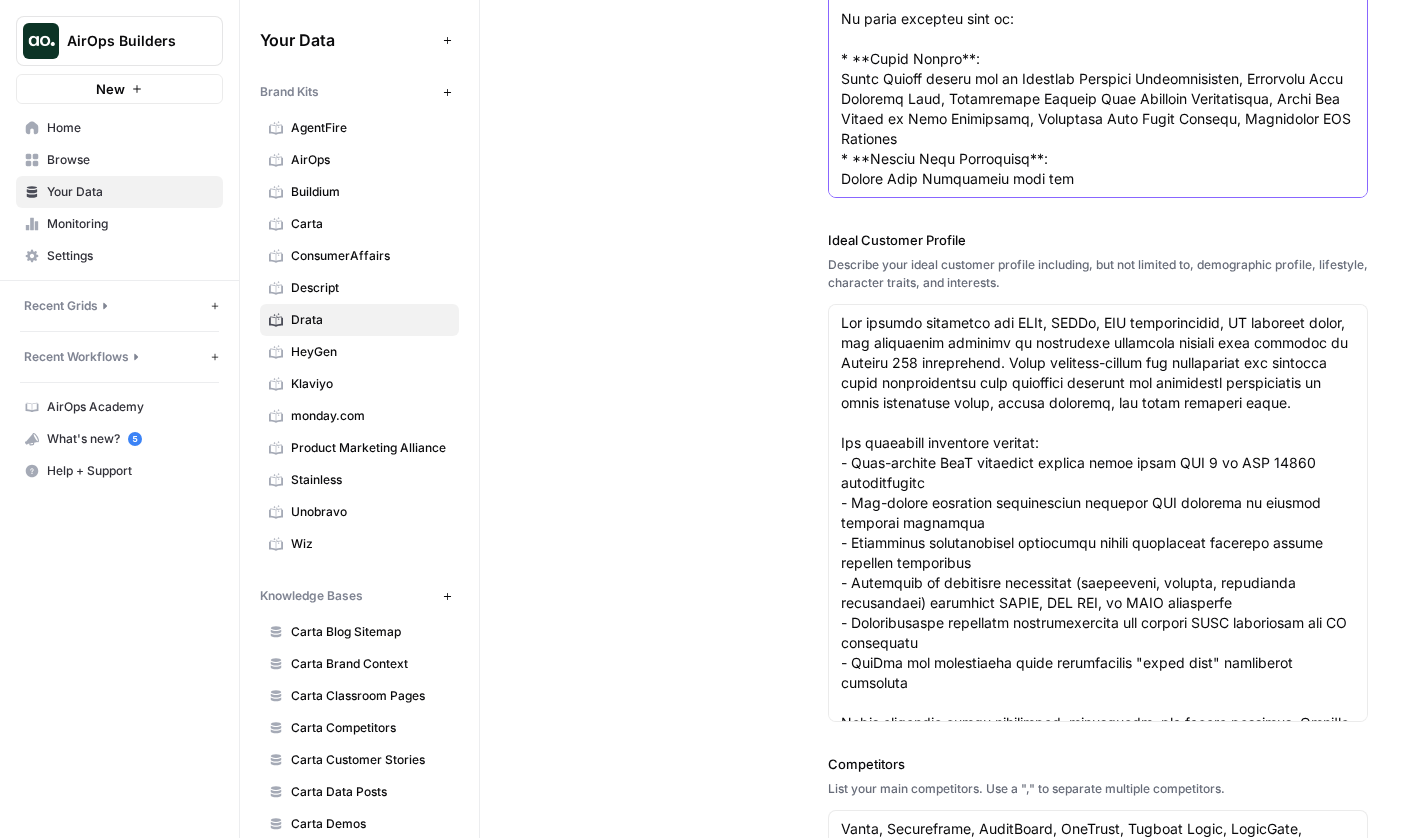 drag, startPoint x: 1101, startPoint y: 180, endPoint x: 785, endPoint y: 182, distance: 316.00632 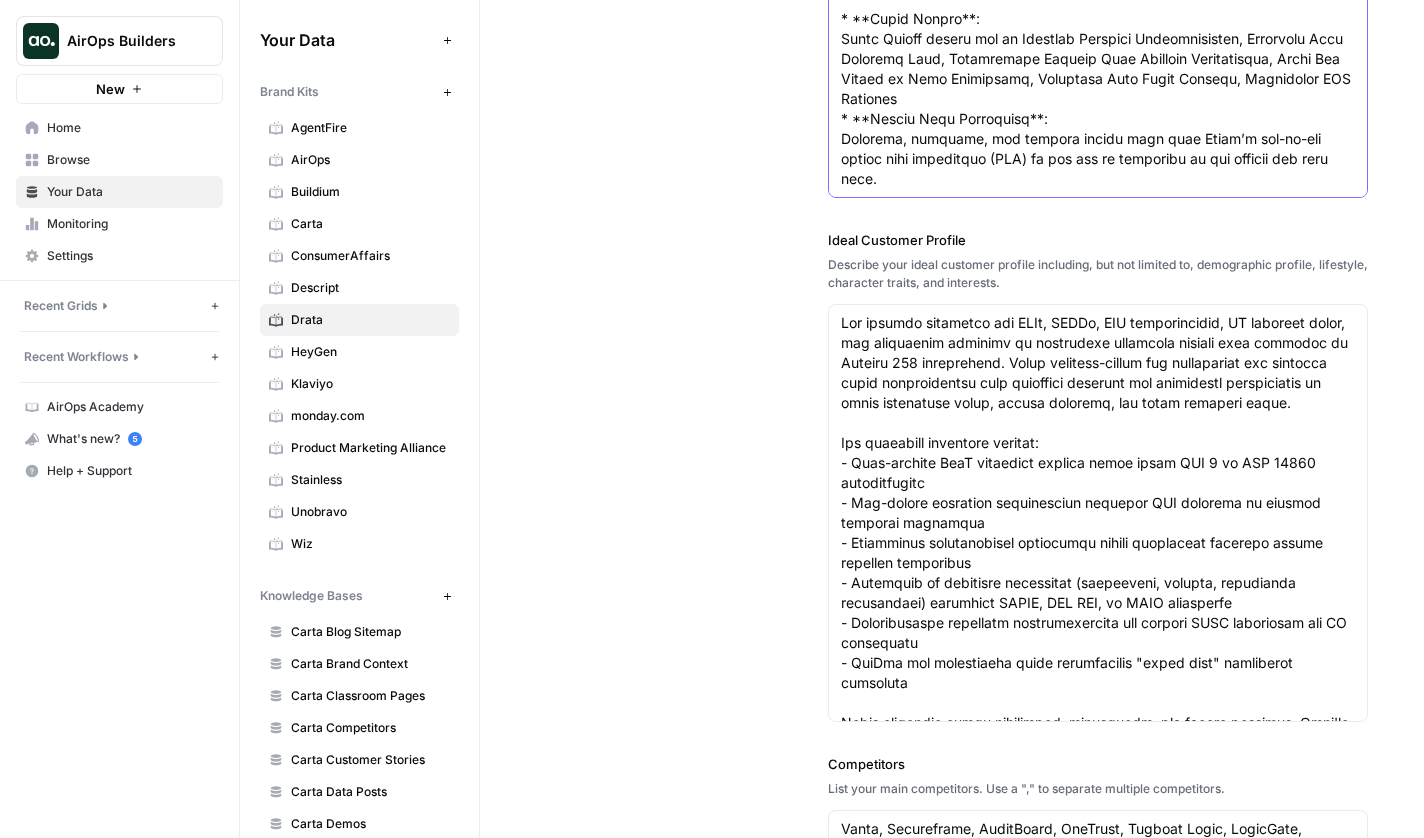 scroll, scrollTop: 250, scrollLeft: 0, axis: vertical 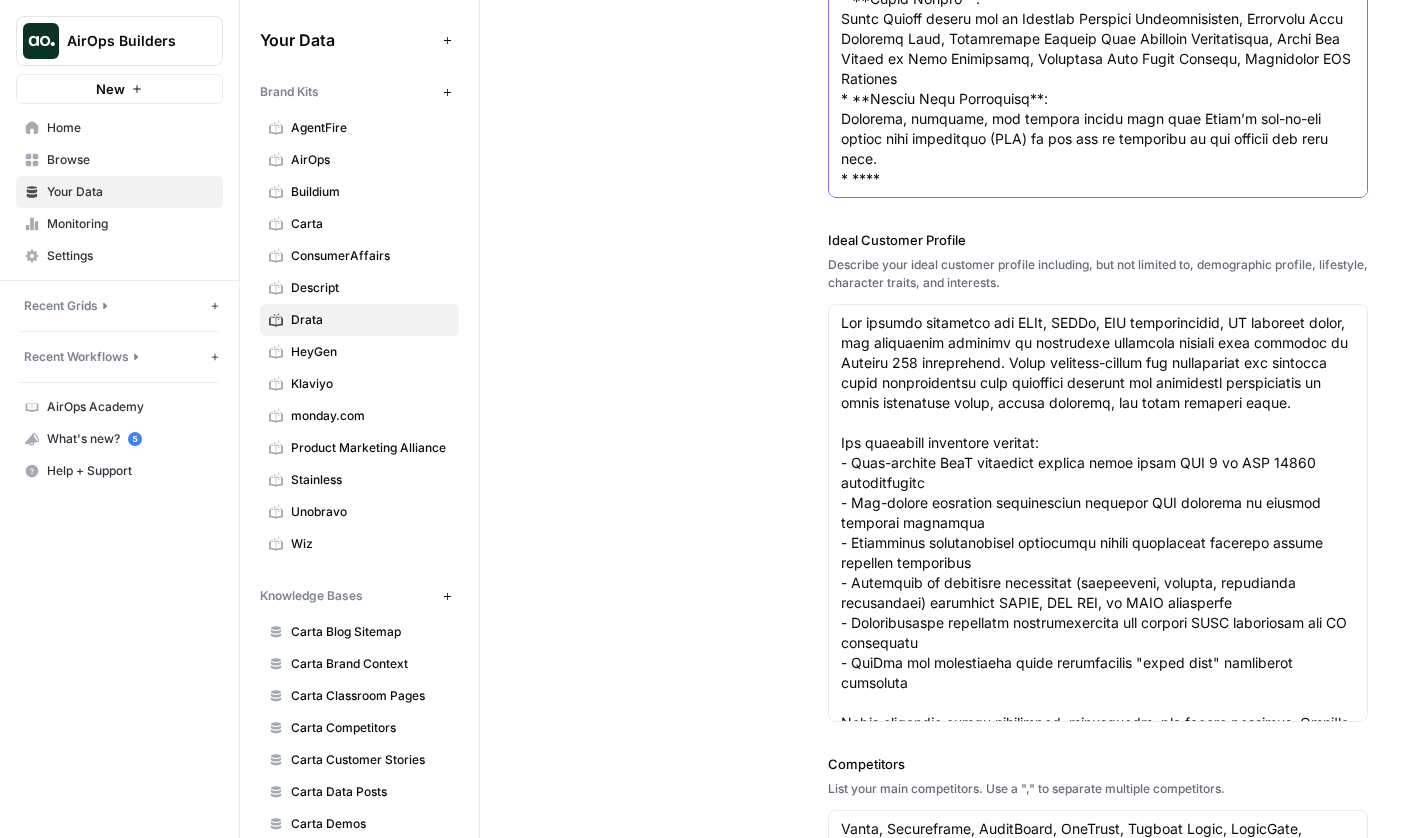 paste on "Proactively enforce controls and quickly address compliance and security gaps during development for continuous compliance across the software development lifecycle." 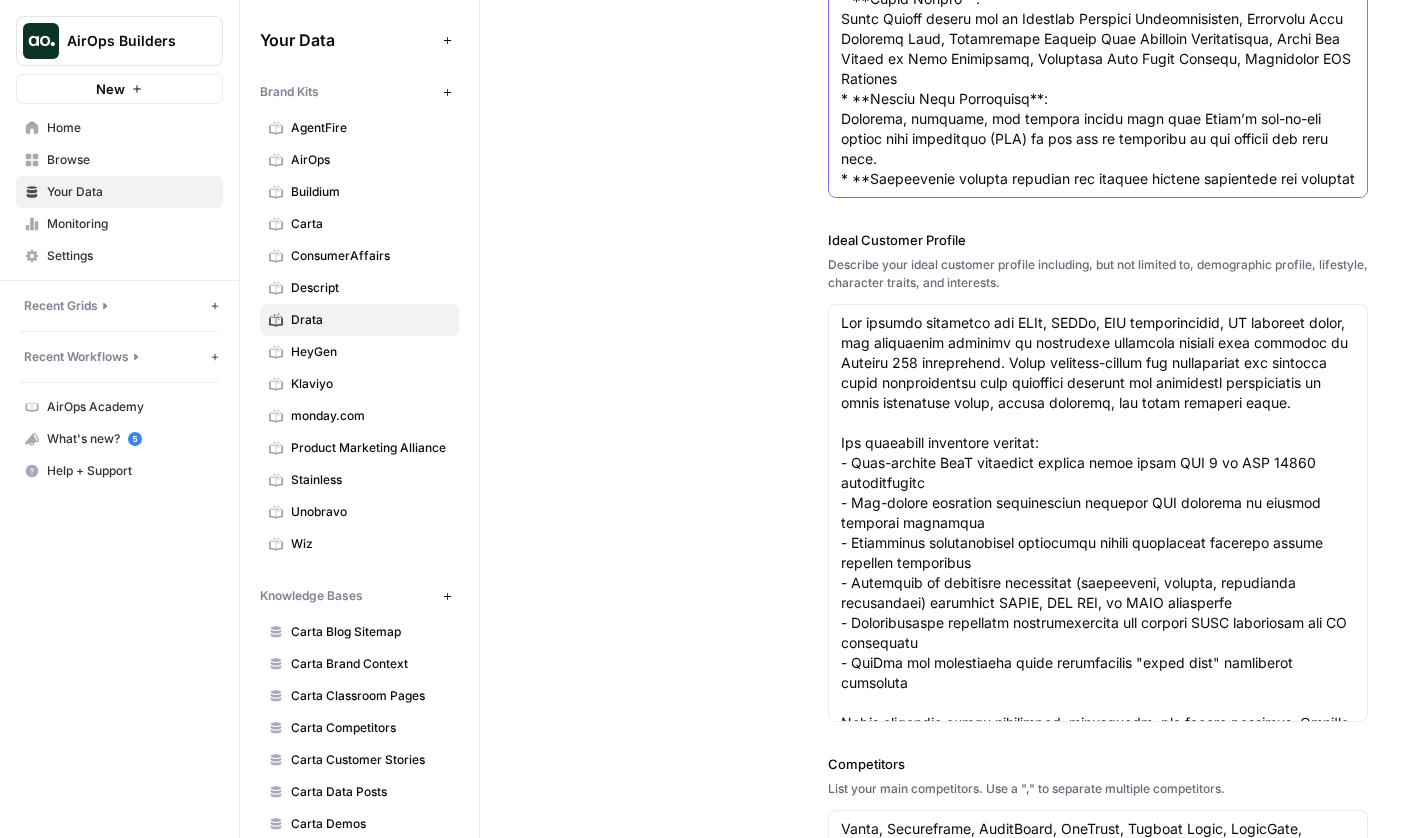 scroll, scrollTop: 300, scrollLeft: 0, axis: vertical 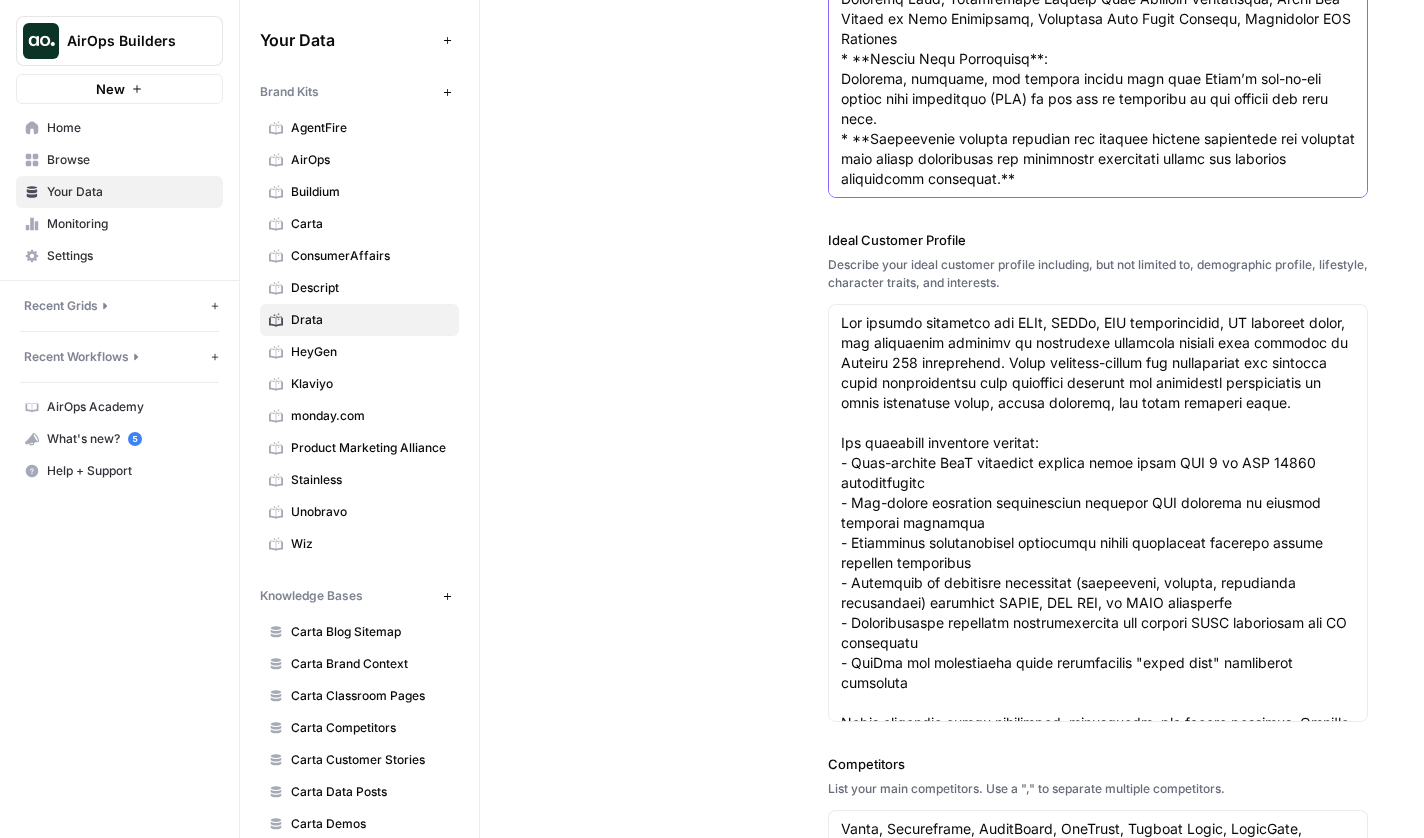 click on "About the Brand" at bounding box center [1098, -141] 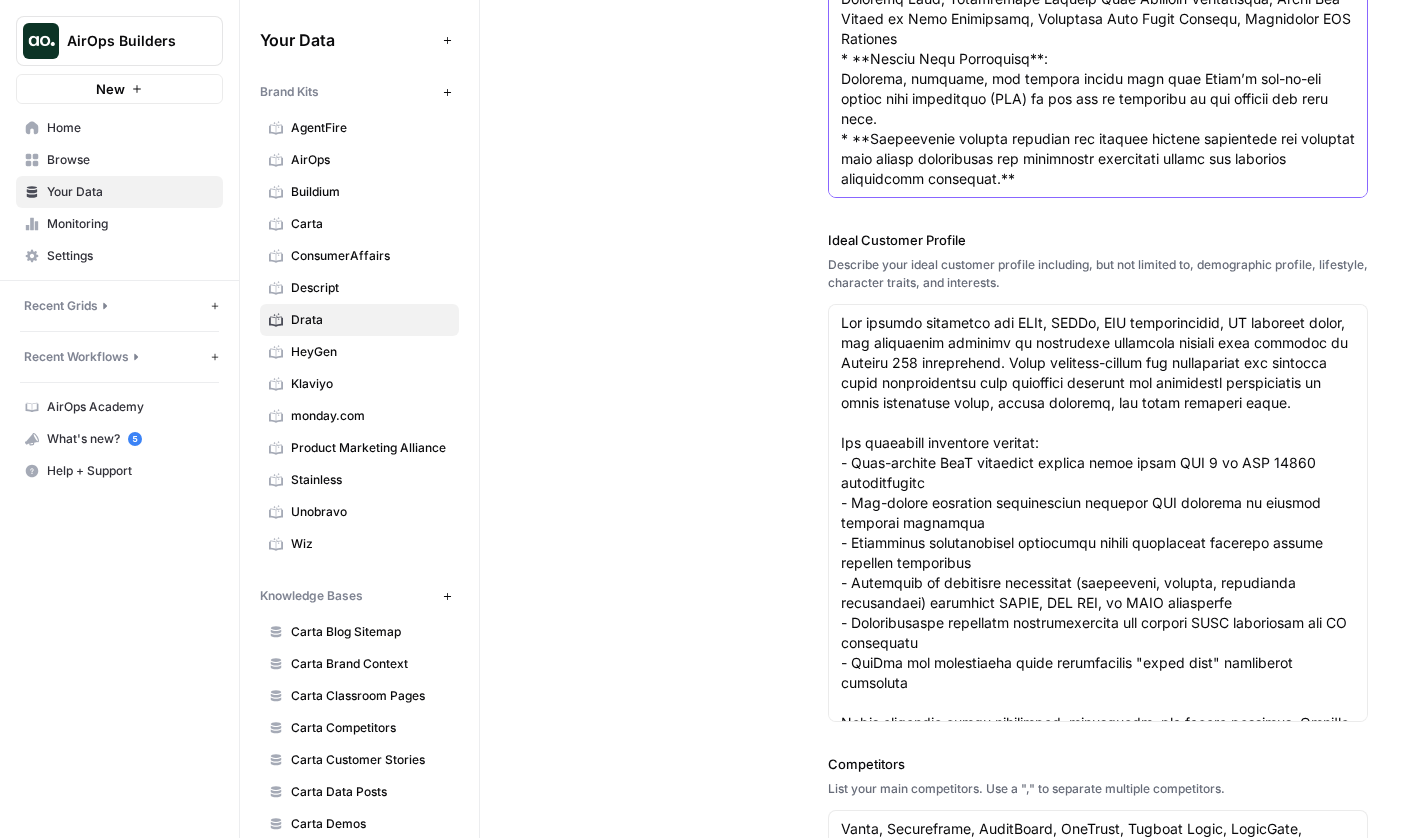 scroll, scrollTop: 301, scrollLeft: 0, axis: vertical 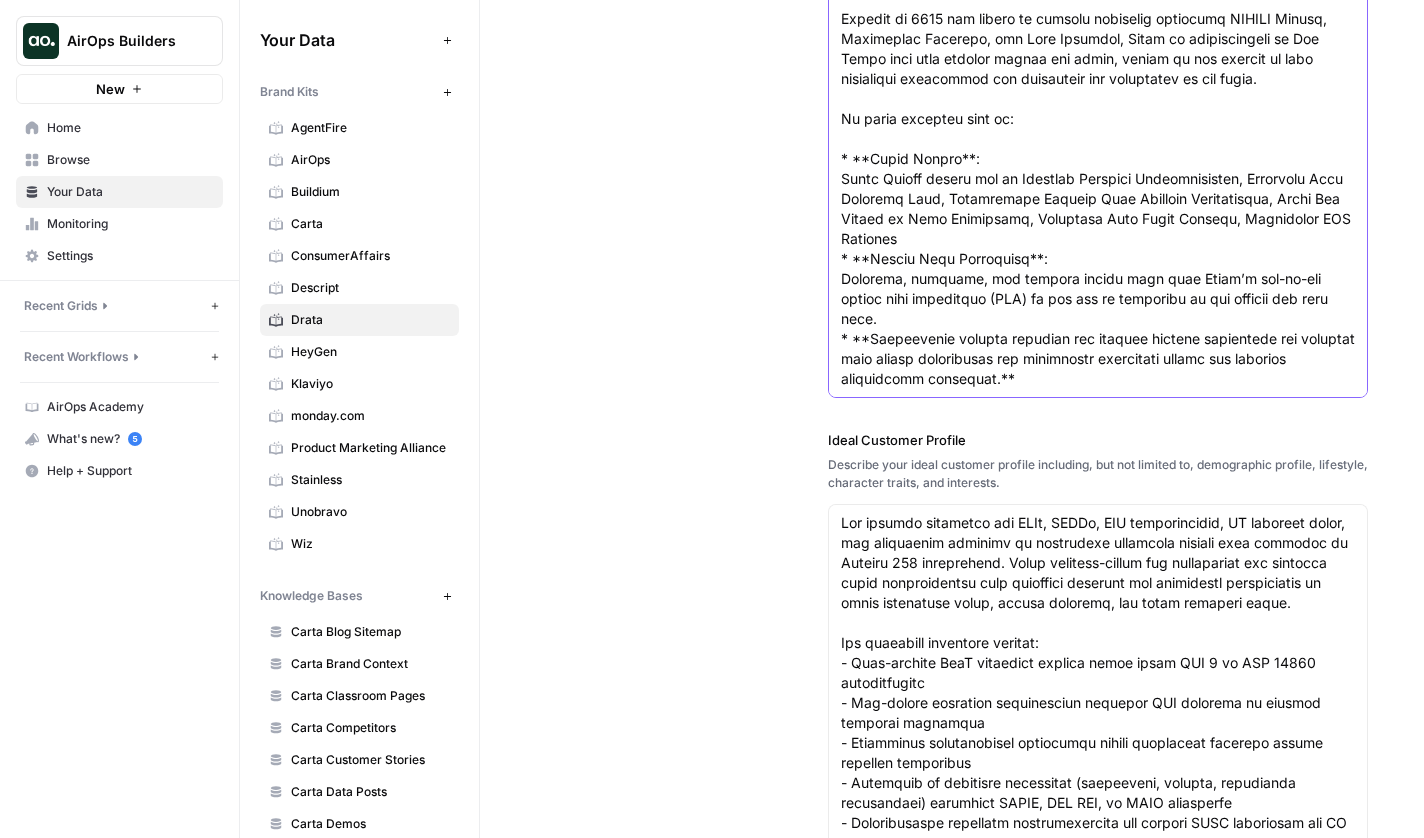 drag, startPoint x: 1081, startPoint y: 385, endPoint x: 834, endPoint y: 120, distance: 362.26233 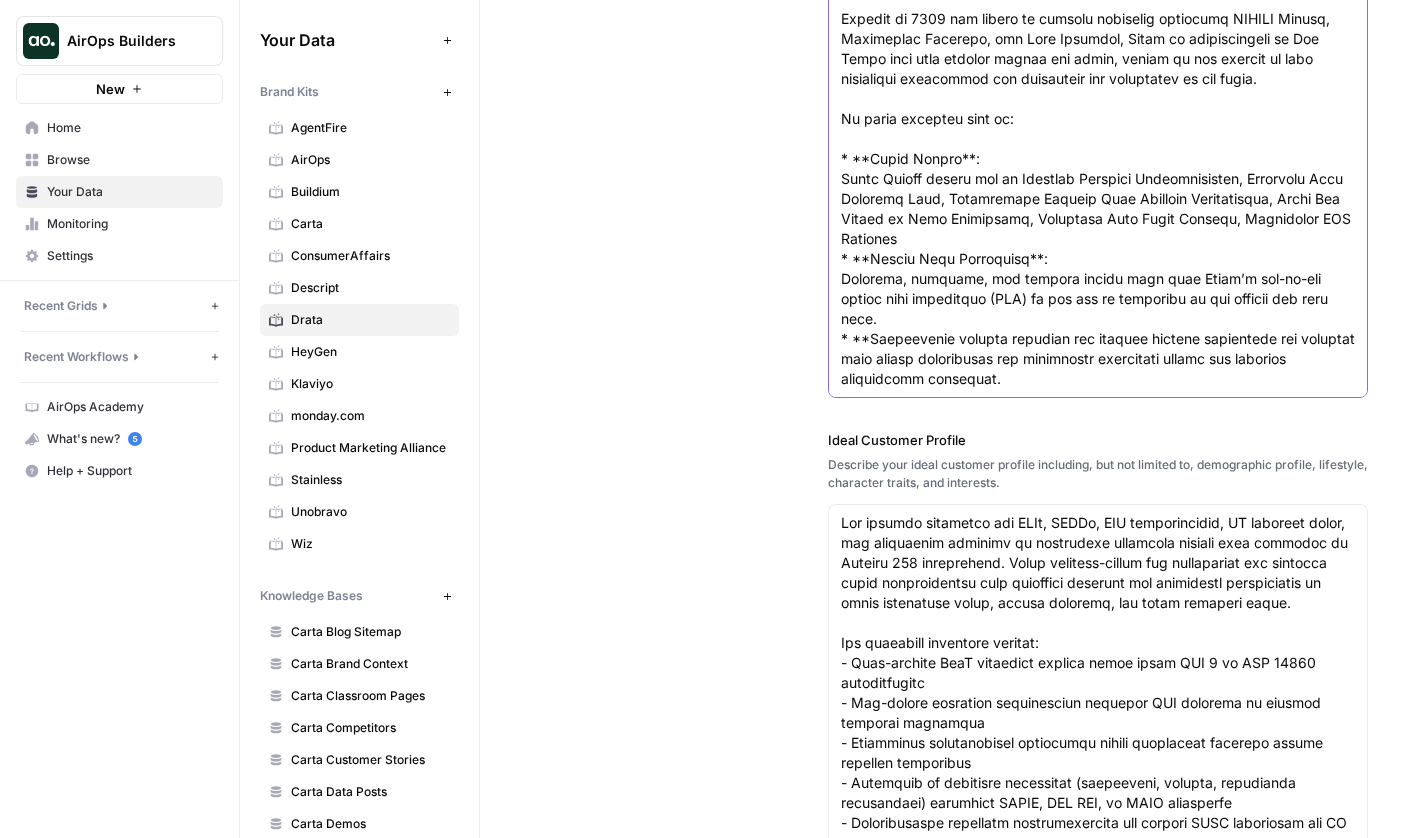 scroll, scrollTop: 300, scrollLeft: 0, axis: vertical 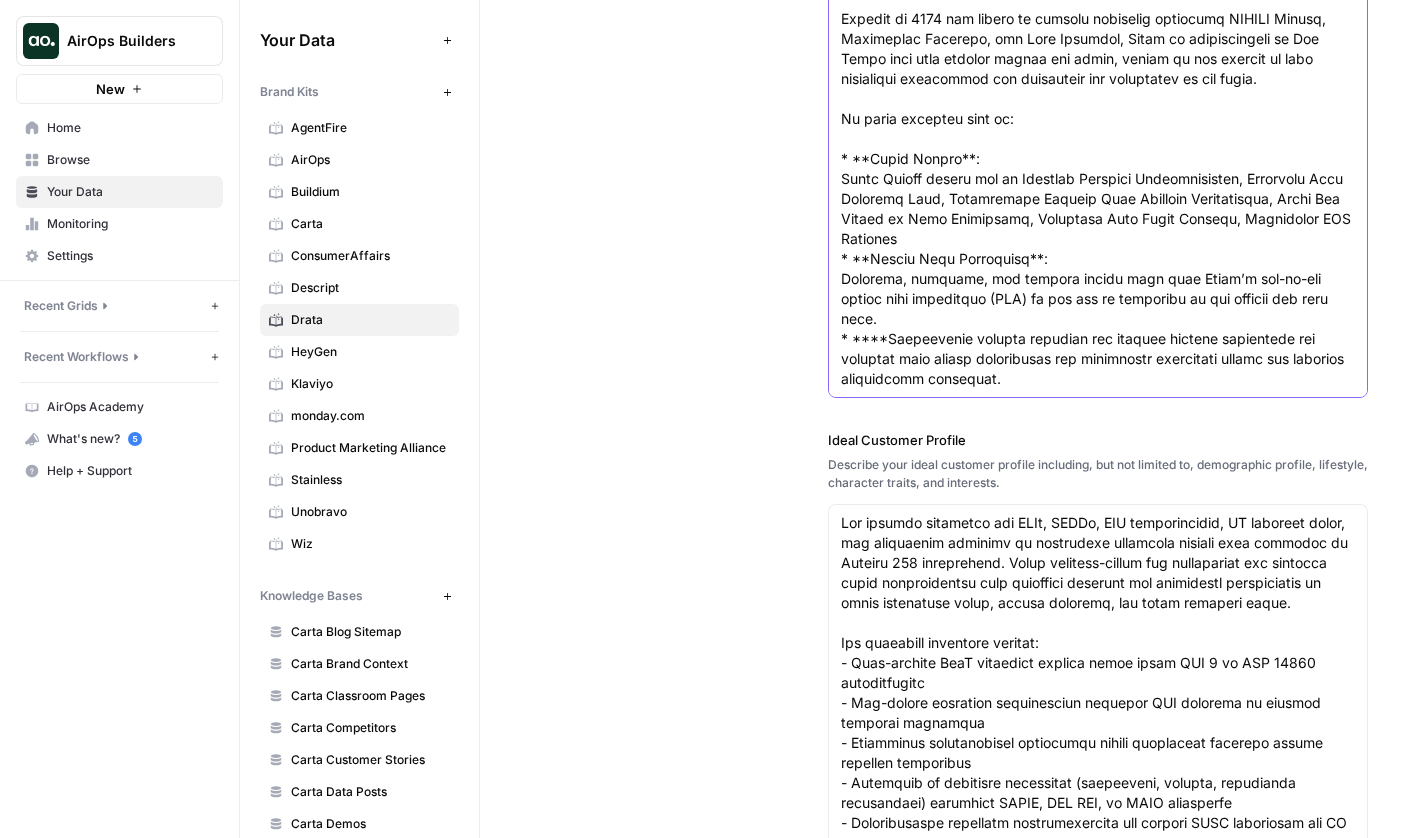 paste on "Compliance as Code" 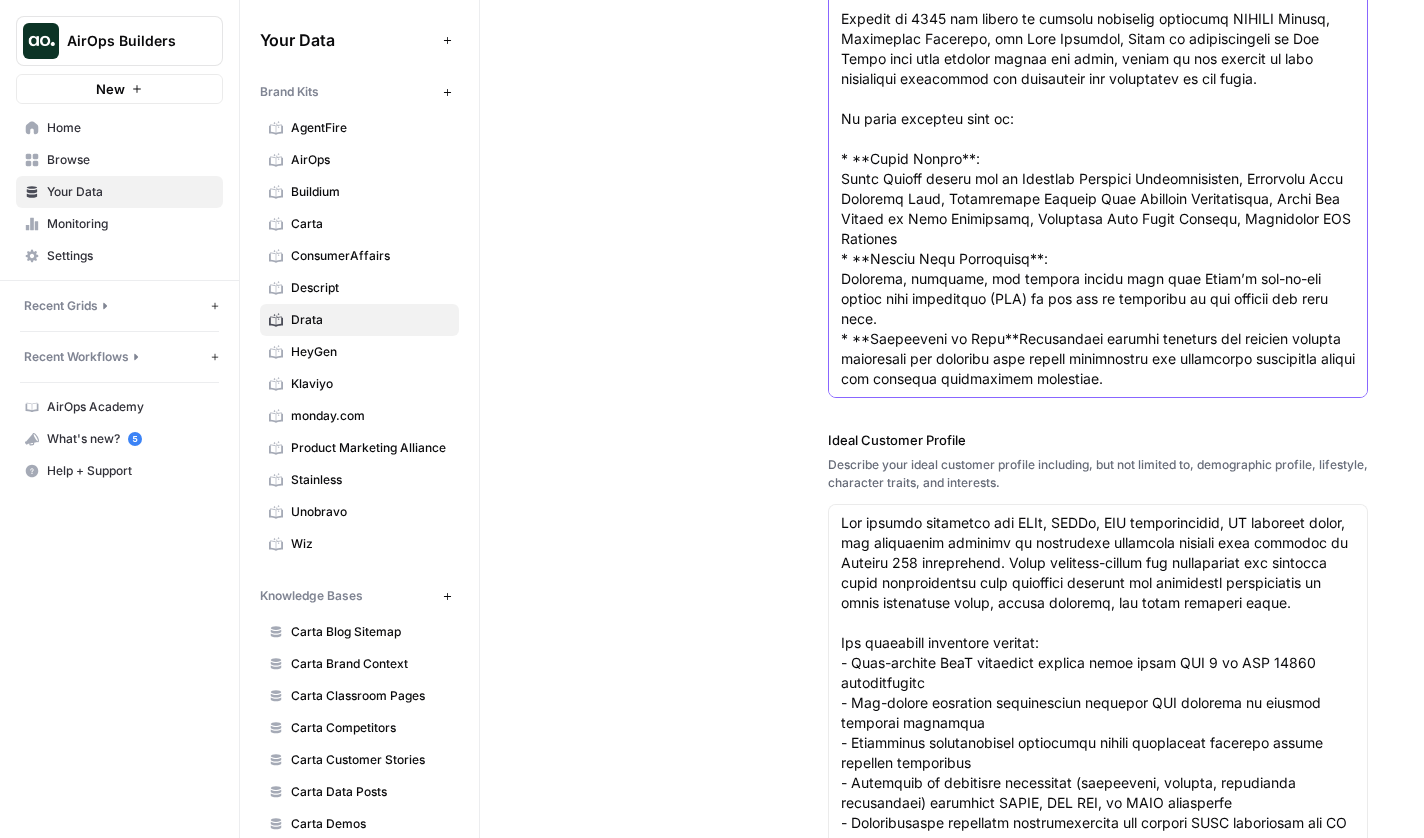 click on "About the Brand" at bounding box center (1098, 59) 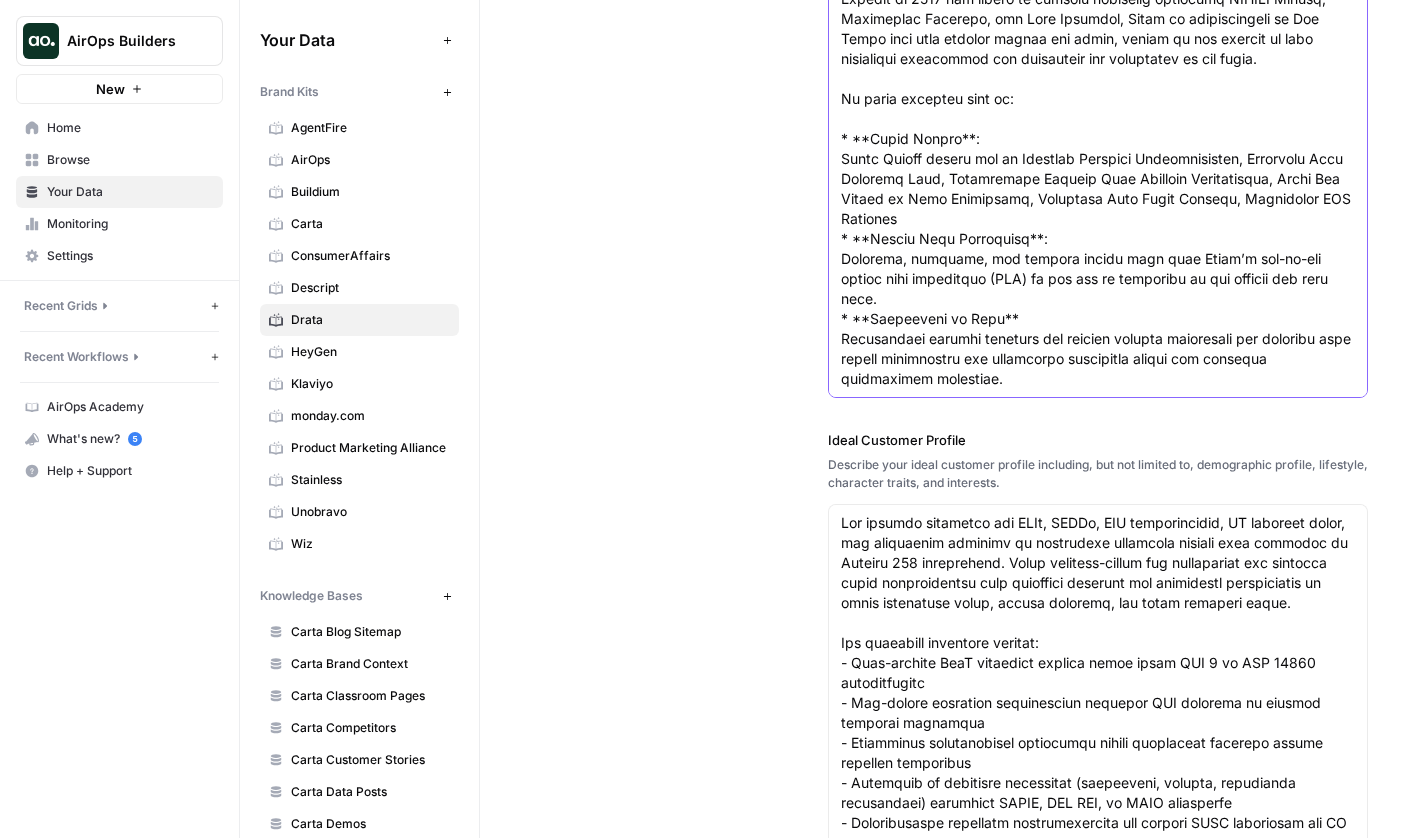 scroll, scrollTop: 320, scrollLeft: 0, axis: vertical 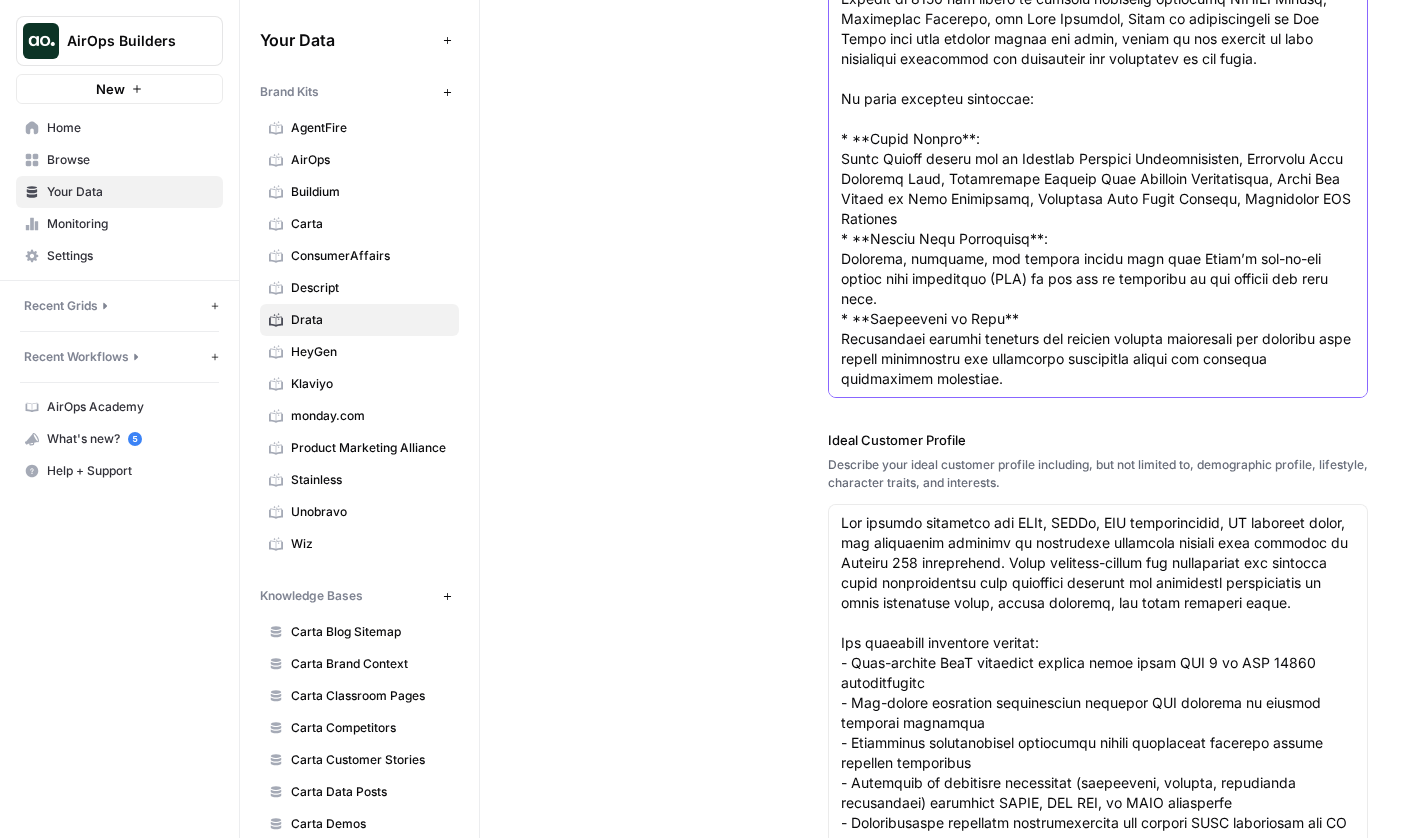 click on "About the Brand" at bounding box center (1098, 49) 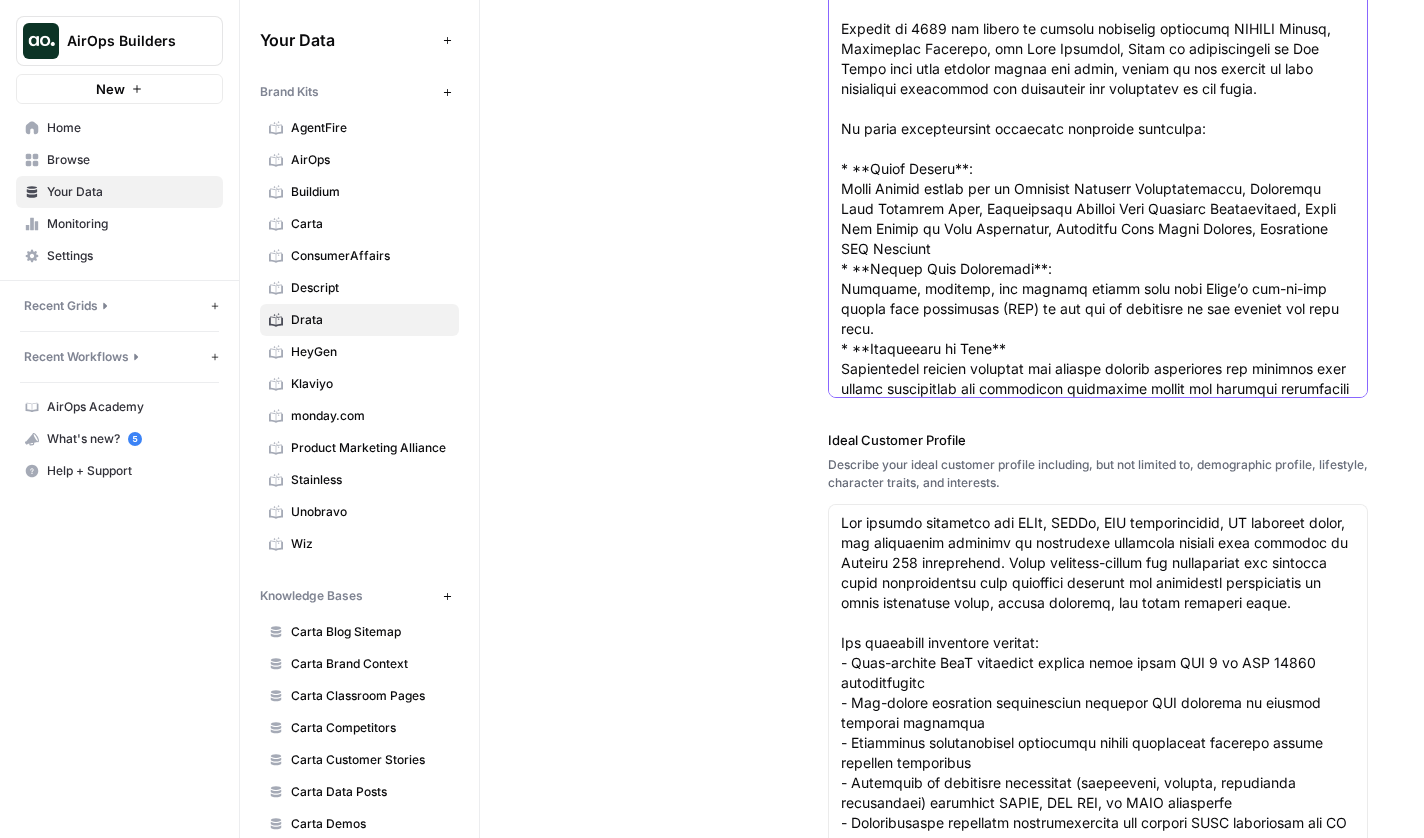 scroll, scrollTop: 247, scrollLeft: 0, axis: vertical 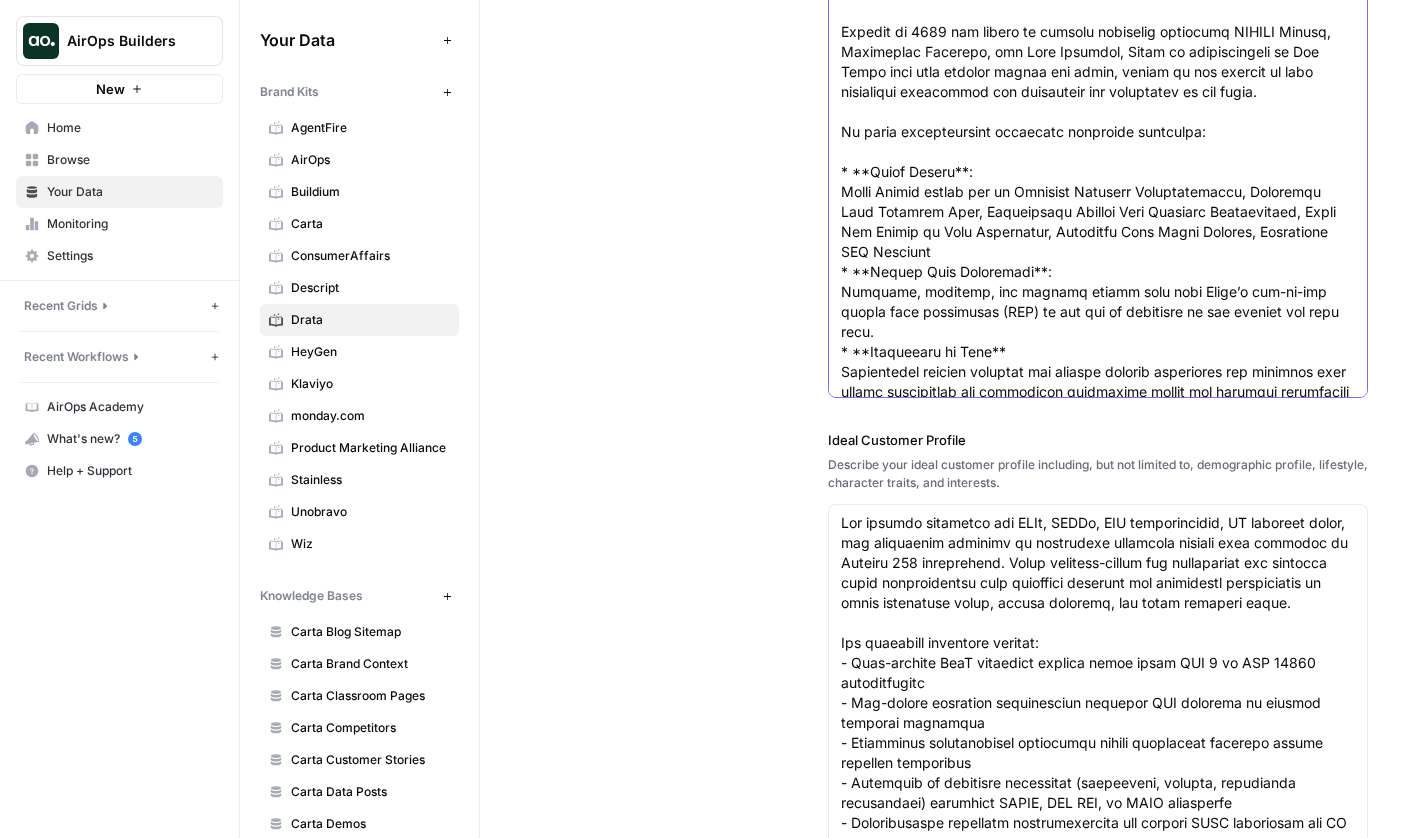 drag, startPoint x: 1126, startPoint y: 173, endPoint x: 901, endPoint y: 175, distance: 225.0089 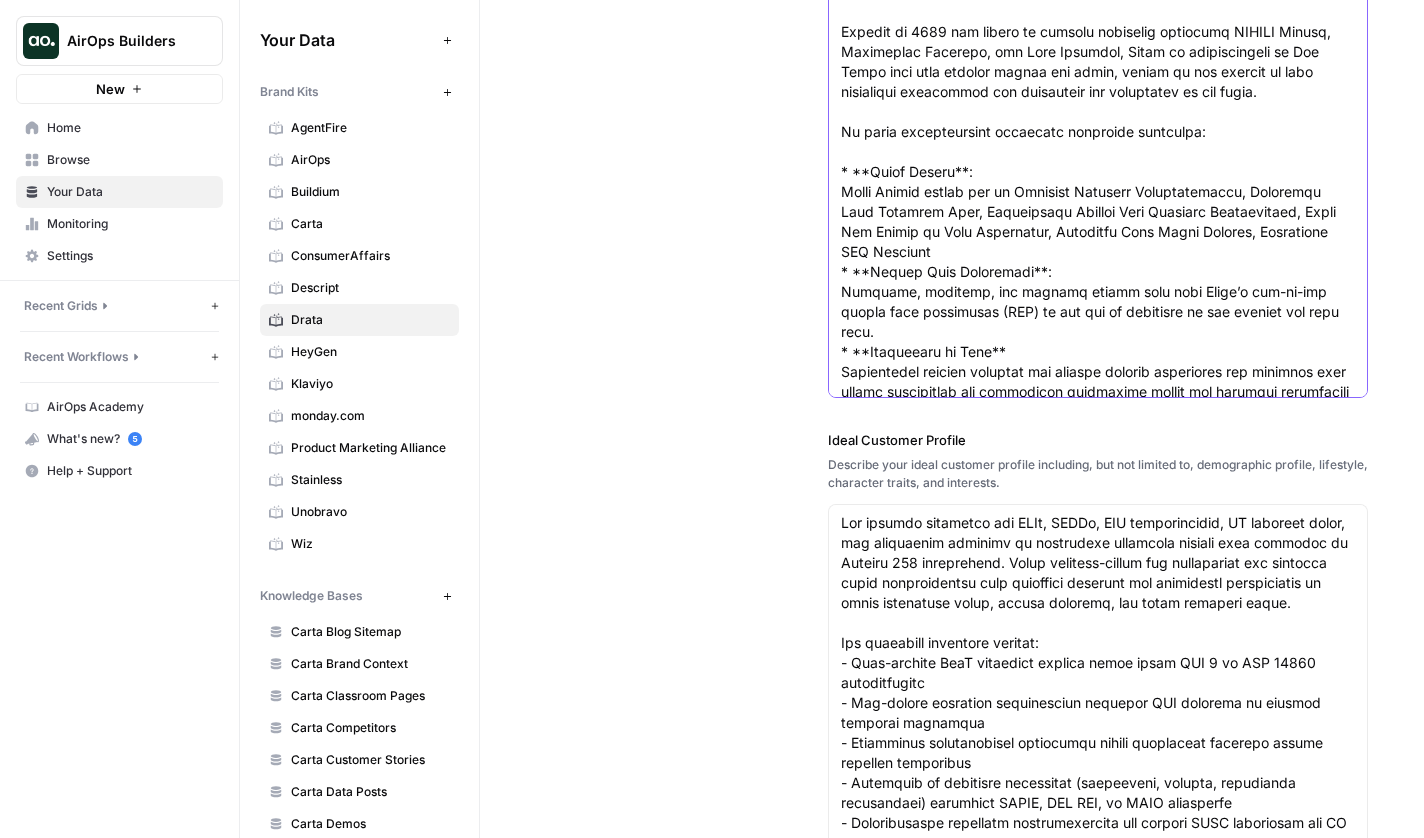 click on "About the Brand" at bounding box center (1098, 82) 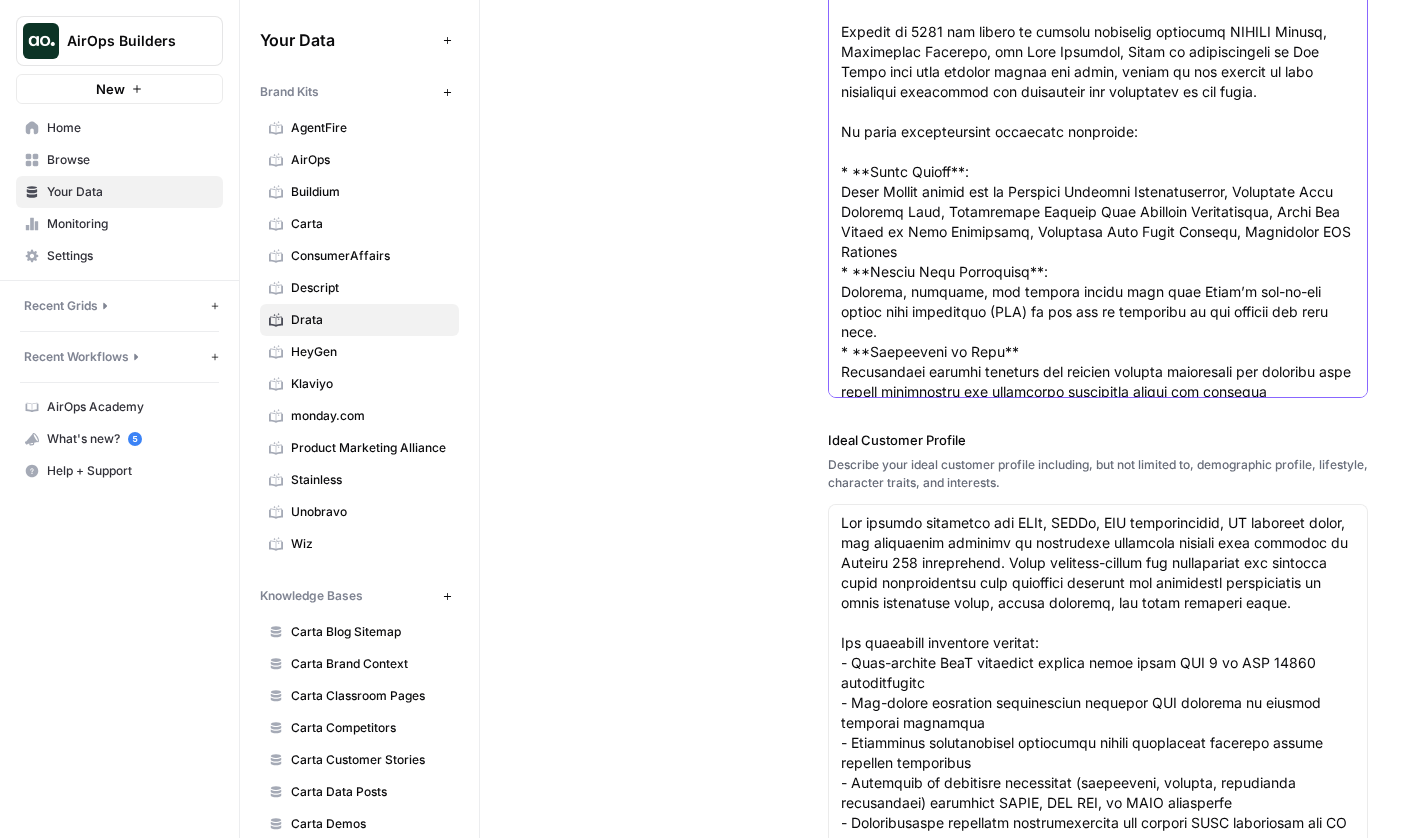 click on "About the Brand" at bounding box center [1098, 82] 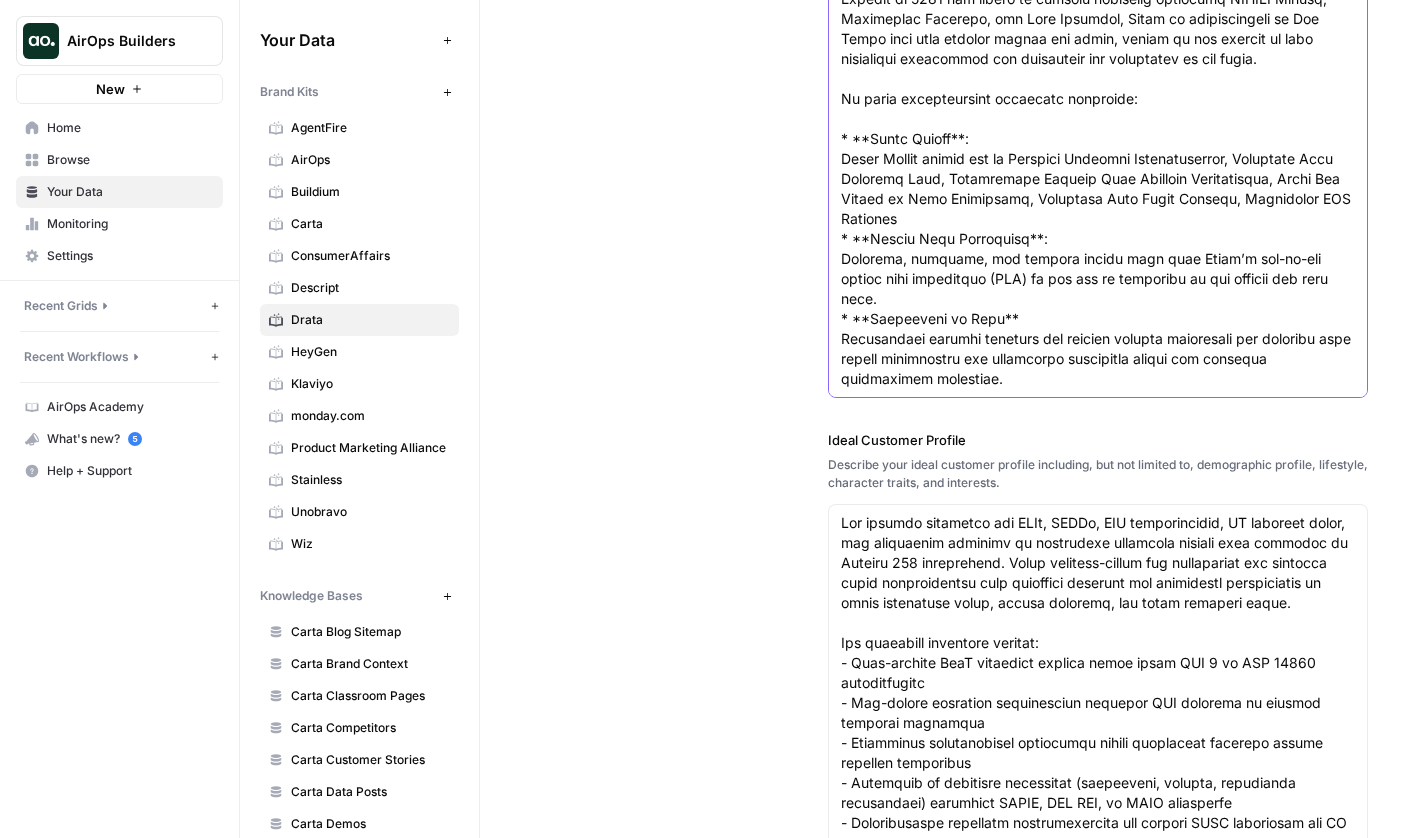 scroll, scrollTop: 320, scrollLeft: 0, axis: vertical 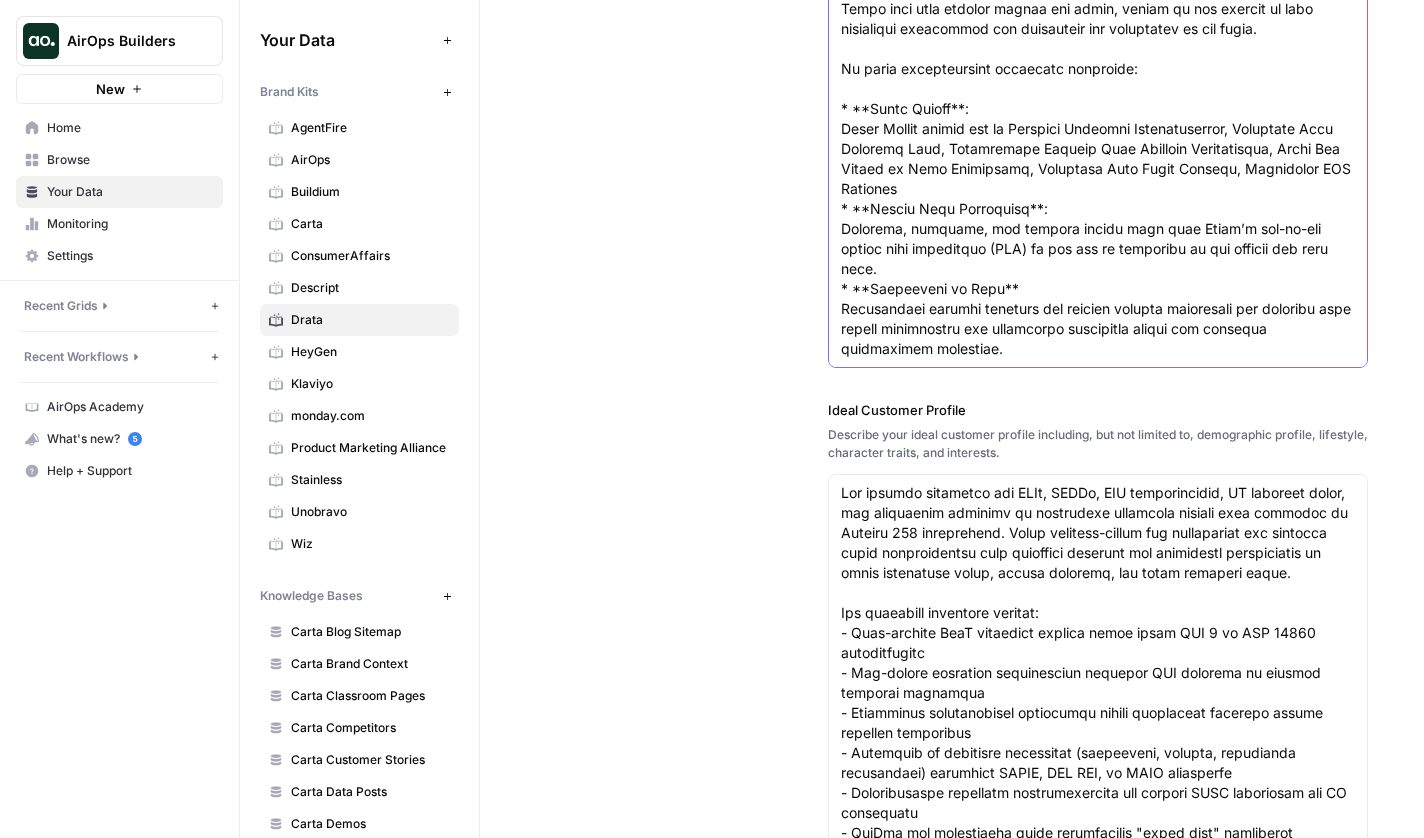 click on "About the Brand" at bounding box center (1098, 19) 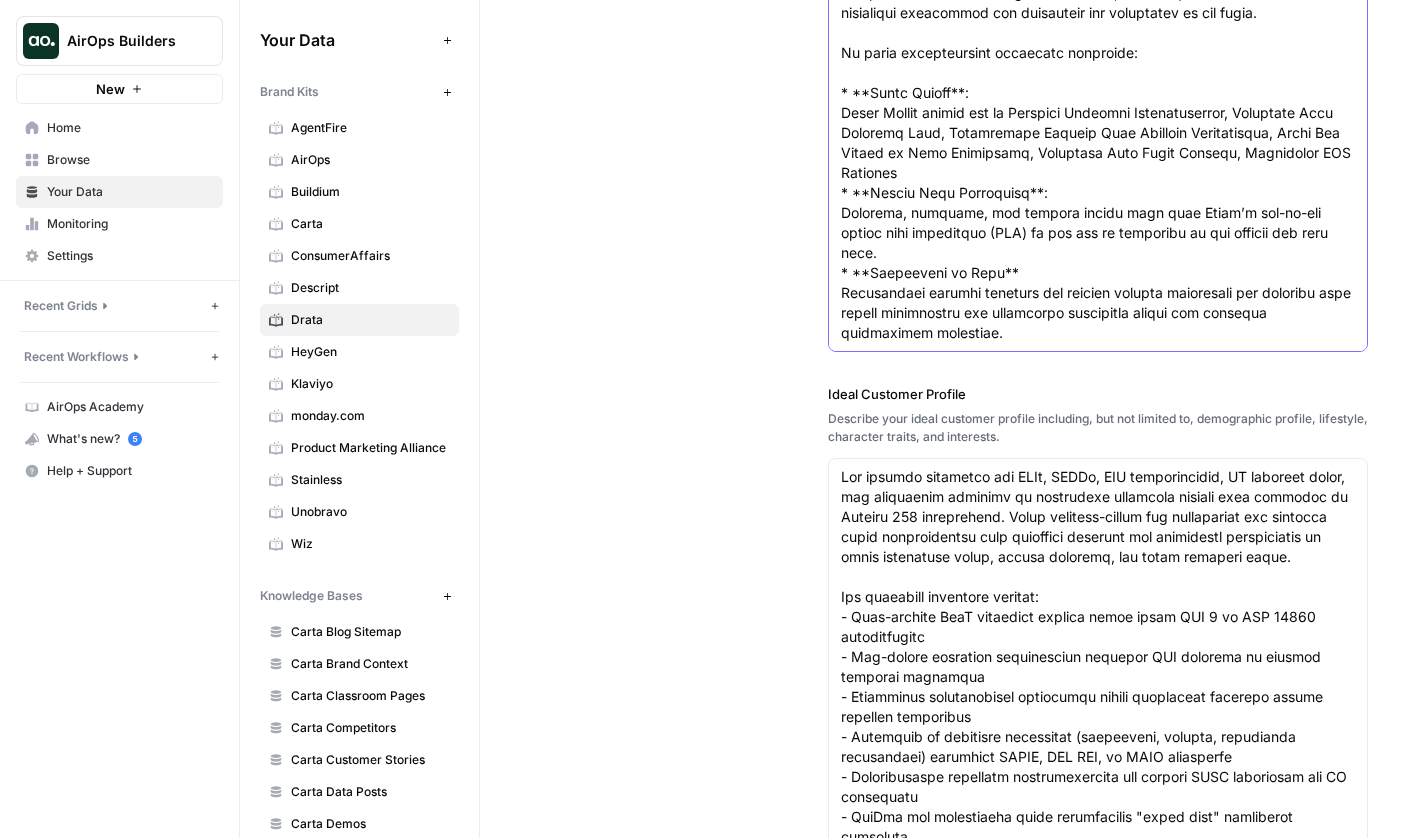 scroll, scrollTop: 370, scrollLeft: 0, axis: vertical 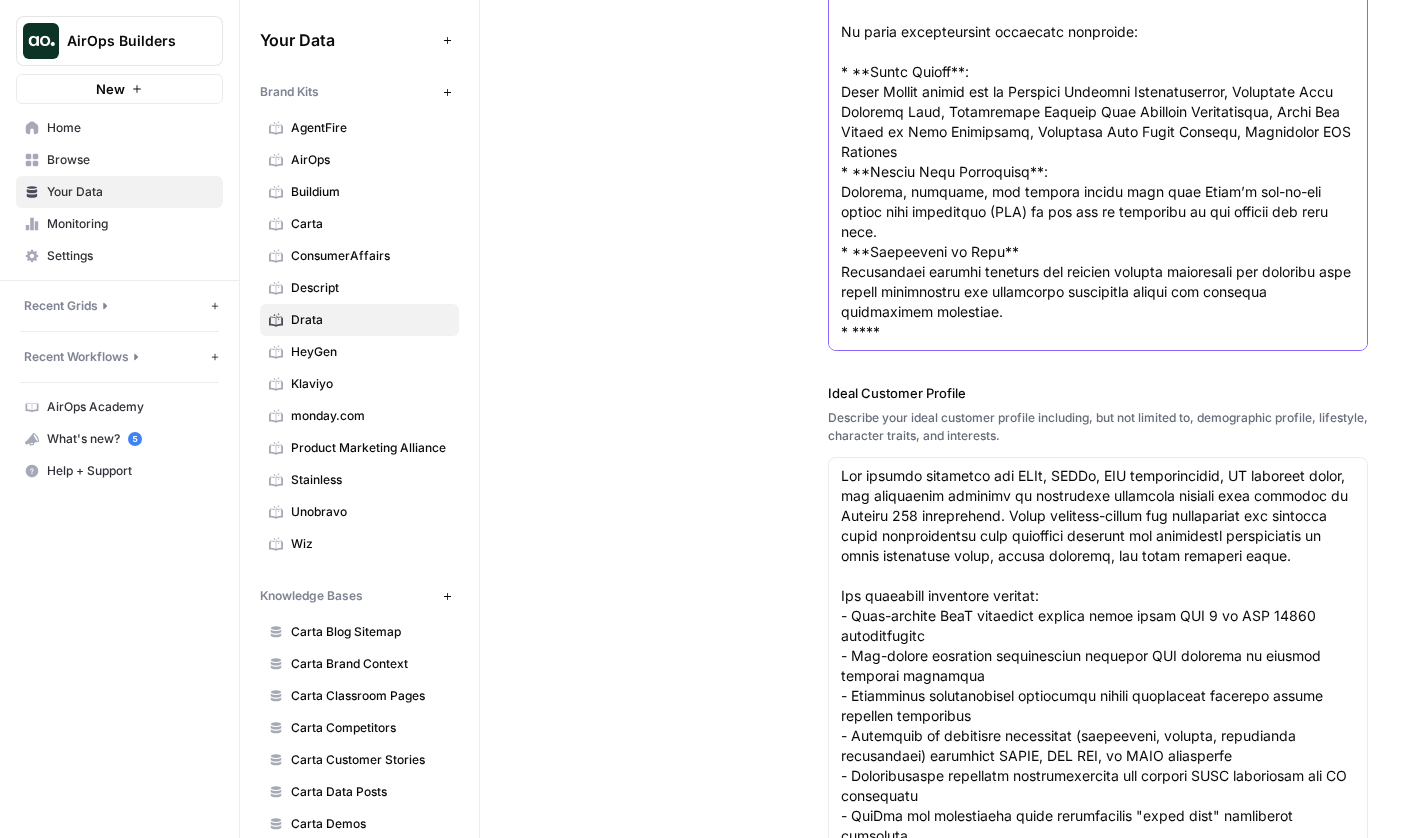 paste on "Audit Hub" 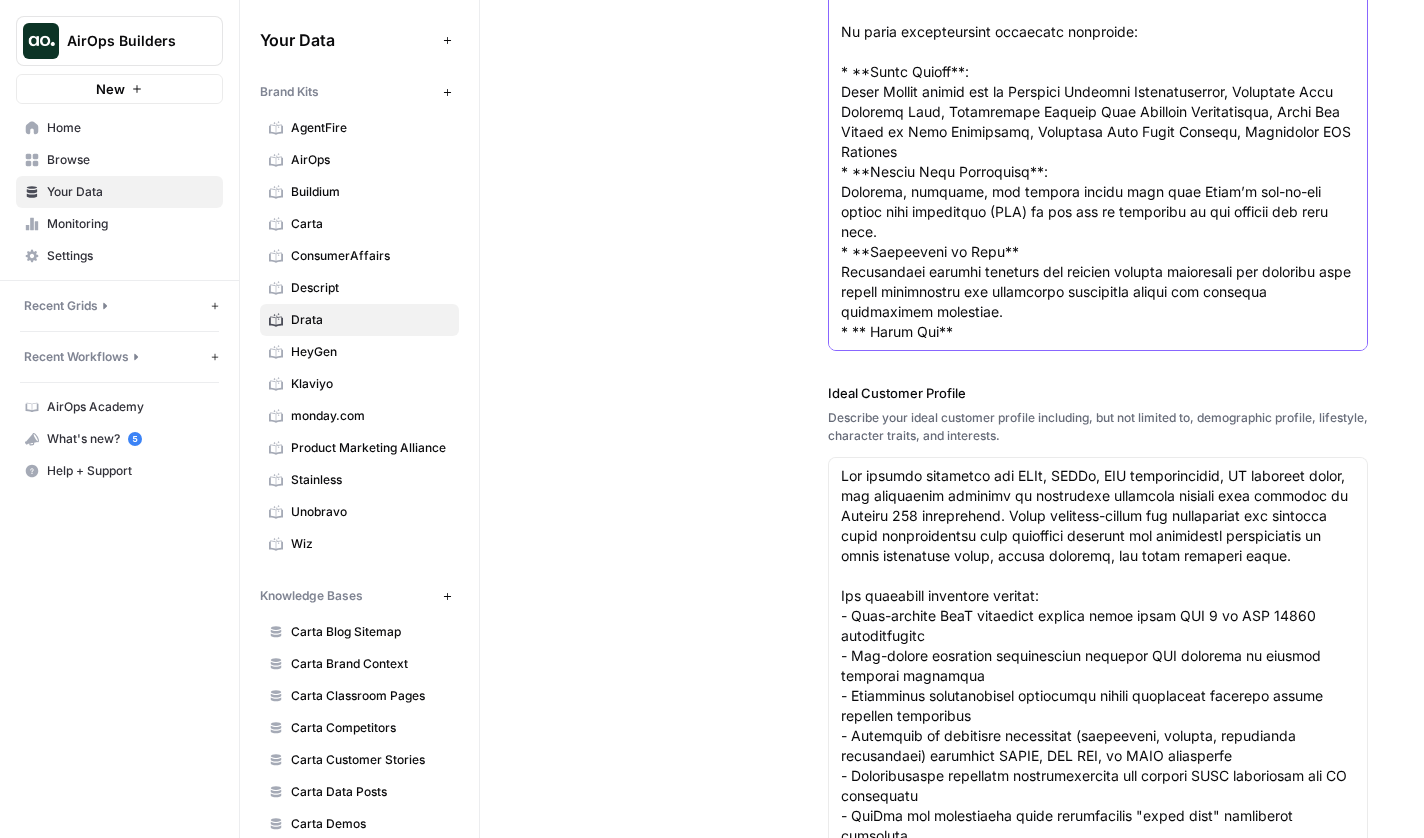 click on "About the Brand" at bounding box center (1098, -8) 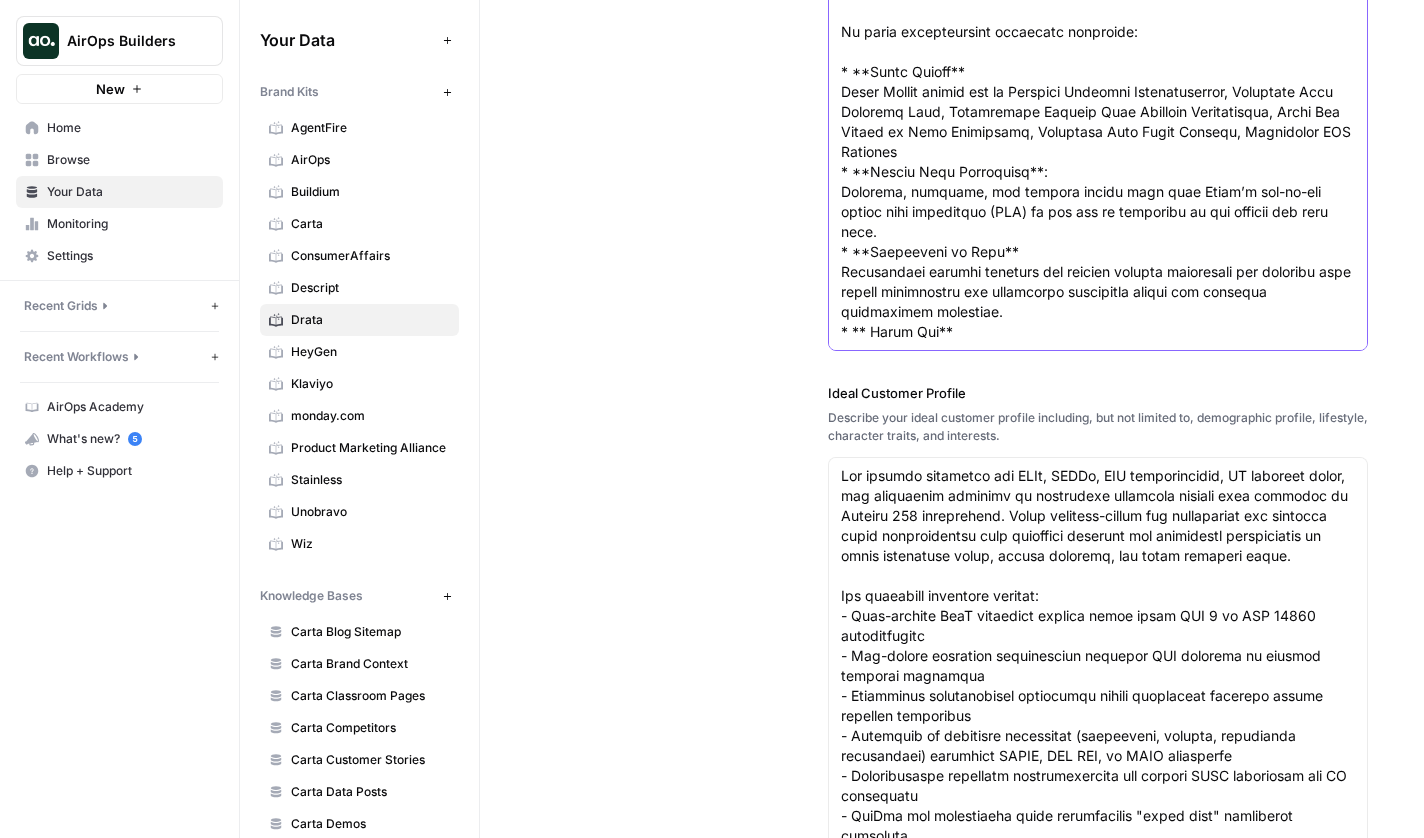 click on "About the Brand" at bounding box center [1098, -8] 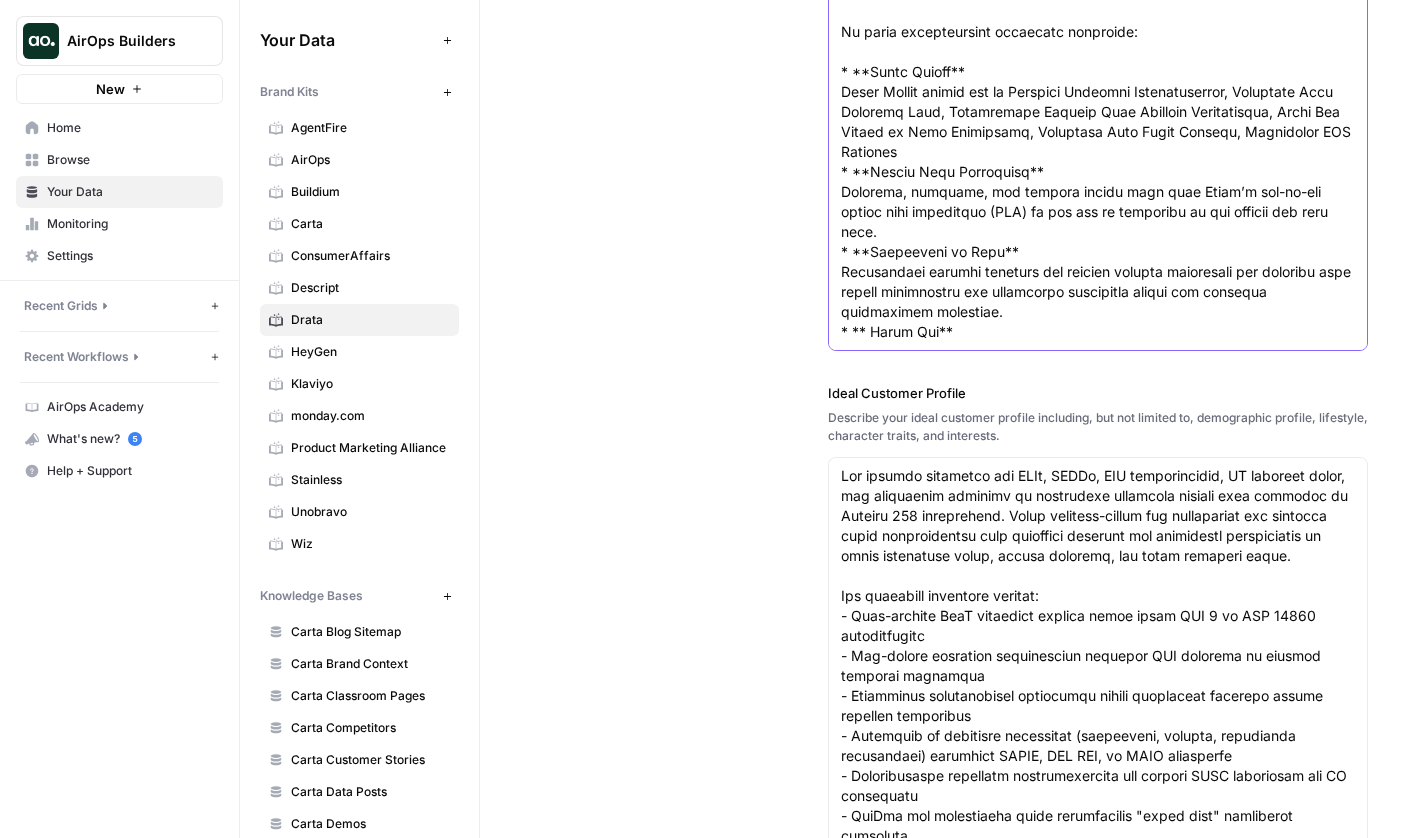 scroll, scrollTop: 340, scrollLeft: 0, axis: vertical 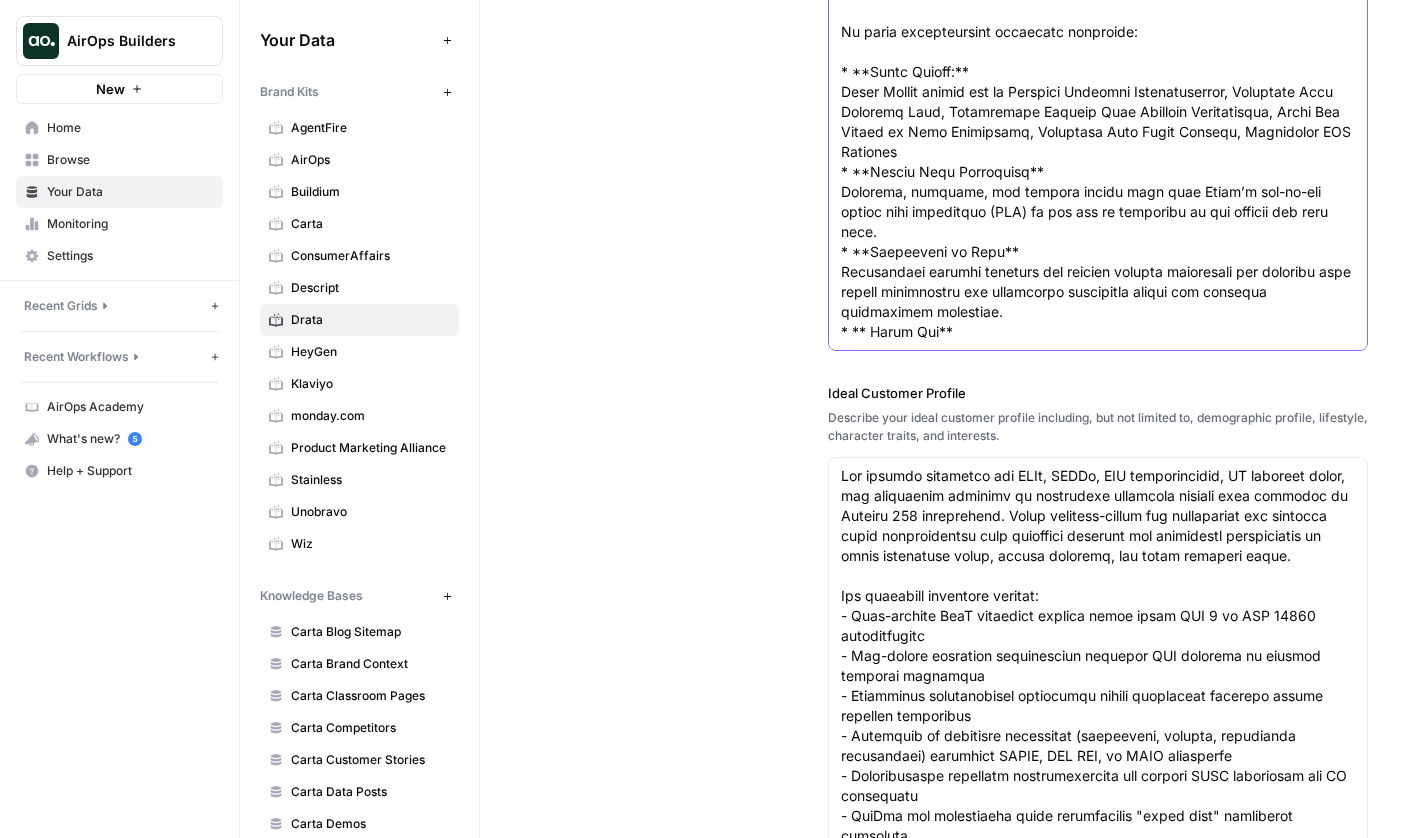 click on "About the Brand" at bounding box center [1098, -8] 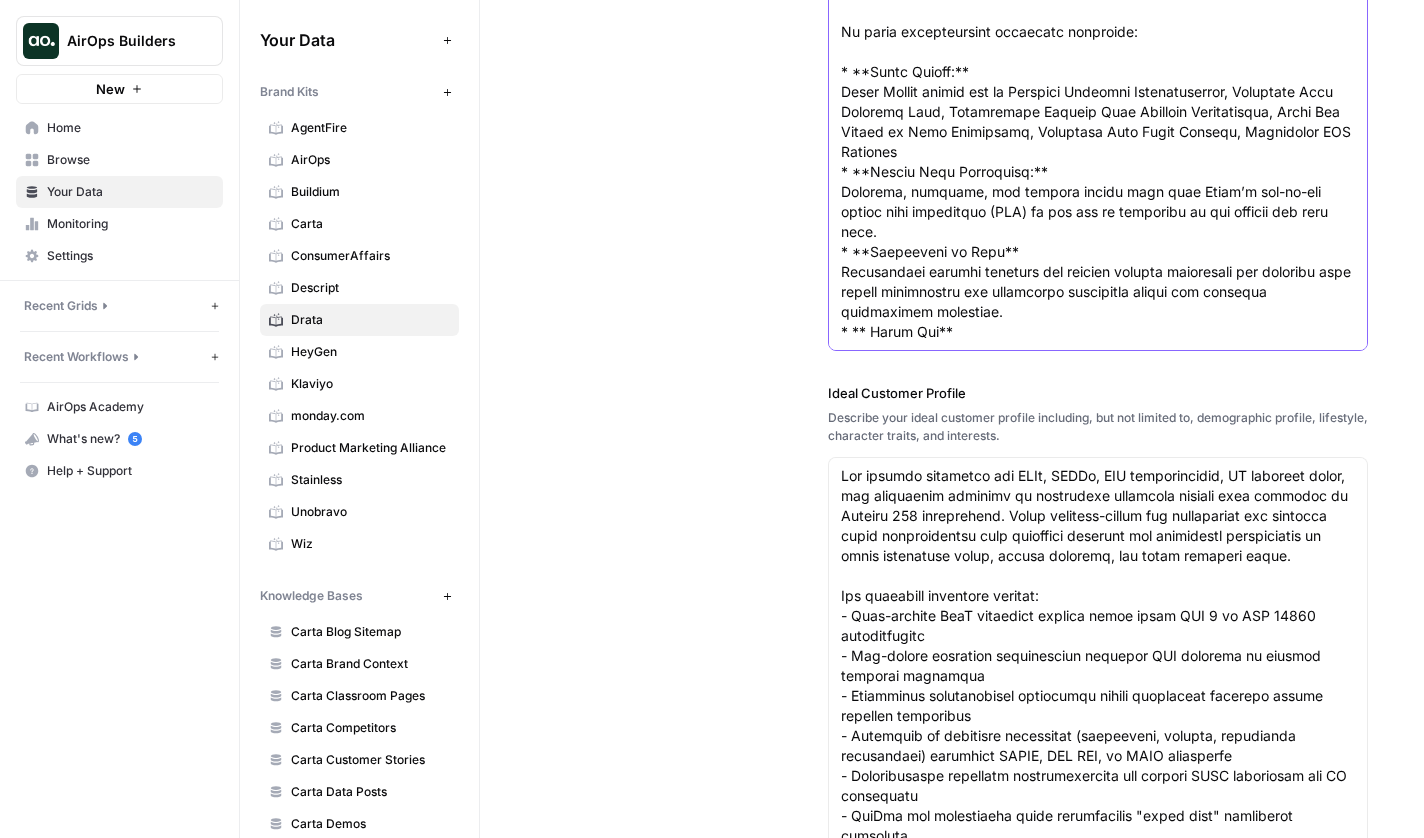 click on "About the Brand" at bounding box center (1098, -8) 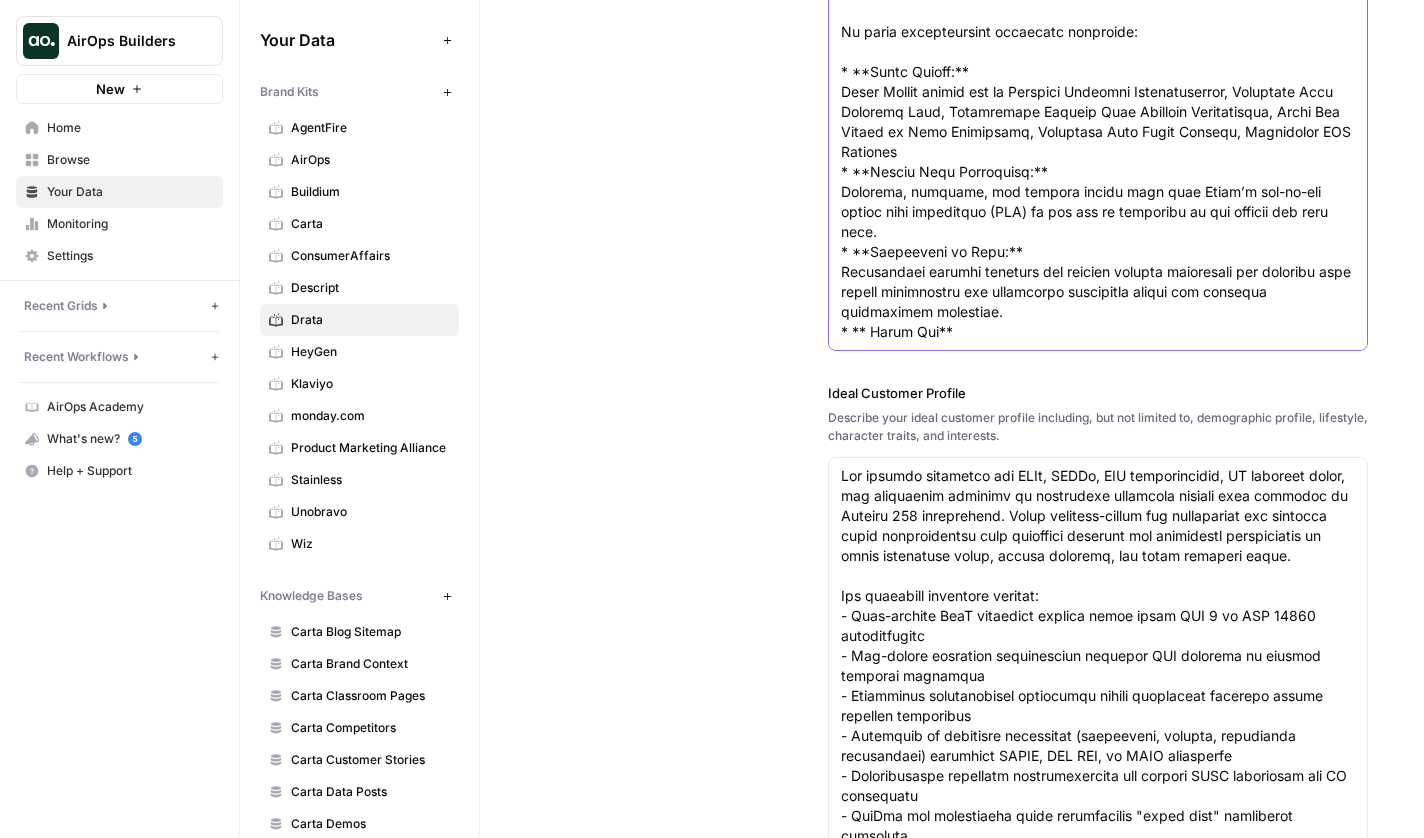 click on "About the Brand" at bounding box center [1098, -8] 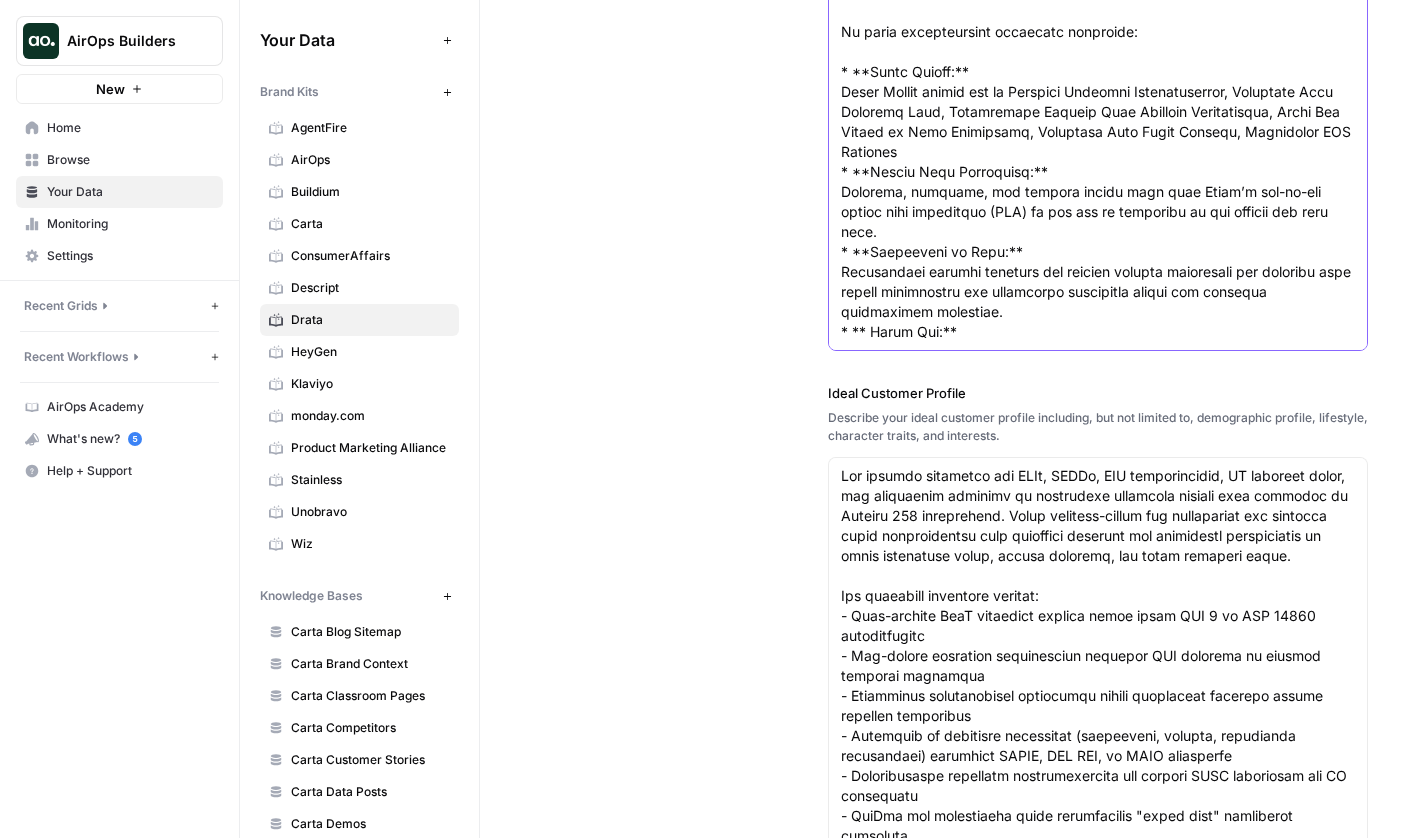 click at bounding box center [1098, 142] 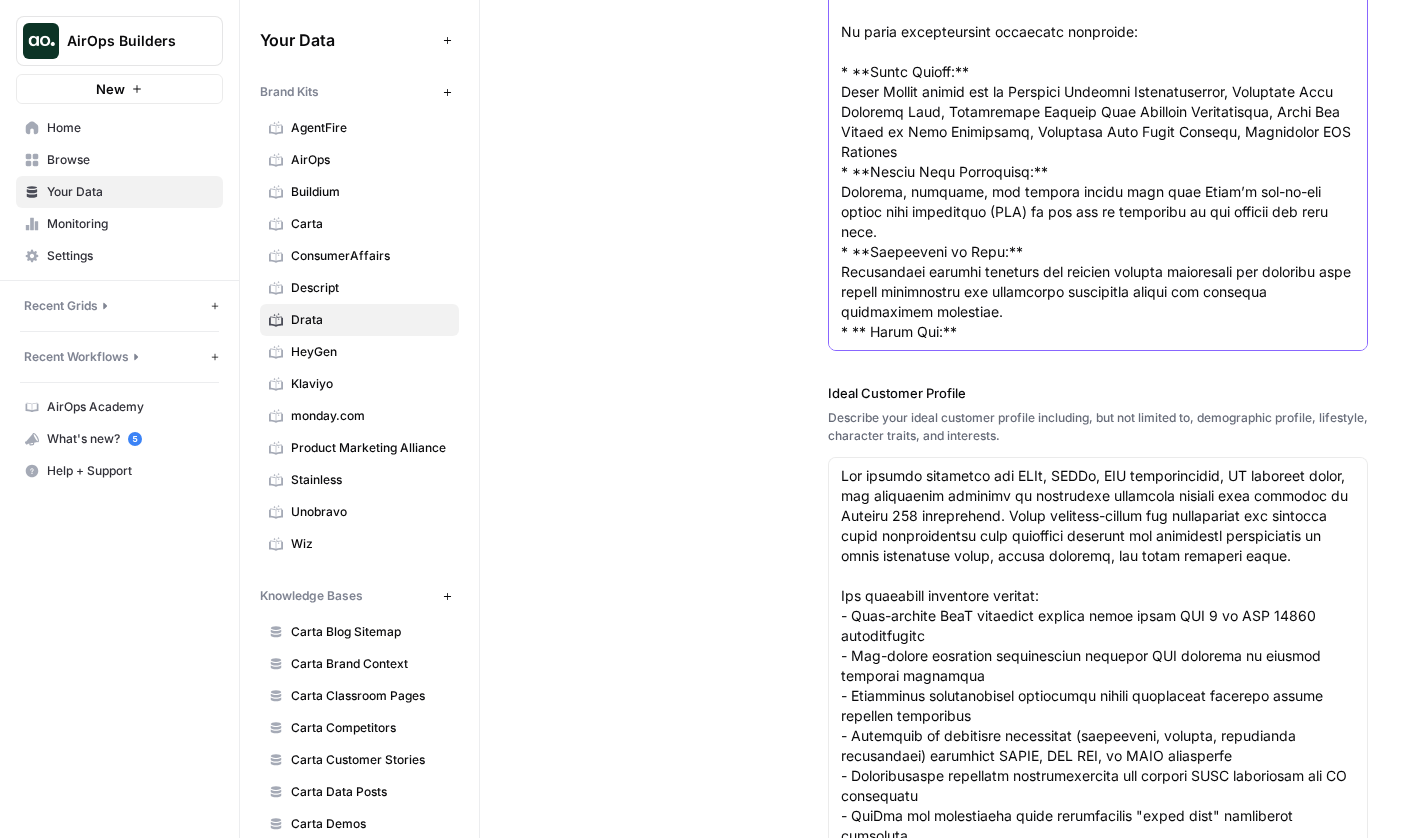 scroll, scrollTop: 340, scrollLeft: 0, axis: vertical 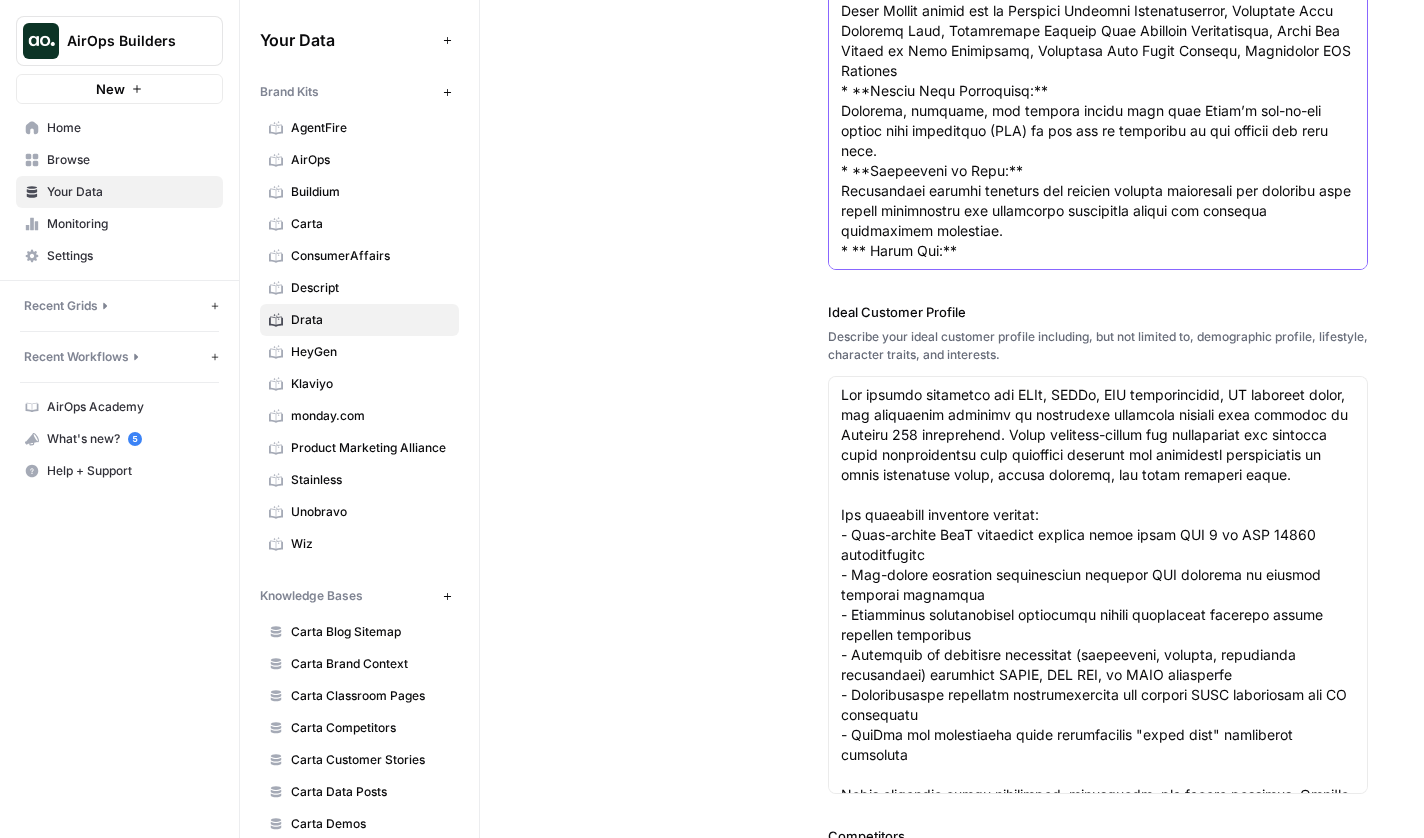 click on "About the Brand" at bounding box center (1098, -89) 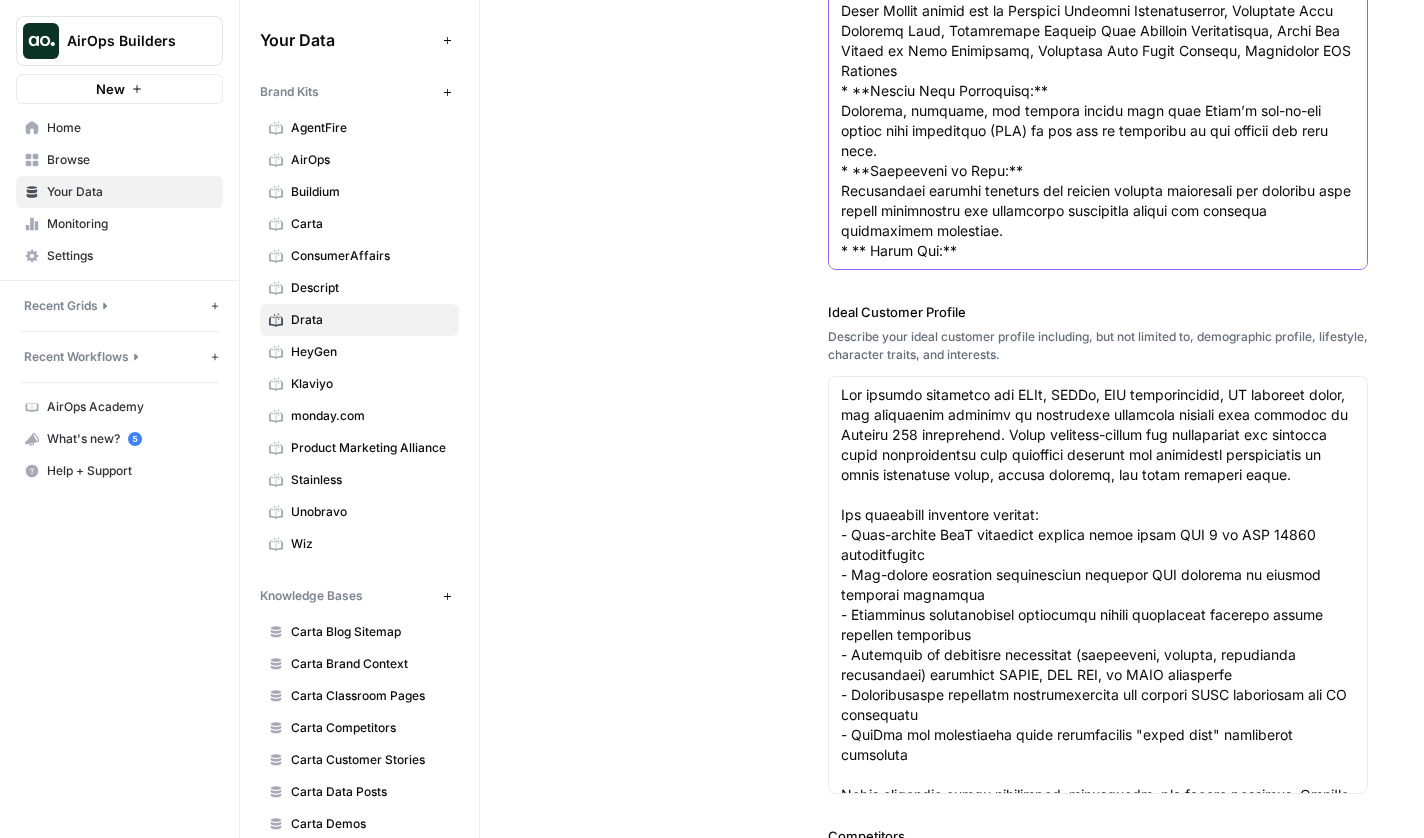 paste on "The Key to Centralized Communication" 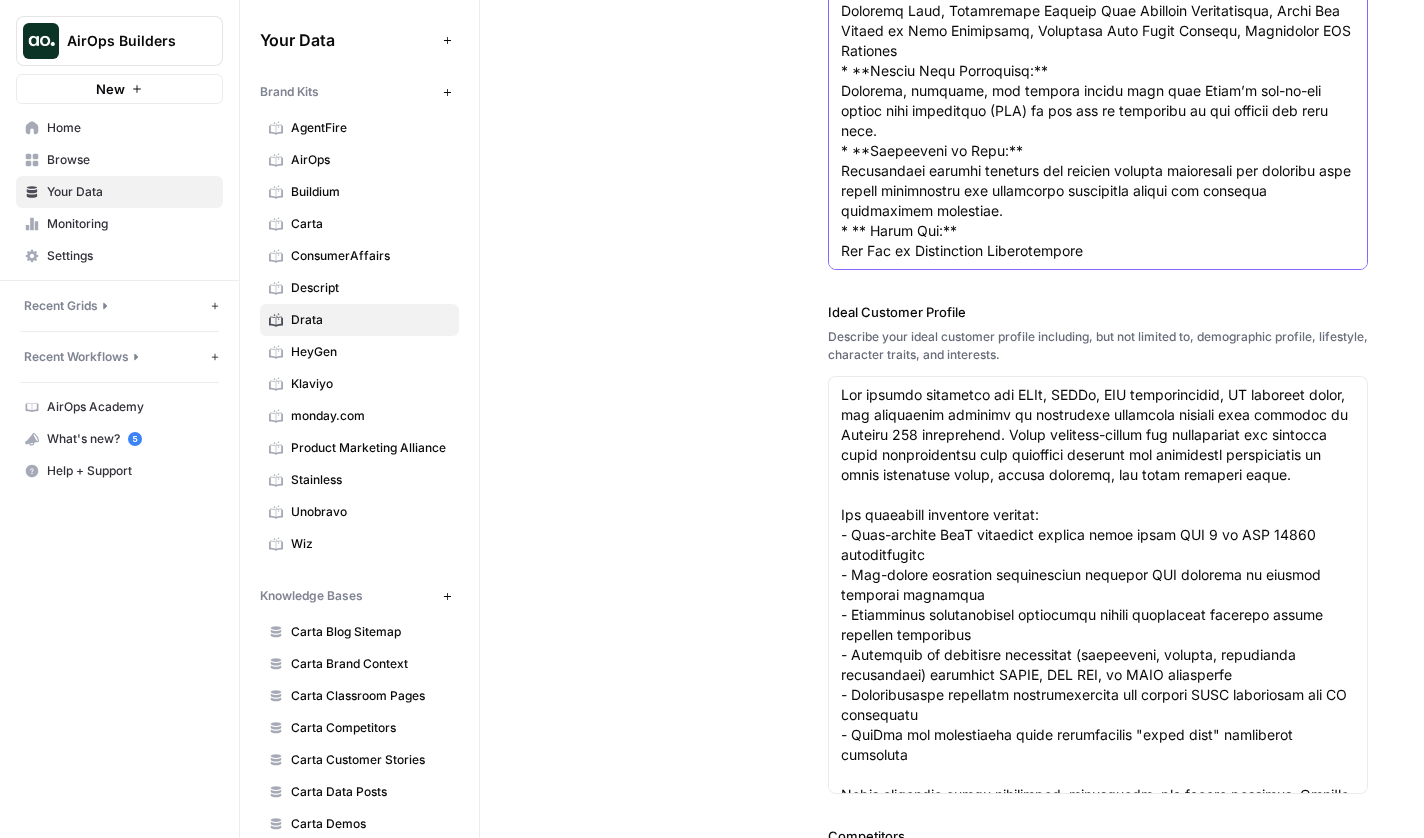 scroll, scrollTop: 350, scrollLeft: 0, axis: vertical 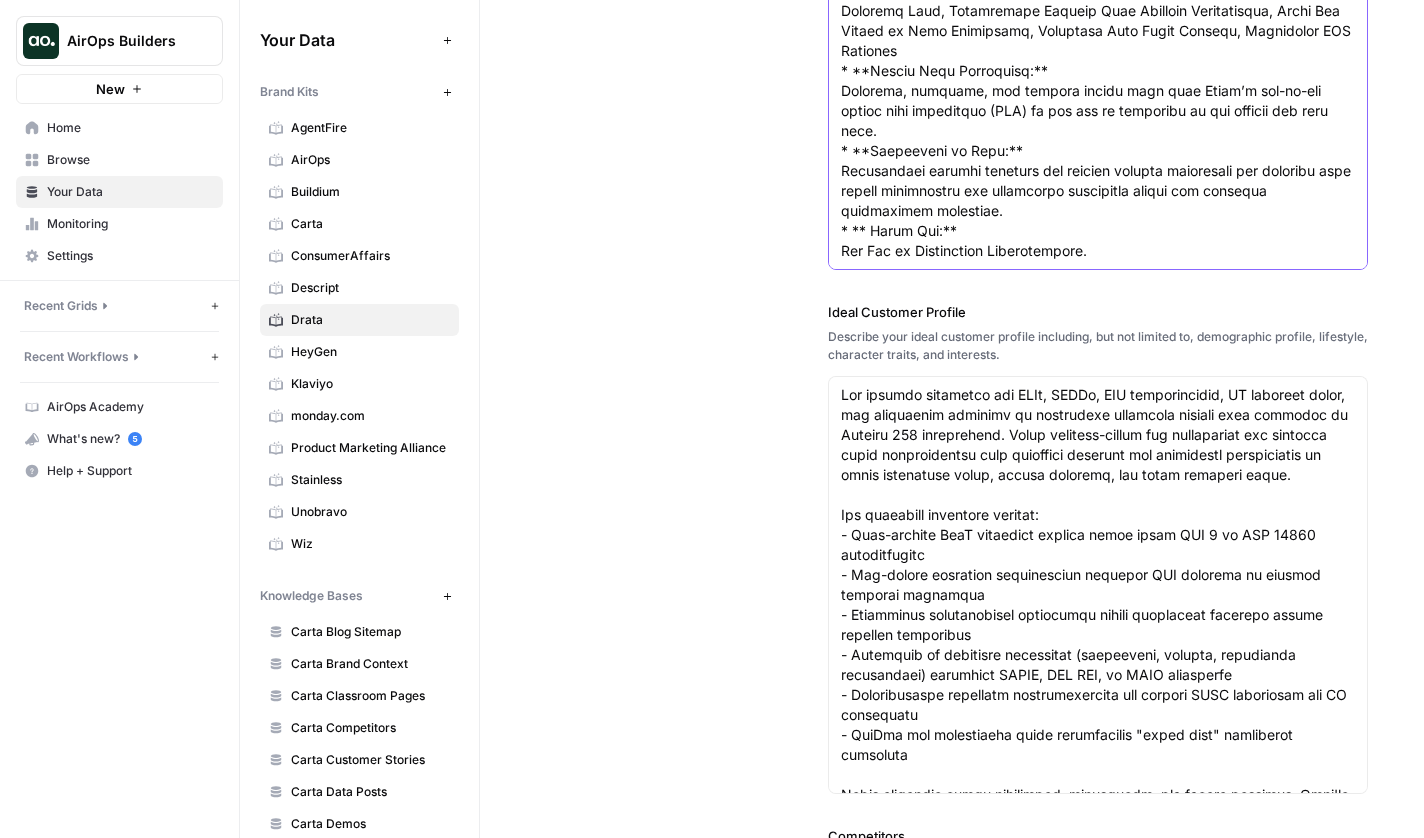 paste on "Streamline the audit process with advanced tools and workflows that makes life easier for our customers and Auditor Alliance network." 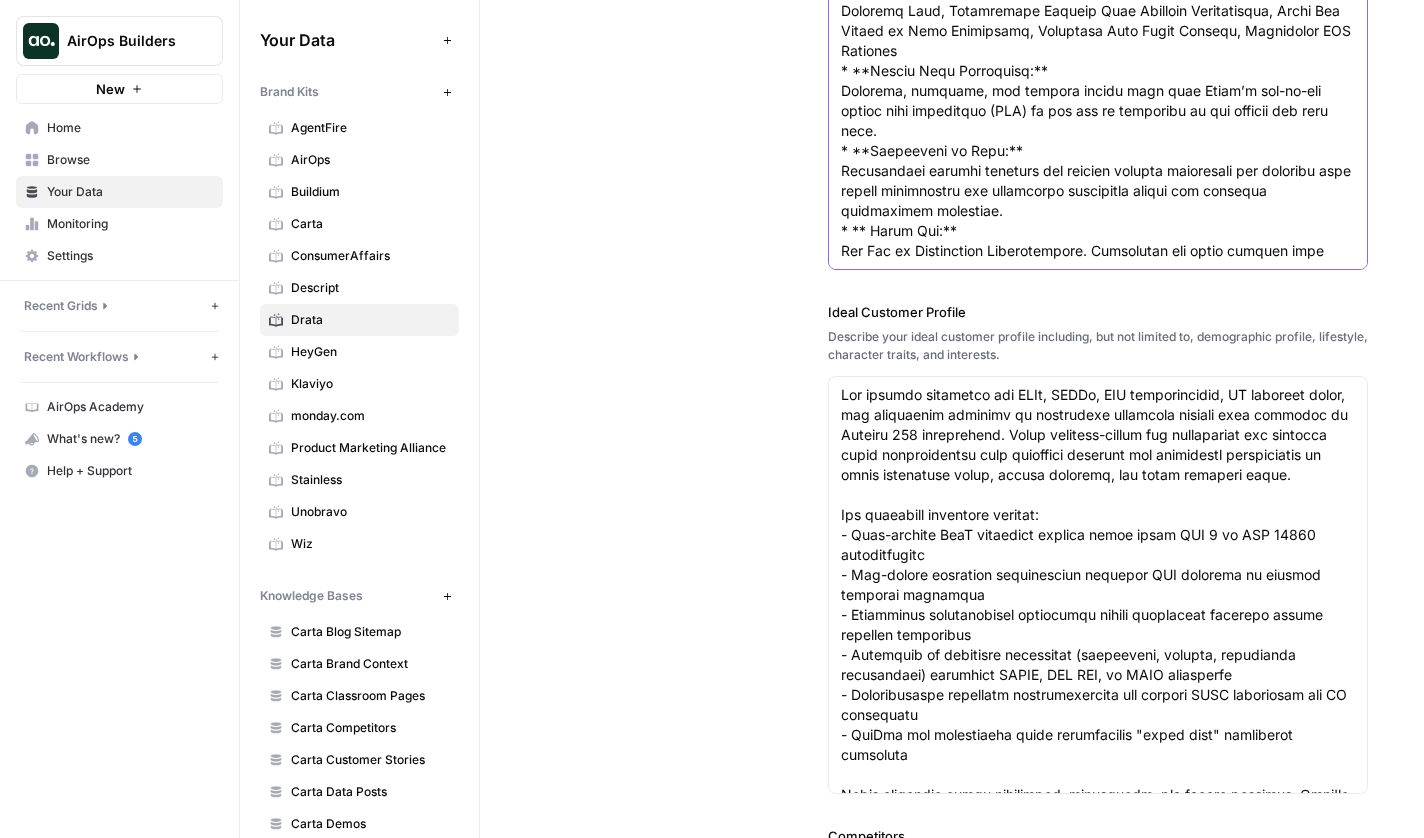scroll, scrollTop: 400, scrollLeft: 0, axis: vertical 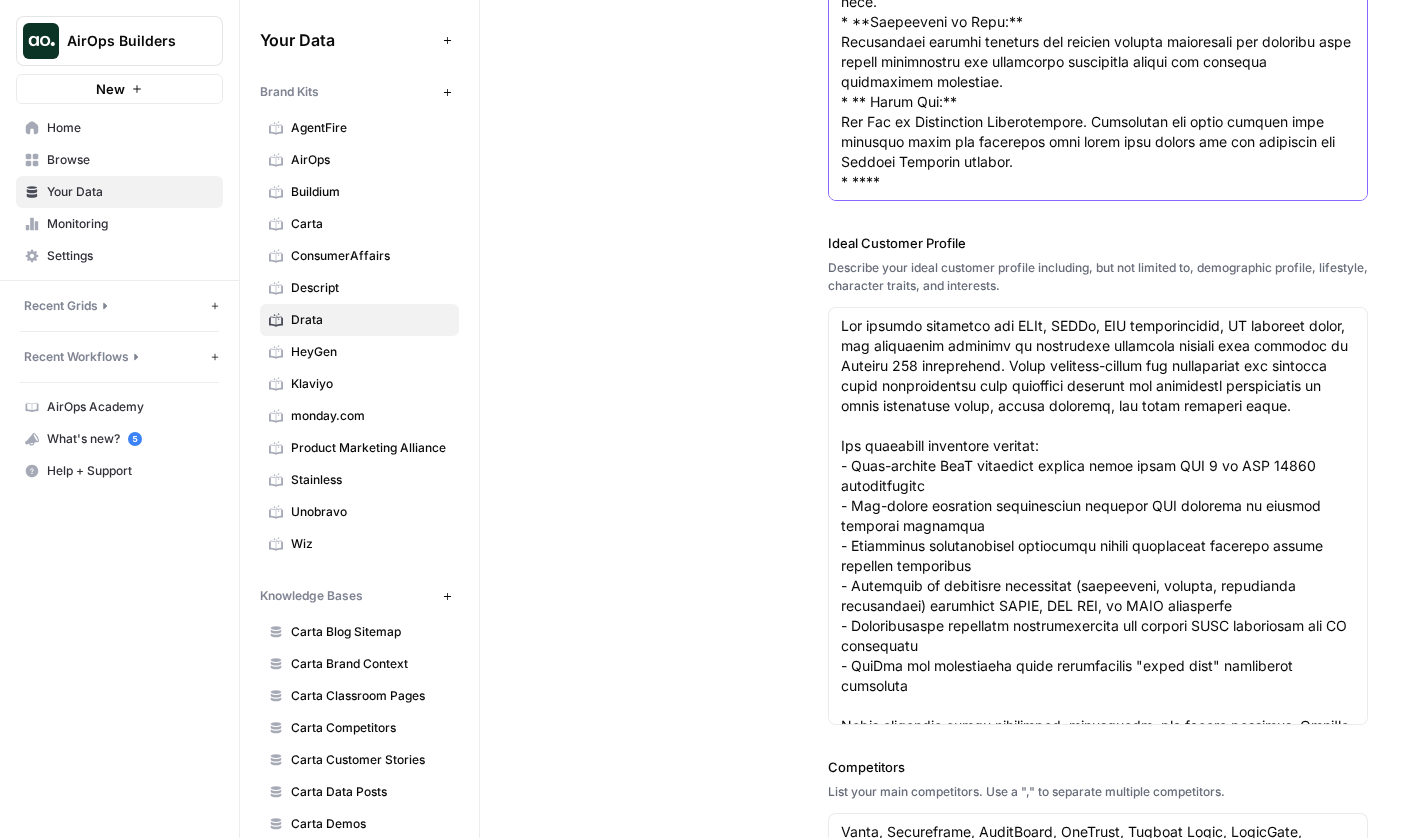 paste on "Automated Access Reviews" 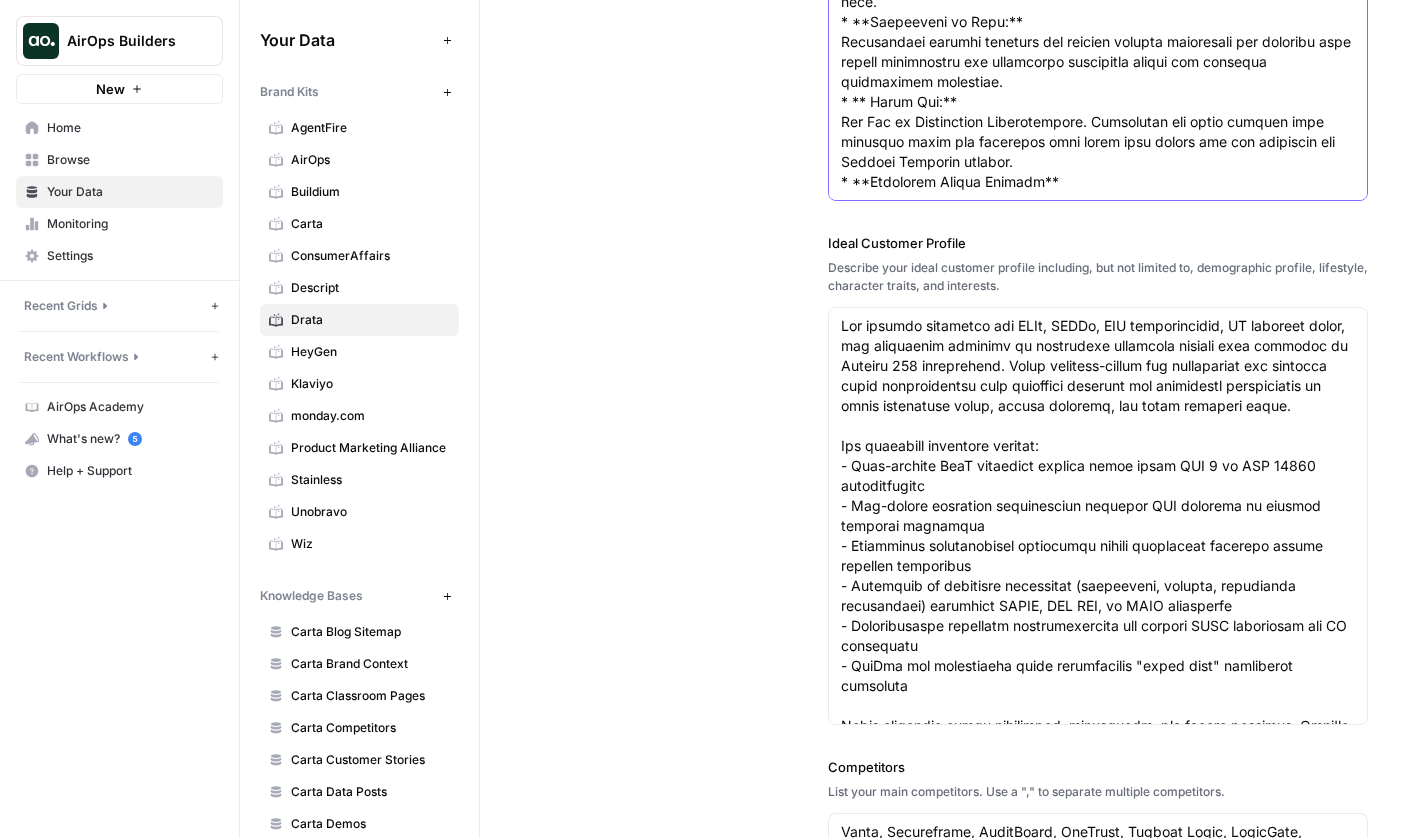 click on "About the Brand" at bounding box center (1098, -198) 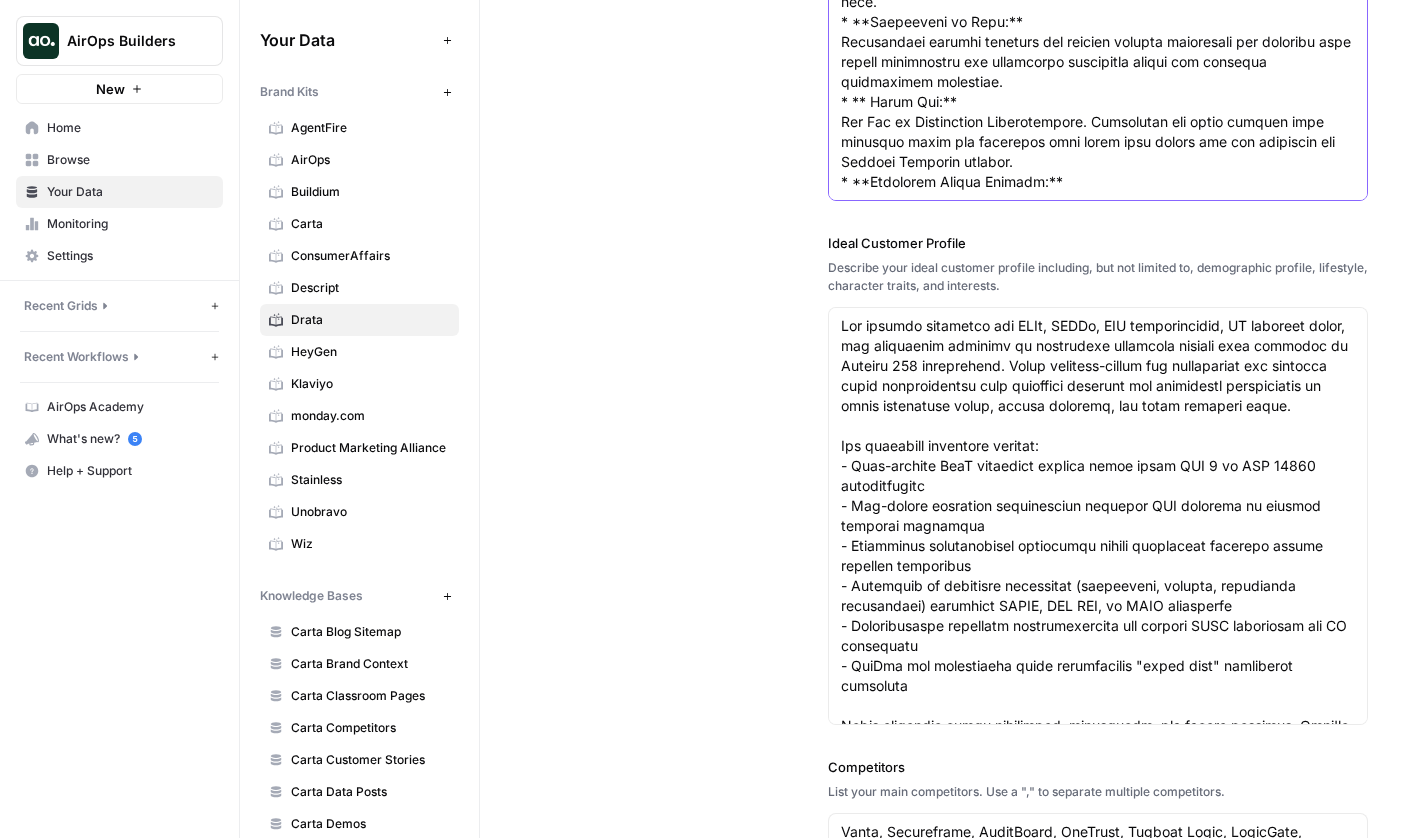 click on "About the Brand" at bounding box center (1098, -198) 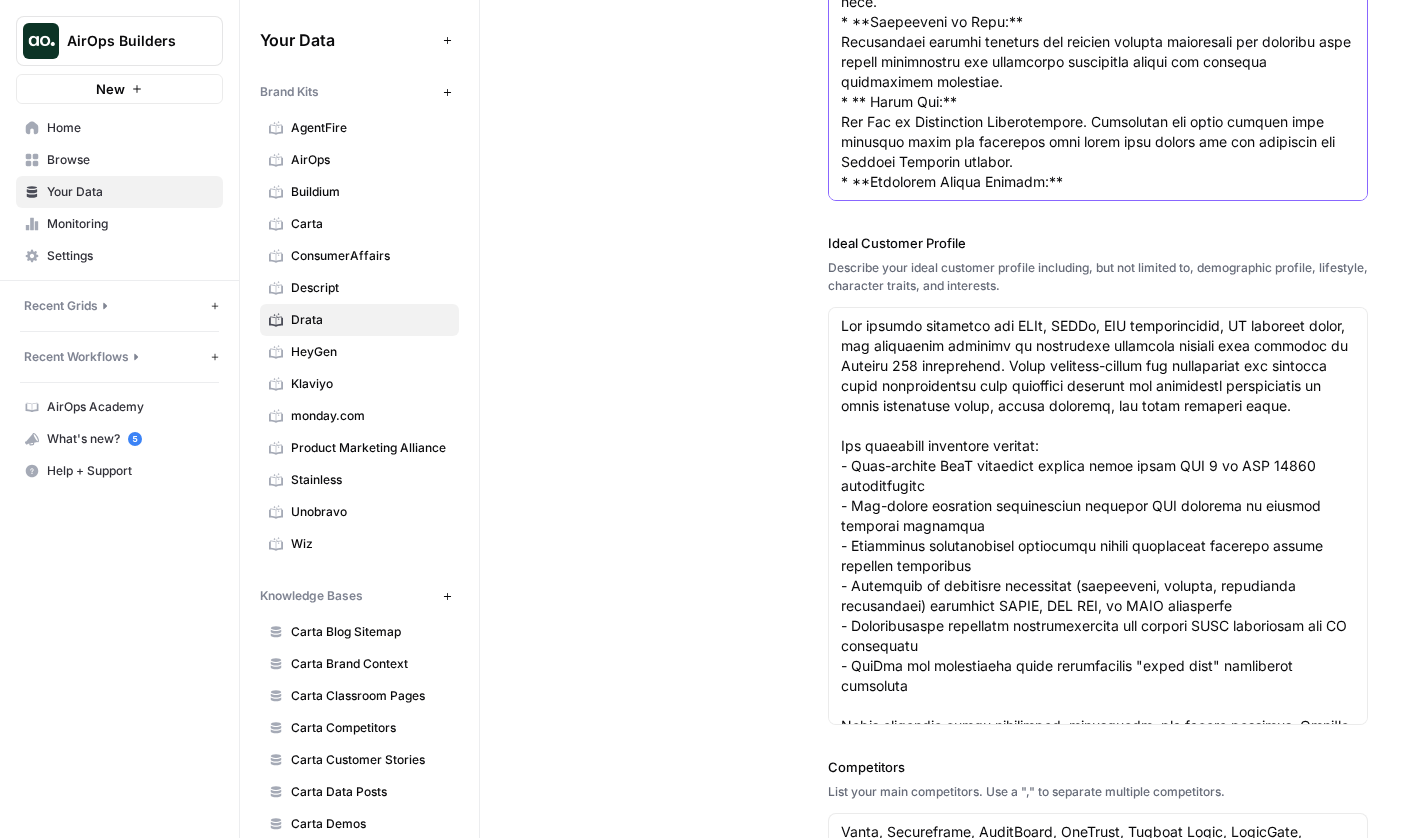 paste on "Conduct user access reviews directly in Drata to increase security and save time." 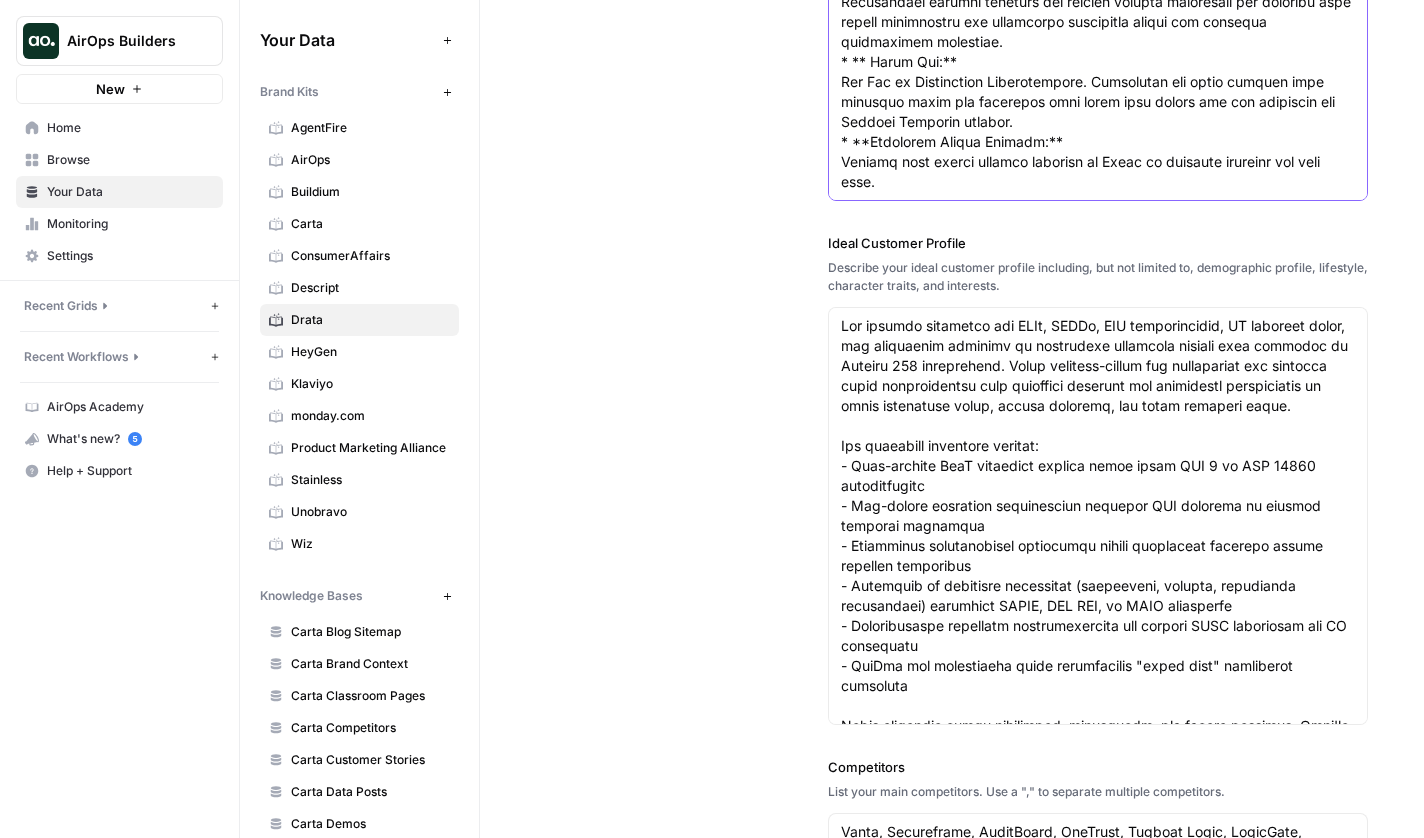 scroll, scrollTop: 577, scrollLeft: 0, axis: vertical 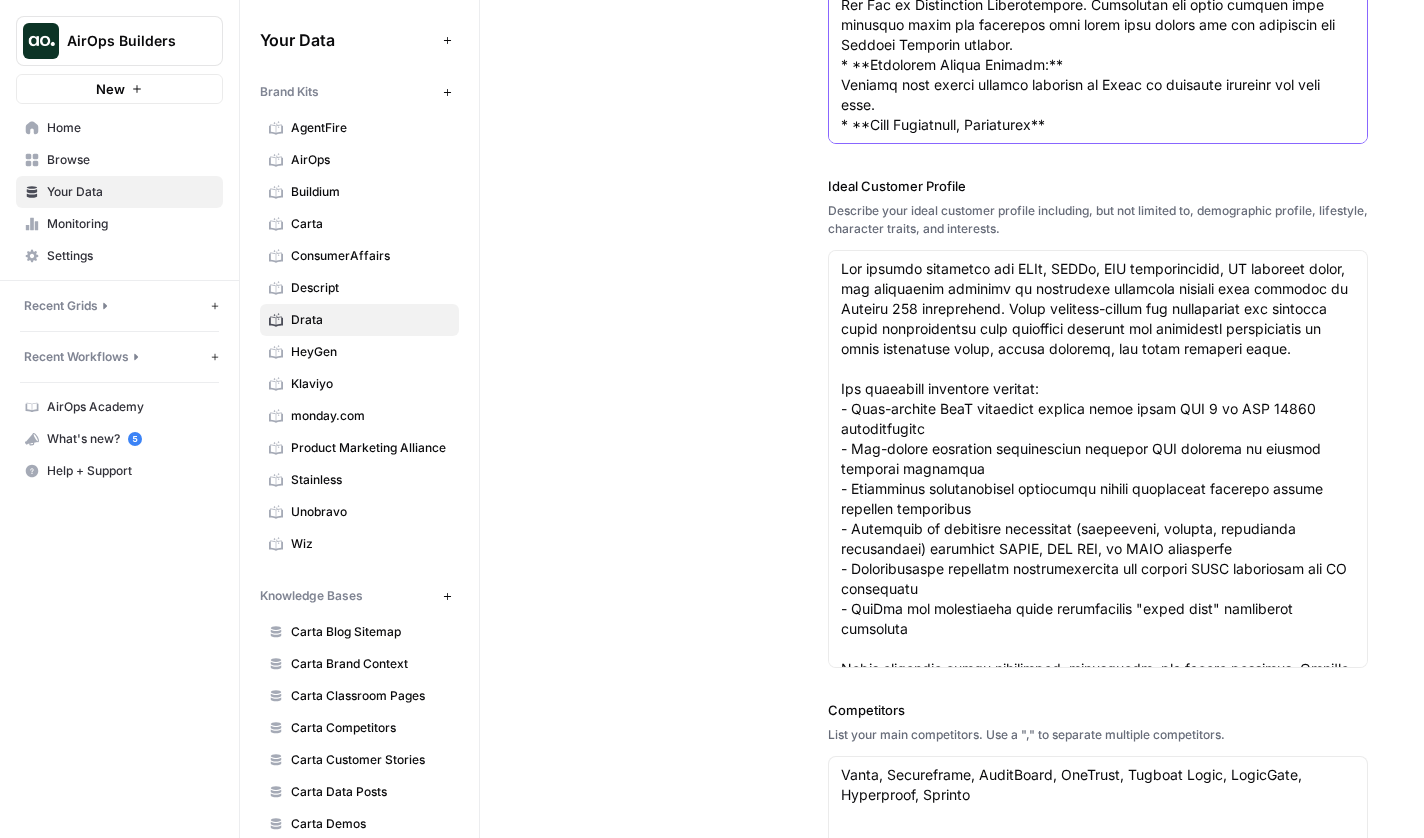 click on "About the Brand" at bounding box center (1098, -285) 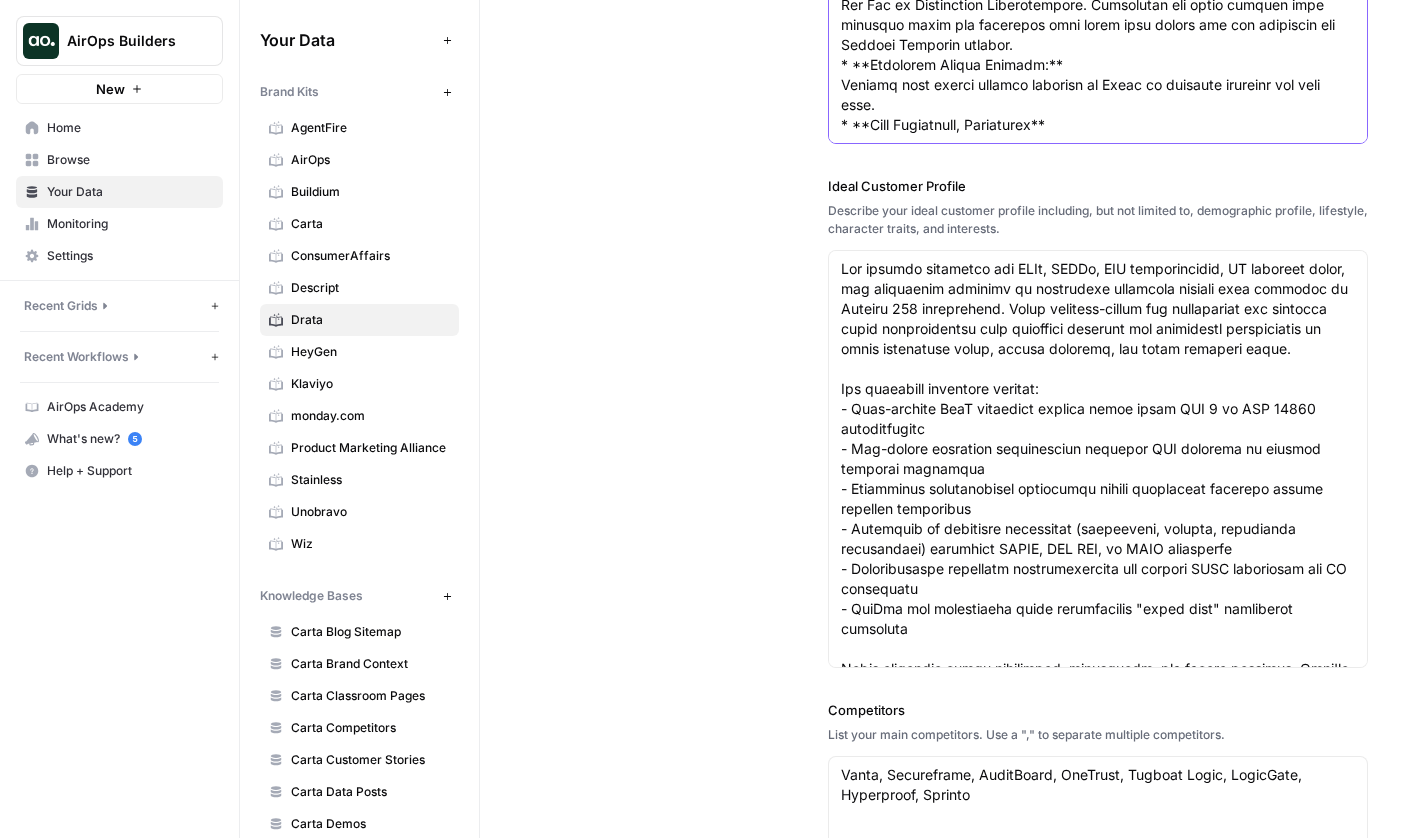 paste on "Manage end-to-end risk assessments and treatment workflows, implement controls, and automate testing in a single platform." 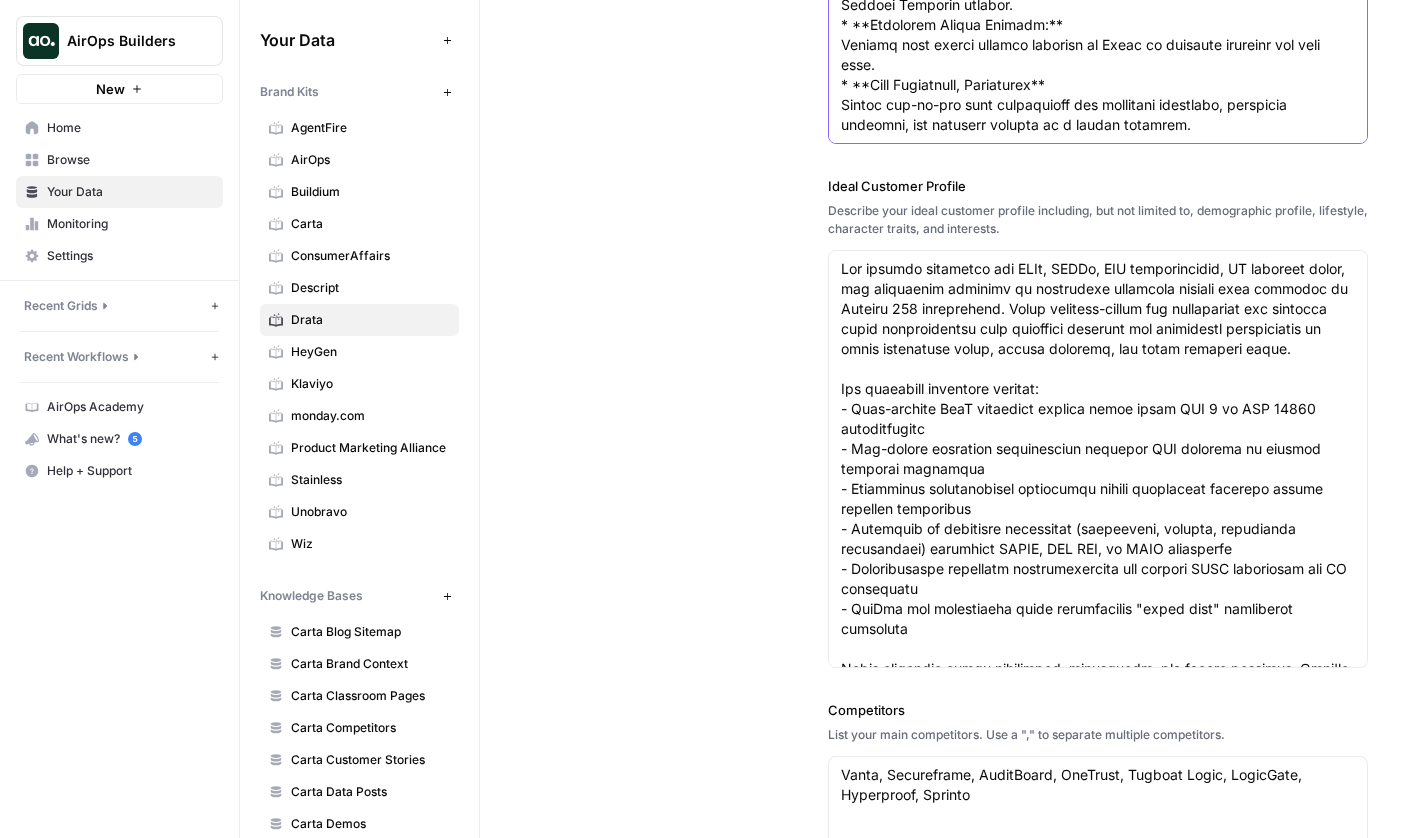scroll, scrollTop: 530, scrollLeft: 0, axis: vertical 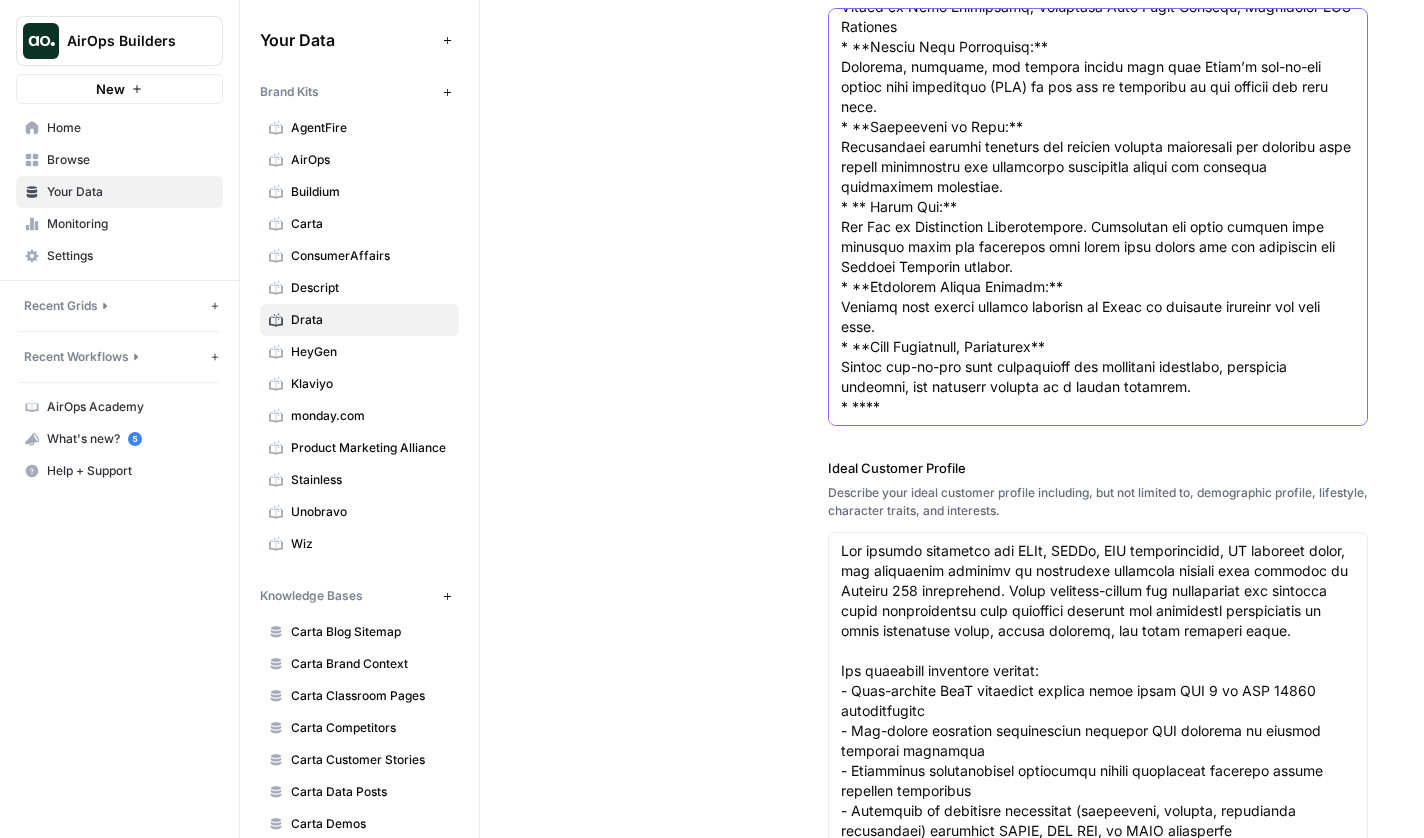 click on "About the Brand" at bounding box center (1098, -33) 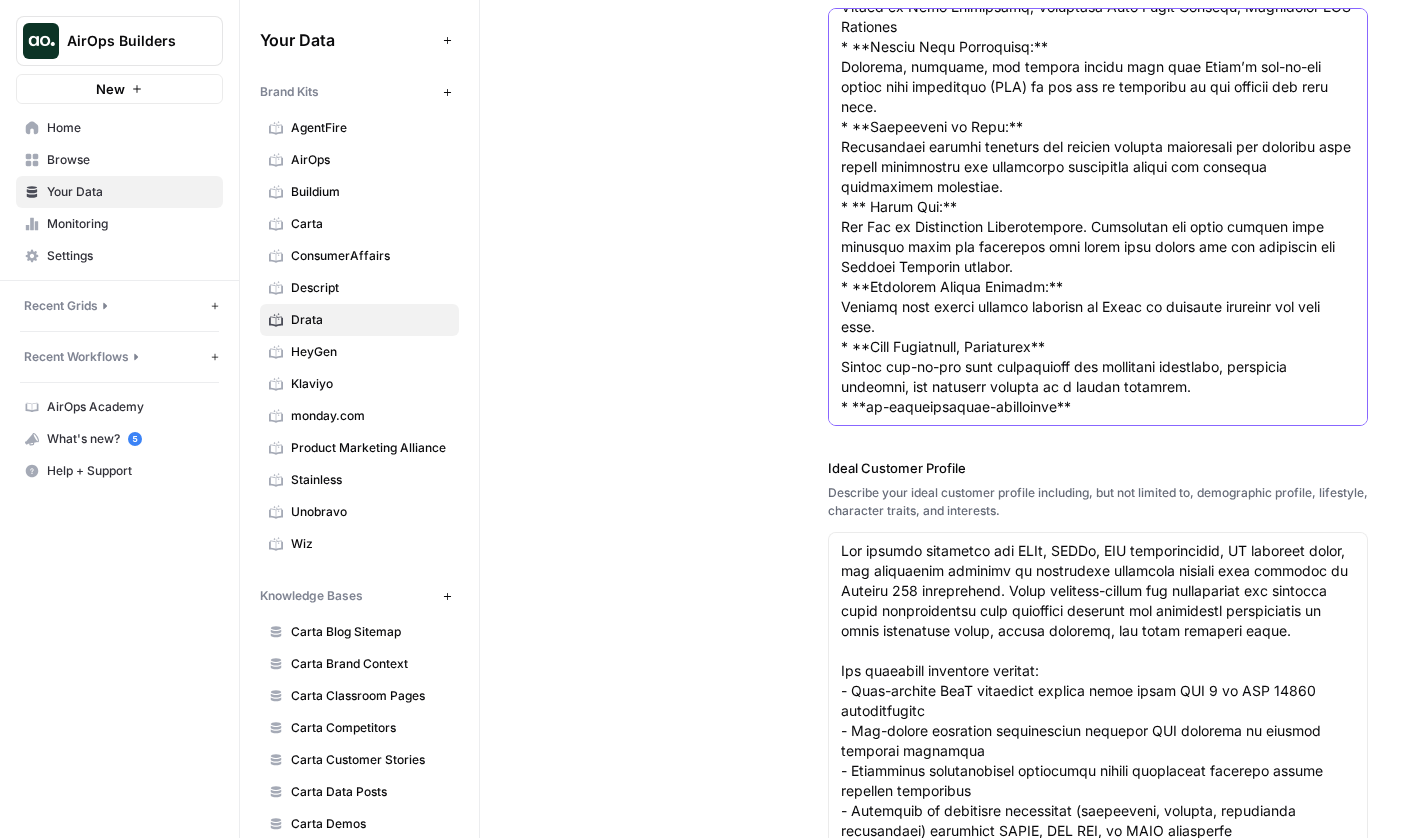 click on "About the Brand" at bounding box center [1098, -33] 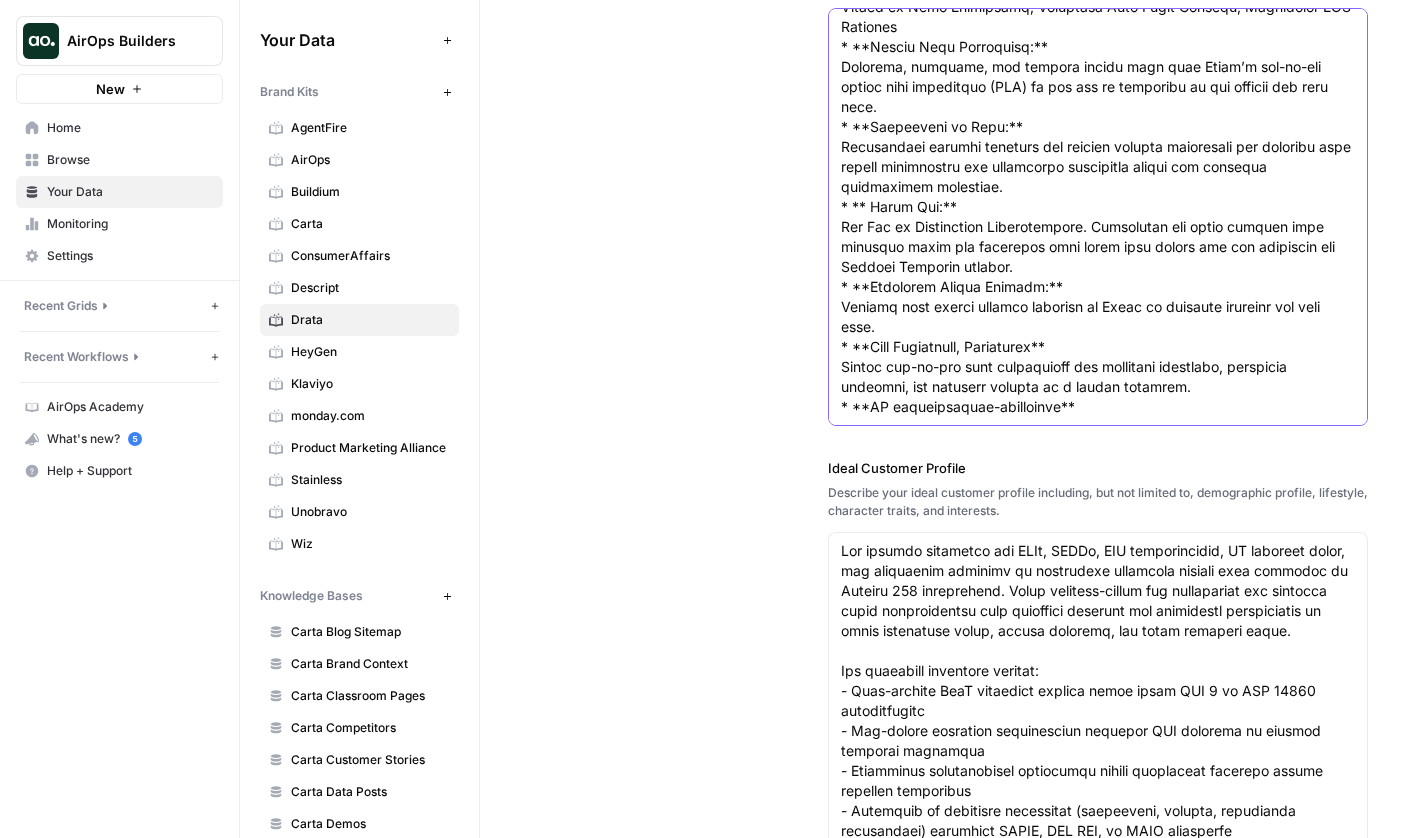 click on "About the Brand" at bounding box center [1098, -33] 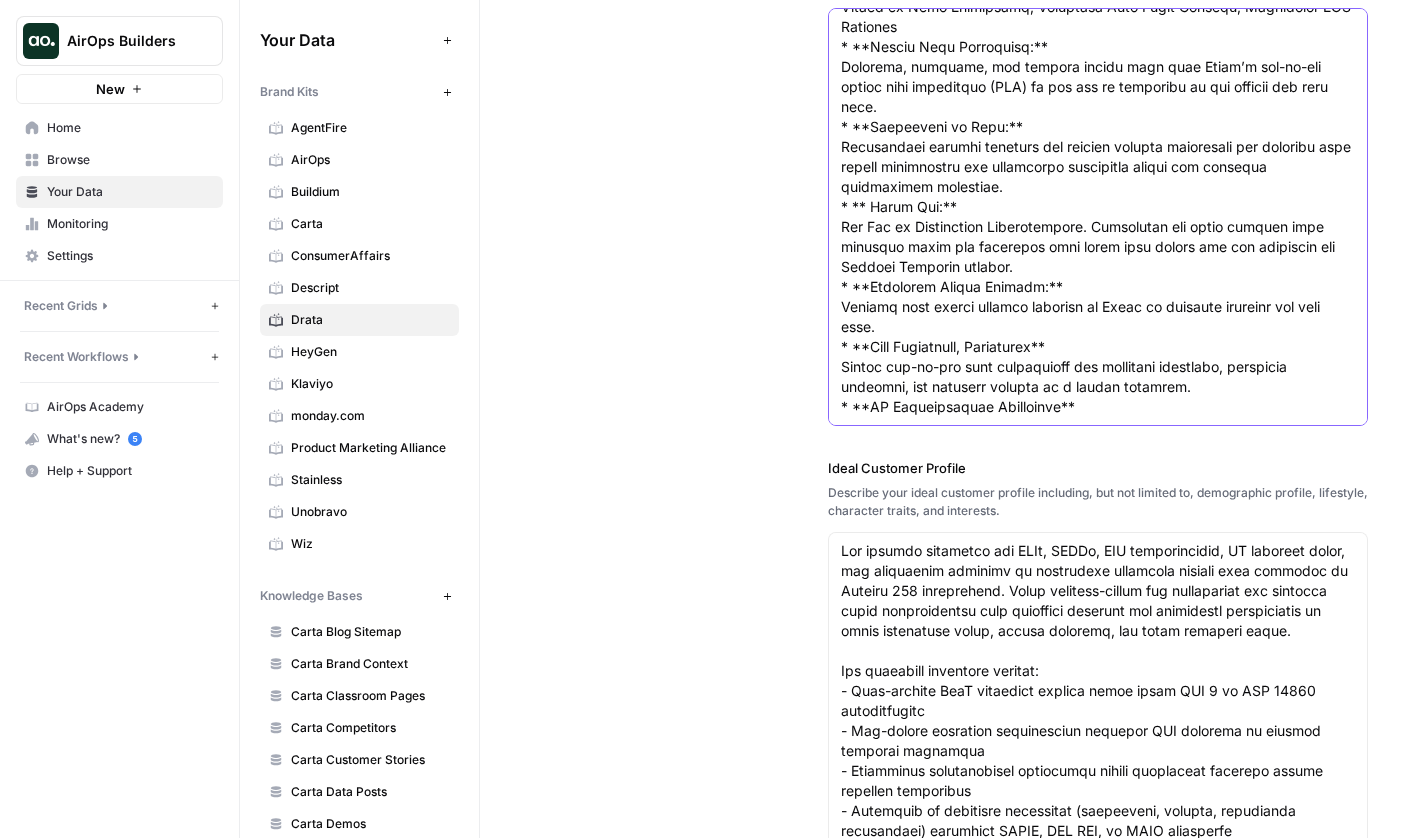 click on "About the Brand" at bounding box center [1098, -33] 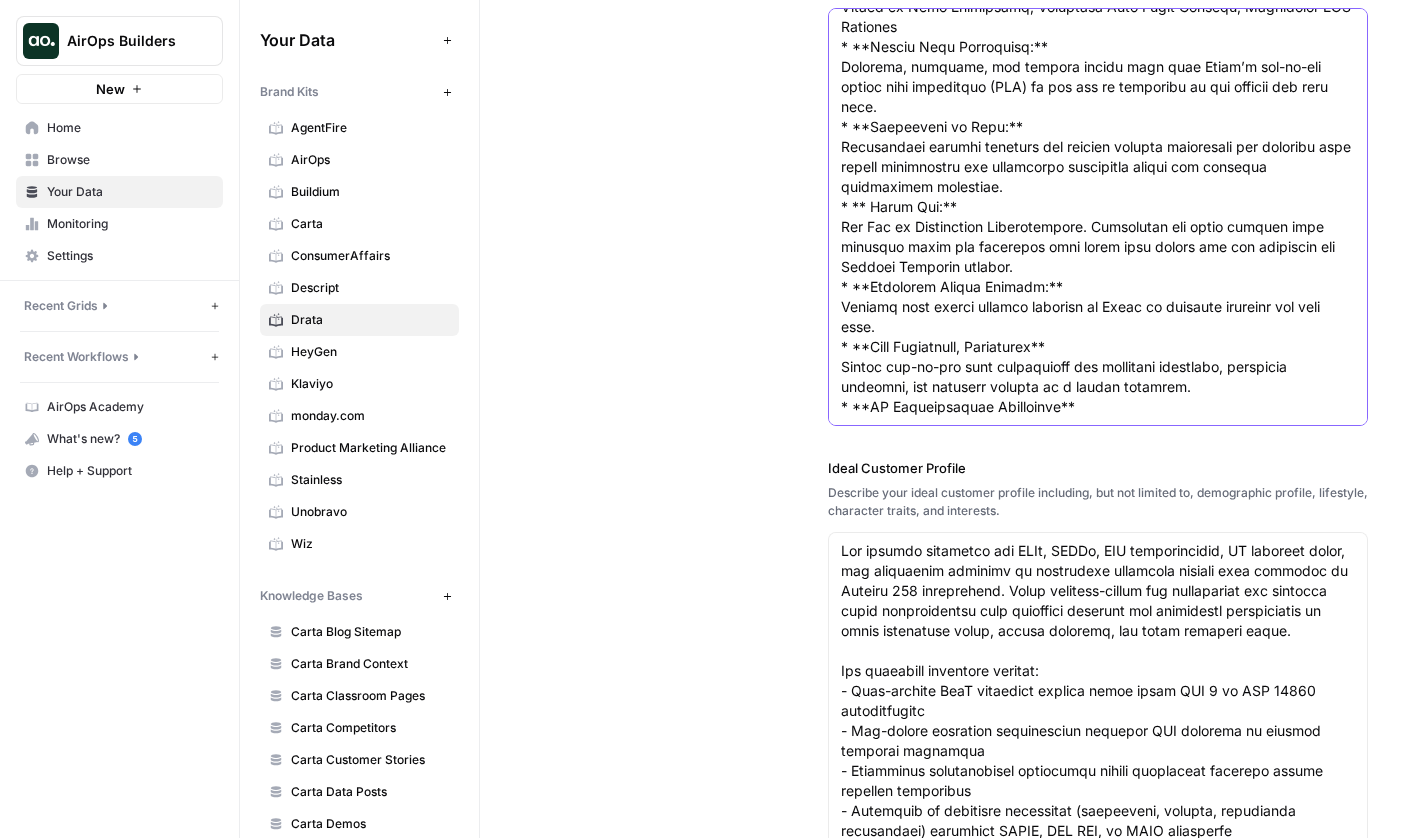 paste on "Fast, Accurate Questionnaire Responses with AI Questionnaire Assistance" 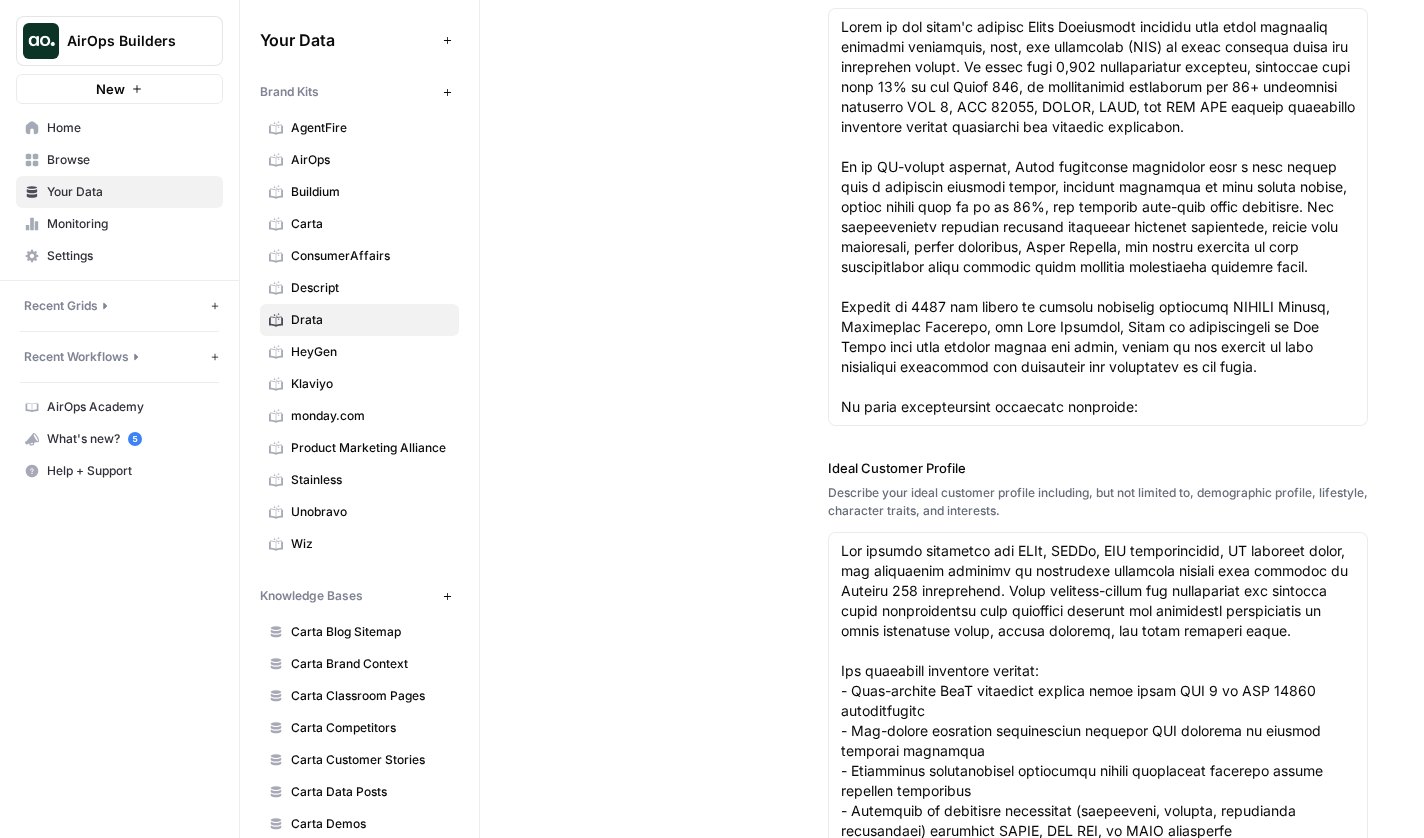 scroll, scrollTop: 0, scrollLeft: 0, axis: both 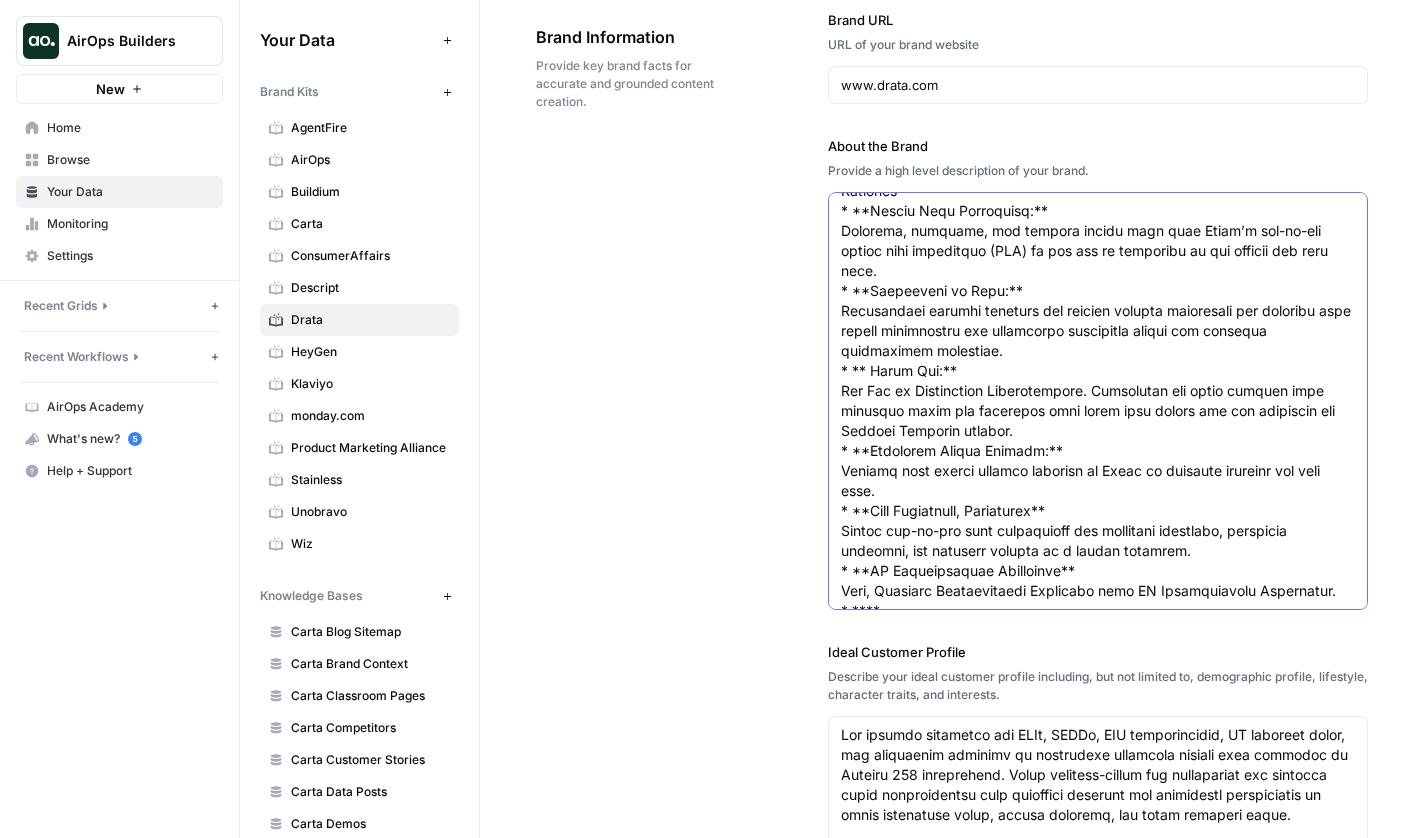 paste on "AI-Native
Trust Management" 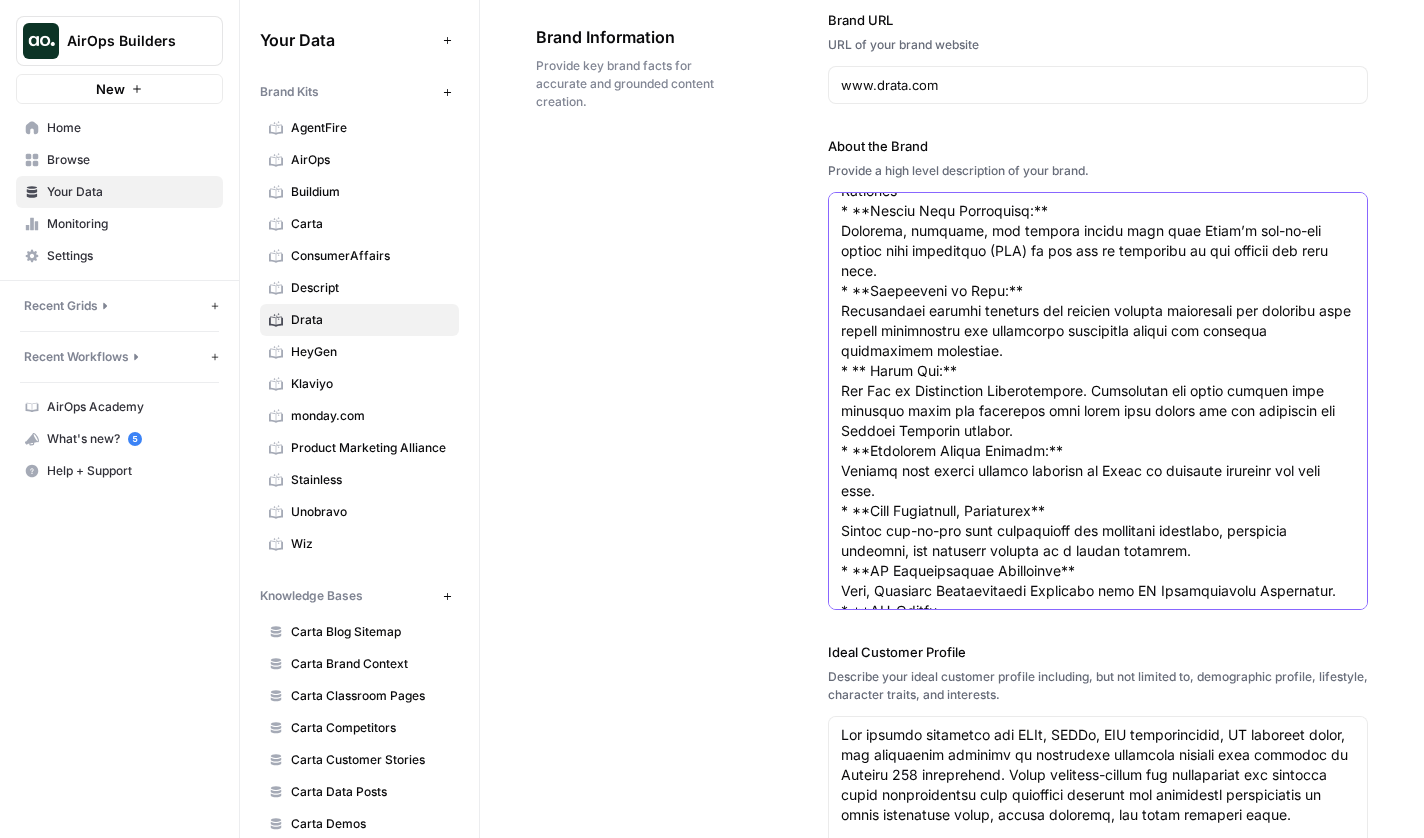 scroll, scrollTop: 530, scrollLeft: 0, axis: vertical 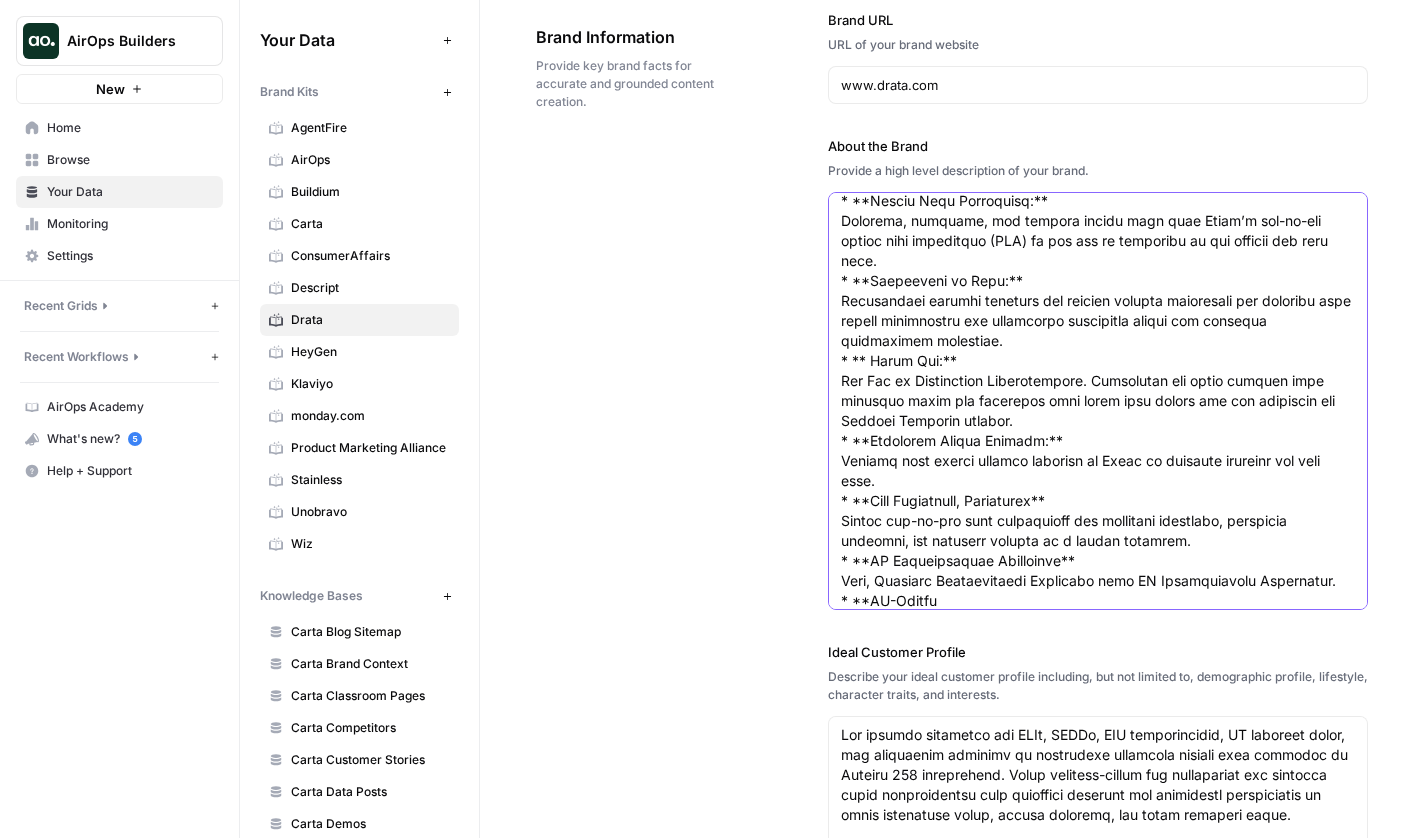 click on "About the Brand" at bounding box center (1098, 151) 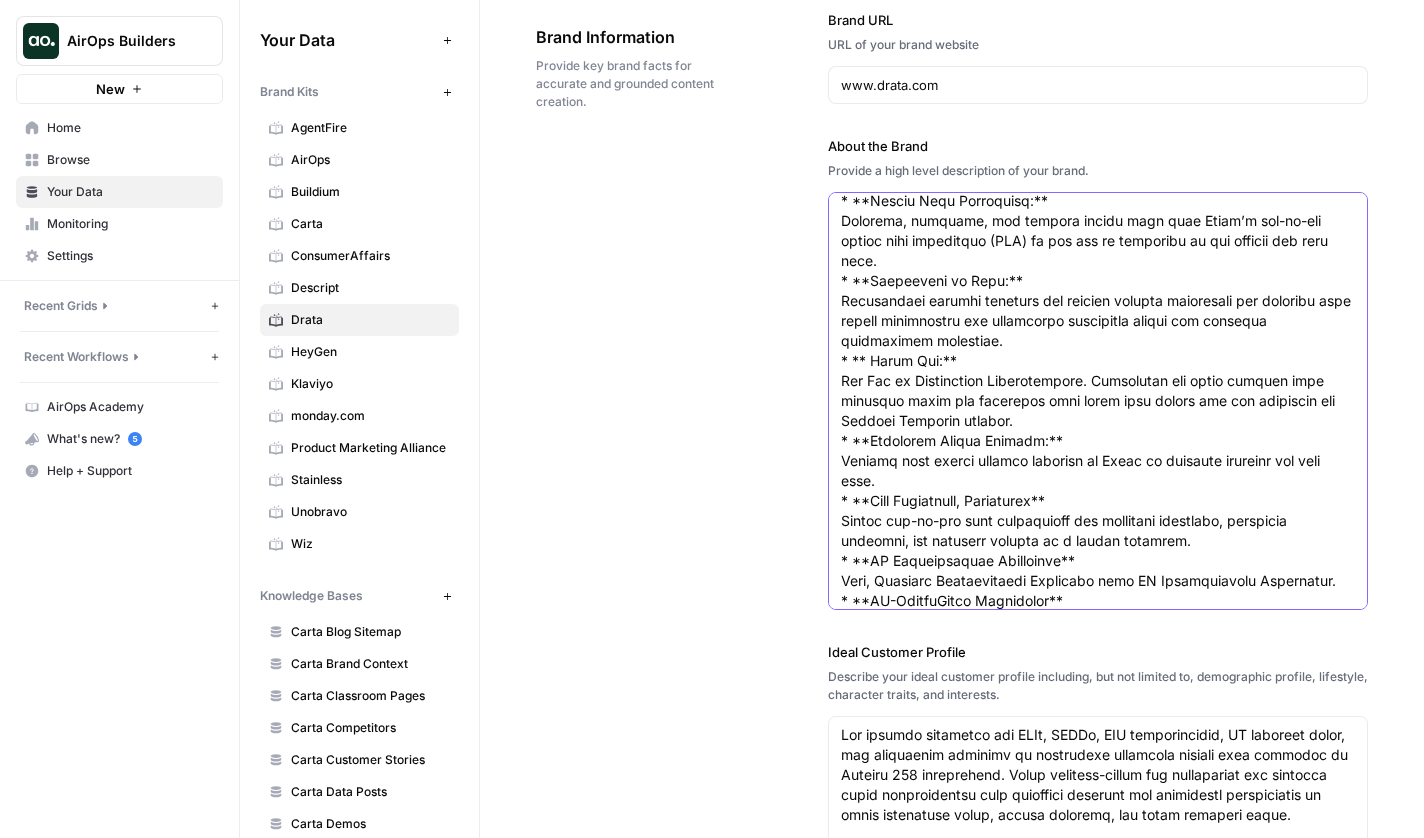 scroll, scrollTop: 520, scrollLeft: 0, axis: vertical 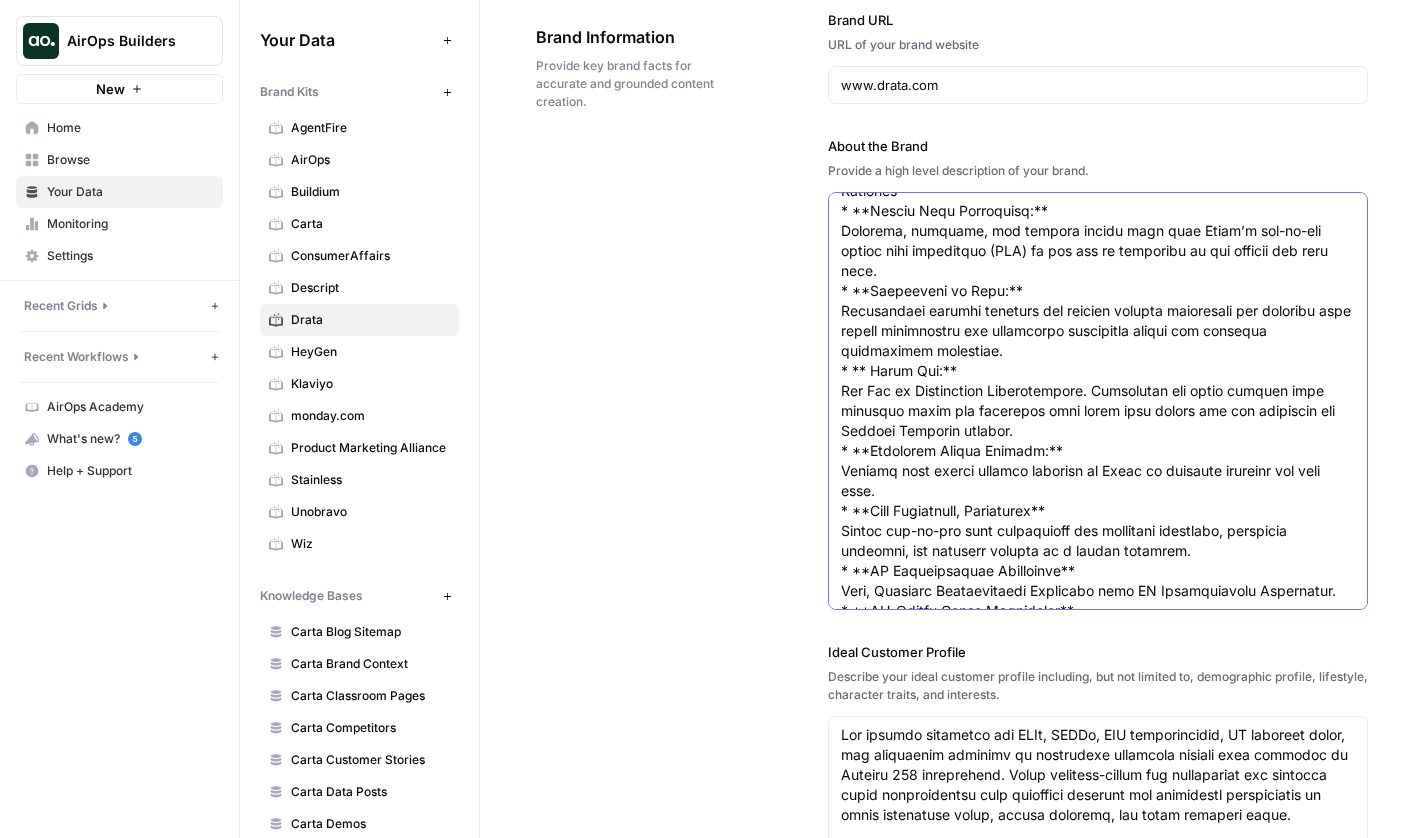 click on "About the Brand" at bounding box center [1098, 151] 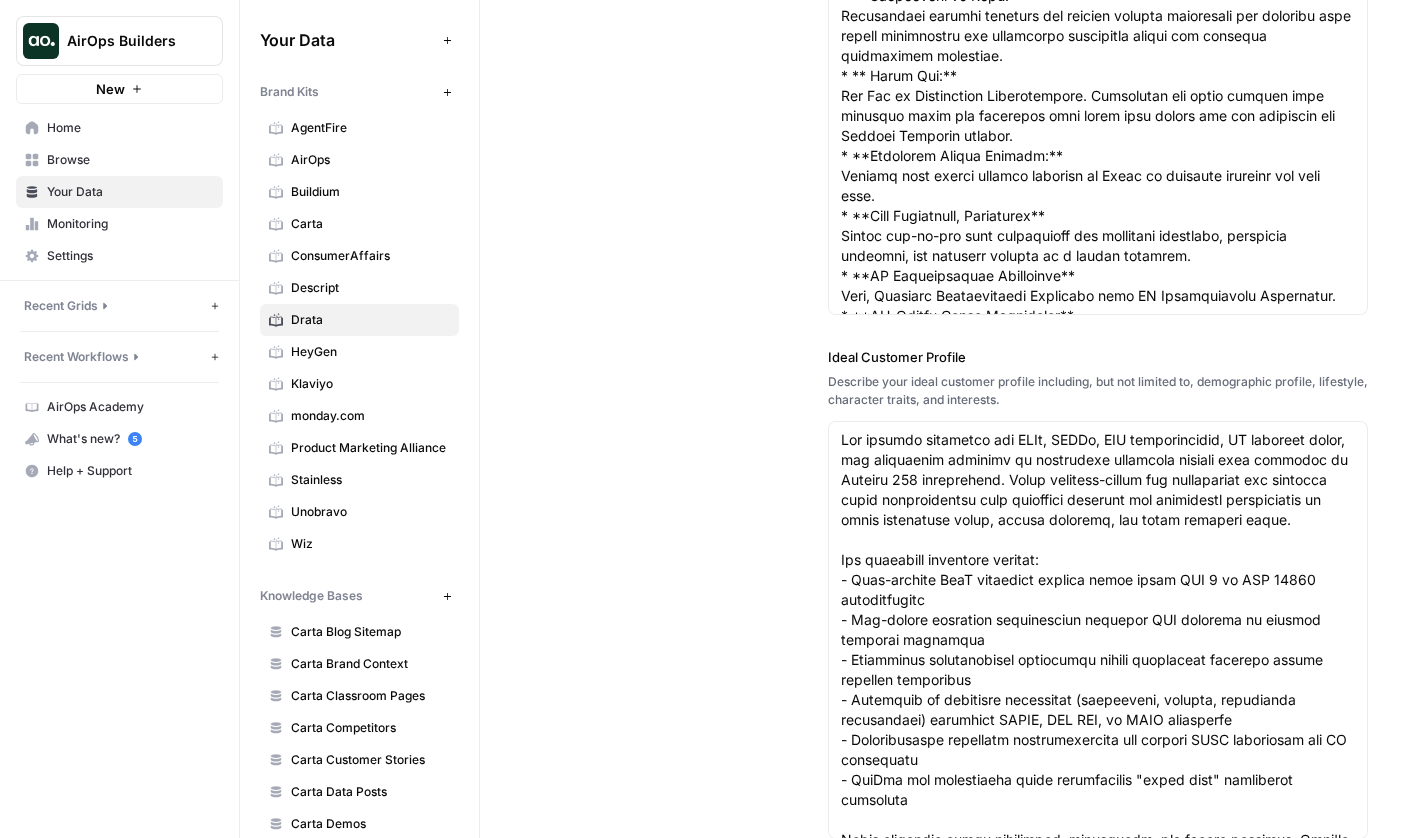 scroll, scrollTop: 469, scrollLeft: 0, axis: vertical 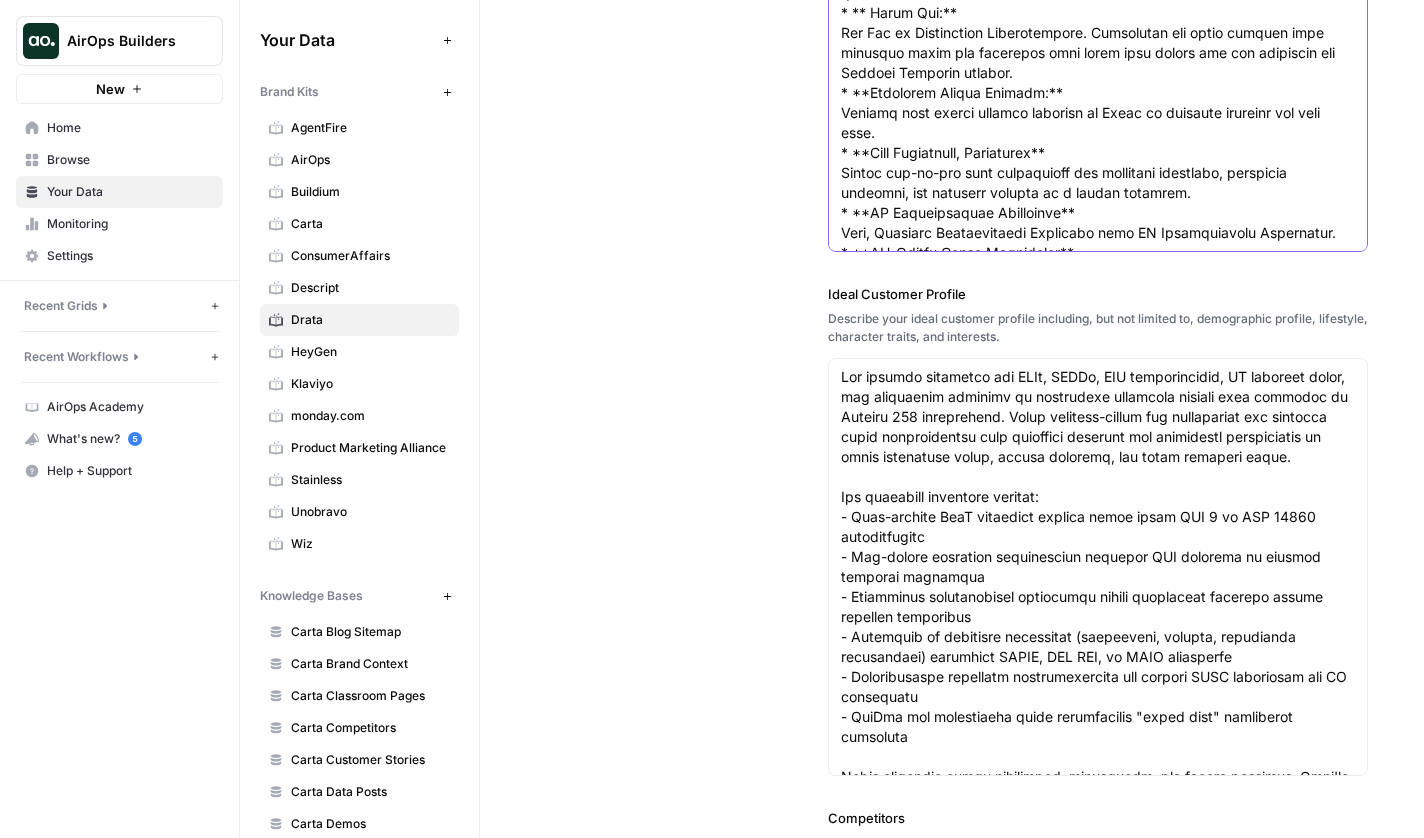 paste on "Transforming GRC from a Defensive Necessity to a Proactive Business Driver" 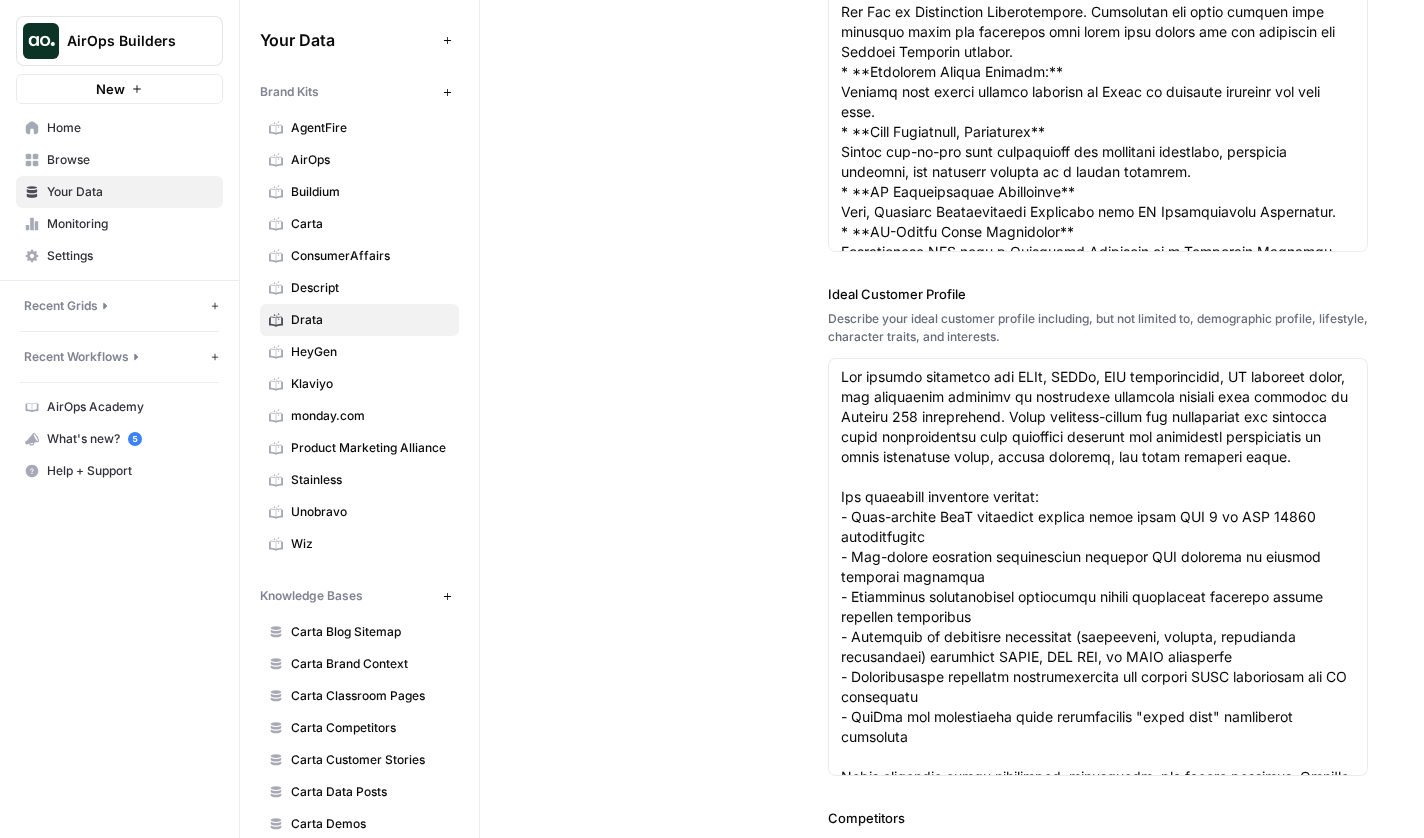 scroll, scrollTop: 540, scrollLeft: 0, axis: vertical 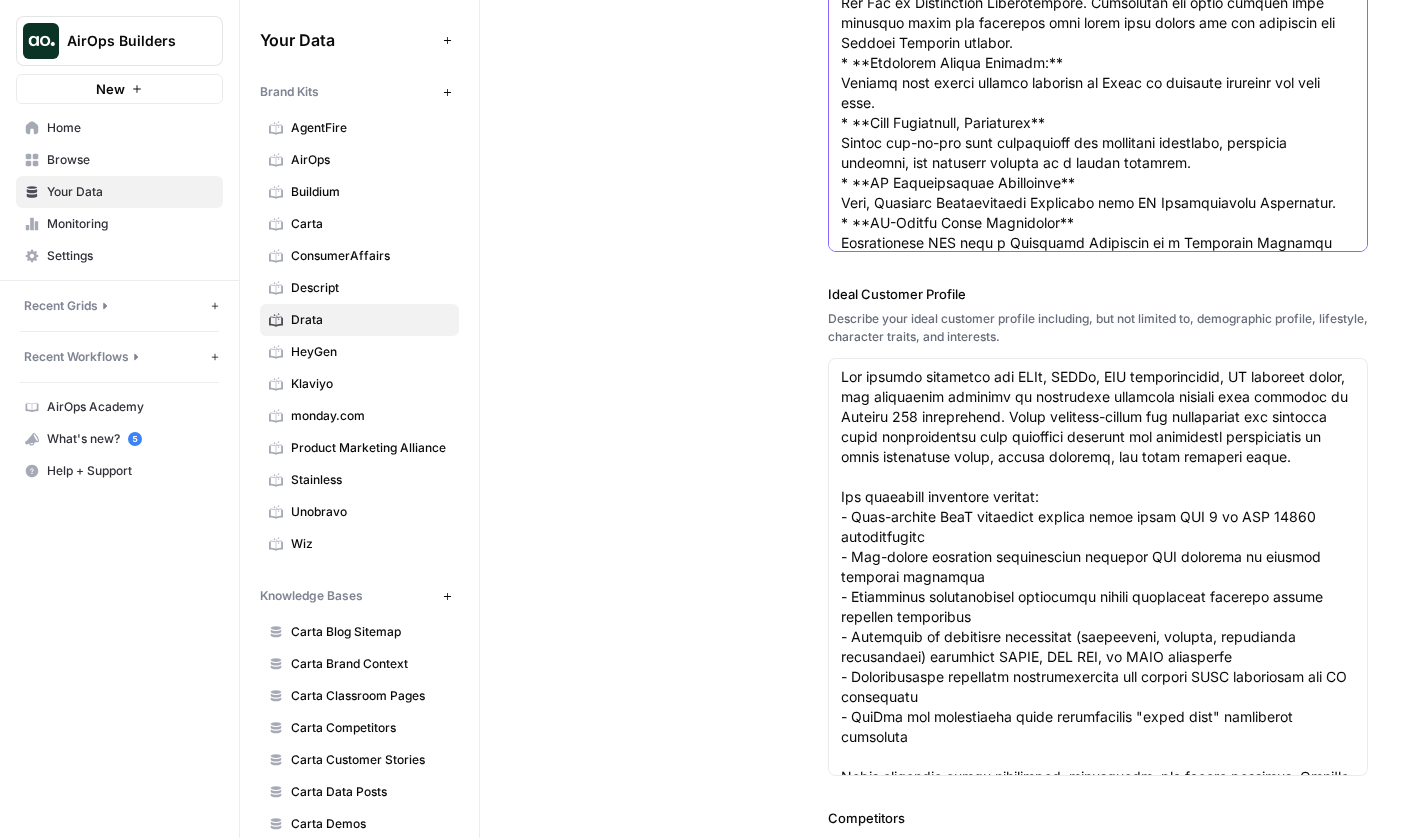 paste on "Compliance and Privacy Frameworks, Automated" 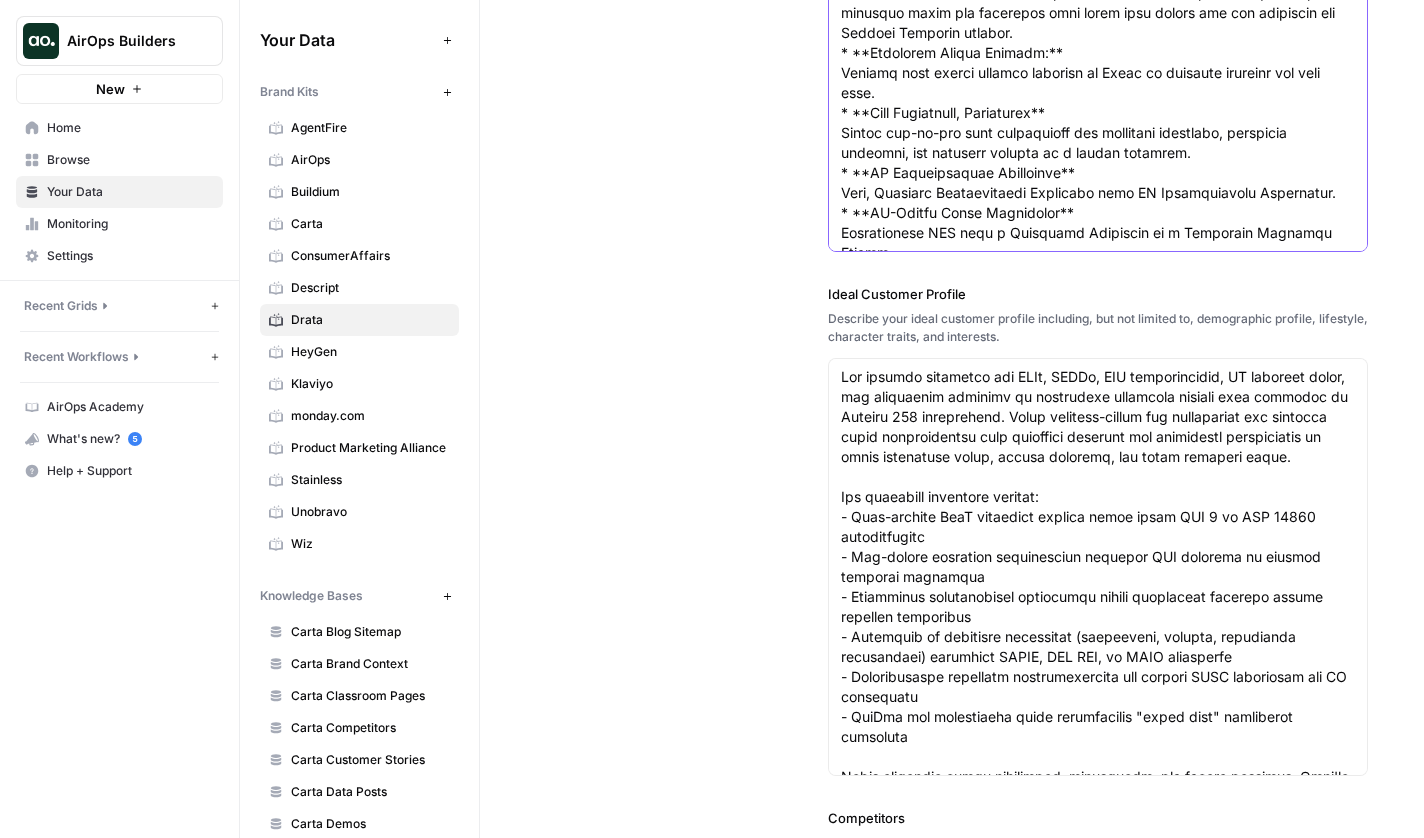 click on "About the Brand" at bounding box center [1098, -217] 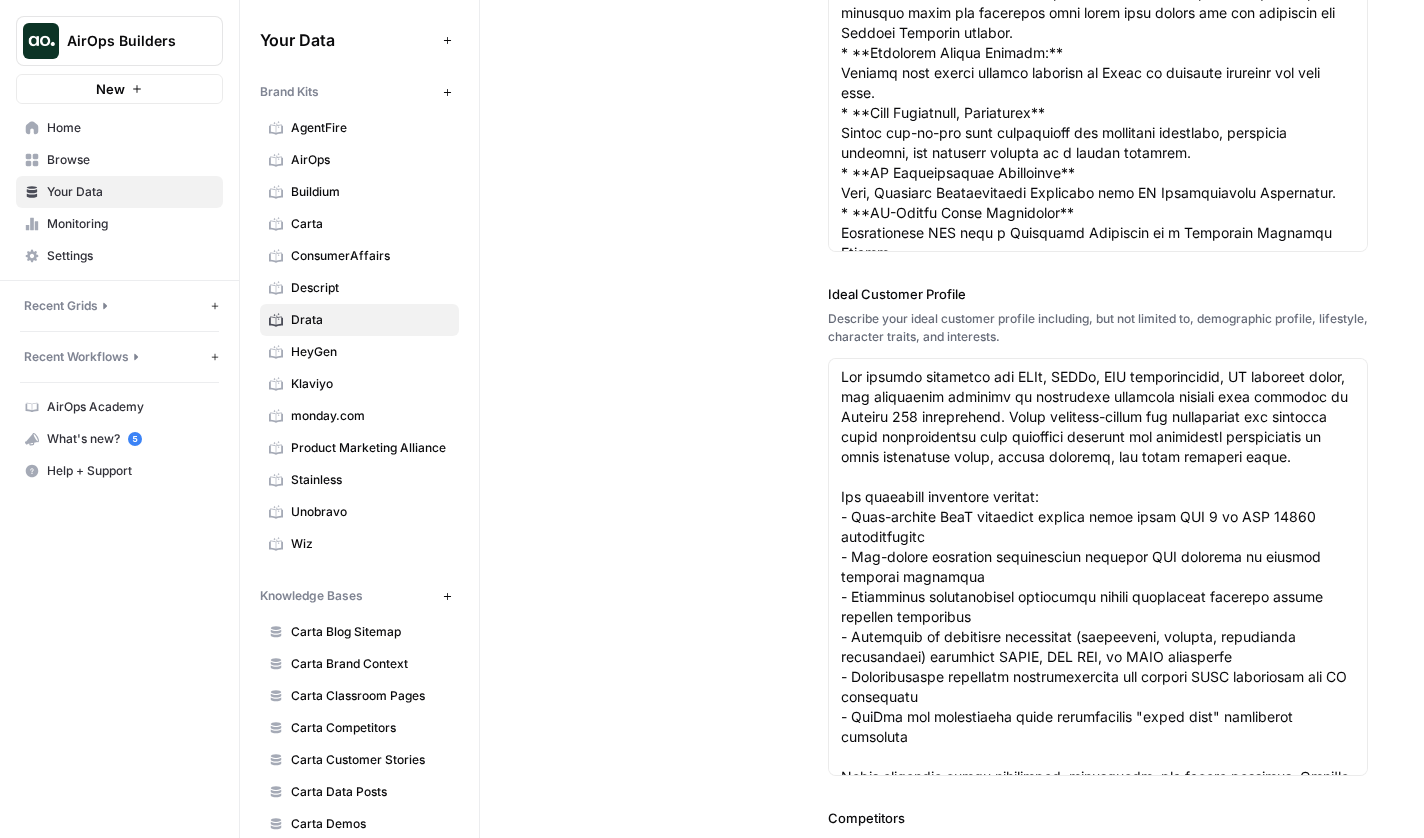 click at bounding box center [1098, 43] 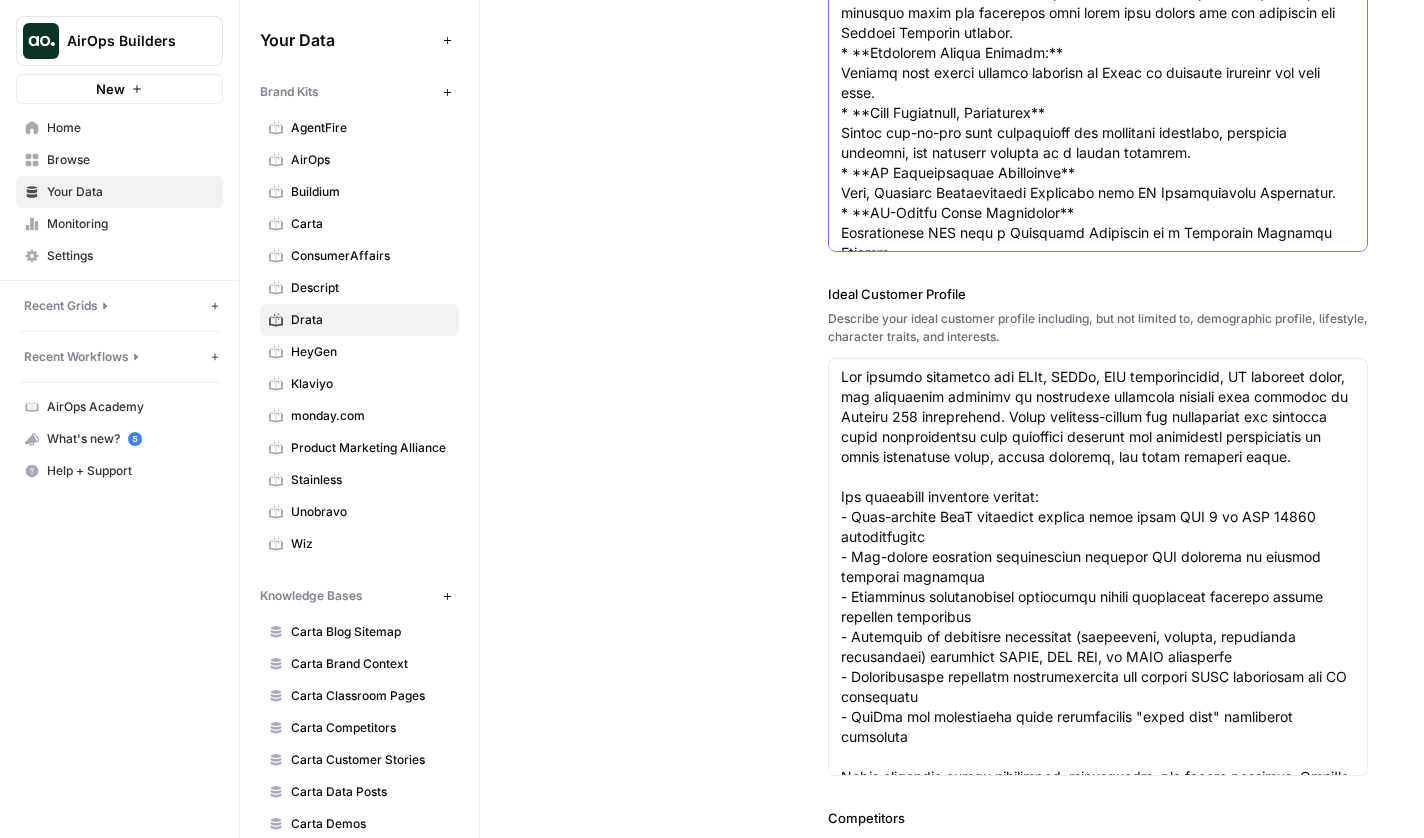 scroll, scrollTop: 560, scrollLeft: 0, axis: vertical 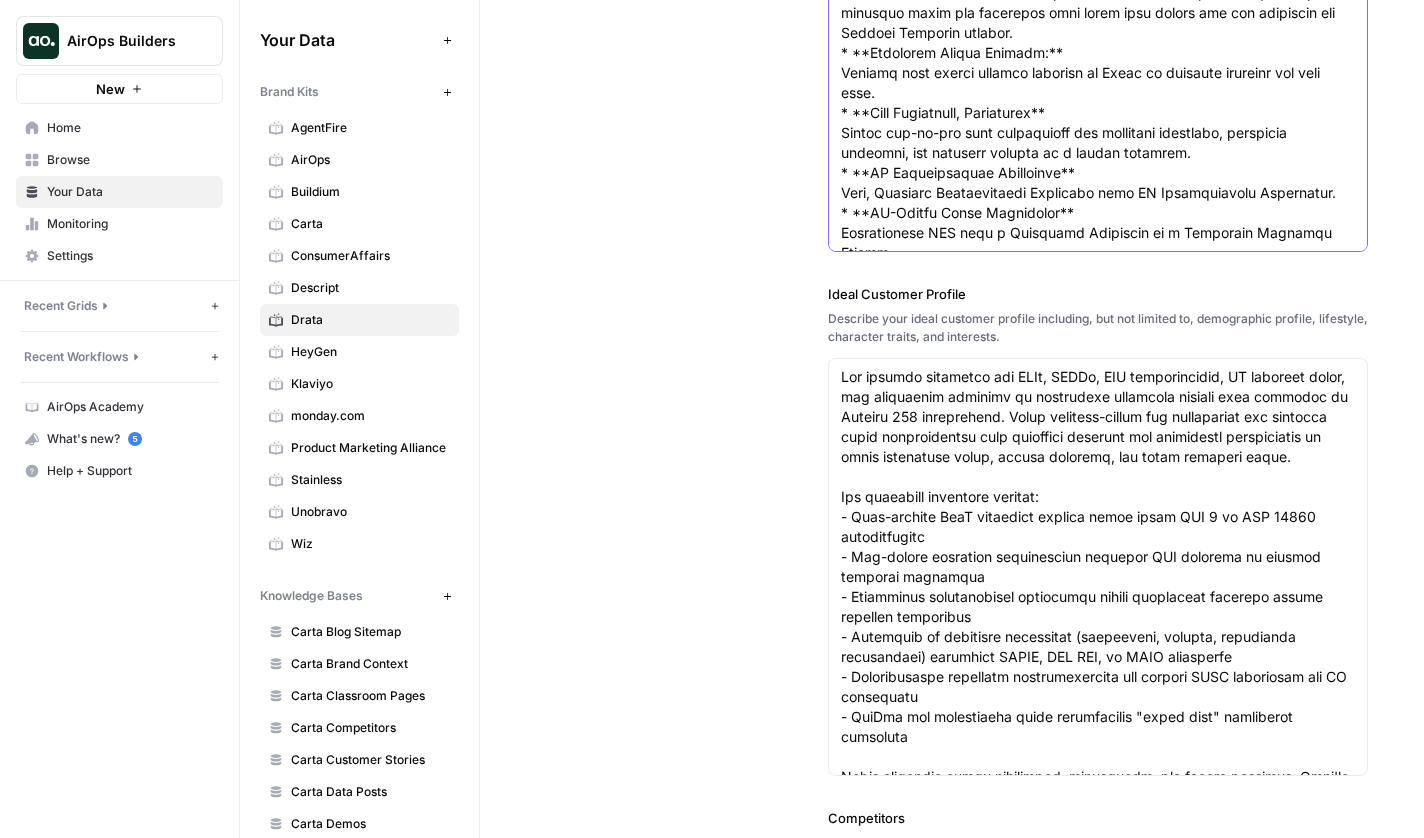 paste on "Automate evidence collection and tests, manage multiple frameworks simultaneously without added effort, and achieve continuous compliance." 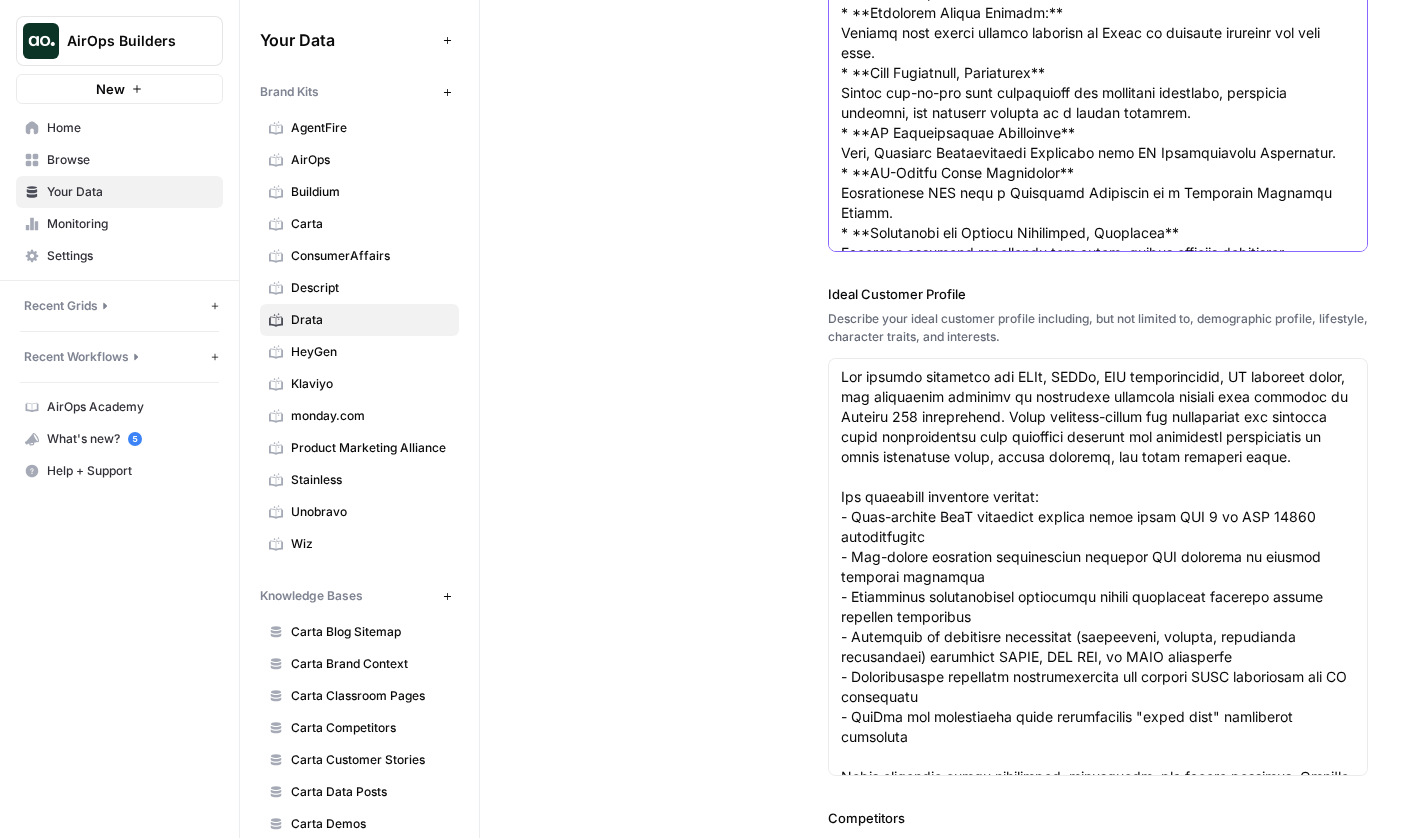 scroll, scrollTop: 554, scrollLeft: 0, axis: vertical 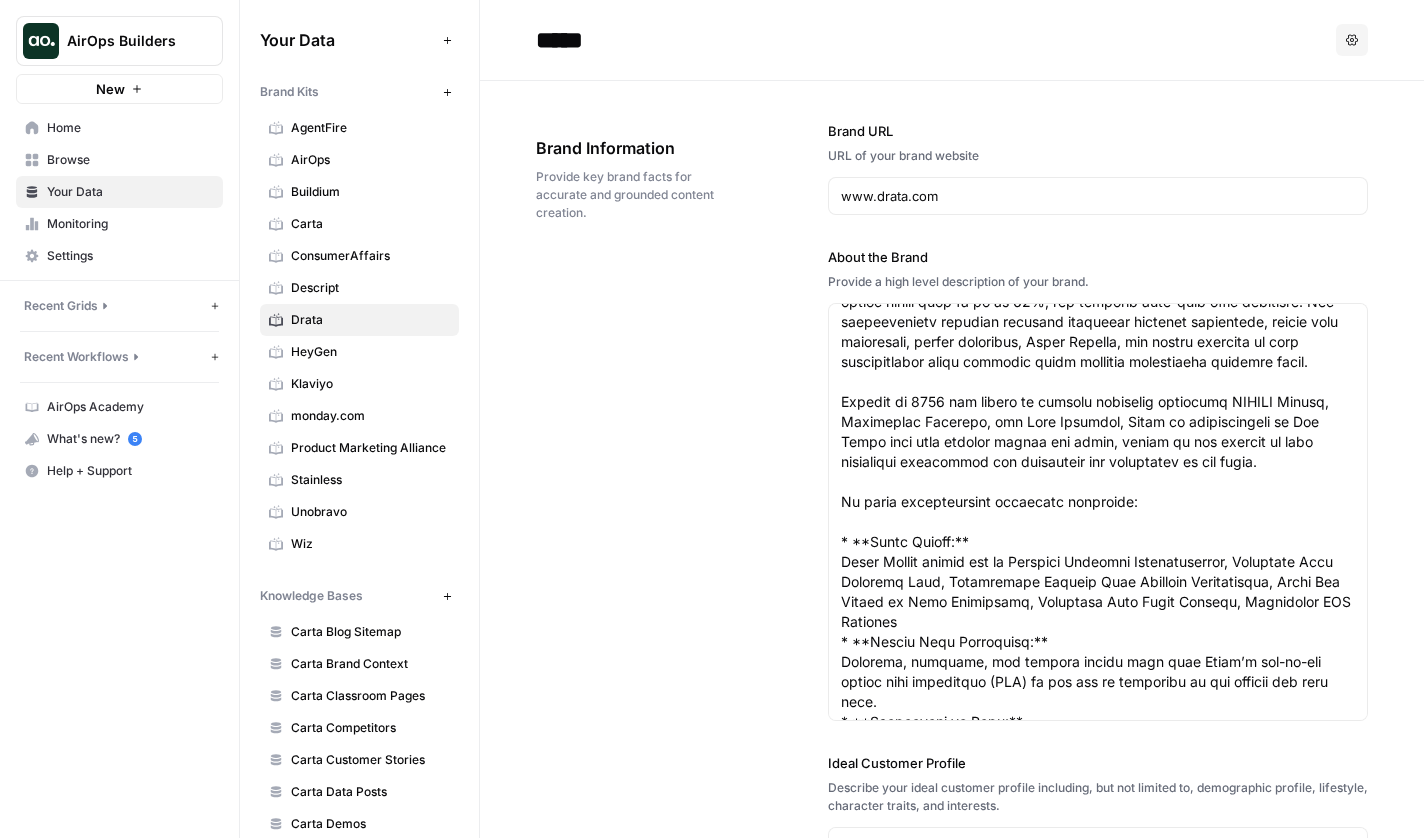 drag, startPoint x: 1330, startPoint y: 705, endPoint x: 865, endPoint y: 552, distance: 489.52426 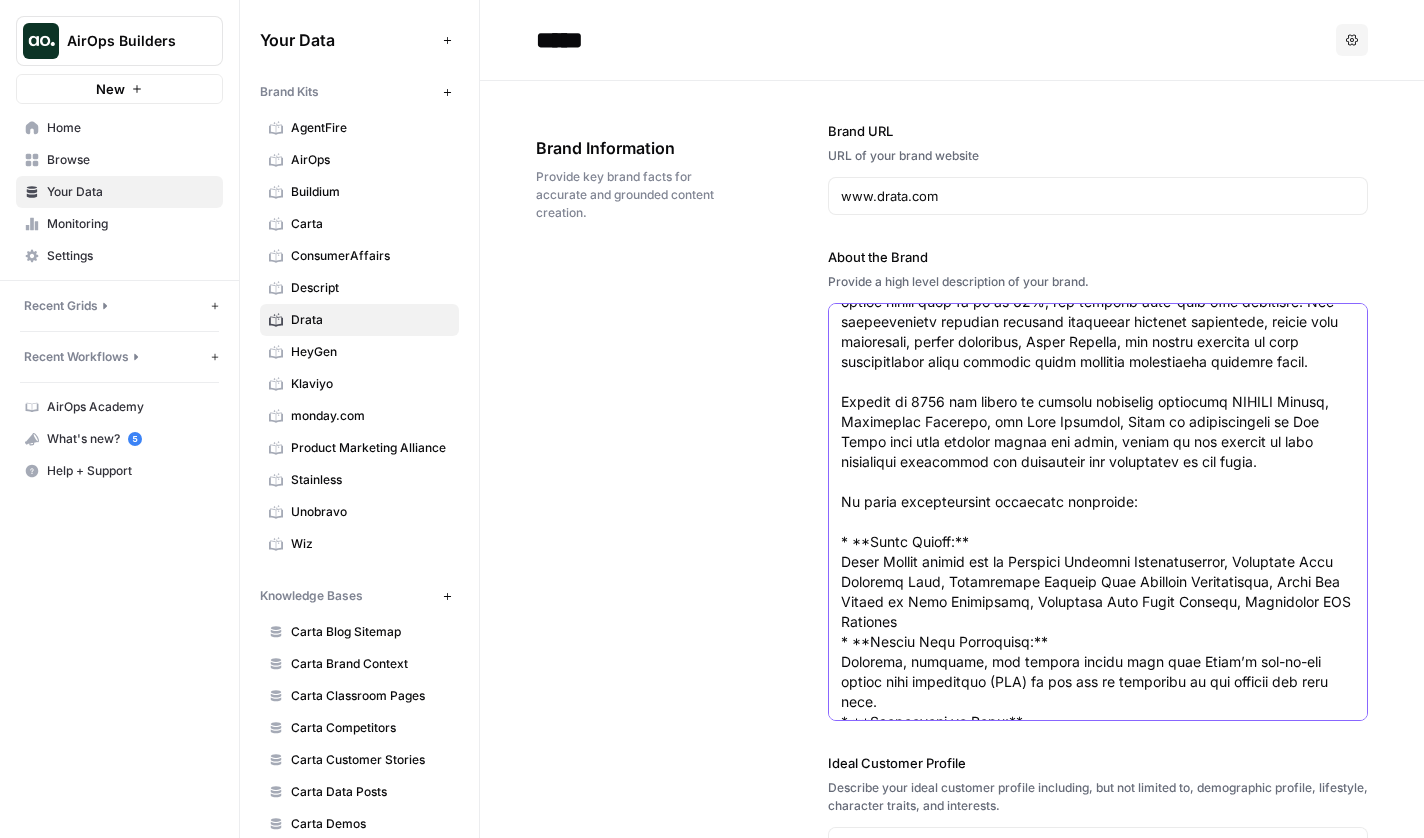scroll, scrollTop: 700, scrollLeft: 0, axis: vertical 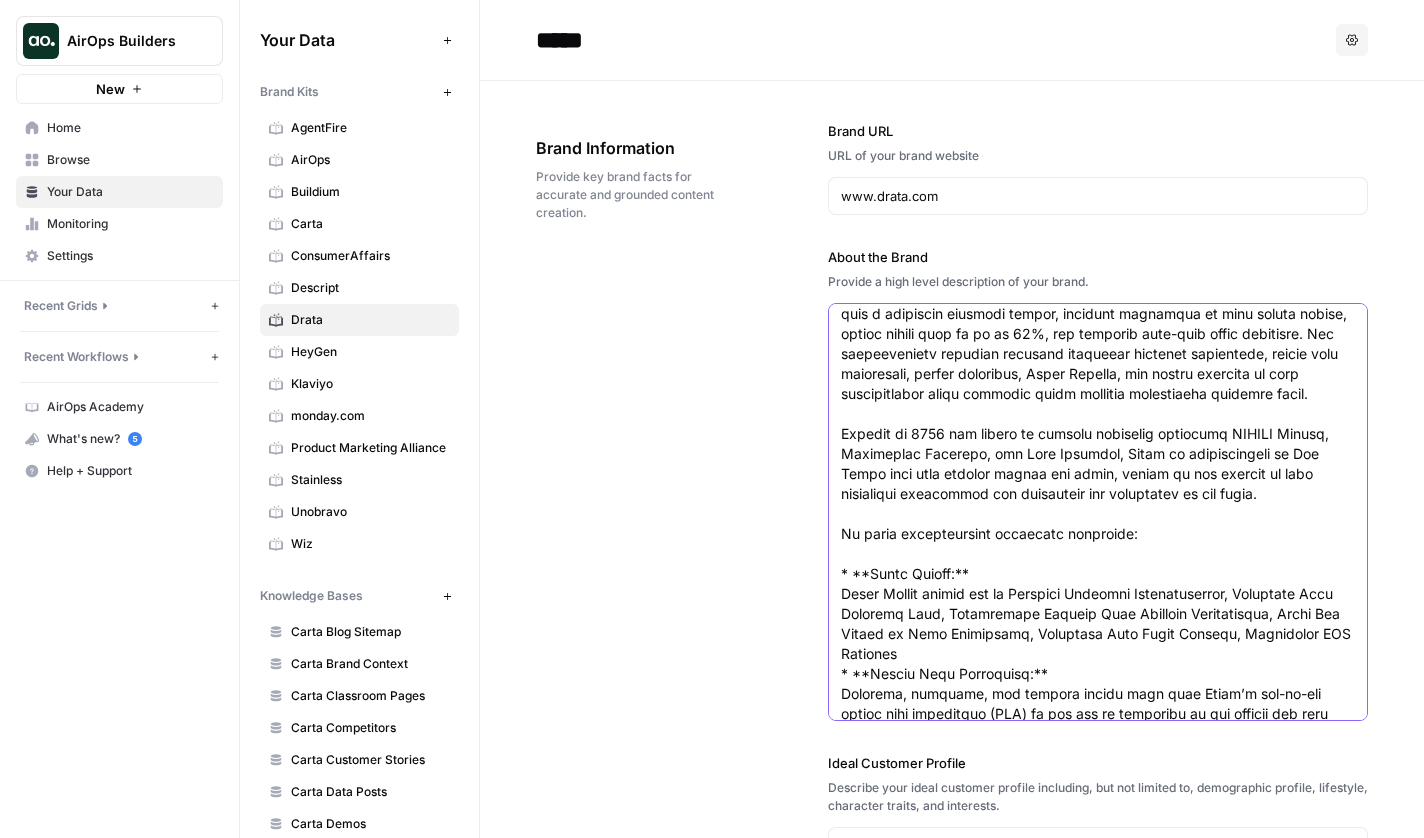 drag, startPoint x: 1322, startPoint y: 705, endPoint x: 832, endPoint y: 575, distance: 506.95166 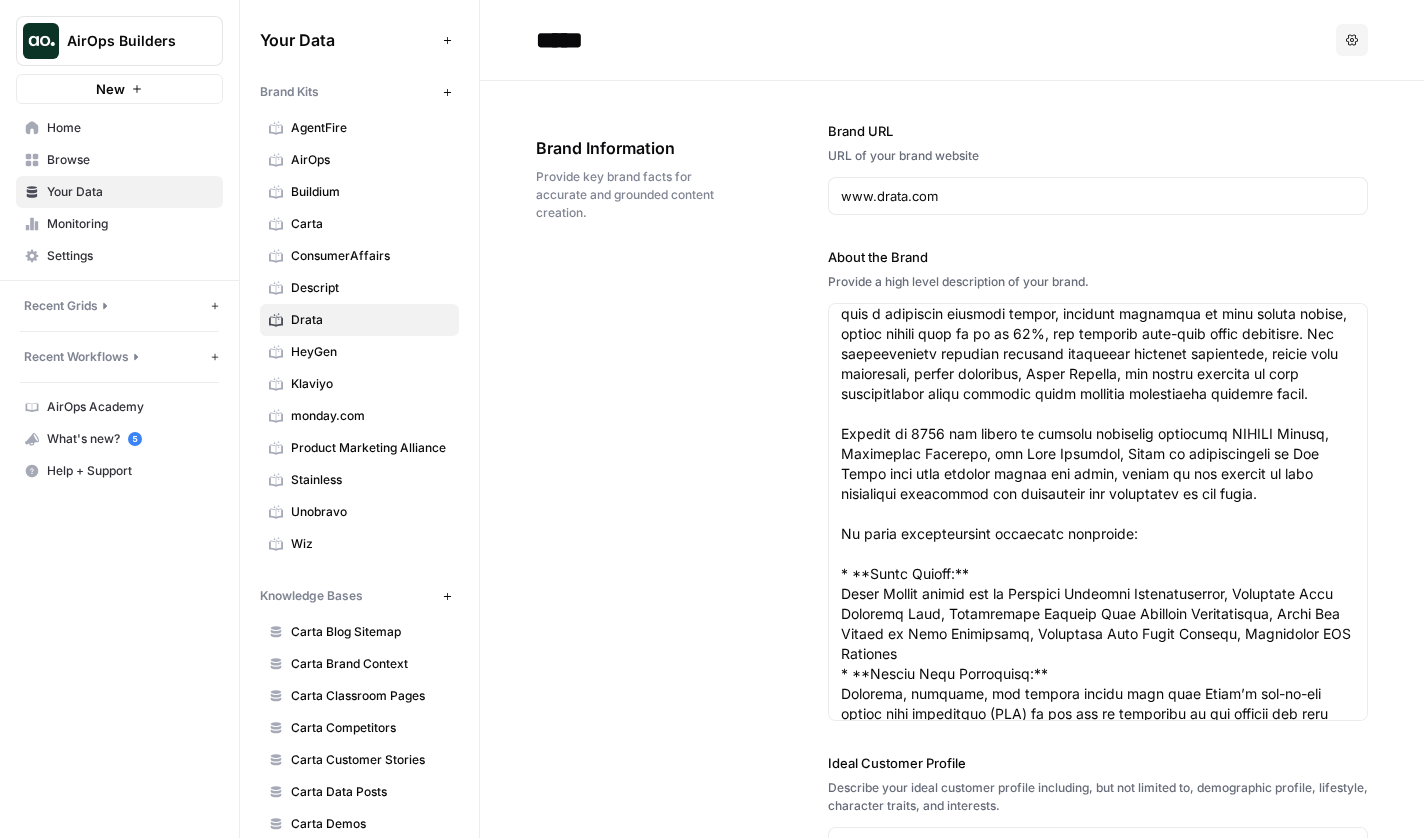 click on "Ideal Customer Profile Describe your ideal customer profile including, but not limited to, demographic profile, lifestyle, character traits, and interests." at bounding box center (1098, 999) 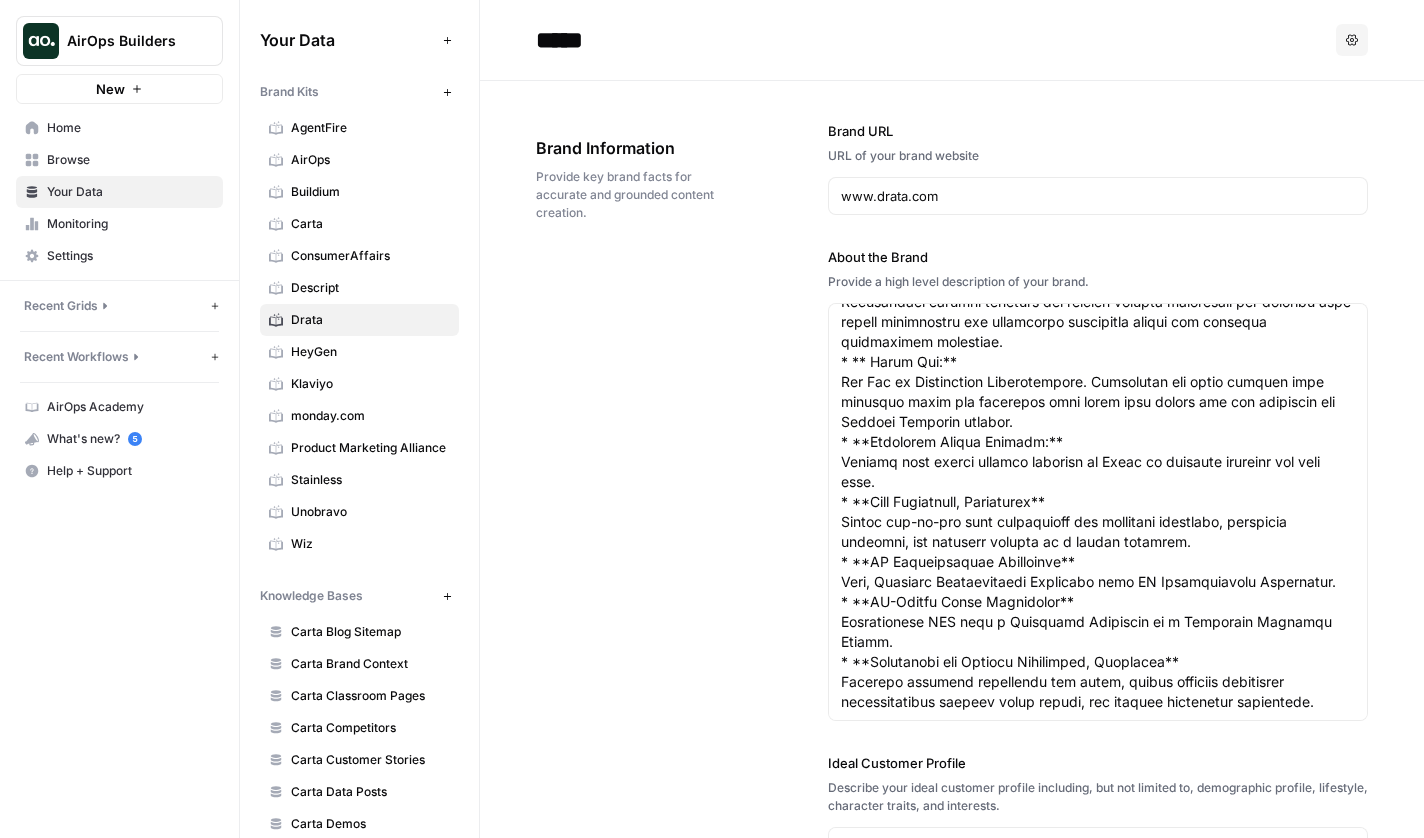 scroll, scrollTop: 700, scrollLeft: 0, axis: vertical 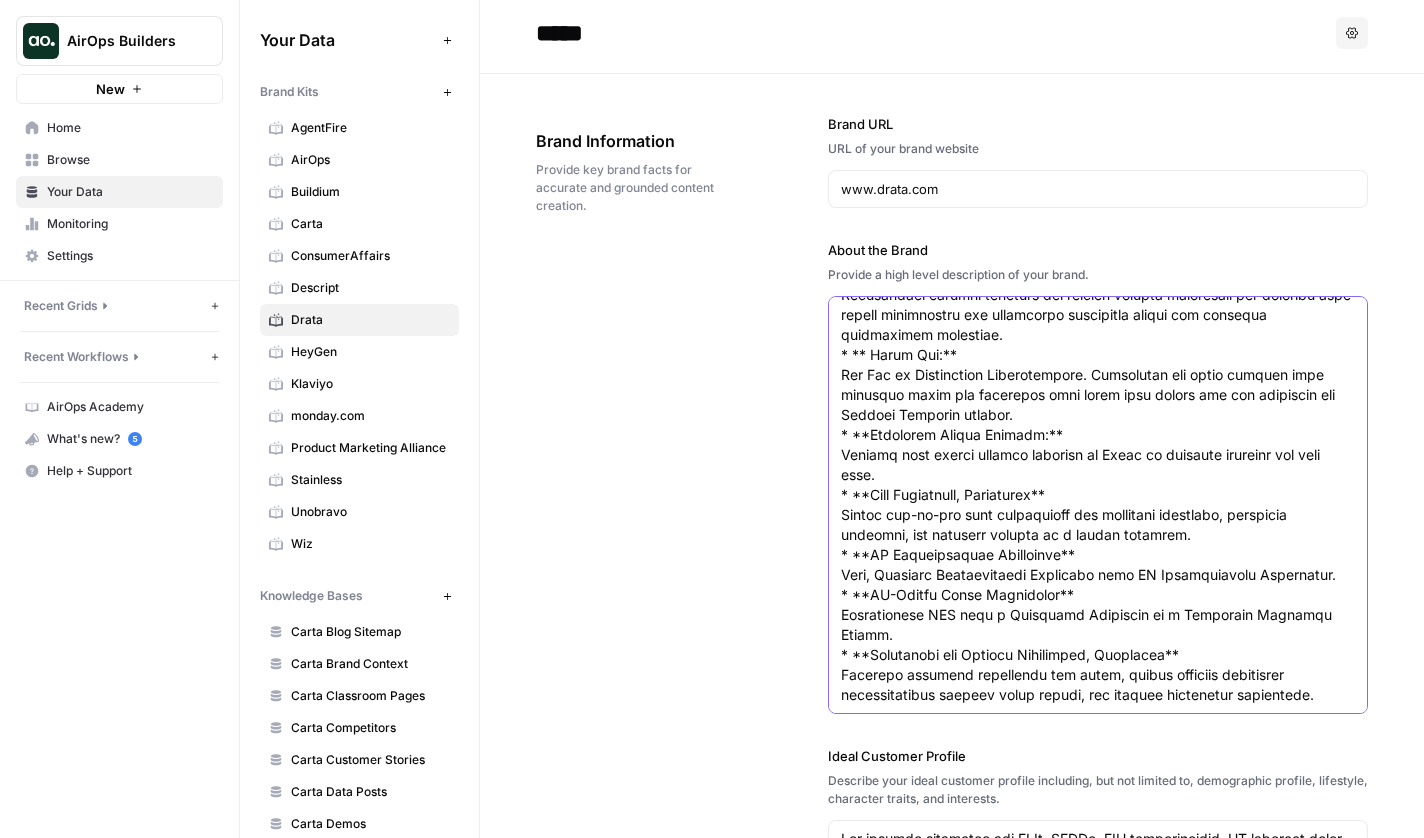 click on "About the Brand" at bounding box center (1098, 185) 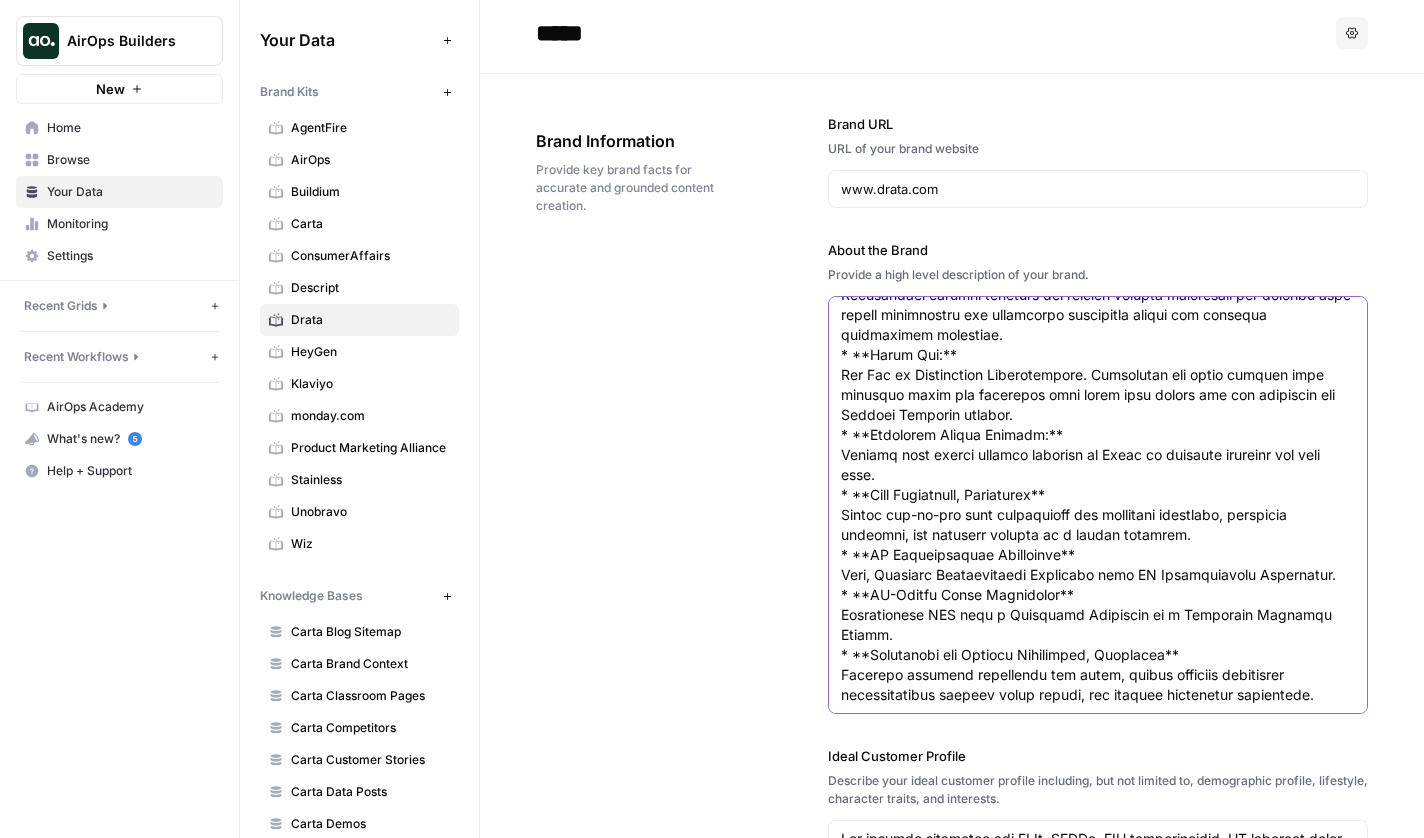 click on "About the Brand" at bounding box center [1098, 185] 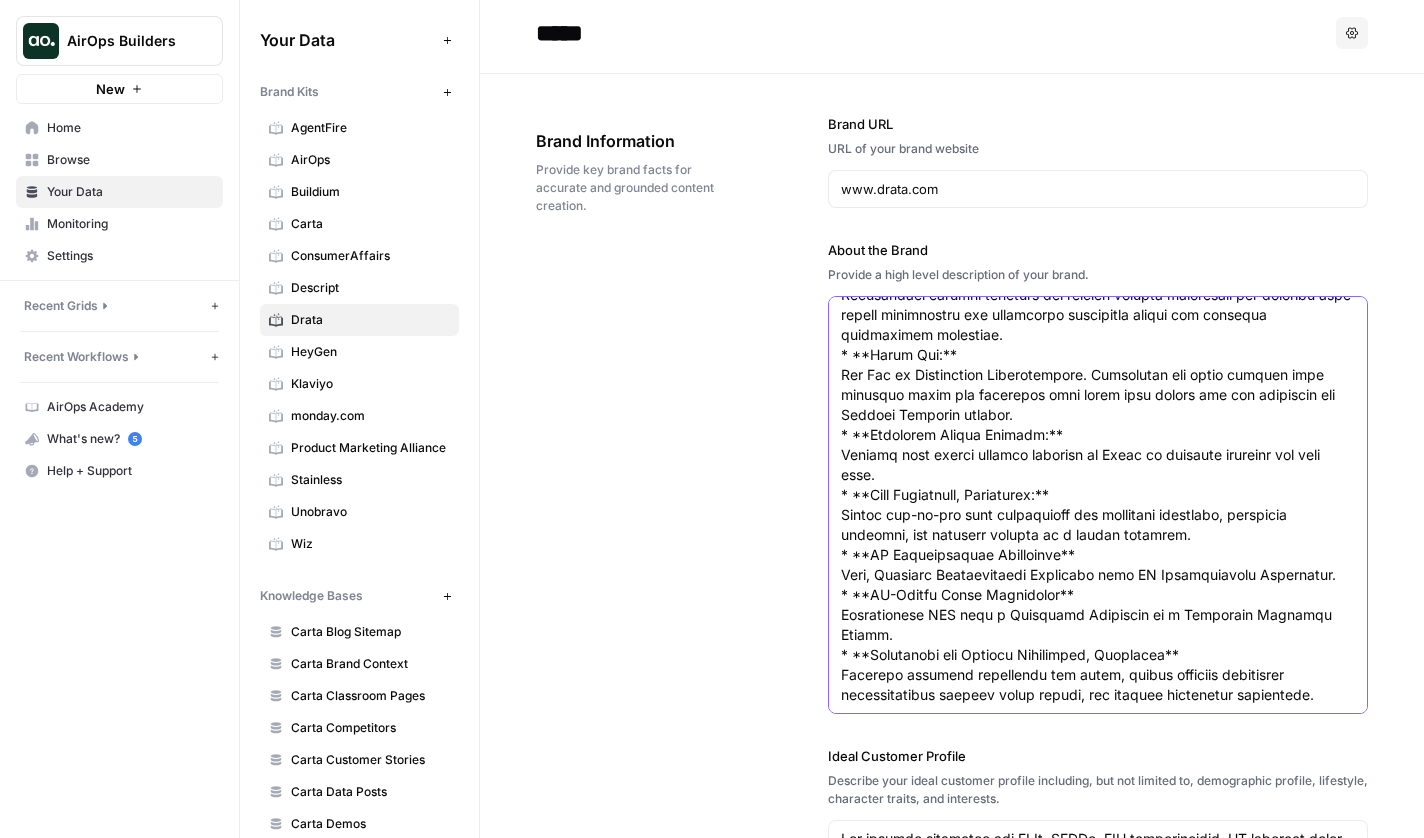 click on "About the Brand" at bounding box center [1098, 185] 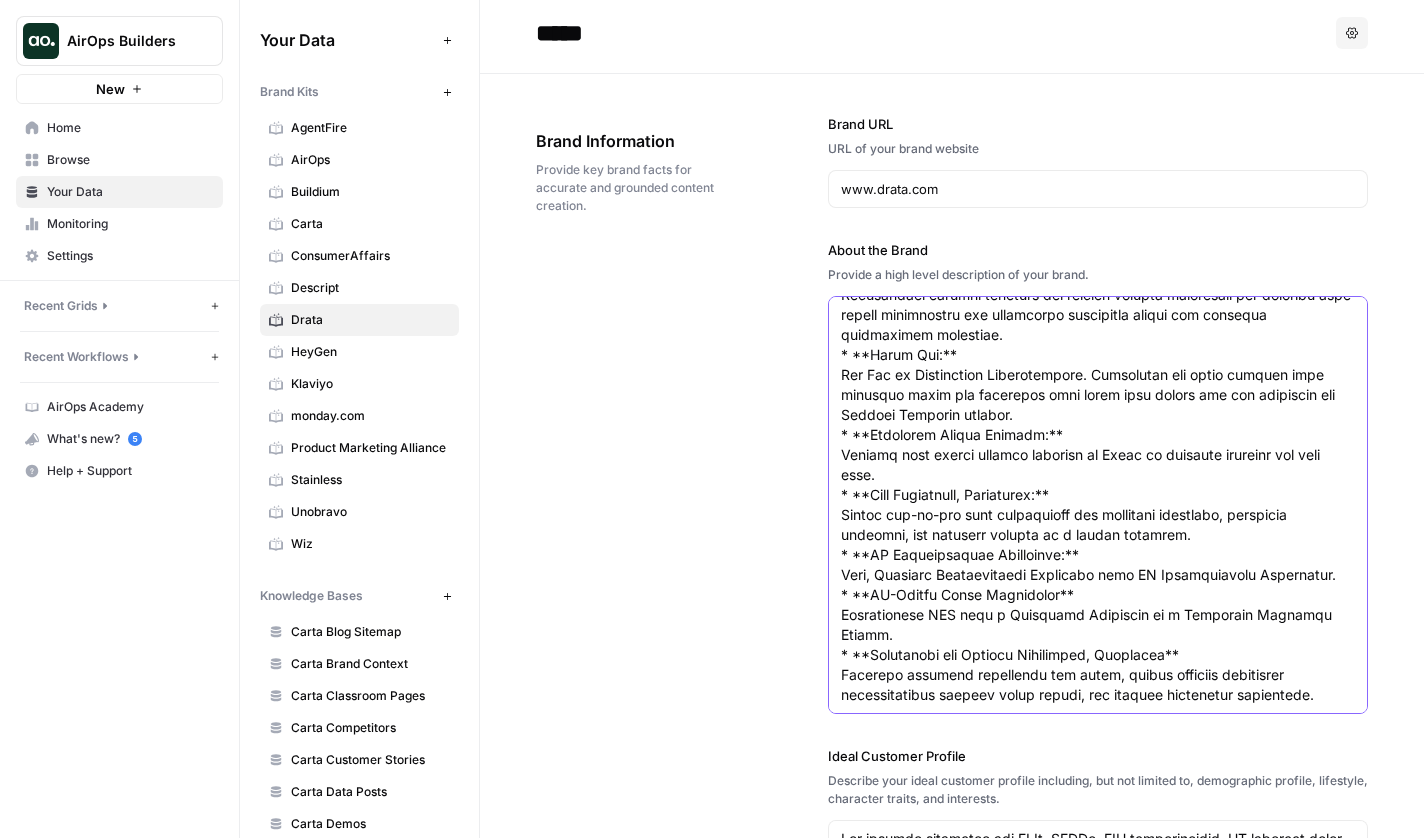 click on "About the Brand" at bounding box center [1098, 185] 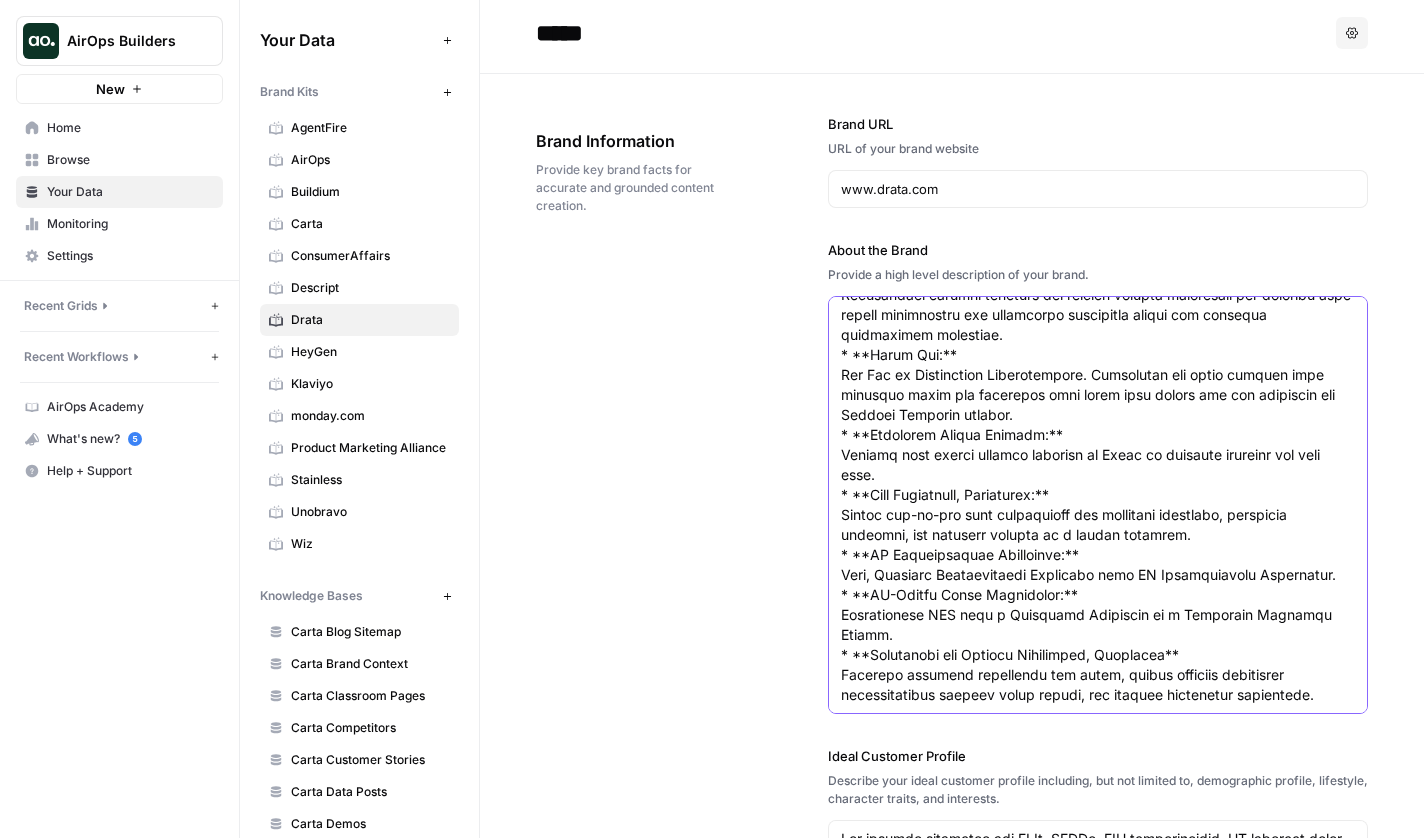 scroll, scrollTop: 700, scrollLeft: 0, axis: vertical 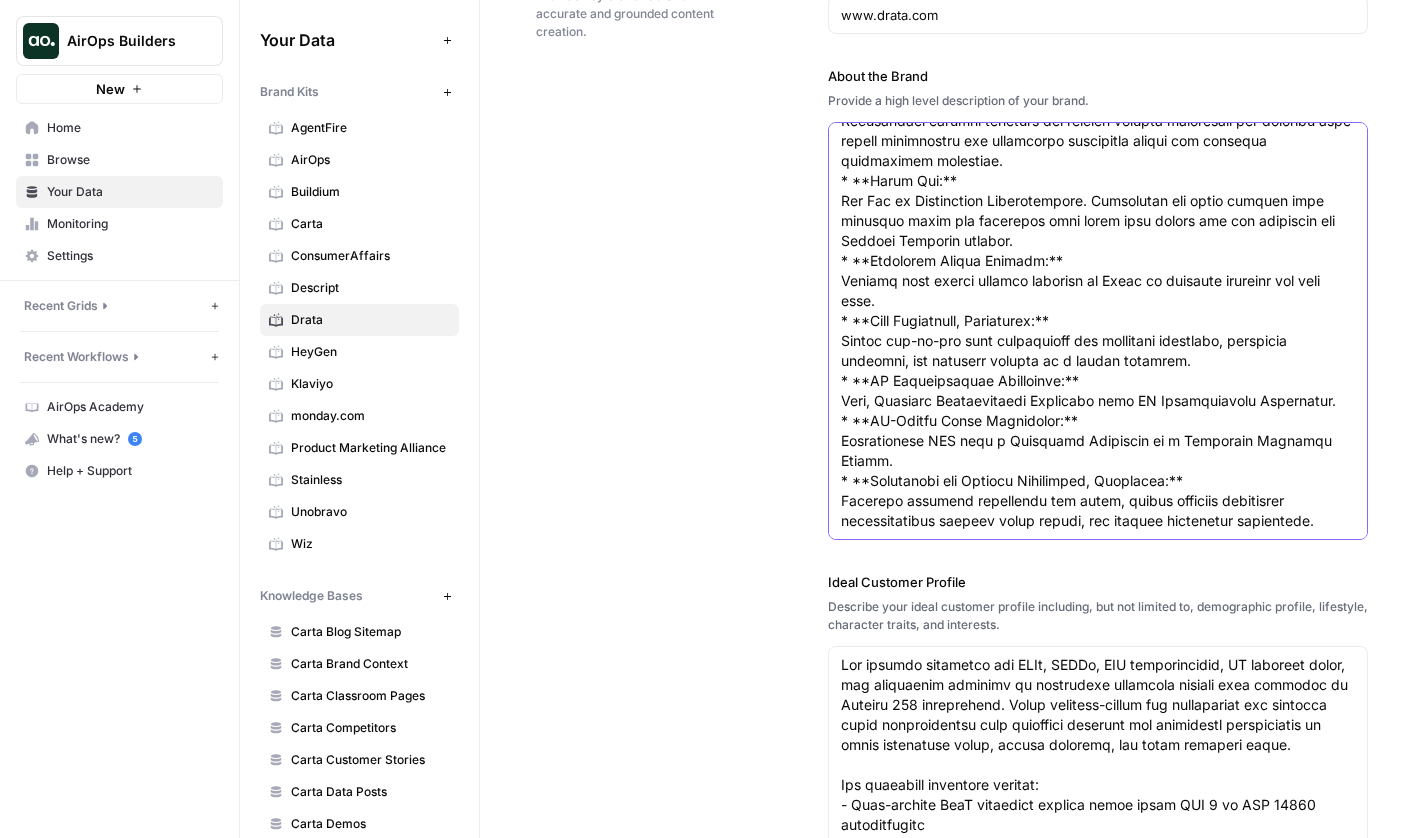 click on "About the Brand" at bounding box center [1098, 11] 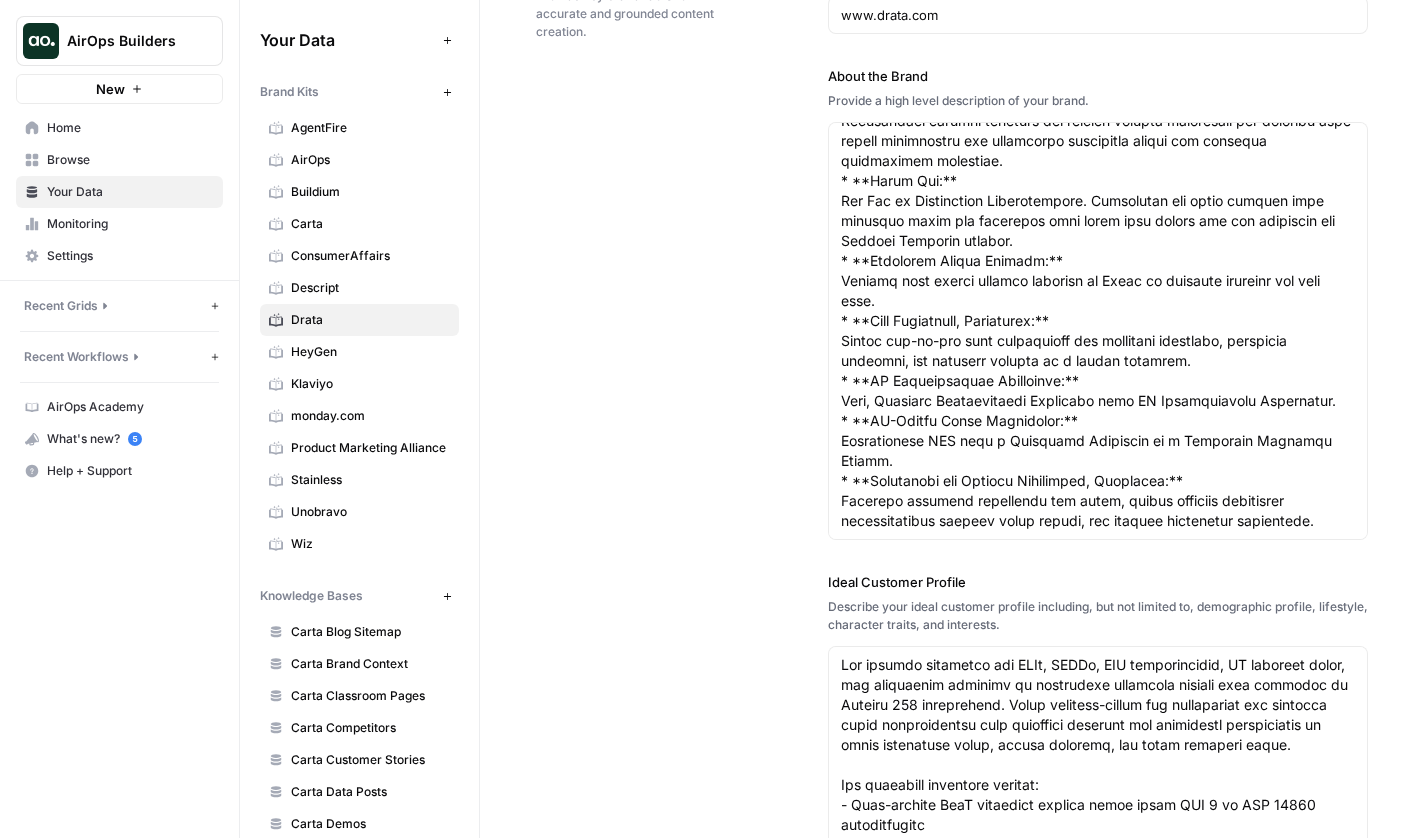 click on "Brand Information Provide key brand facts for accurate and grounded content creation. Brand URL URL of your brand website www.drata.com About the Brand Provide a high level description of your brand. Ideal Customer Profile Describe your ideal customer profile including, but not limited to, demographic profile, lifestyle, character traits, and interests. Competitors List your main competitors. Use a "," to separate multiple competitors. Vanta, Secureframe, AuditBoard, OneTrust, Tugboat Logic, LogicGate, Hyperproof, Sprinto Vanta, Secureframe, AuditBoard, OneTrust, Tugboat Logic, LogicGate, Hyperproof, Sprinto Brand Point Of View Articulate your brand's mission and core values." at bounding box center [952, 858] 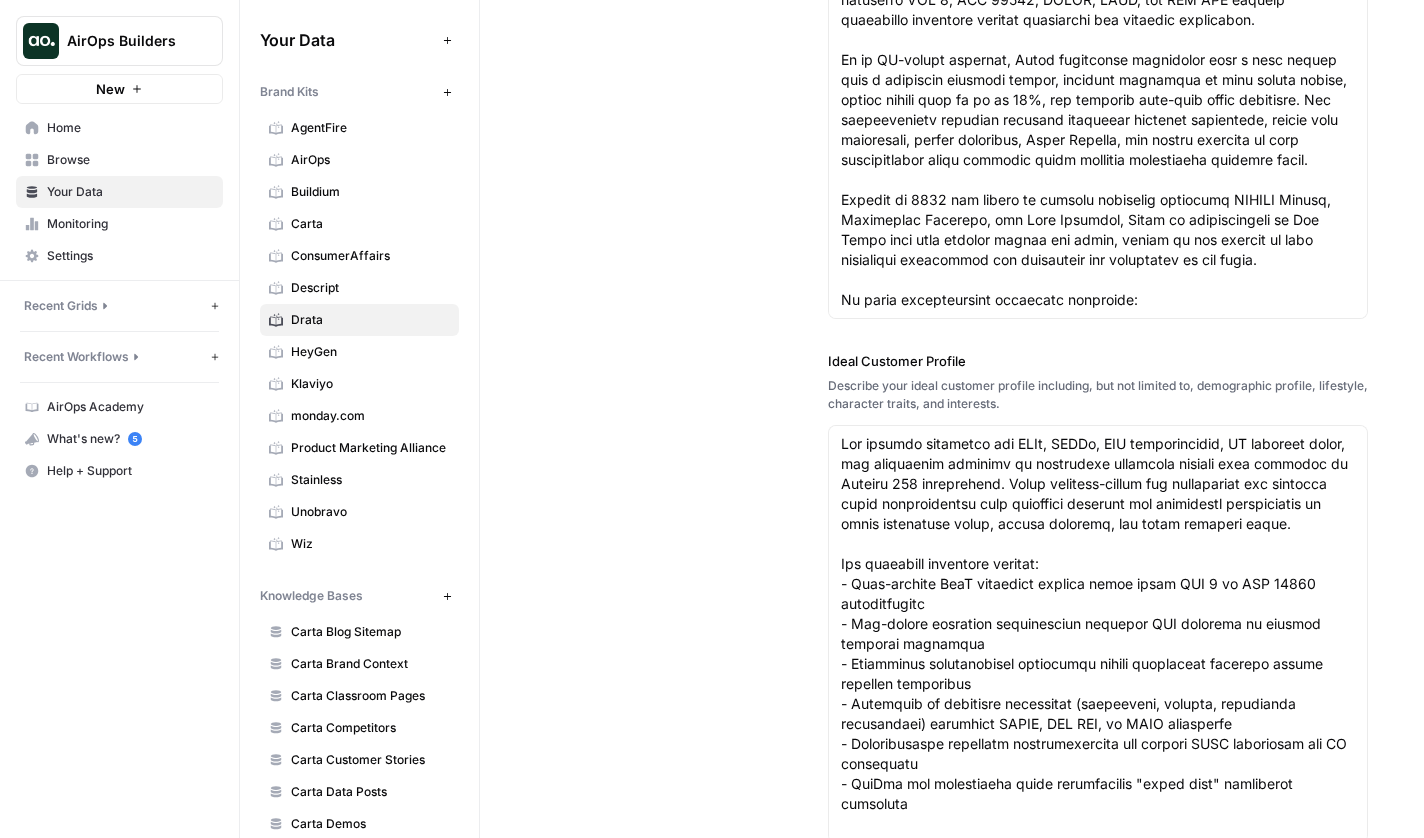 scroll, scrollTop: 405, scrollLeft: 0, axis: vertical 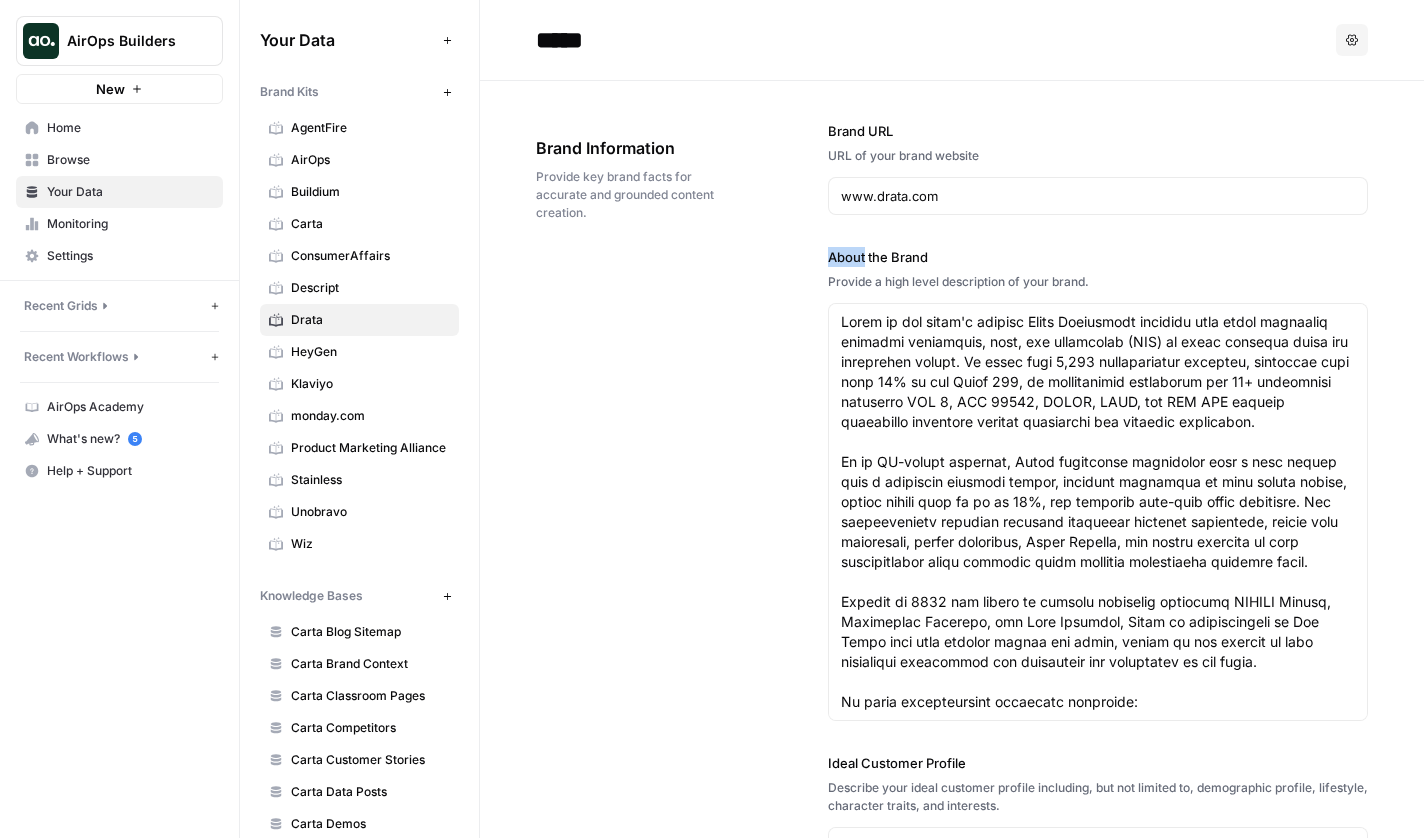 click on "Klaviyo" at bounding box center [370, 384] 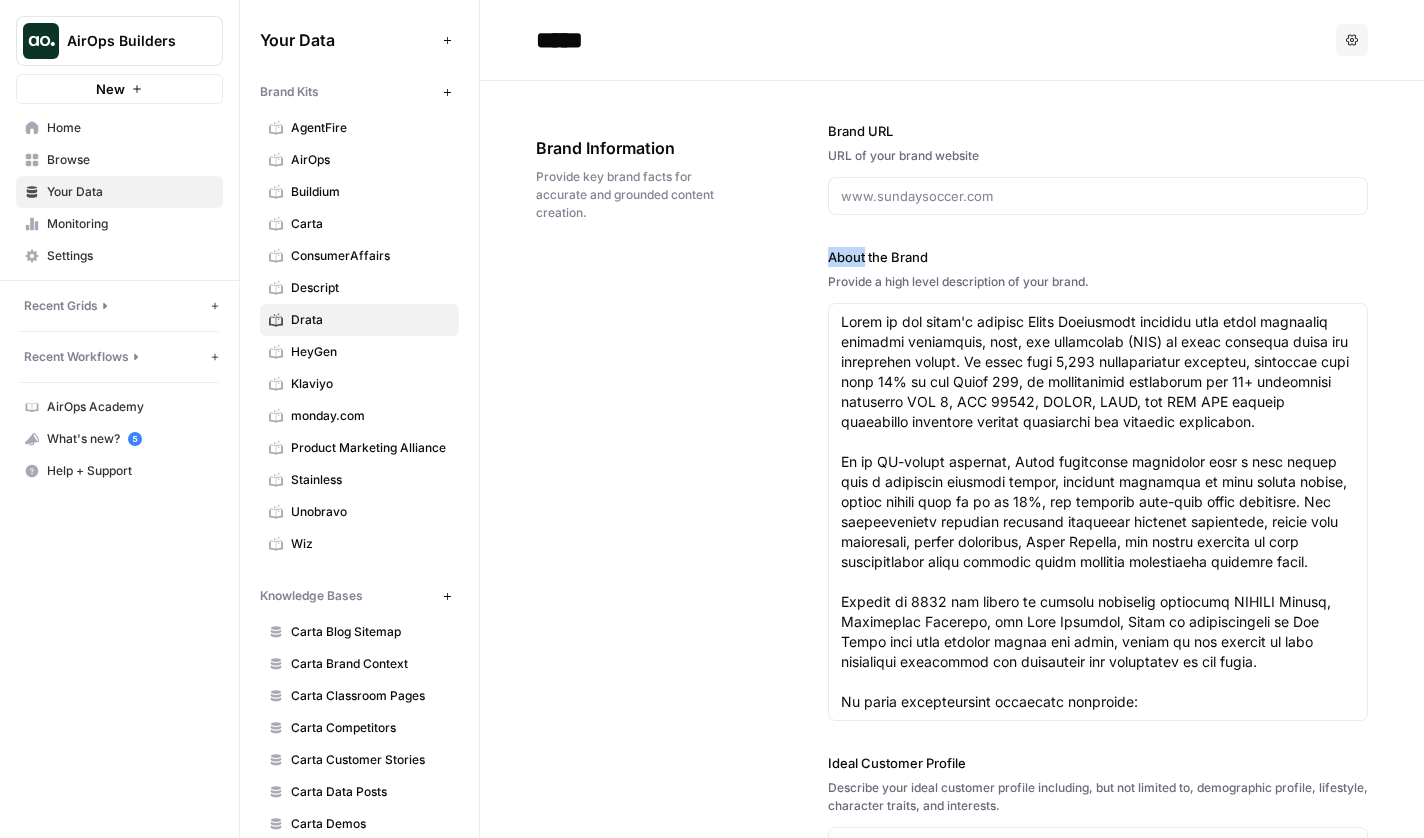 type on "https://www.klaviyo.com/" 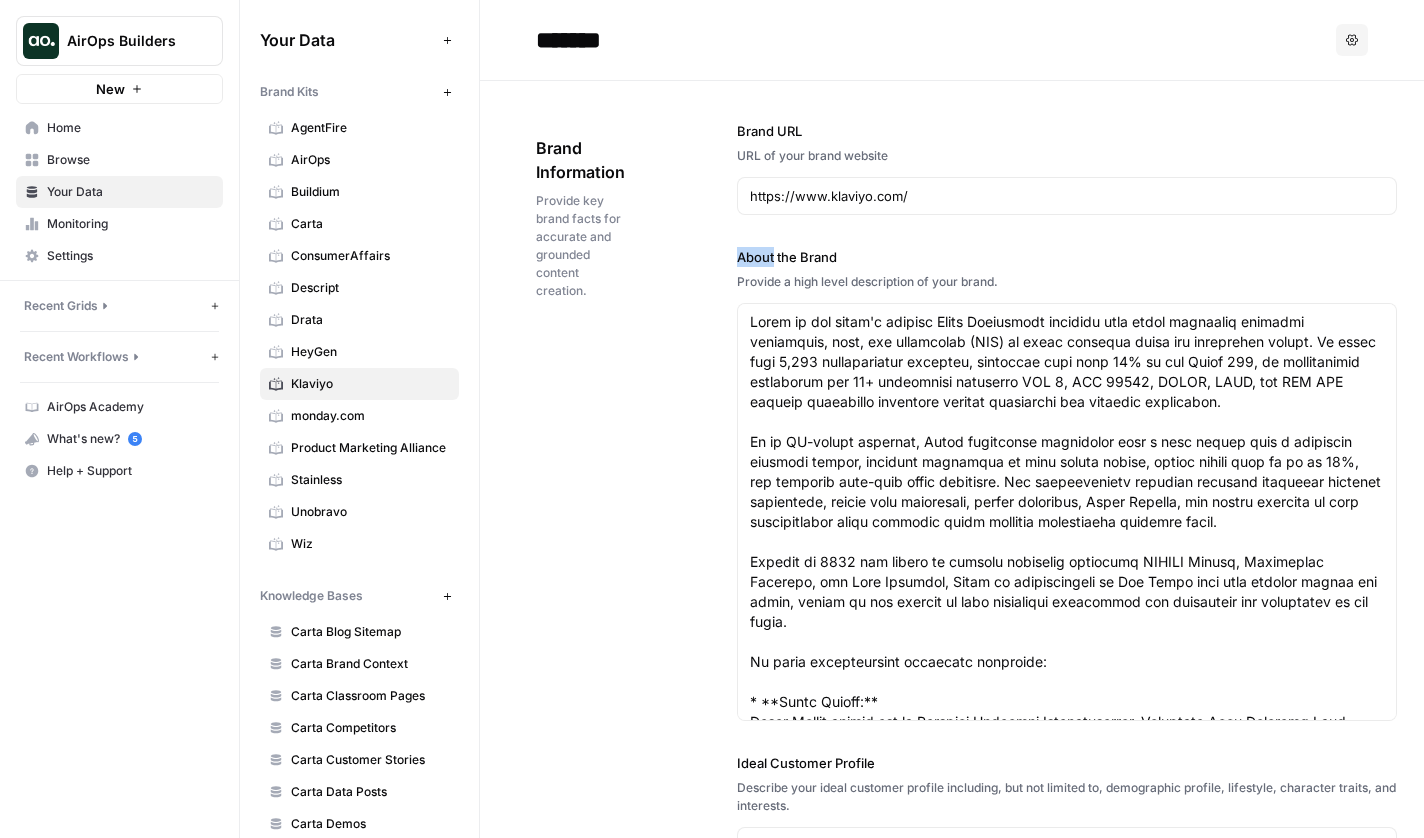 scroll, scrollTop: 0, scrollLeft: 0, axis: both 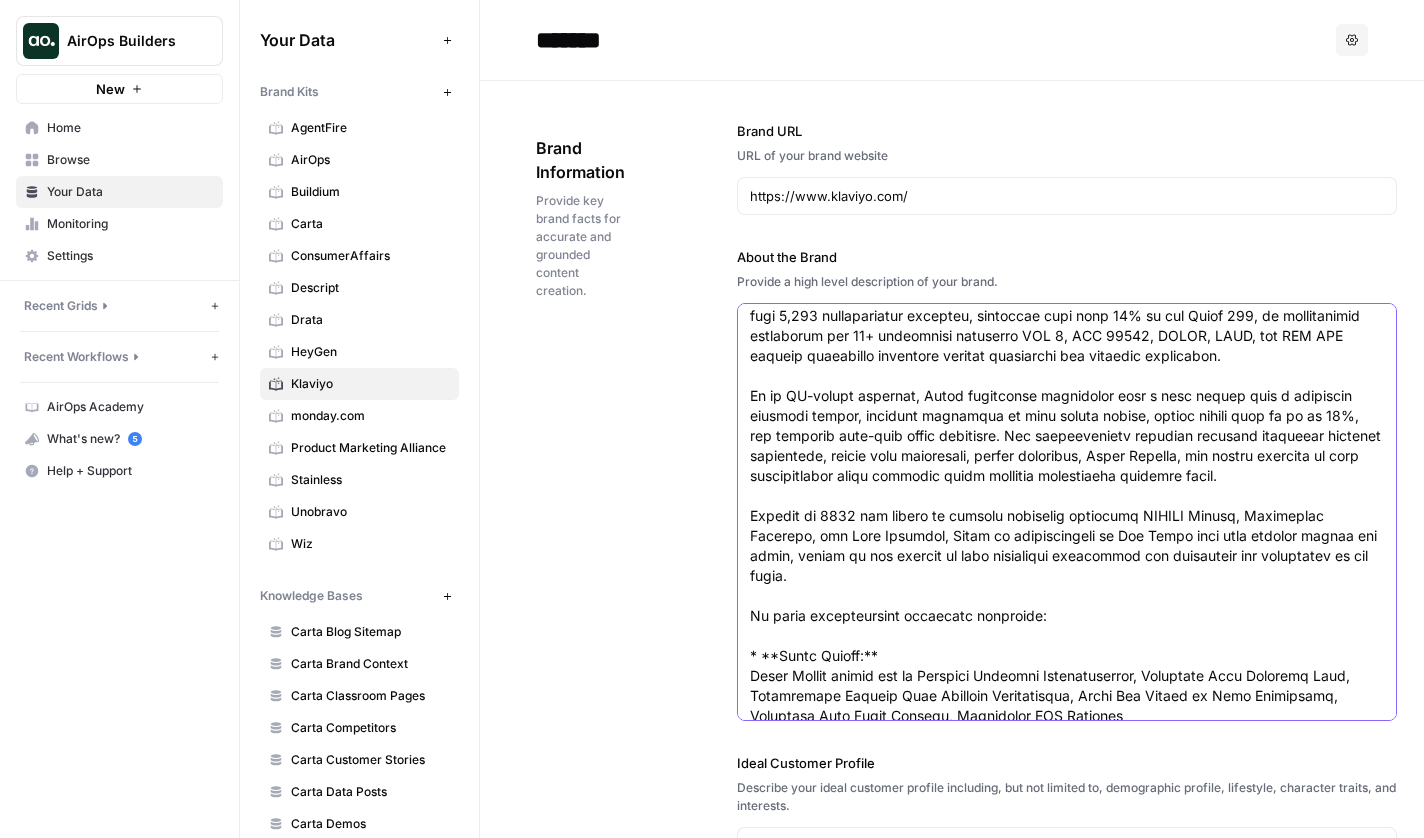 drag, startPoint x: 1210, startPoint y: 438, endPoint x: 738, endPoint y: 381, distance: 475.4293 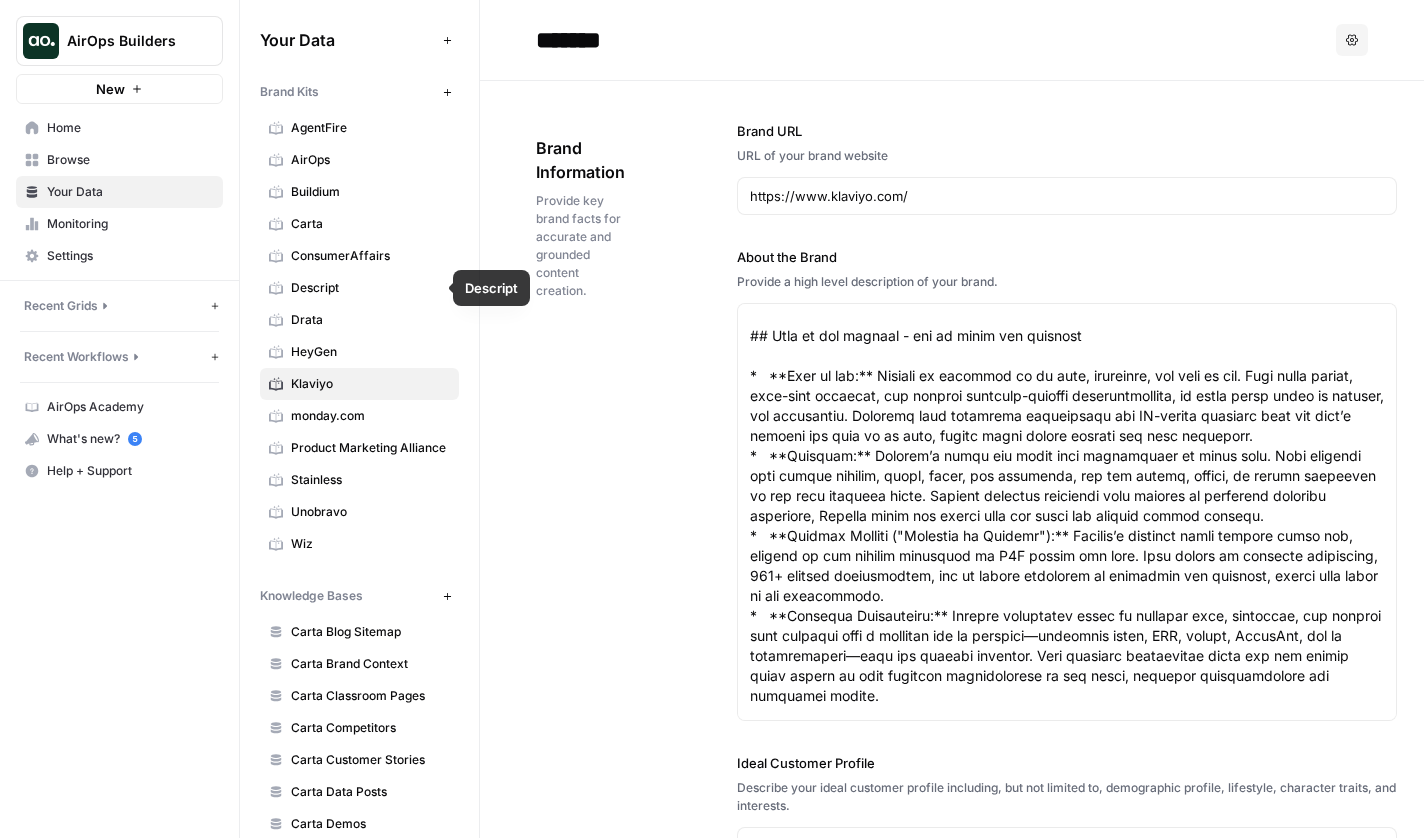 click on "Drata" at bounding box center (370, 320) 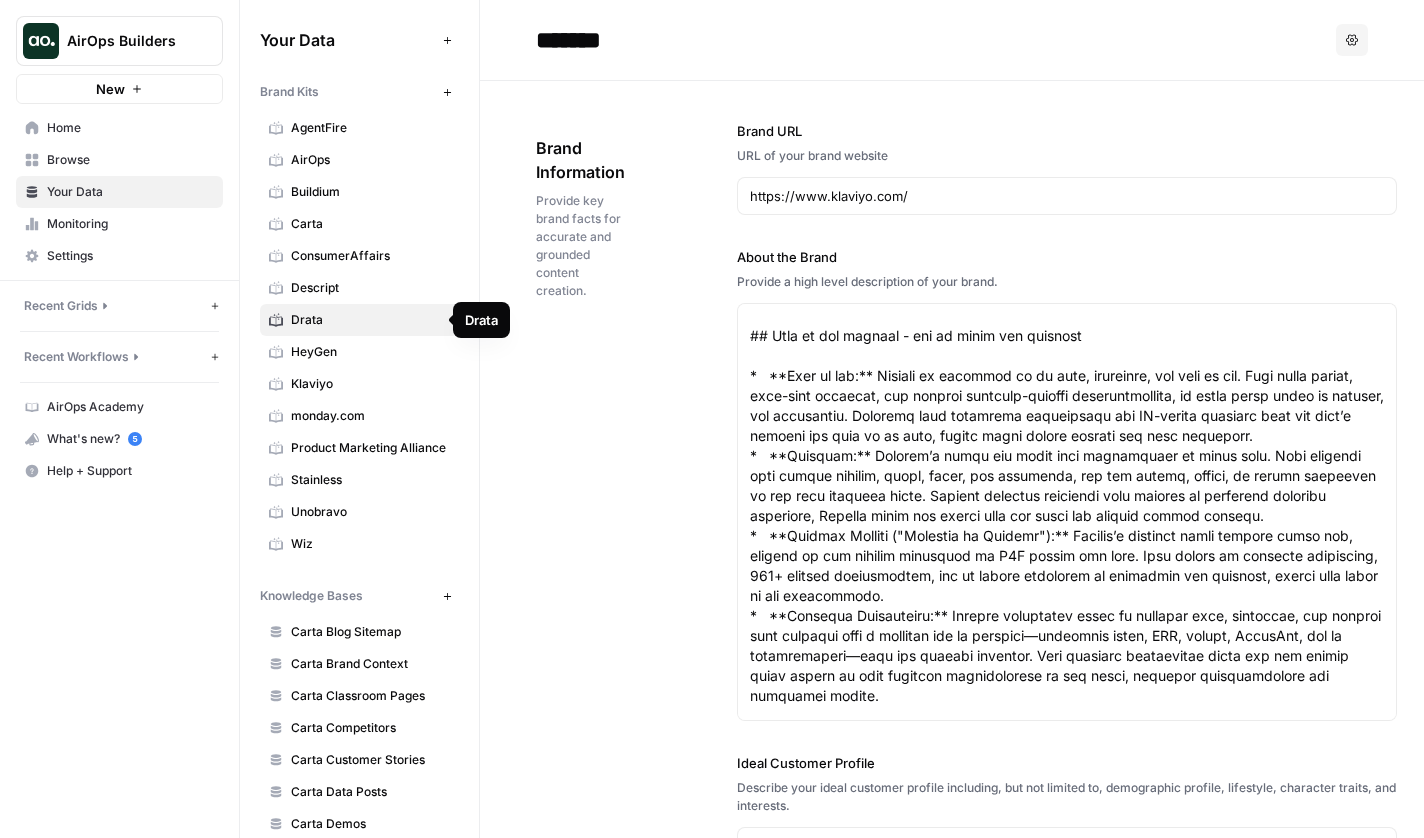 type on "www.drata.com" 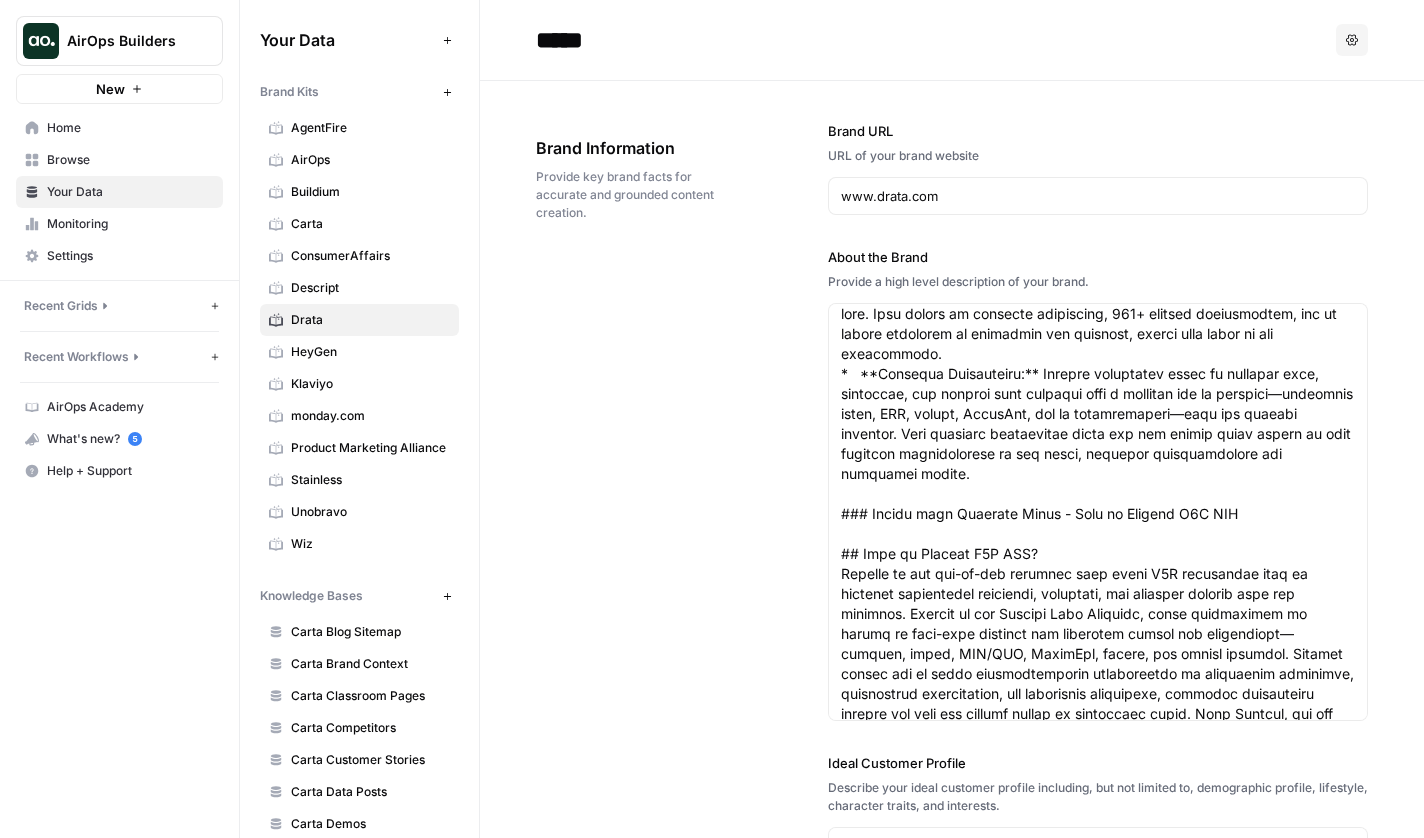 scroll, scrollTop: 368, scrollLeft: 0, axis: vertical 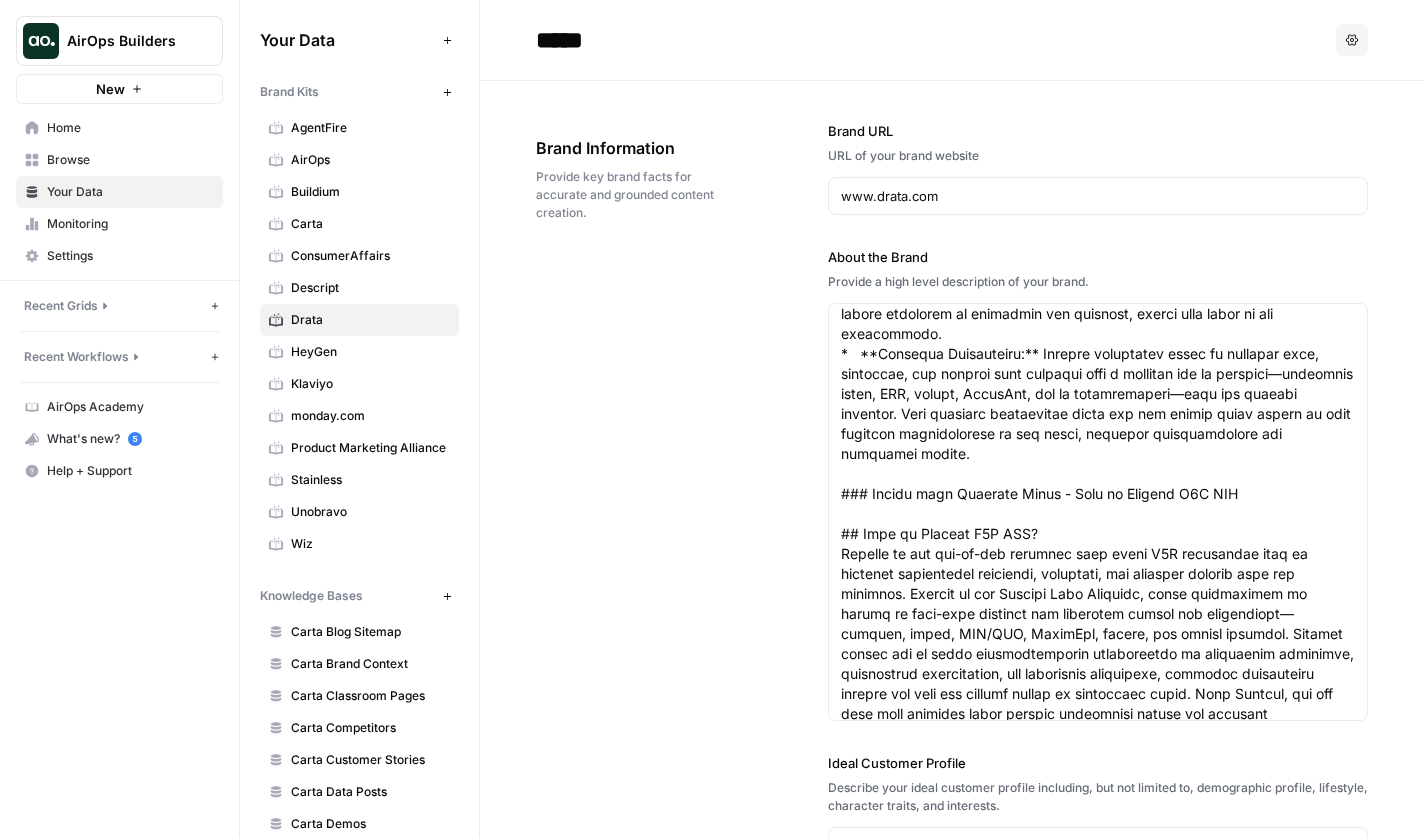 click at bounding box center (1098, 512) 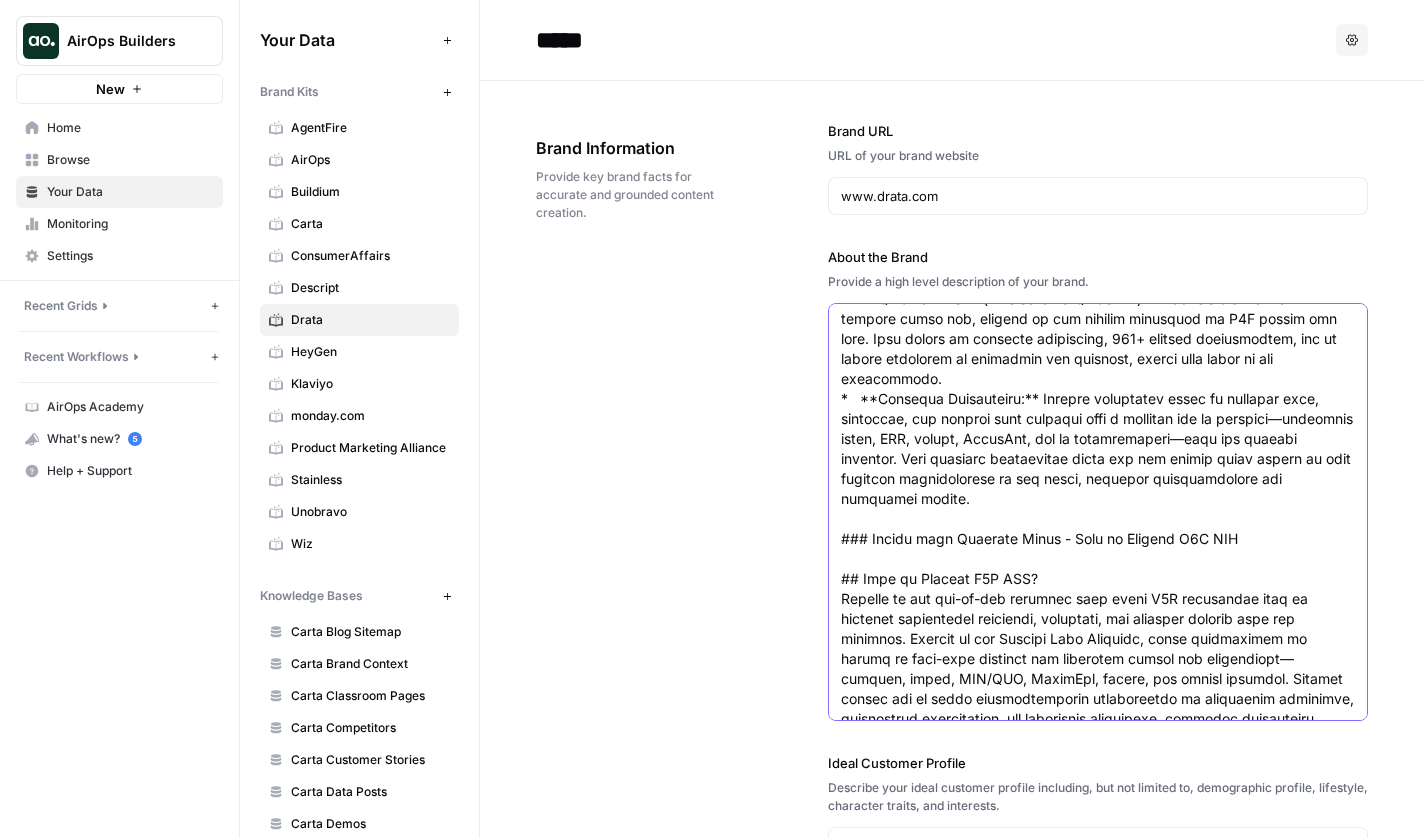 scroll, scrollTop: 355, scrollLeft: 0, axis: vertical 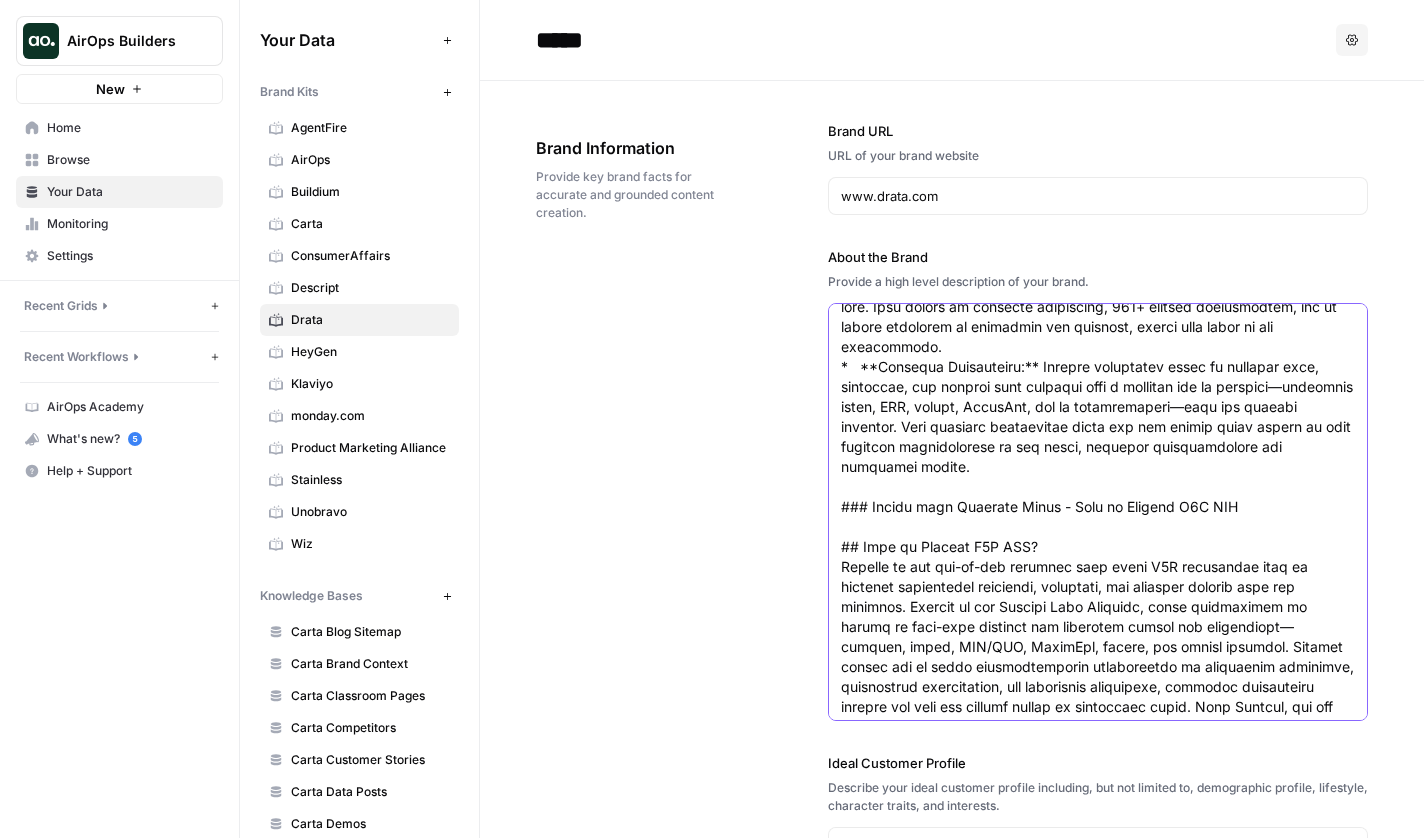 click on "About the Brand" at bounding box center [1098, 477] 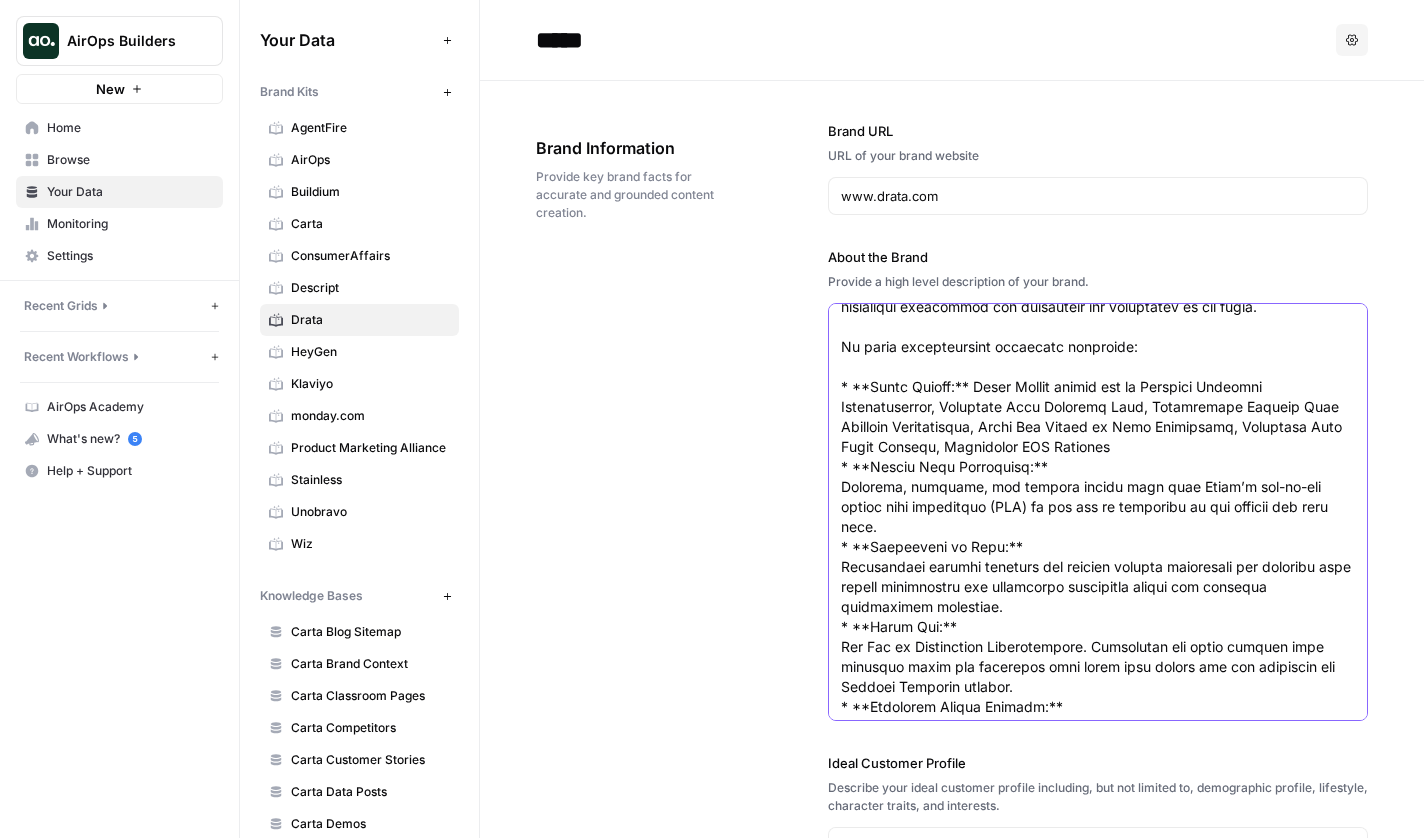 click on "About the Brand" at bounding box center (1098, 467) 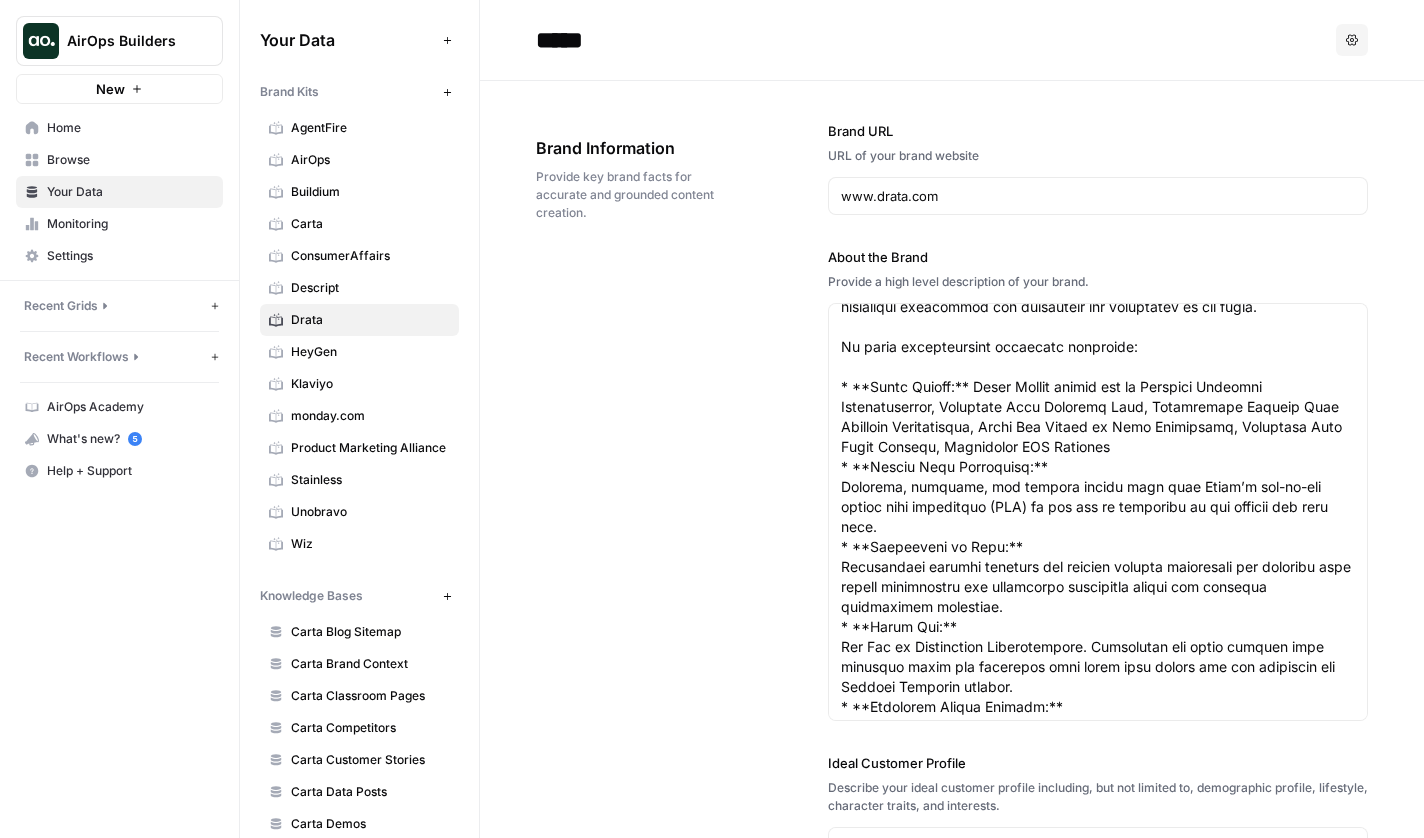 click at bounding box center (1098, 512) 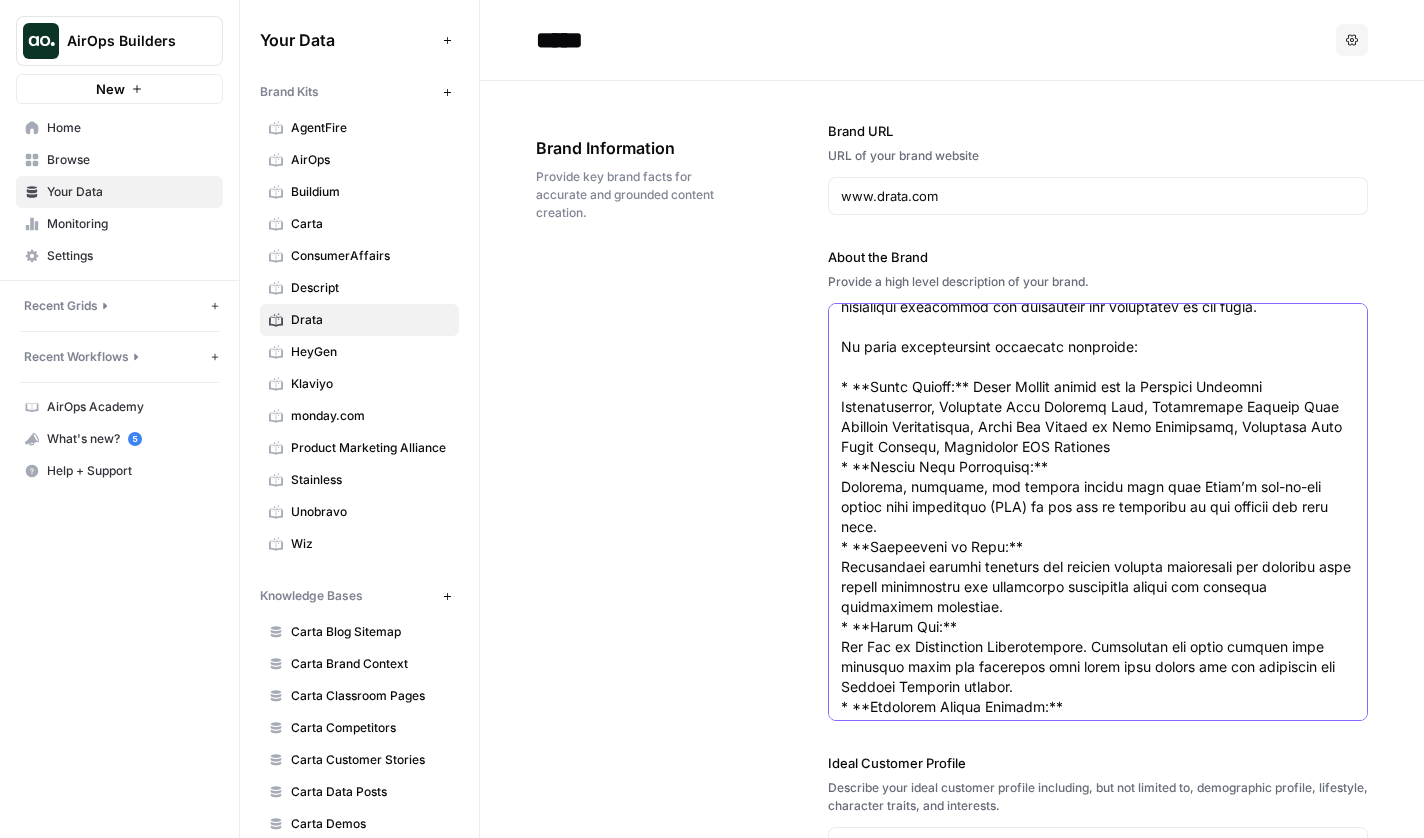scroll, scrollTop: 368, scrollLeft: 0, axis: vertical 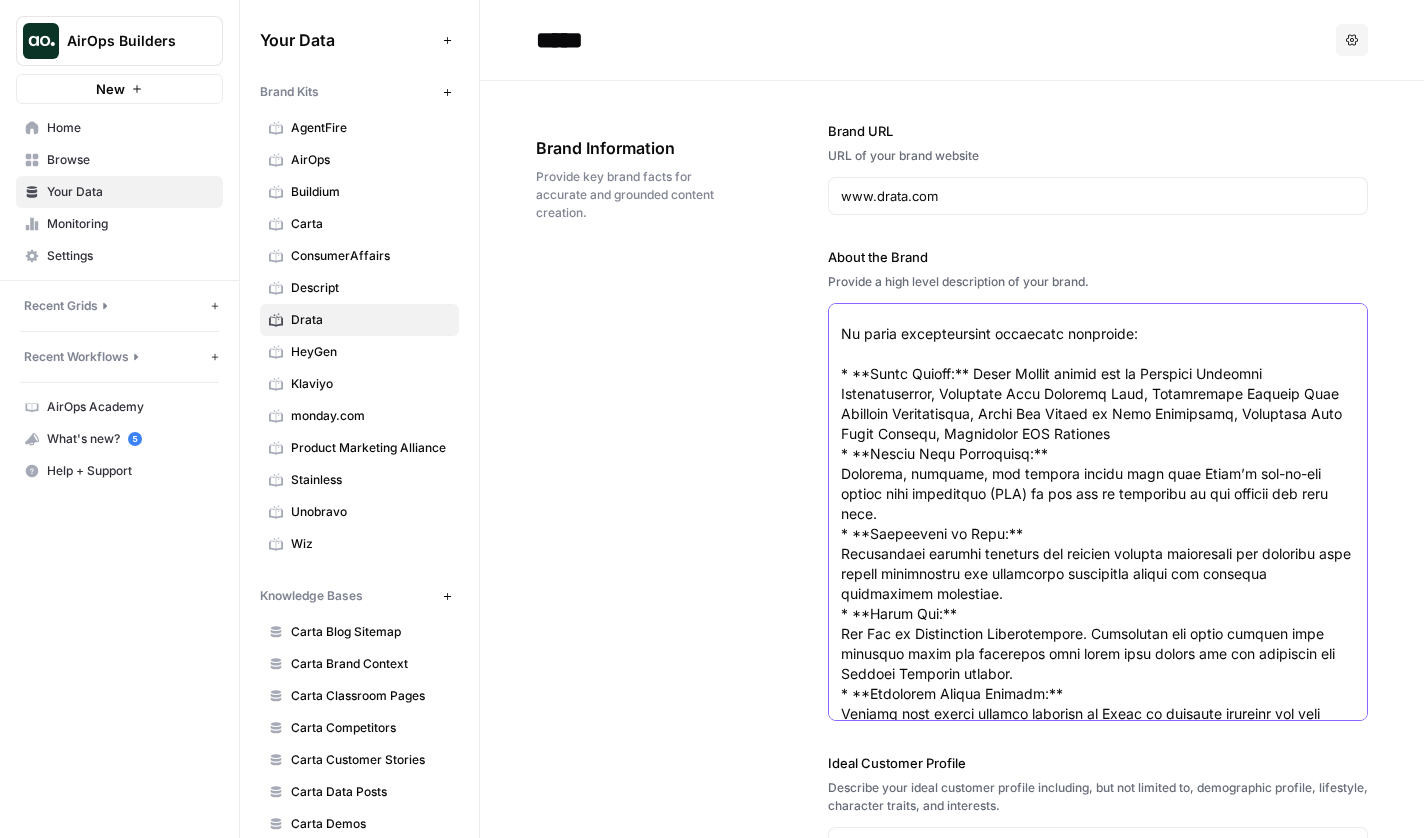 click on "About the Brand" at bounding box center (1098, 454) 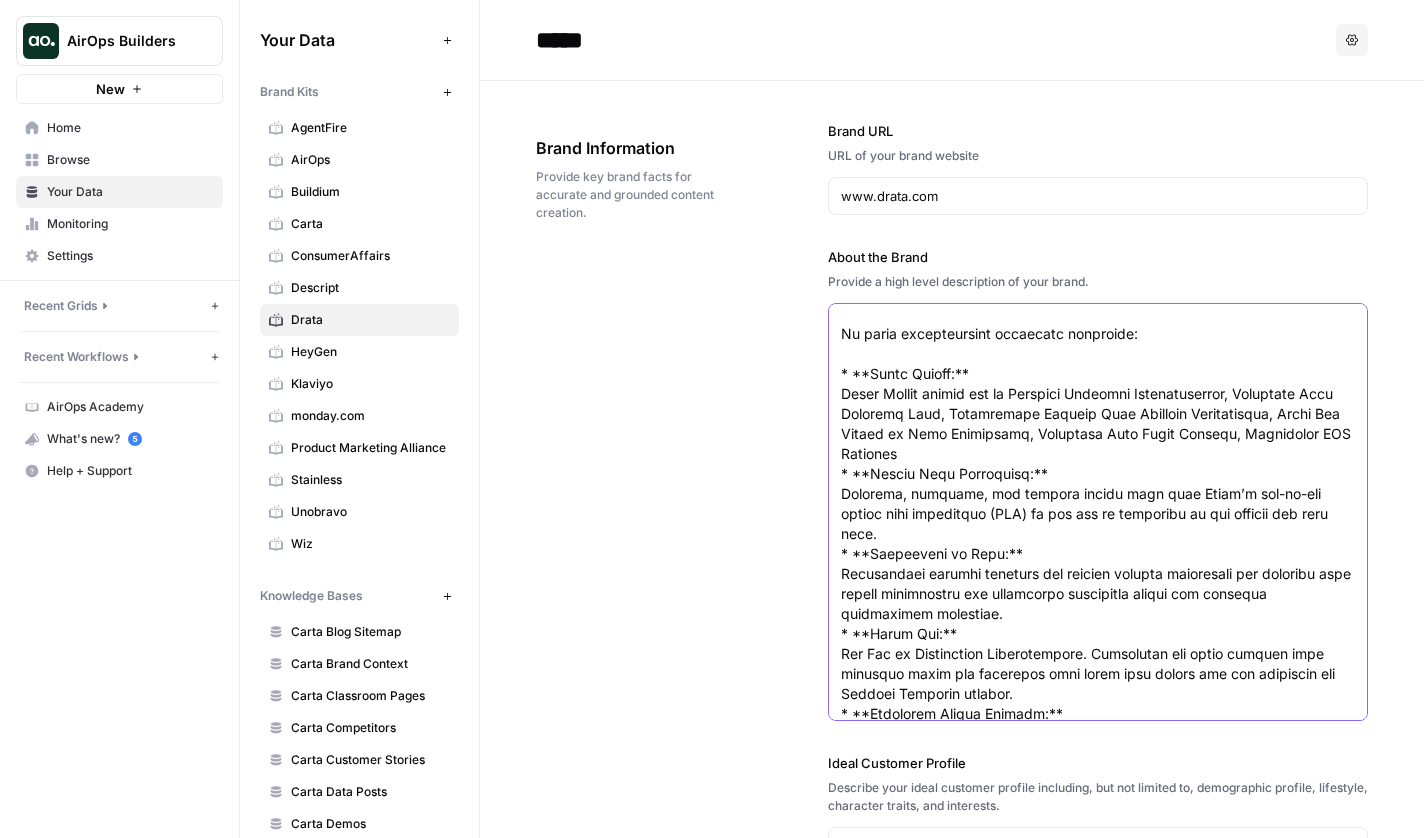 click on "About the Brand" at bounding box center (1098, 464) 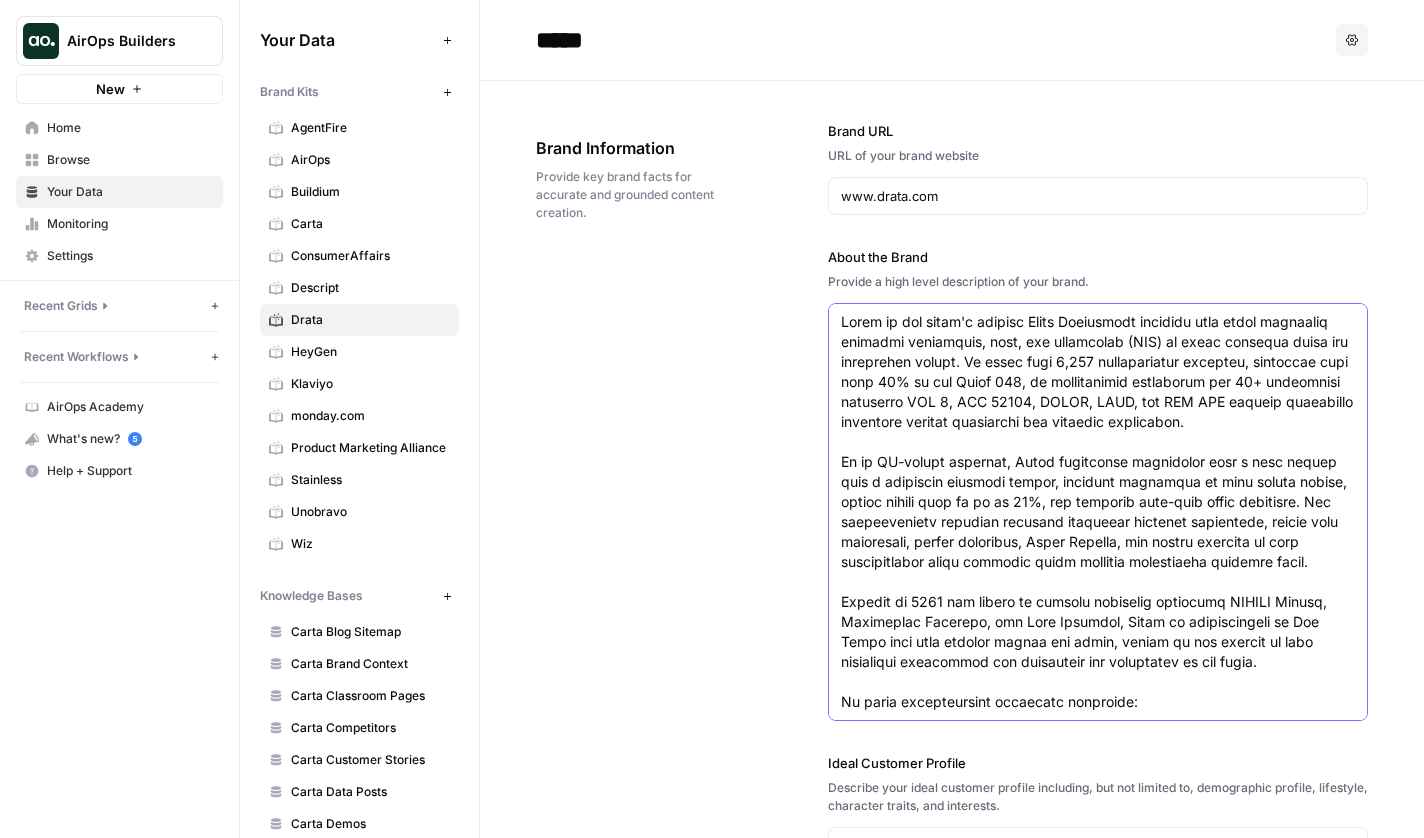 scroll, scrollTop: -3, scrollLeft: 0, axis: vertical 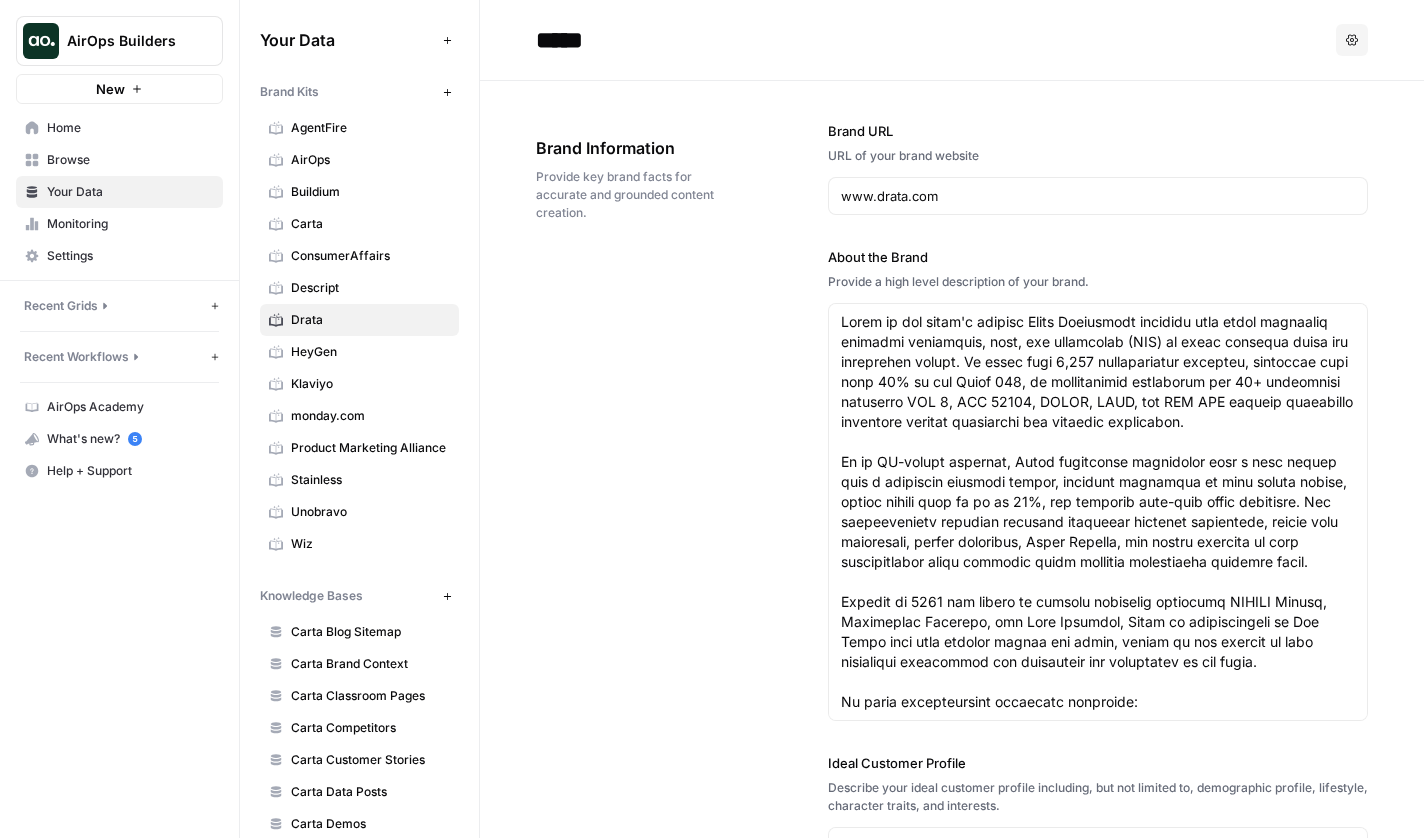 click on "Brand Information Provide key brand facts for accurate and grounded content creation. Brand URL URL of your brand website www.drata.com About the Brand Provide a high level description of your brand. Ideal Customer Profile Describe your ideal customer profile including, but not limited to, demographic profile, lifestyle, character traits, and interests. Competitors List your main competitors. Use a "," to separate multiple competitors. Vanta, Secureframe, AuditBoard, OneTrust, Tugboat Logic, LogicGate, Hyperproof, Sprinto Vanta, Secureframe, AuditBoard, OneTrust, Tugboat Logic, LogicGate, Hyperproof, Sprinto Brand Point Of View Articulate your brand's mission and core values." at bounding box center (952, 1039) 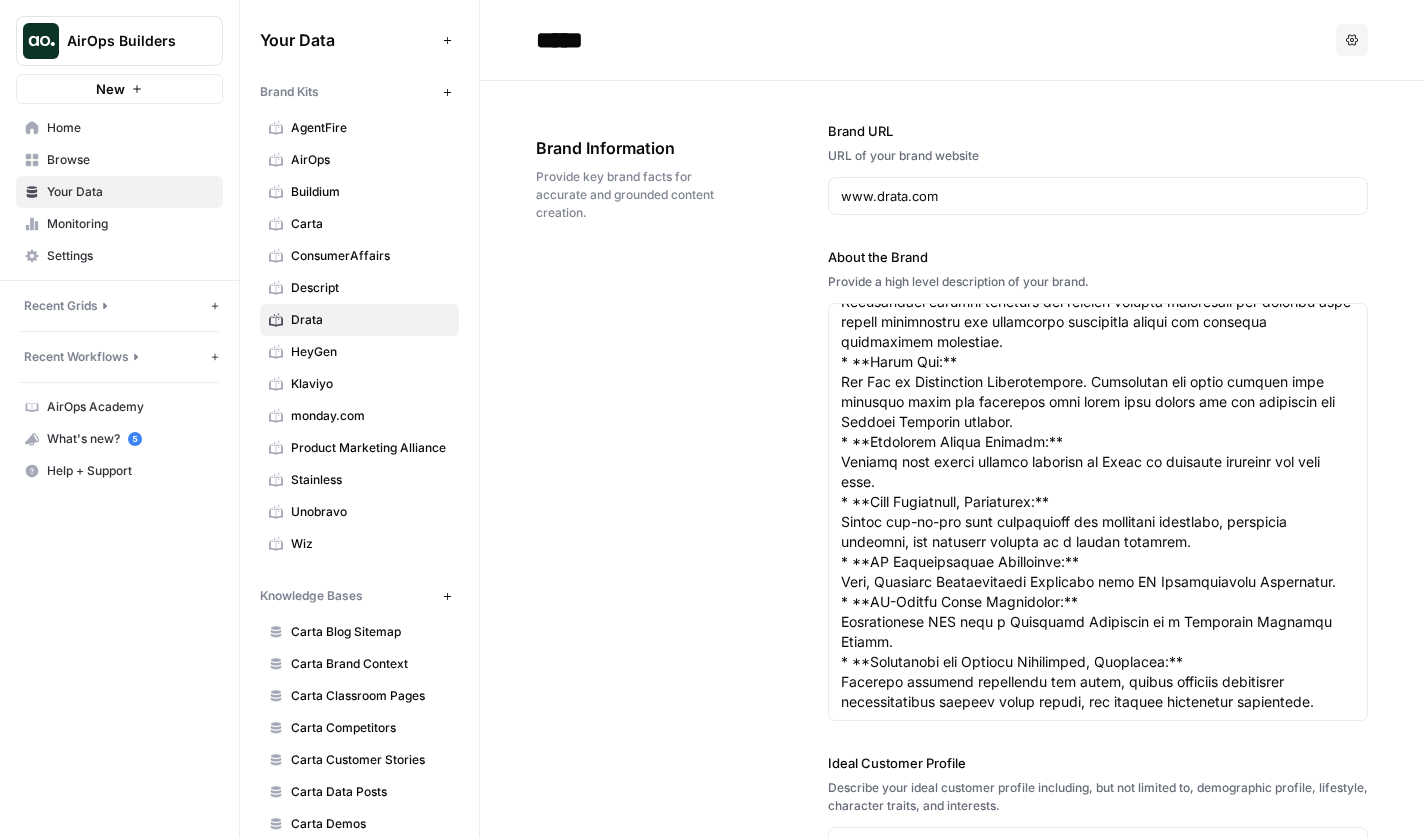 scroll, scrollTop: 700, scrollLeft: 0, axis: vertical 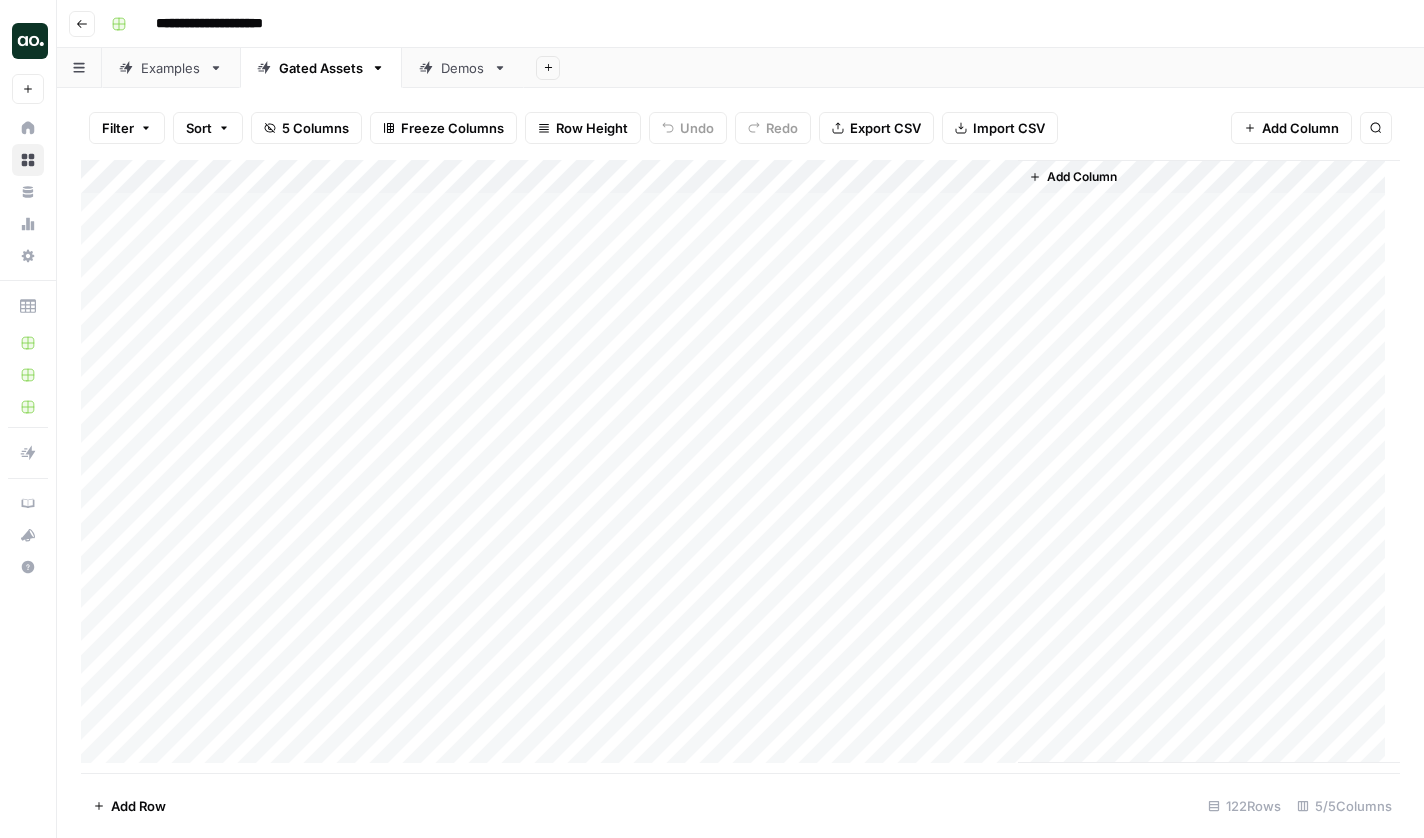 click on "Add Column" at bounding box center (740, 469) 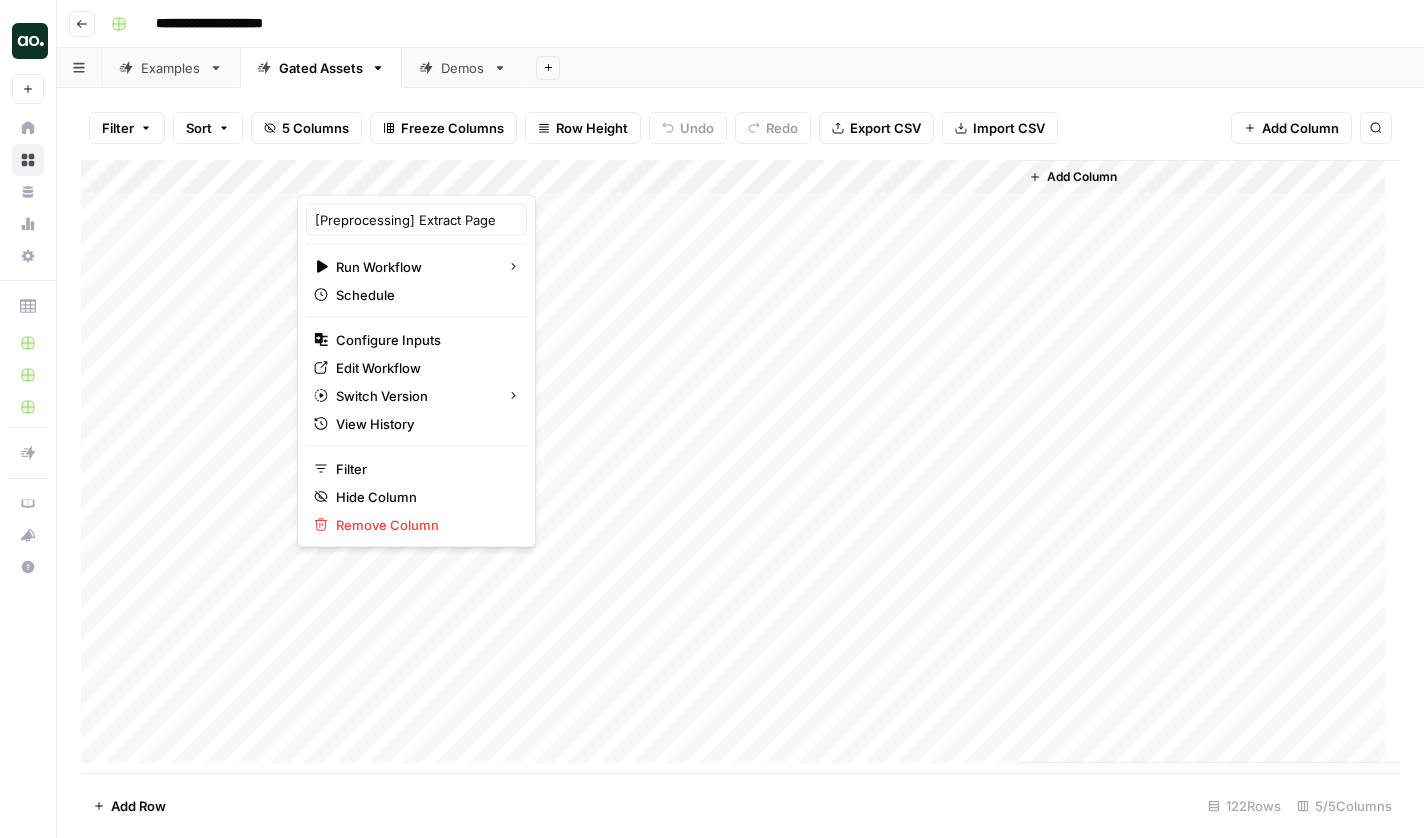 click on "Add Column" at bounding box center [740, 469] 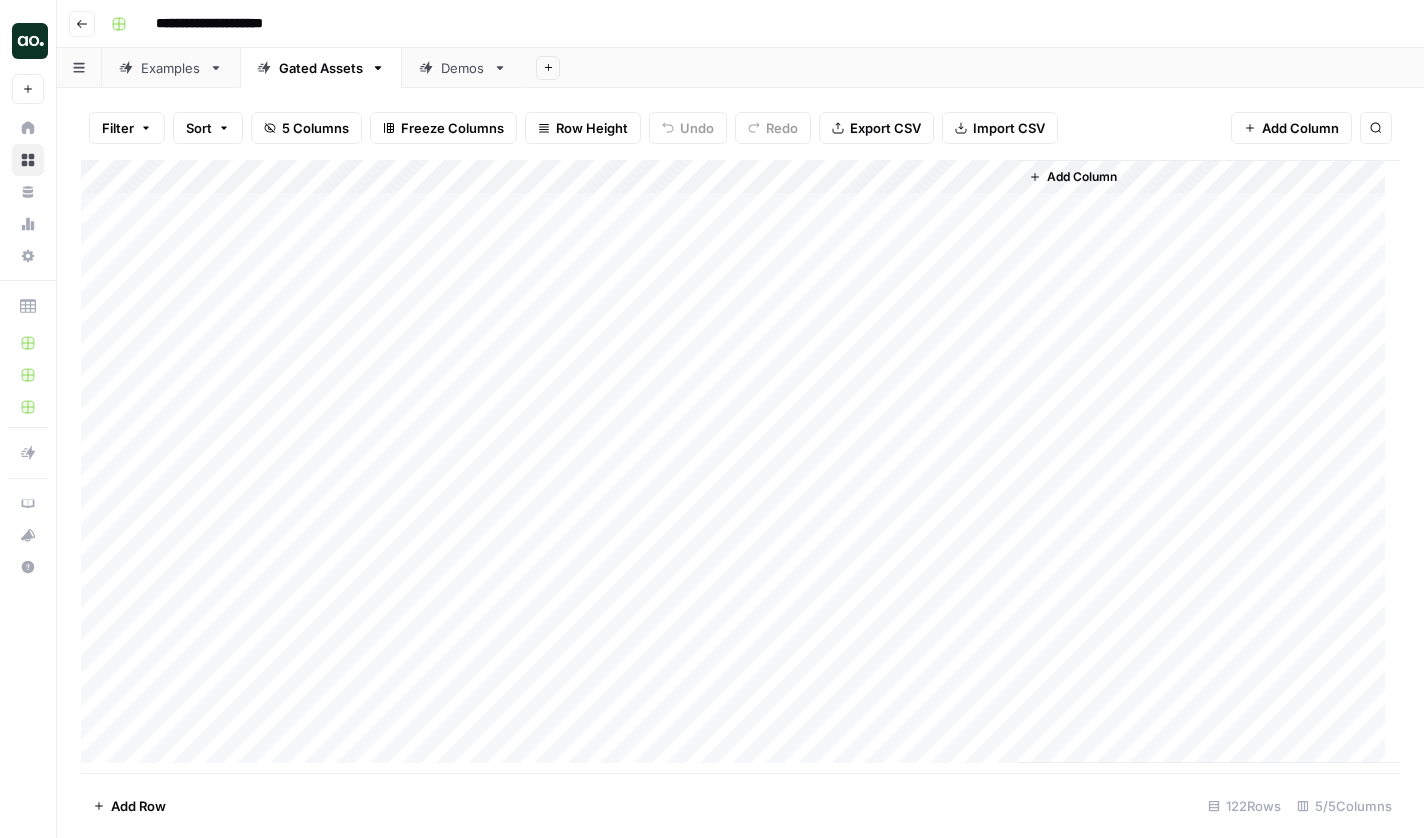 click on "Add Column" at bounding box center (740, 469) 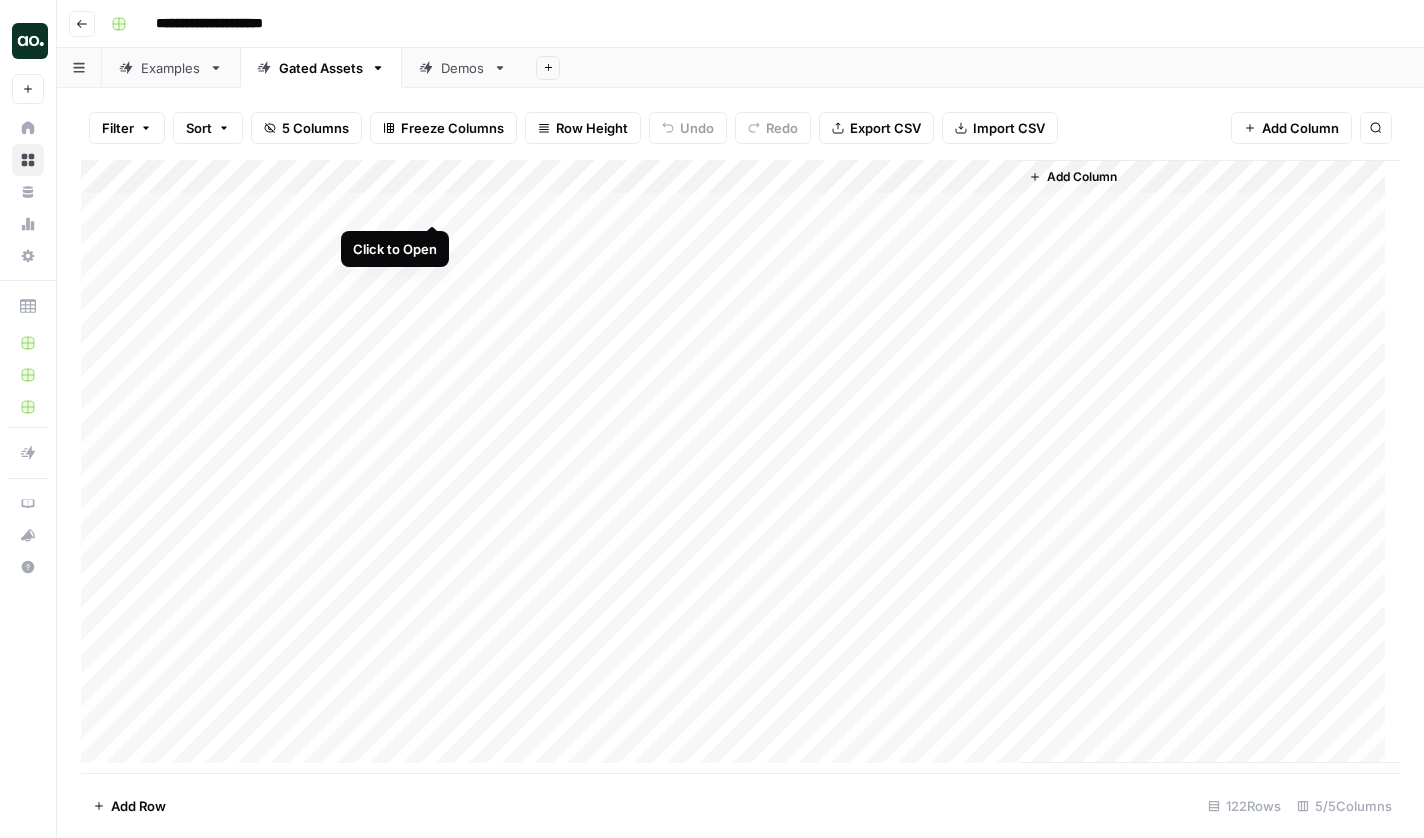 click on "Add Column" at bounding box center (740, 469) 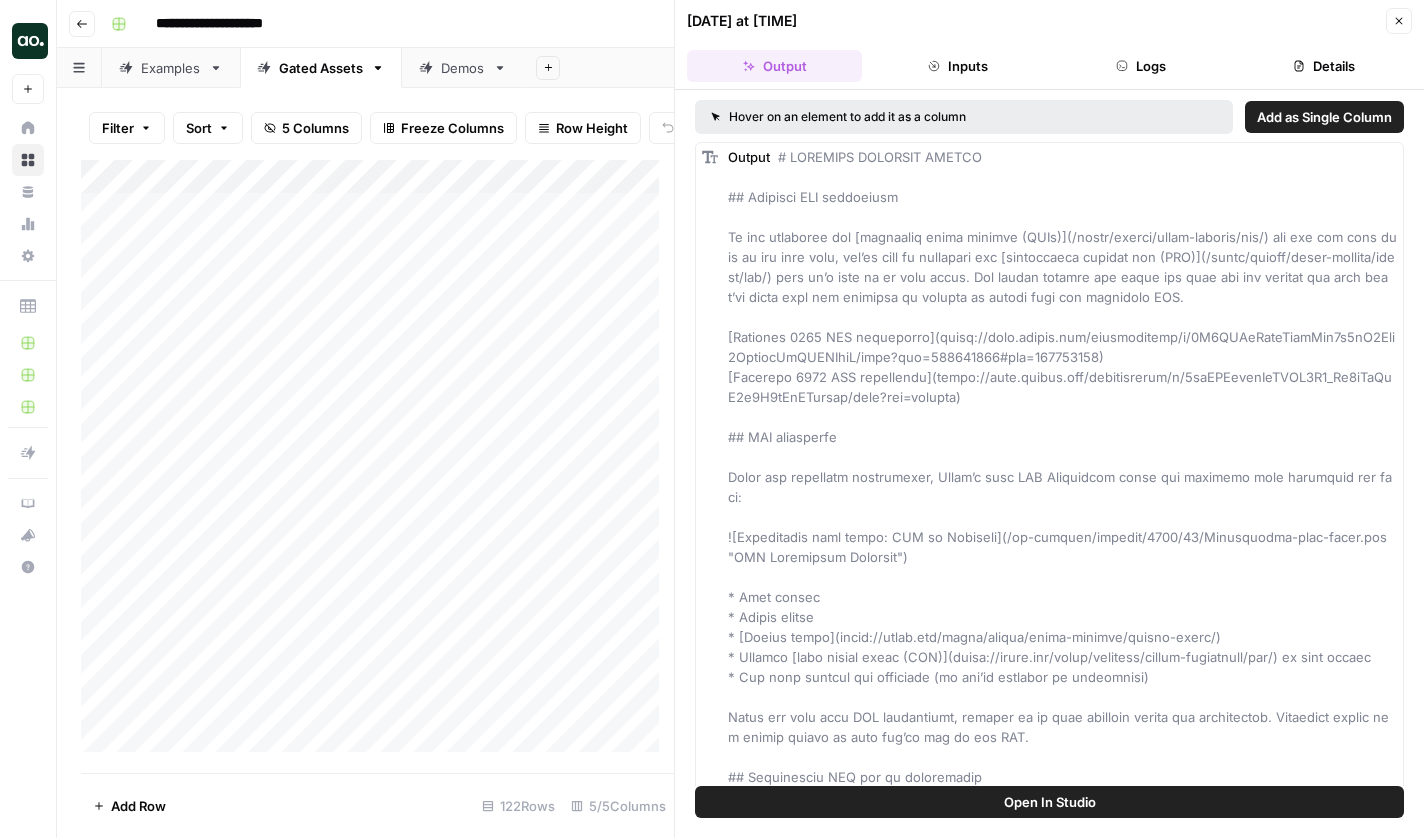 click on "Inputs" at bounding box center [957, 66] 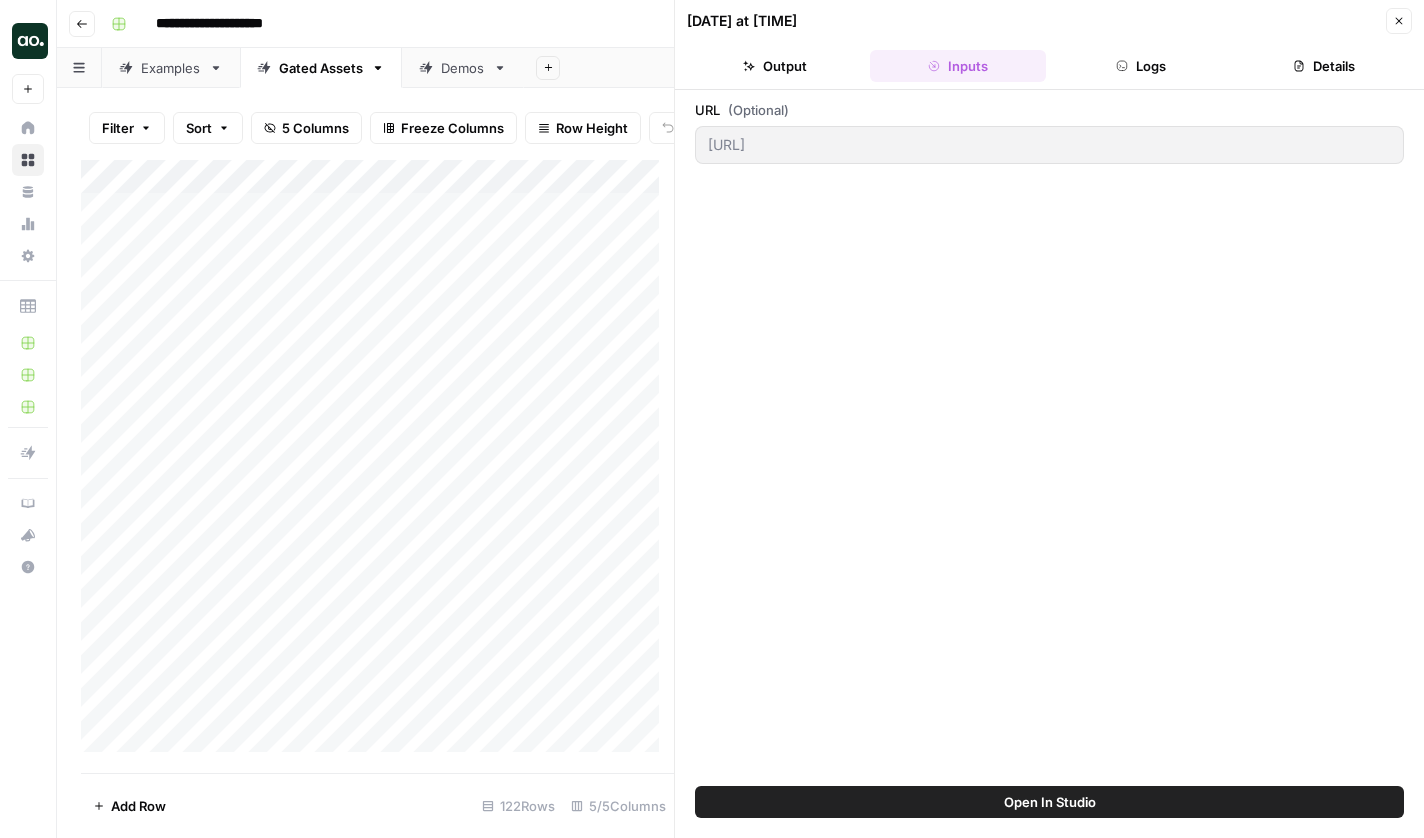 click on "Output" at bounding box center (774, 66) 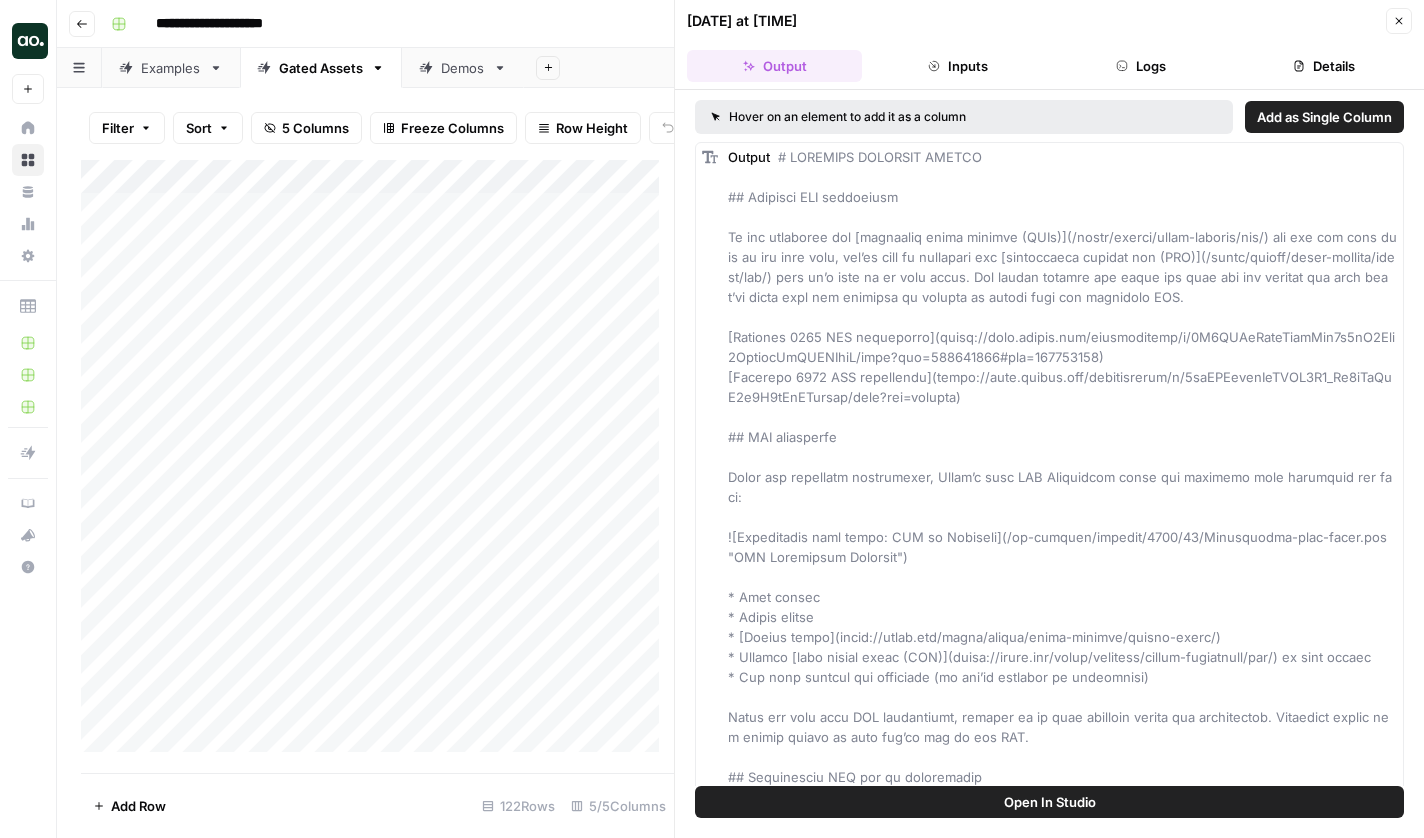 click on "Add Sheet" at bounding box center [974, 68] 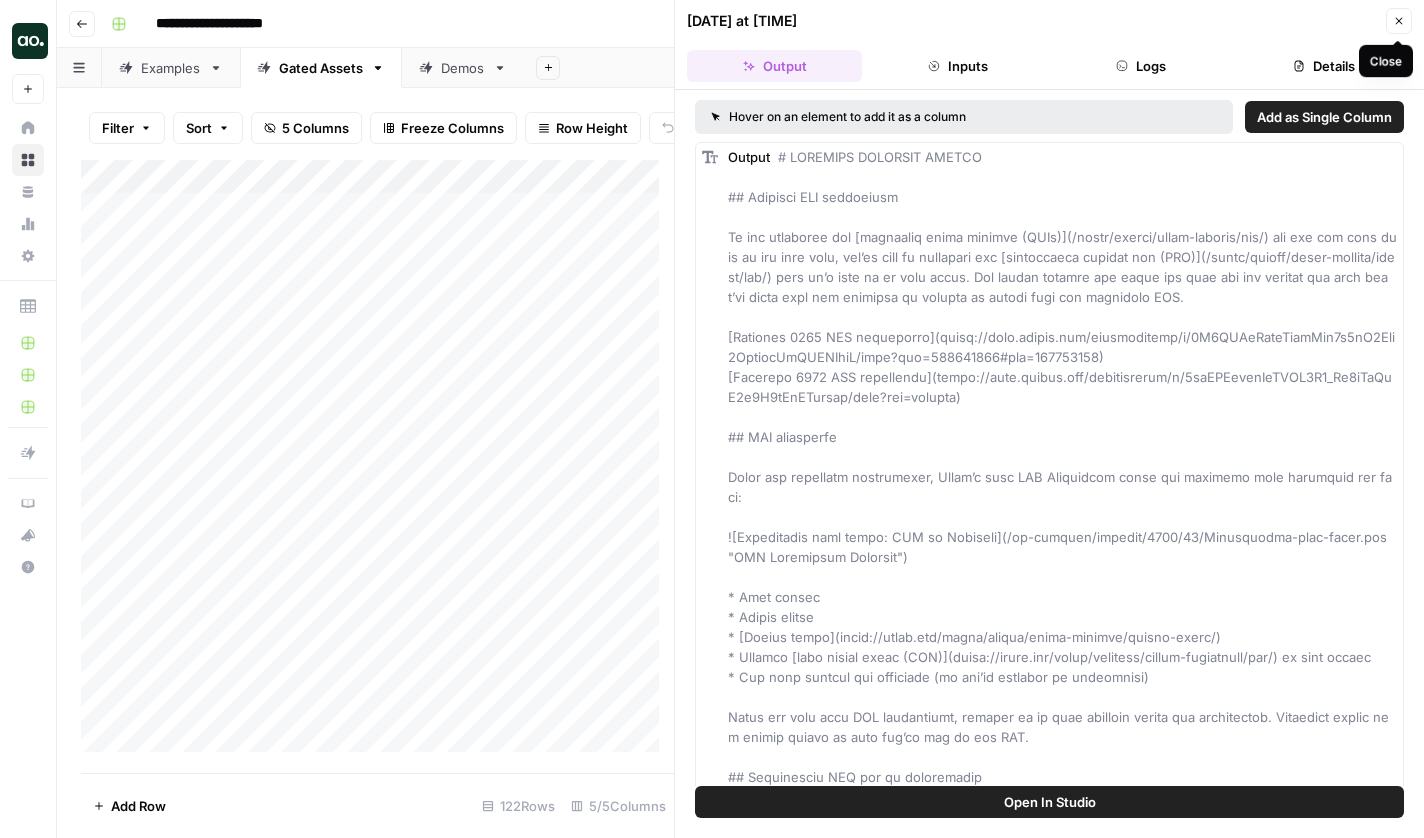 click 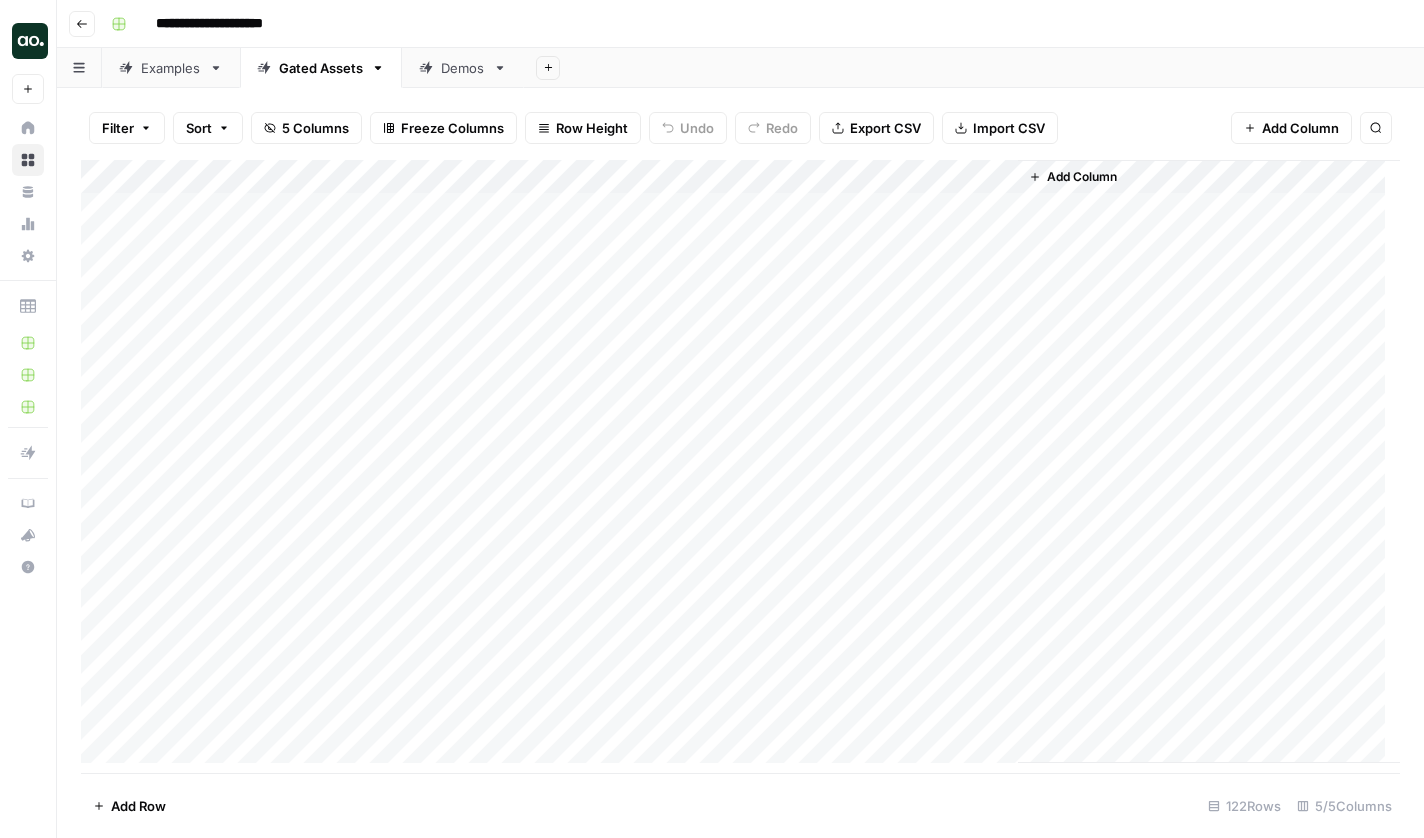 click on "Add Column" at bounding box center [740, 469] 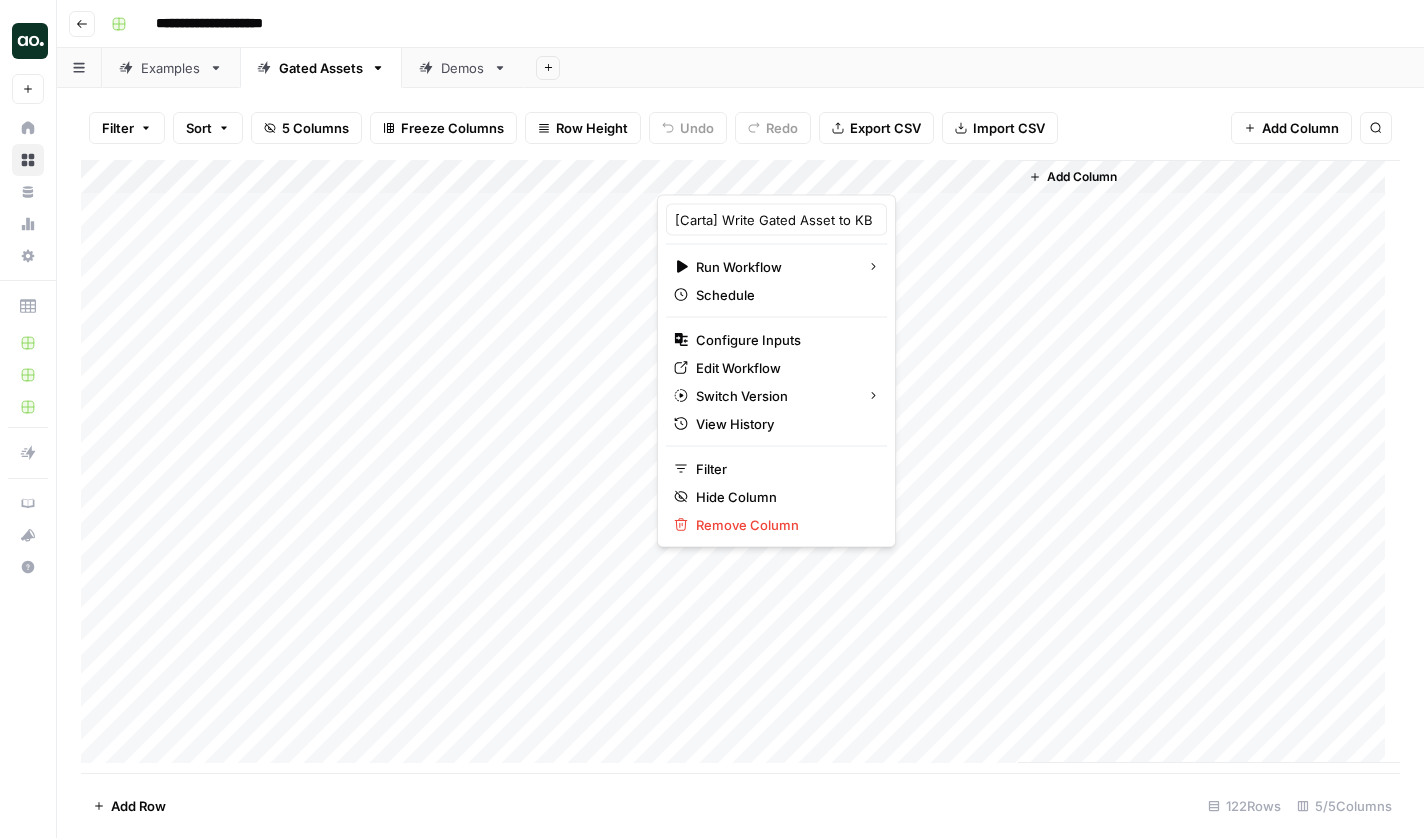 click on "Add Column" at bounding box center [740, 469] 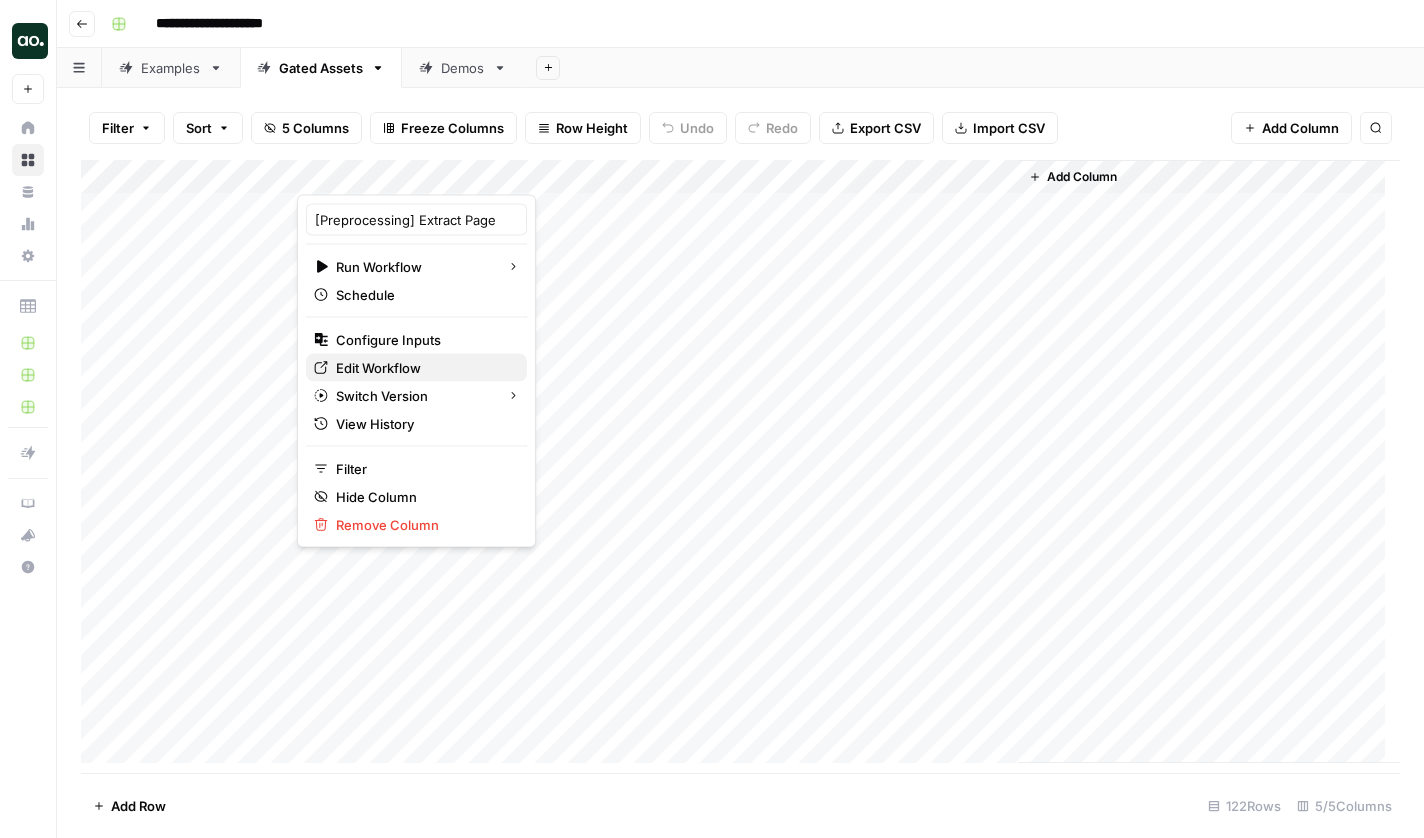 click on "Edit Workflow" at bounding box center [423, 368] 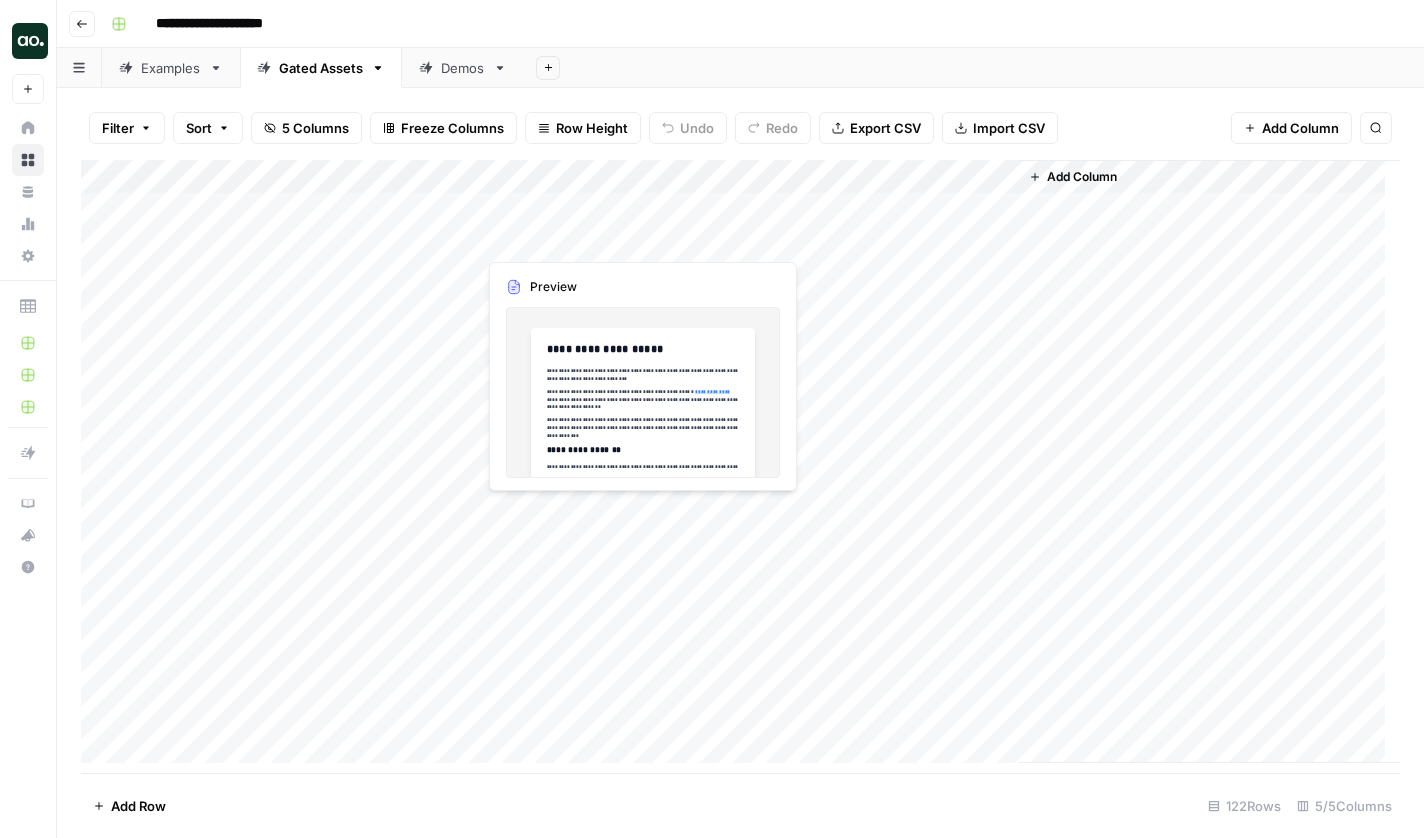 click on "Add Column" at bounding box center (740, 469) 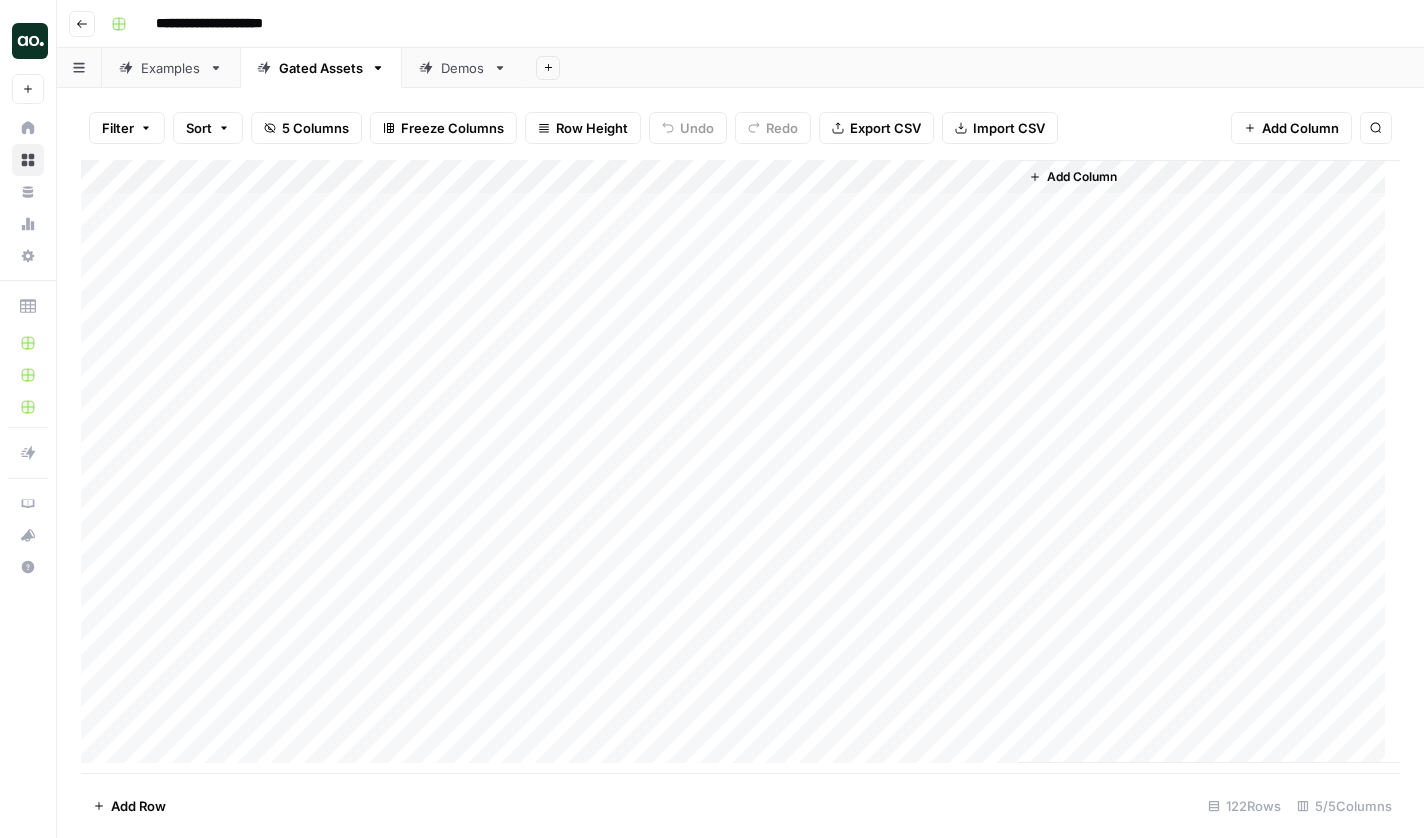 click on "**********" at bounding box center [753, 24] 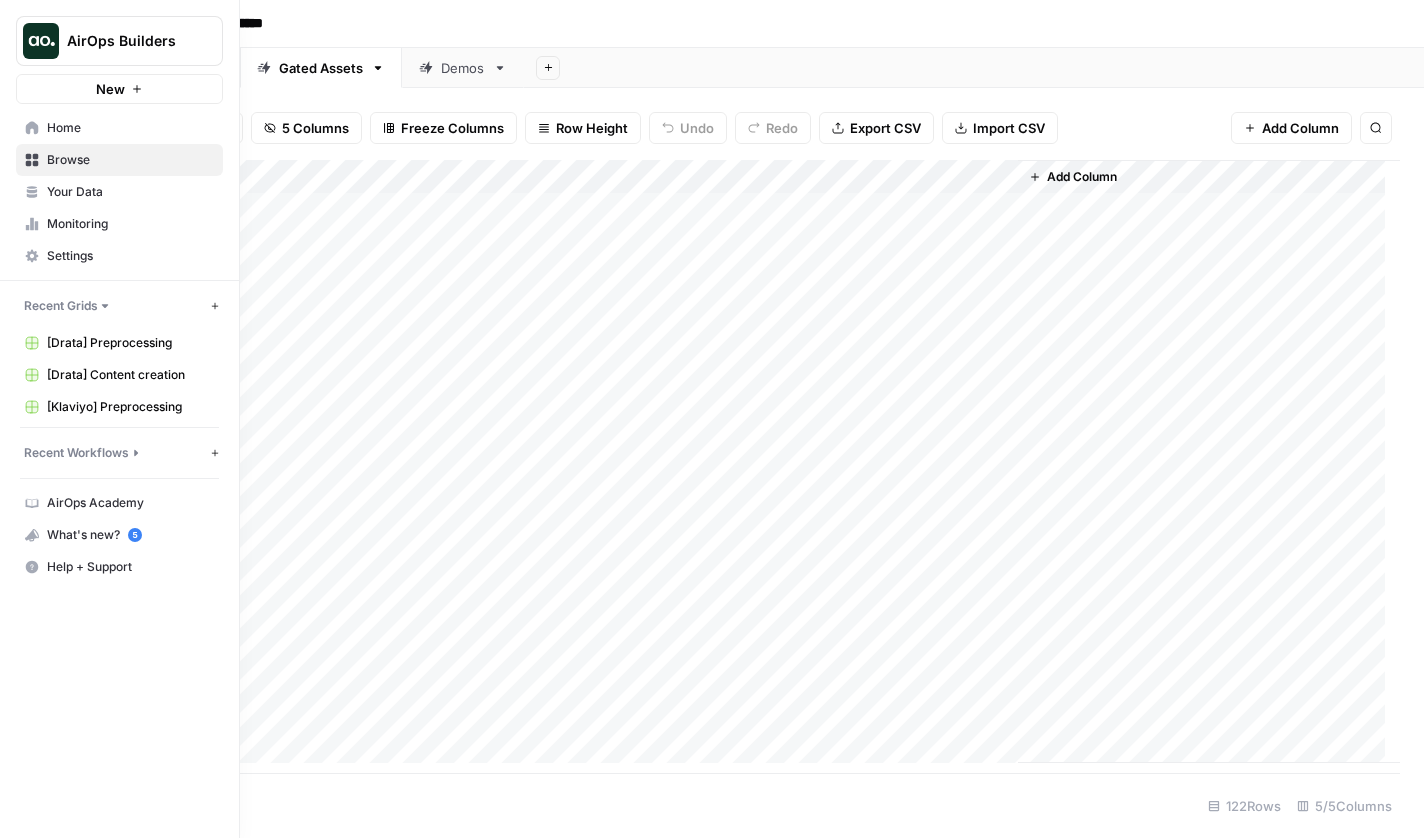 click on "Your Data" at bounding box center (119, 192) 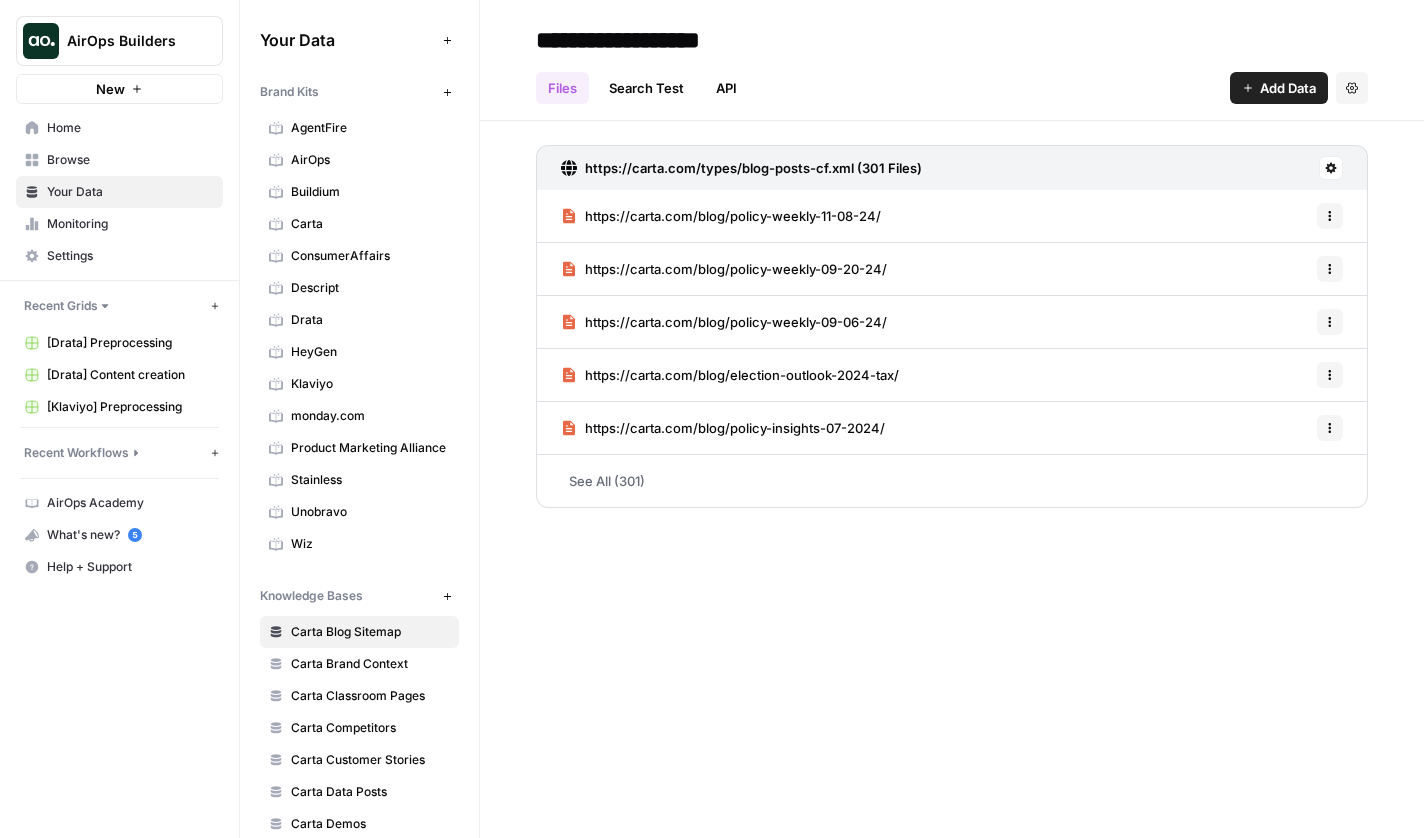 click on "Carta" at bounding box center (370, 224) 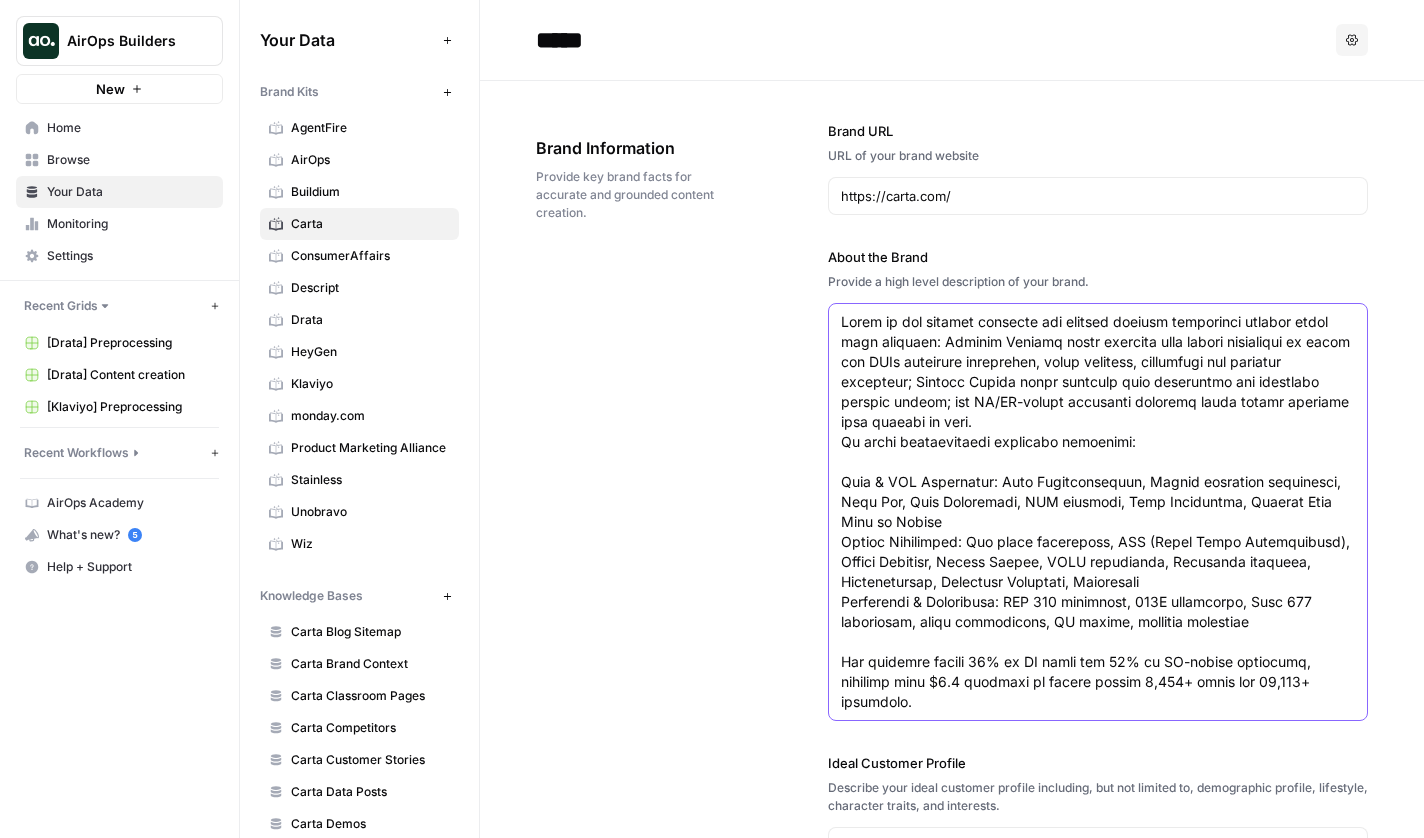 drag, startPoint x: 848, startPoint y: 322, endPoint x: 1017, endPoint y: 347, distance: 170.83911 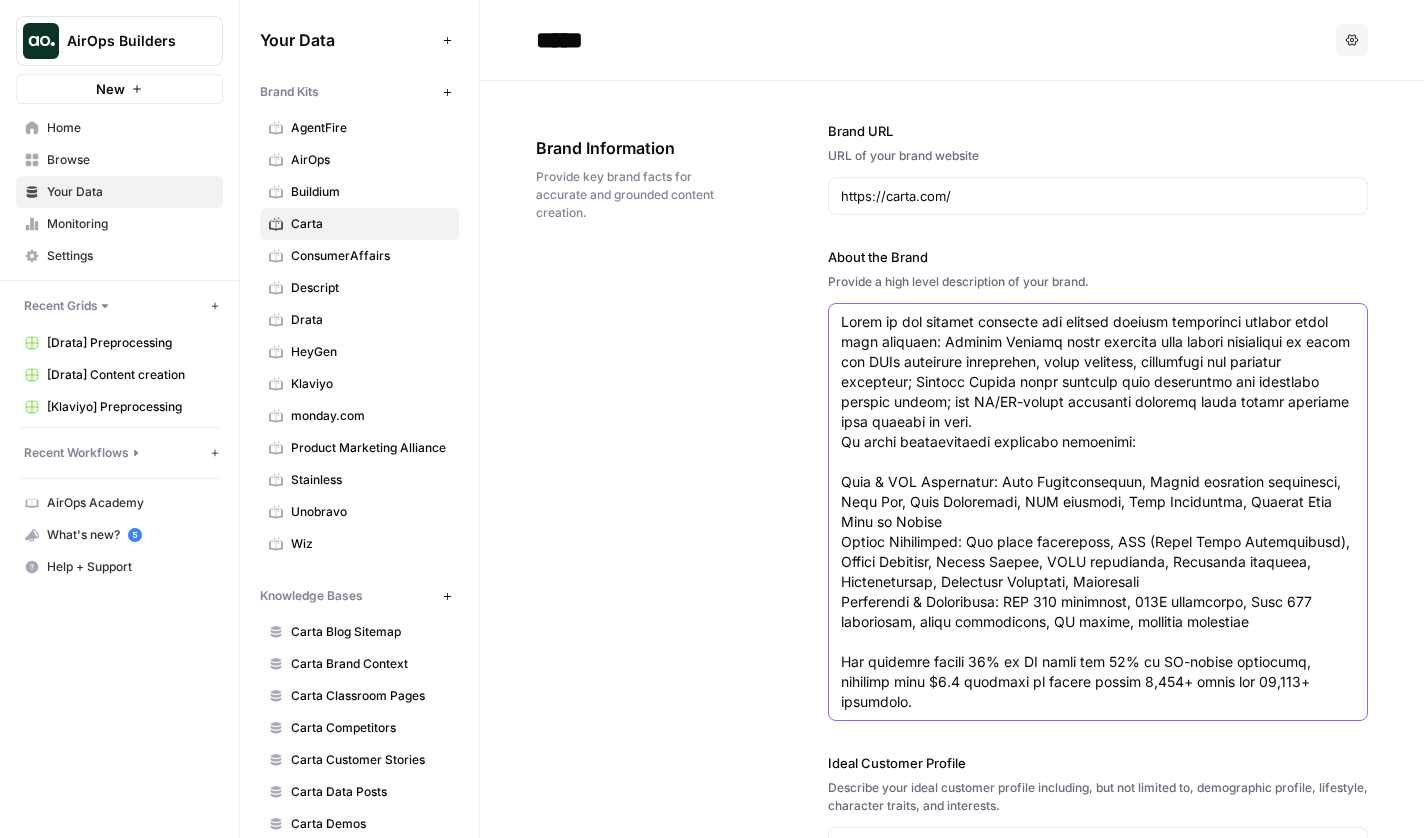 drag, startPoint x: 904, startPoint y: 335, endPoint x: 1061, endPoint y: 337, distance: 157.01274 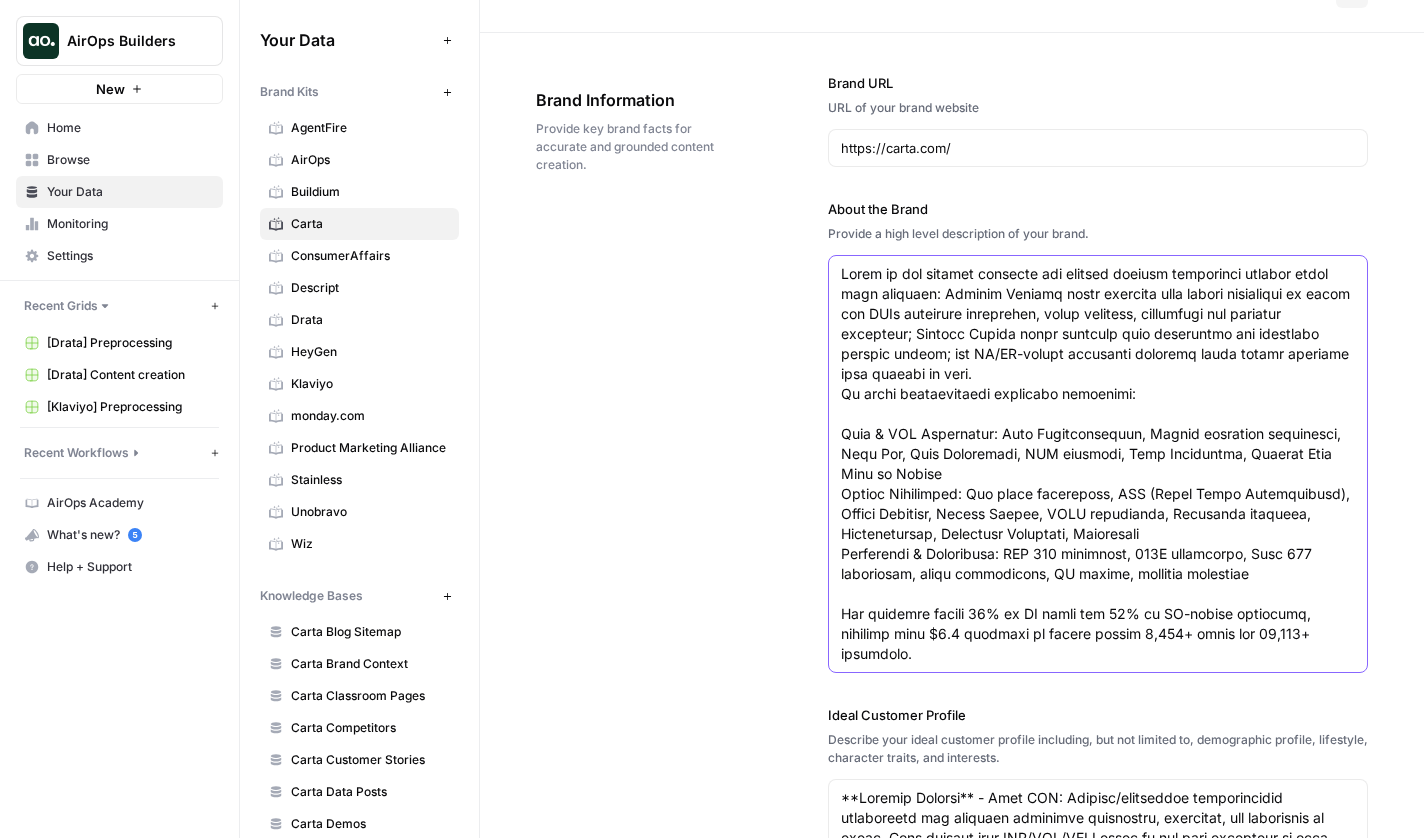 scroll, scrollTop: 49, scrollLeft: 0, axis: vertical 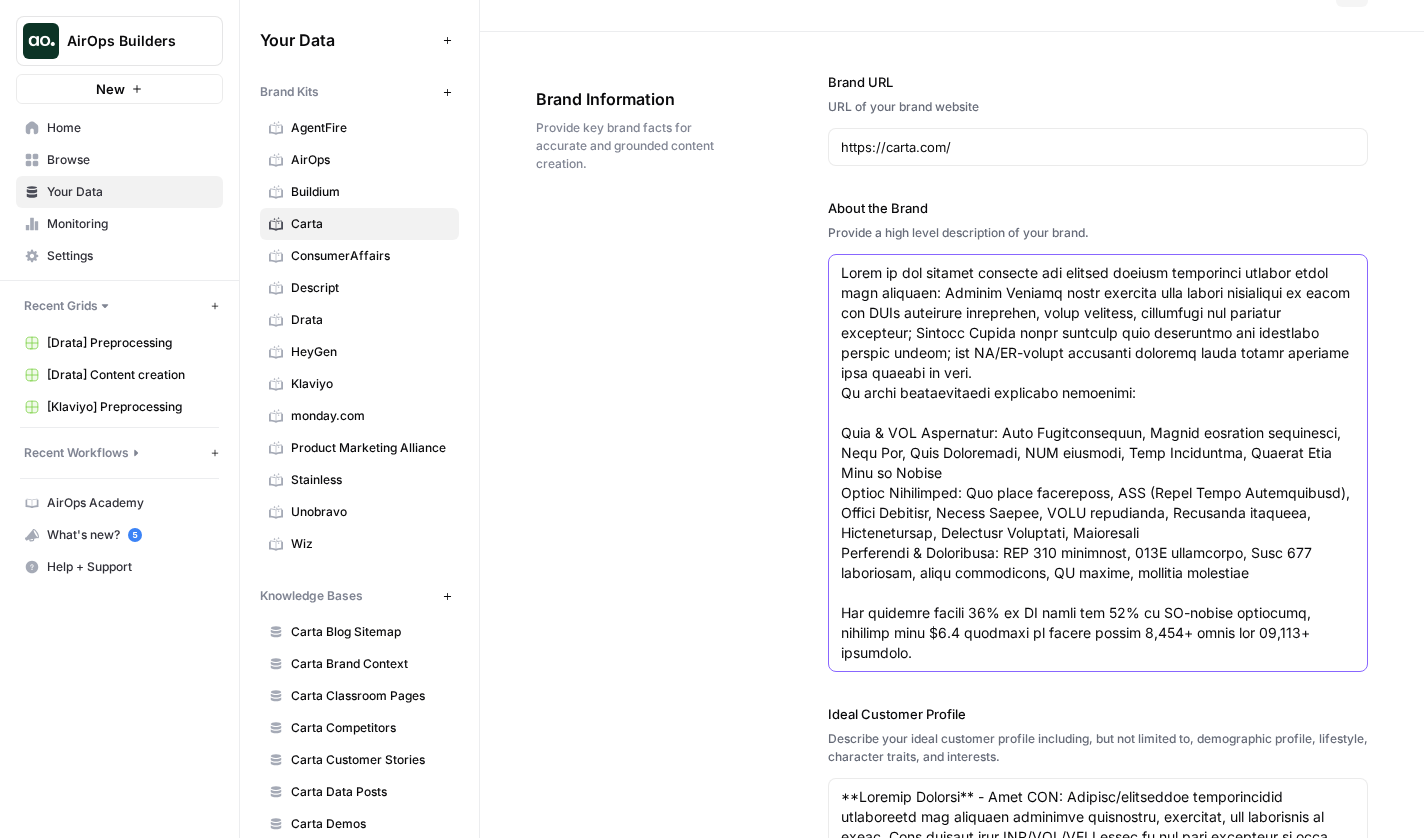 drag, startPoint x: 844, startPoint y: 621, endPoint x: 986, endPoint y: 631, distance: 142.35168 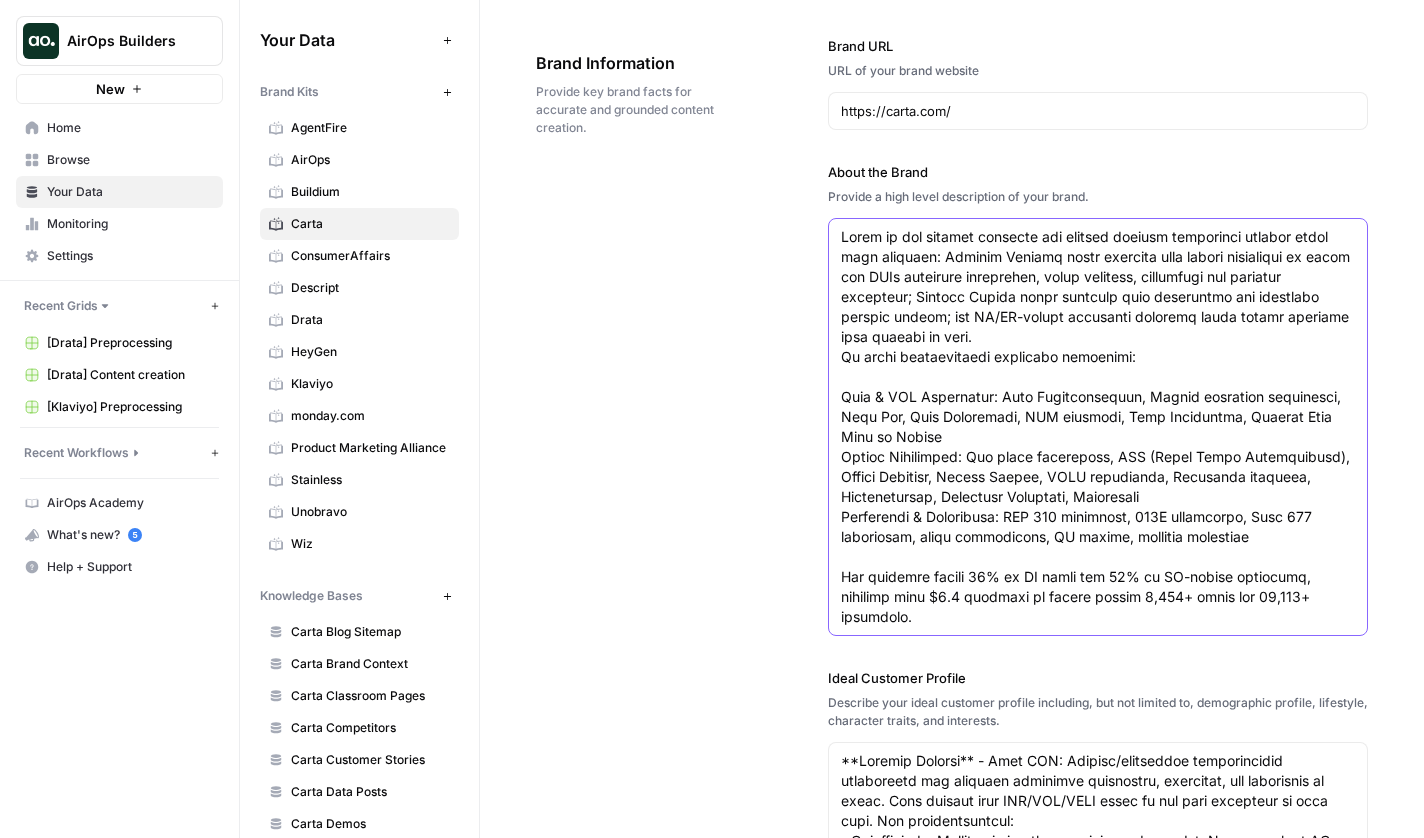 scroll, scrollTop: 87, scrollLeft: 0, axis: vertical 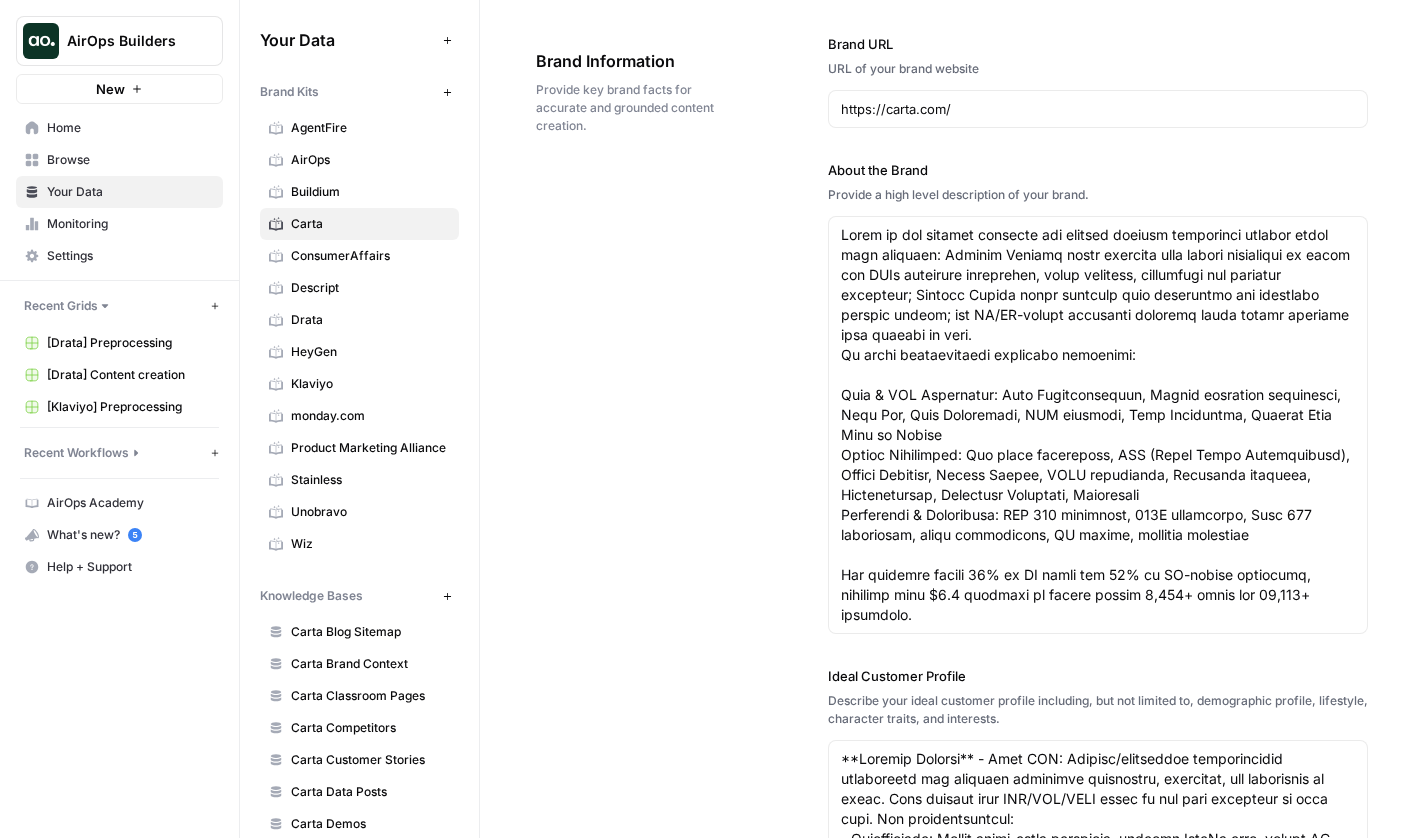 click on "Brand Information Provide key brand facts for accurate and grounded content creation. Brand URL URL of your brand website https://carta.com/ About the Brand Provide a high level description of your brand. Ideal Customer Profile Describe your ideal customer profile including, but not limited to, demographic profile, lifestyle, character traits, and interests. Competitors List your main competitors. Use a "," to separate multiple competitors. Brand Point Of View Articulate your brand's mission and core values." at bounding box center (952, 1102) 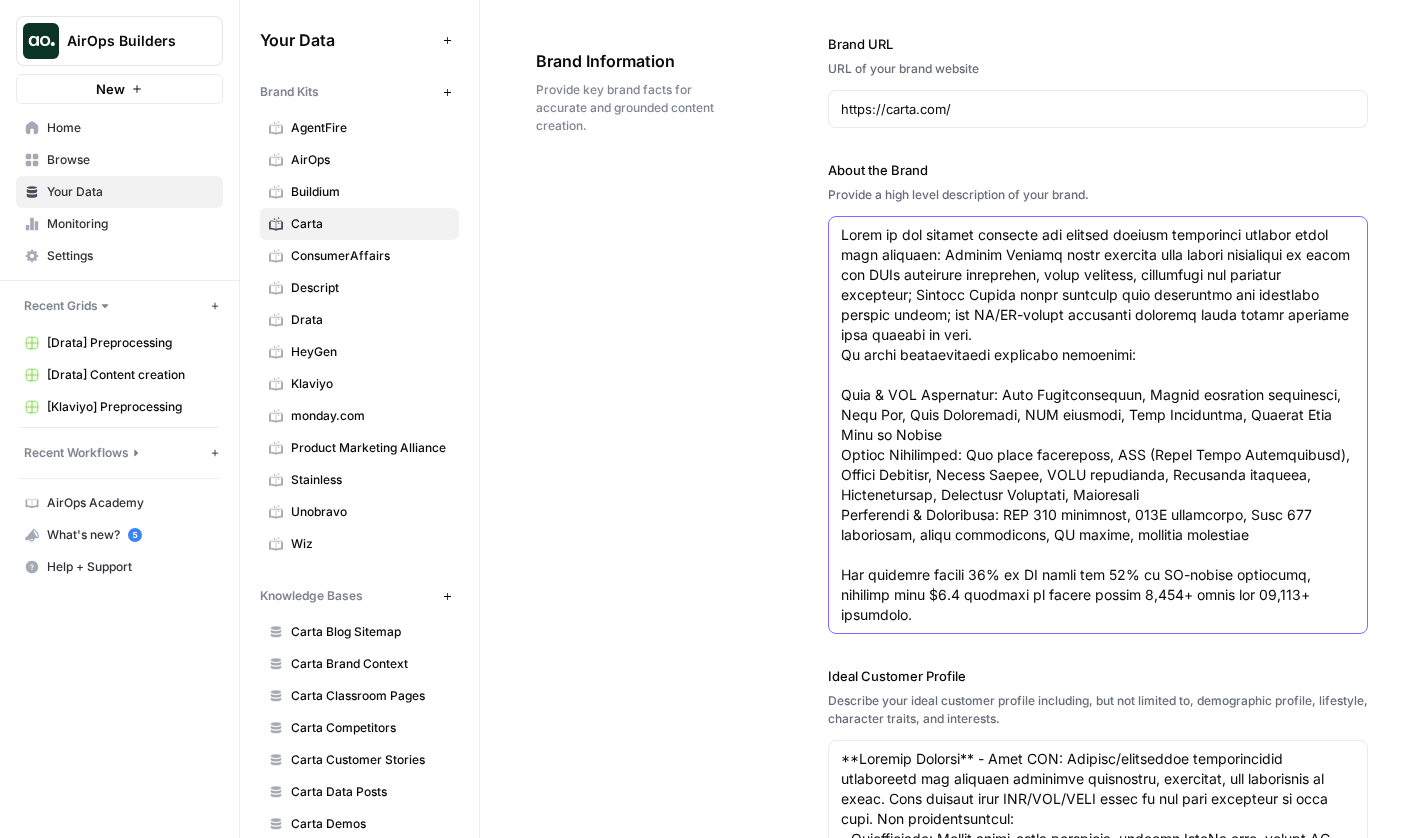 click on "About the Brand" at bounding box center (1098, 425) 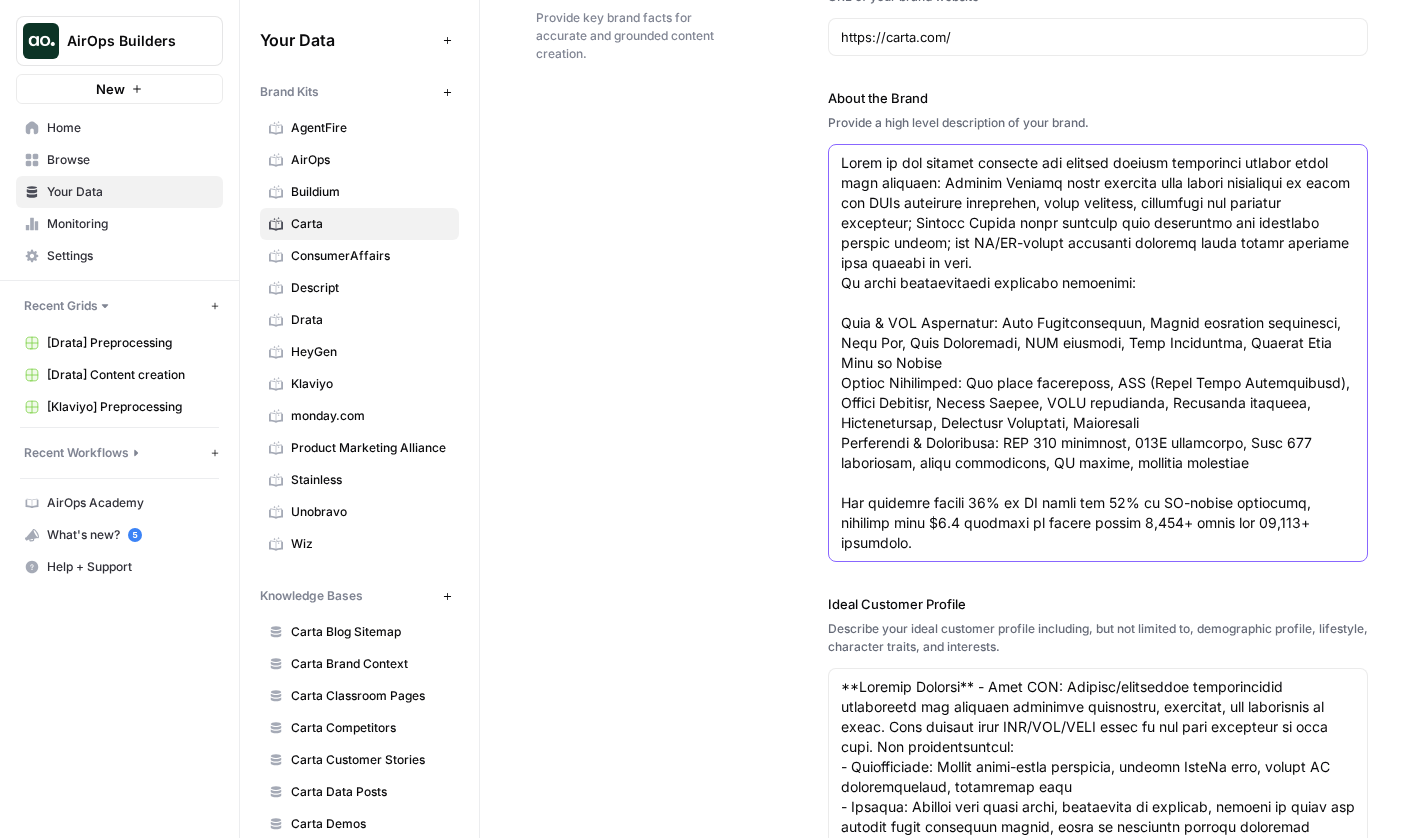 scroll, scrollTop: 163, scrollLeft: 0, axis: vertical 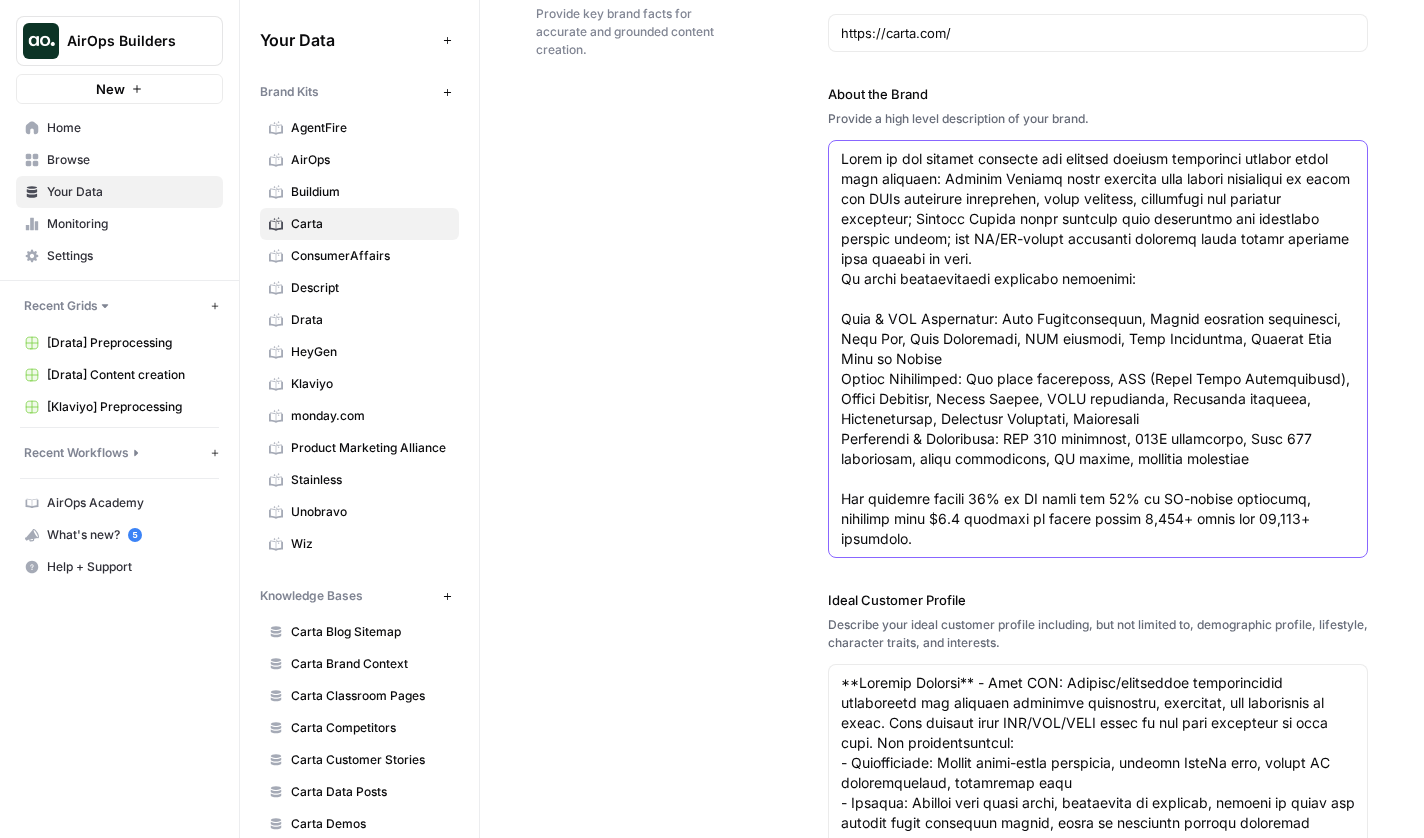 type on "Carta is the leading platform for private capital management serving three core segments: Venture Capital firms managing back office operations of funds and SPVs including accounting, money movement, compliance and investor relations; Private Equity firms managing fund operations and portfolio company equity; and VC/PE-backed companies managing their equity profiles from startup to exit.
We offer comprehensive solutions including:
Fund & SPV Management: Fund Administration, Tactyc portfolio management, Fund Tax, Fund Formations, KYC services, Fund Valuations, Capital Call Line of Credit
Equity Management: Cap table management, CTC (Carta Total Compensation), Equity Advisory, Tender Offers, QSBS compliance, Waterfall modeling, Distributions, Financial Reporting, Valuations
Compliance & Operations: ASC 718 reporting, 409A valuations, Rule 701 management, audit preparation, LP portal, investor relations
Our platform serves 42% of VC firms and 54% of VC-backed companies, managing over $2.8 trillion in assets..." 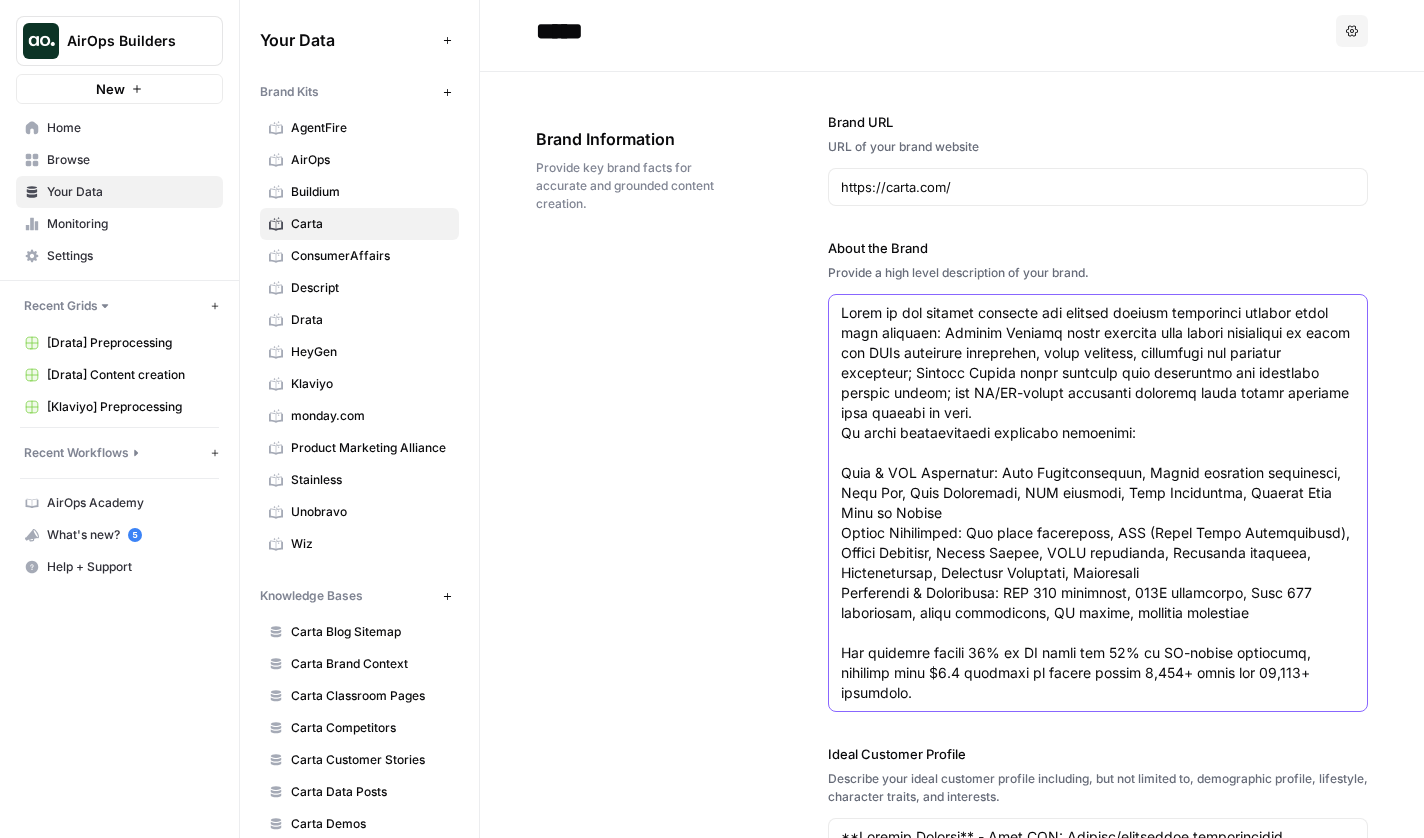 scroll, scrollTop: 8, scrollLeft: 0, axis: vertical 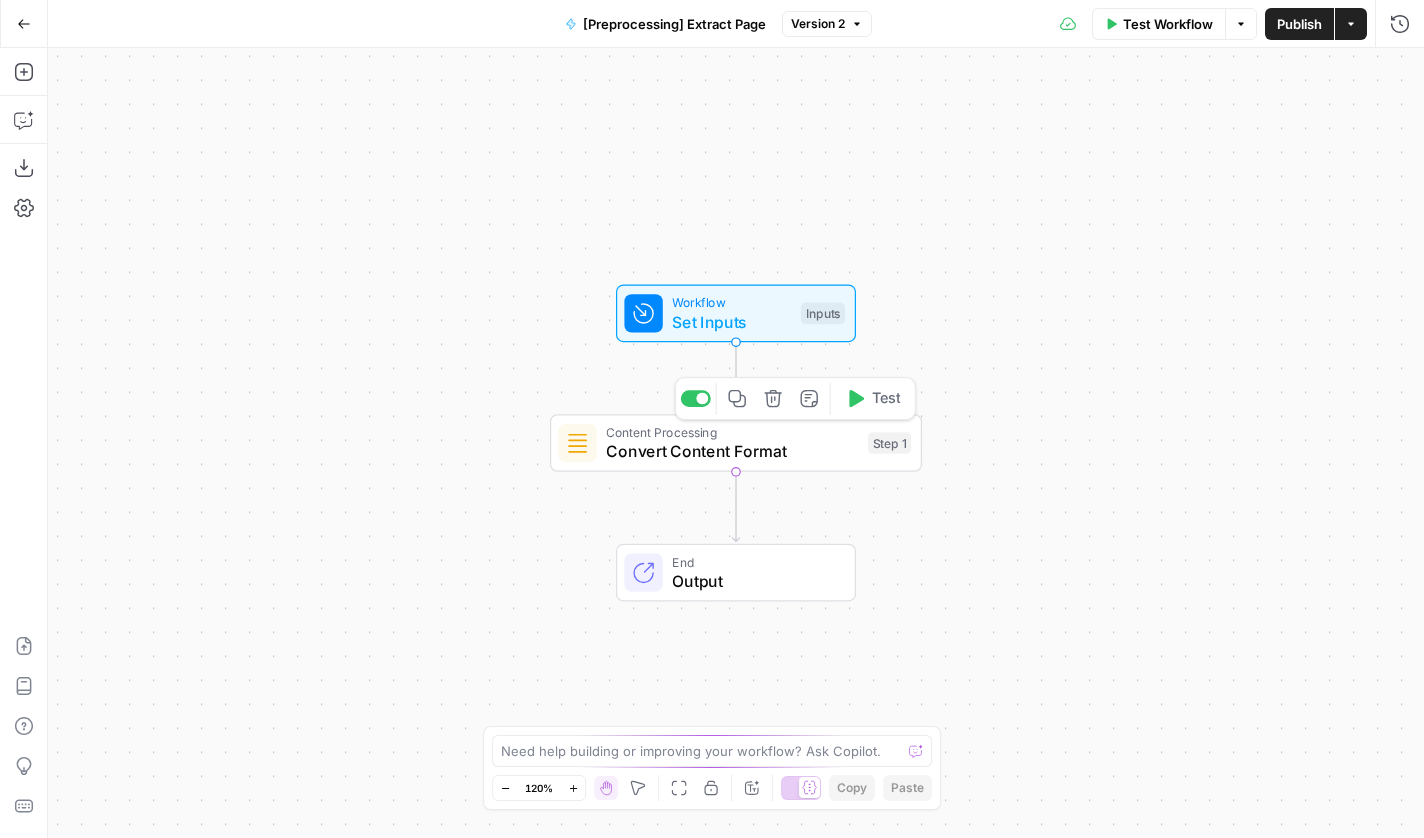 click on "Convert Content Format" at bounding box center (732, 451) 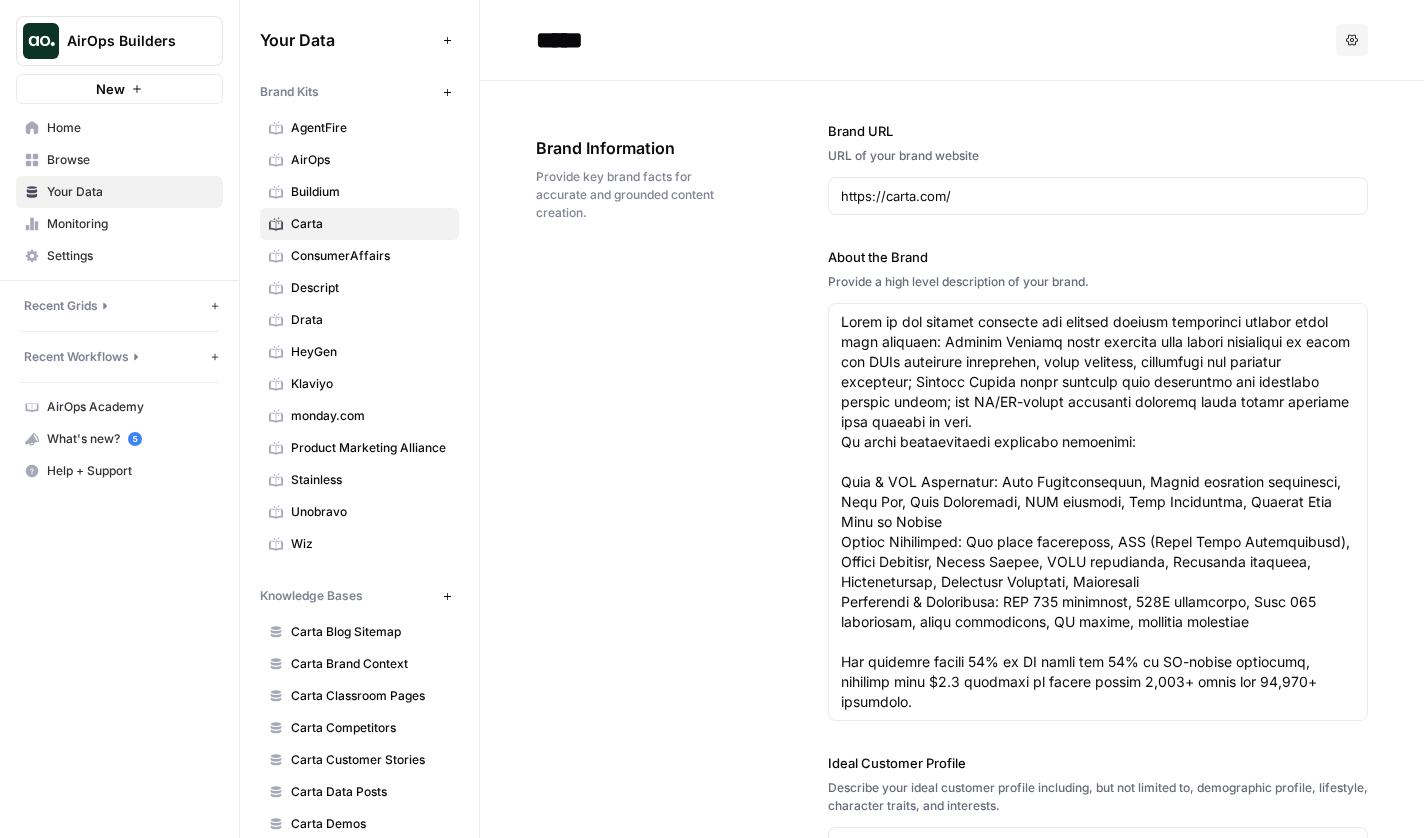scroll, scrollTop: 0, scrollLeft: 0, axis: both 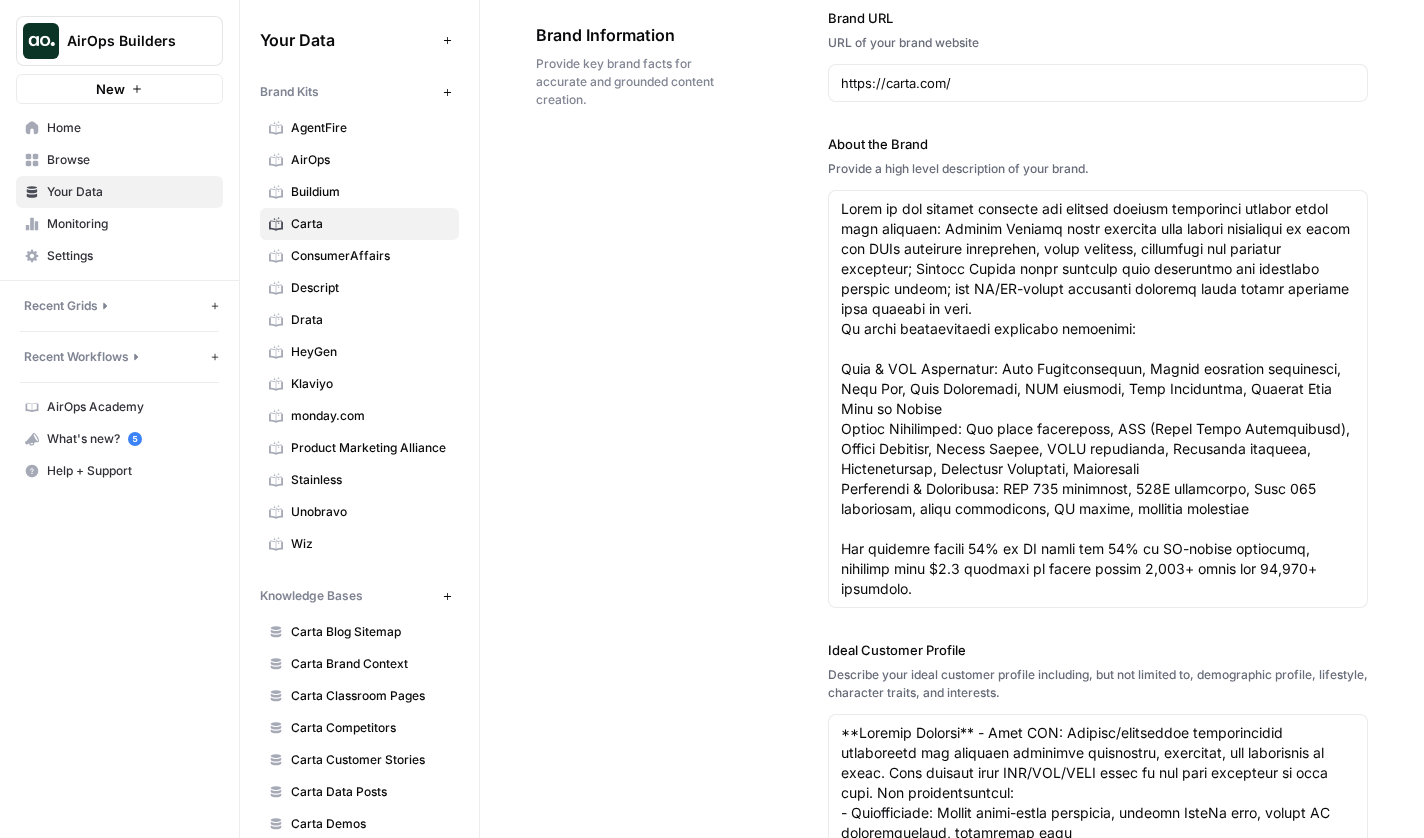 click on "Drata" at bounding box center [370, 320] 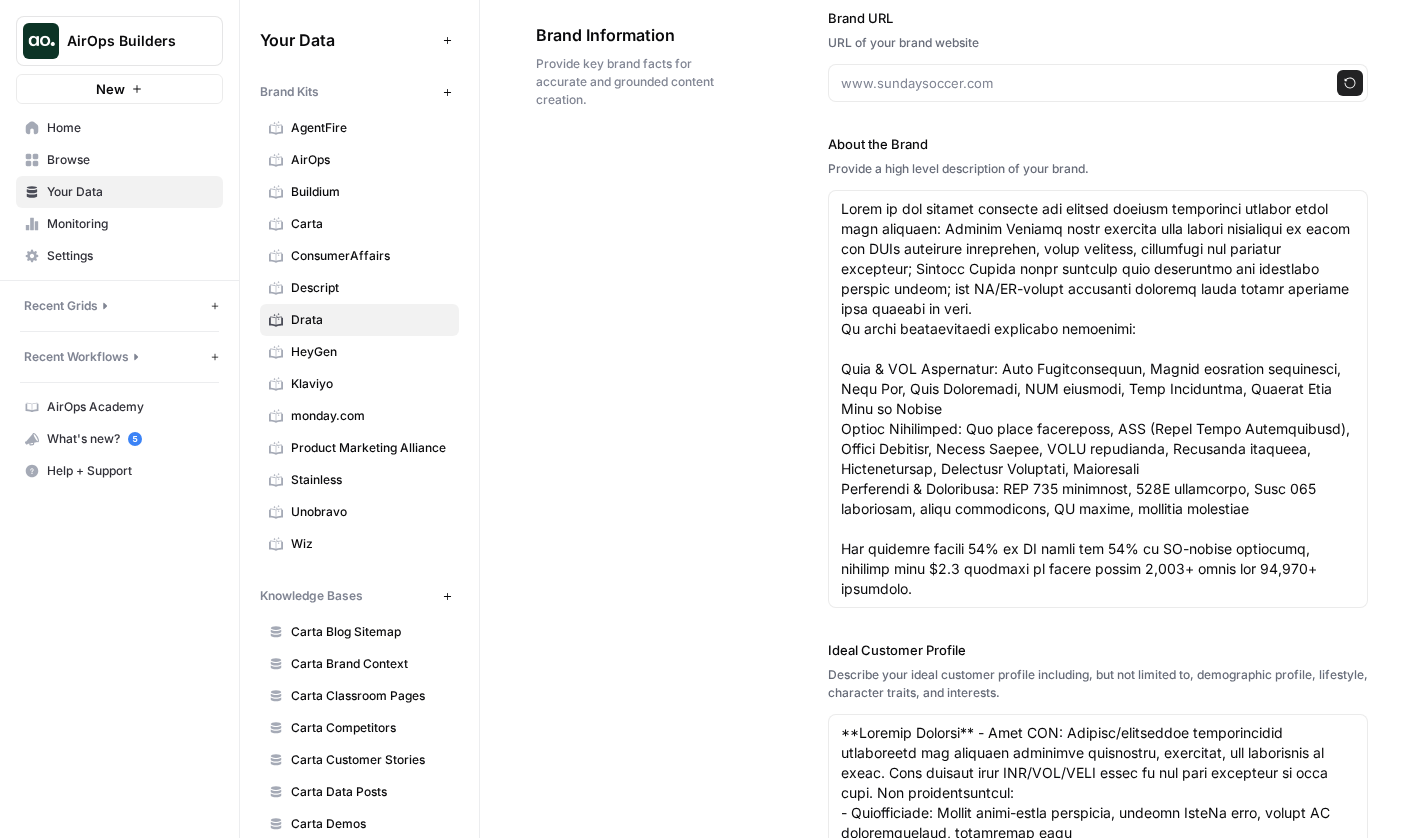 type 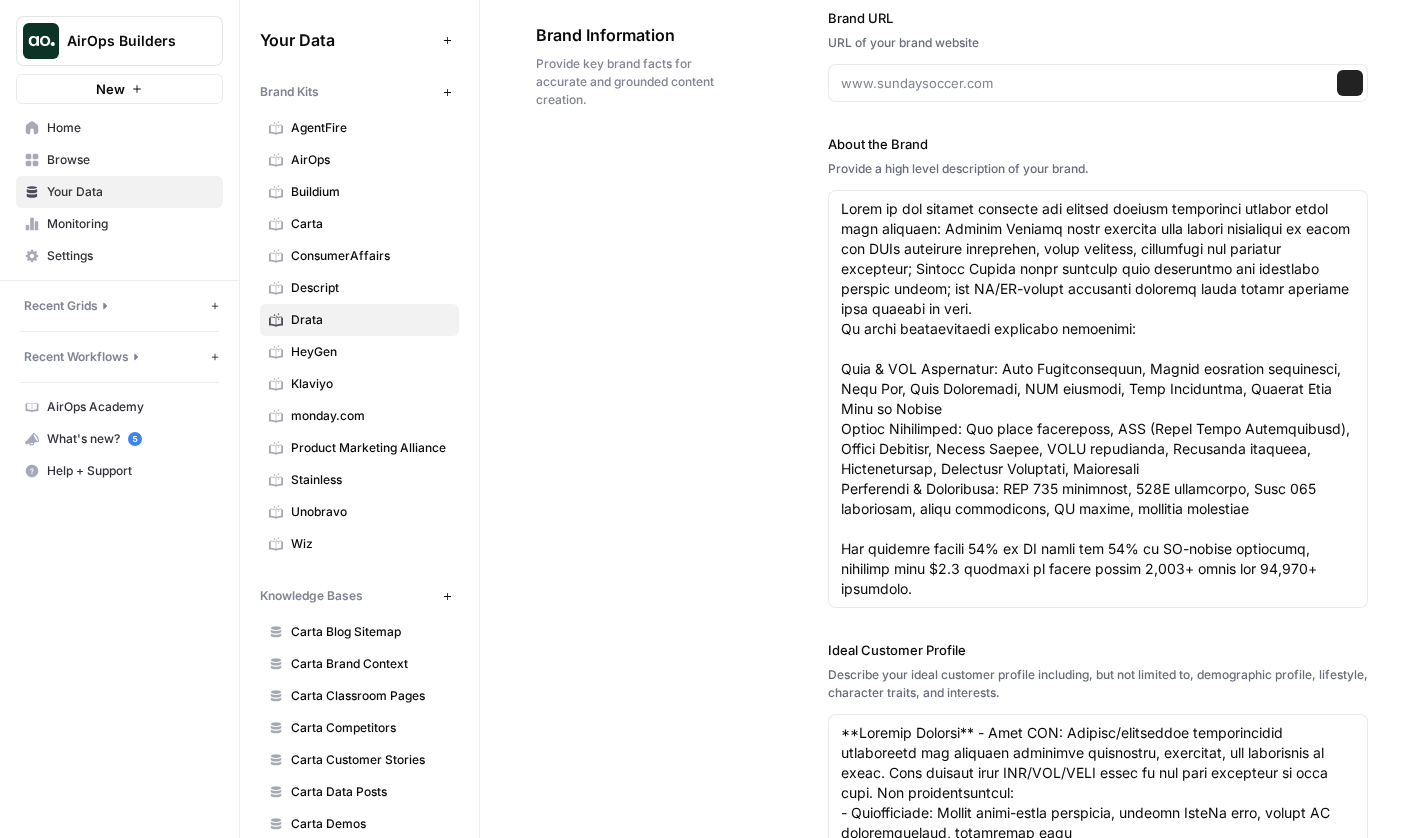 type on "www.drata.com" 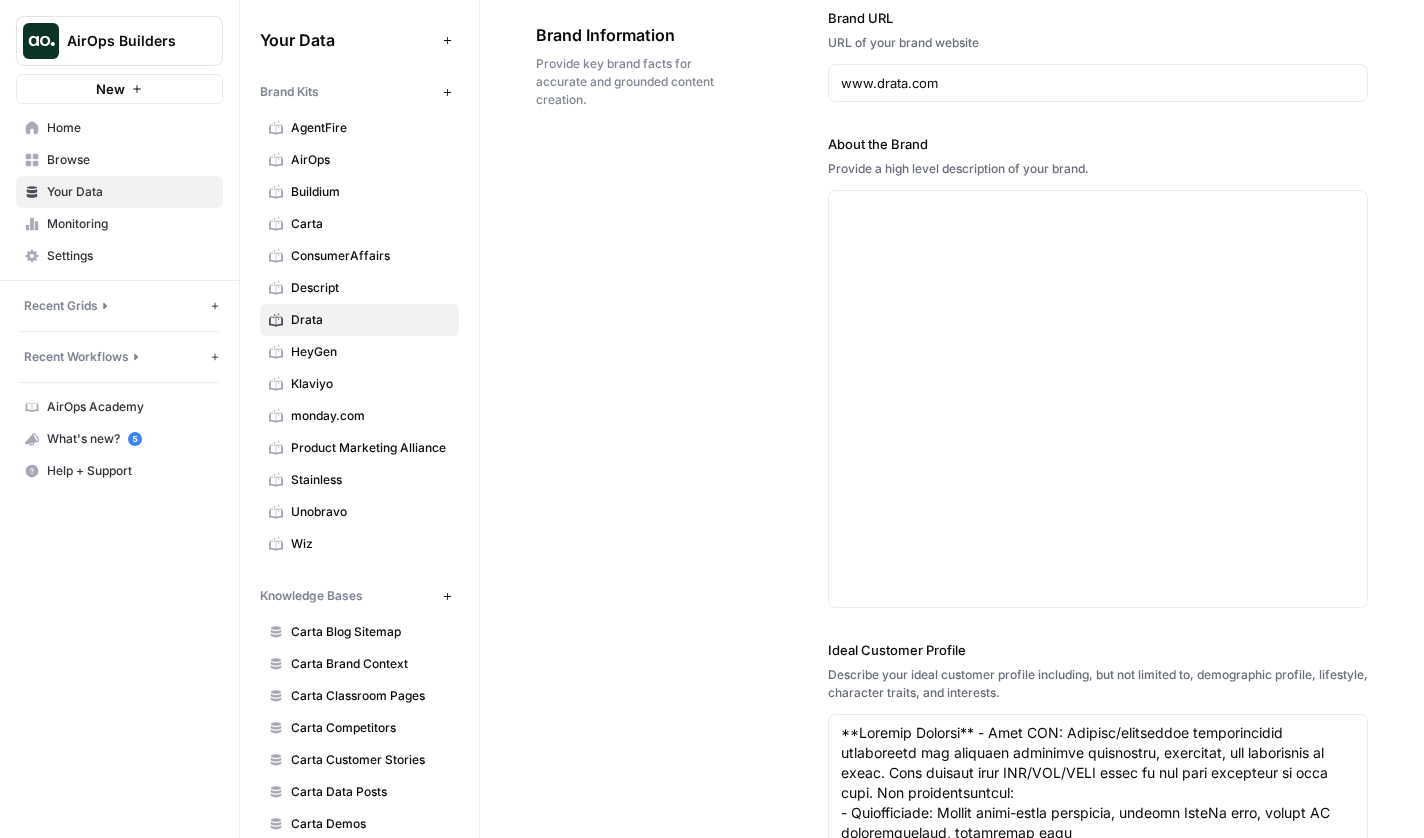 scroll, scrollTop: 700, scrollLeft: 0, axis: vertical 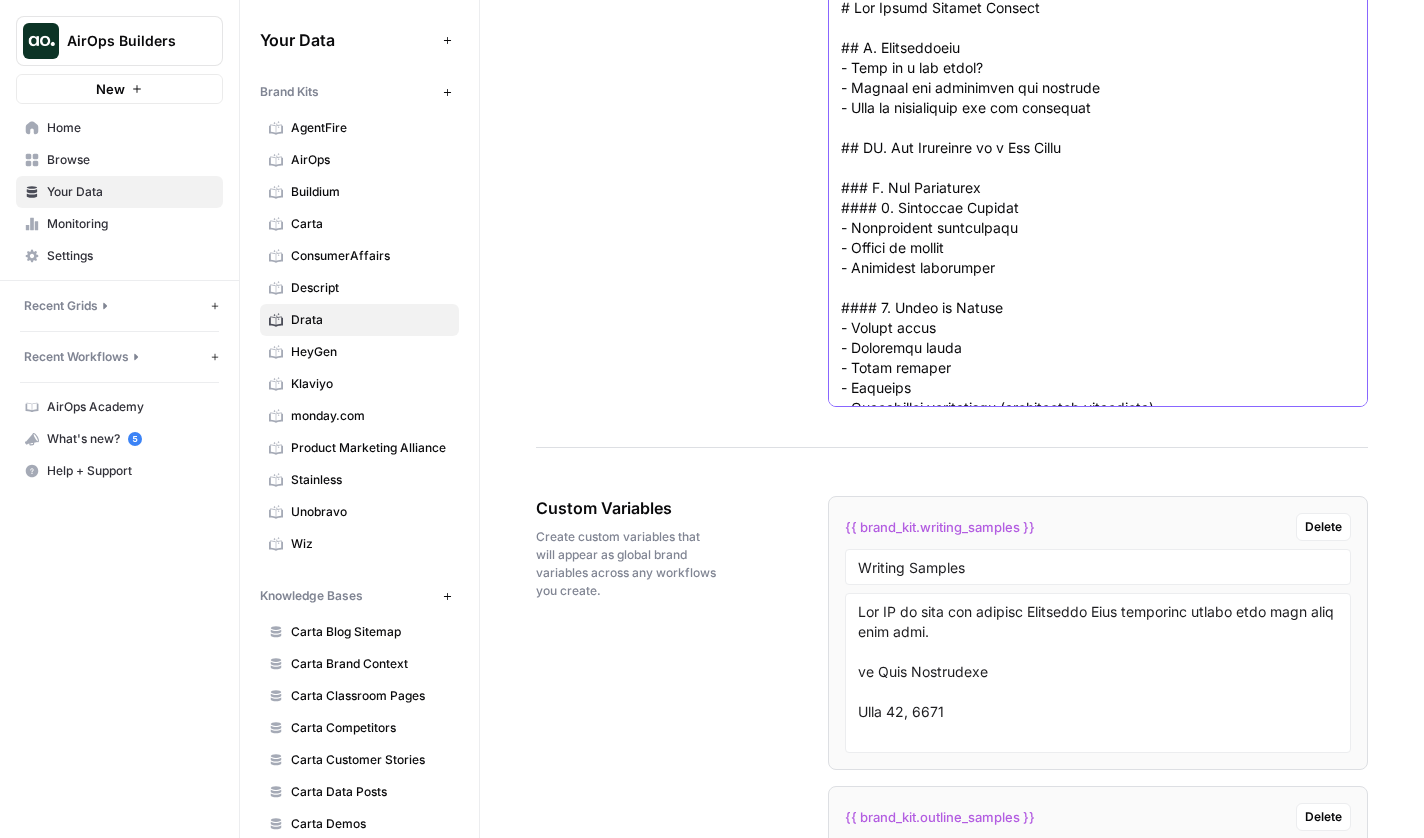 click on "Writing Sample Outline" at bounding box center (1098, 1028) 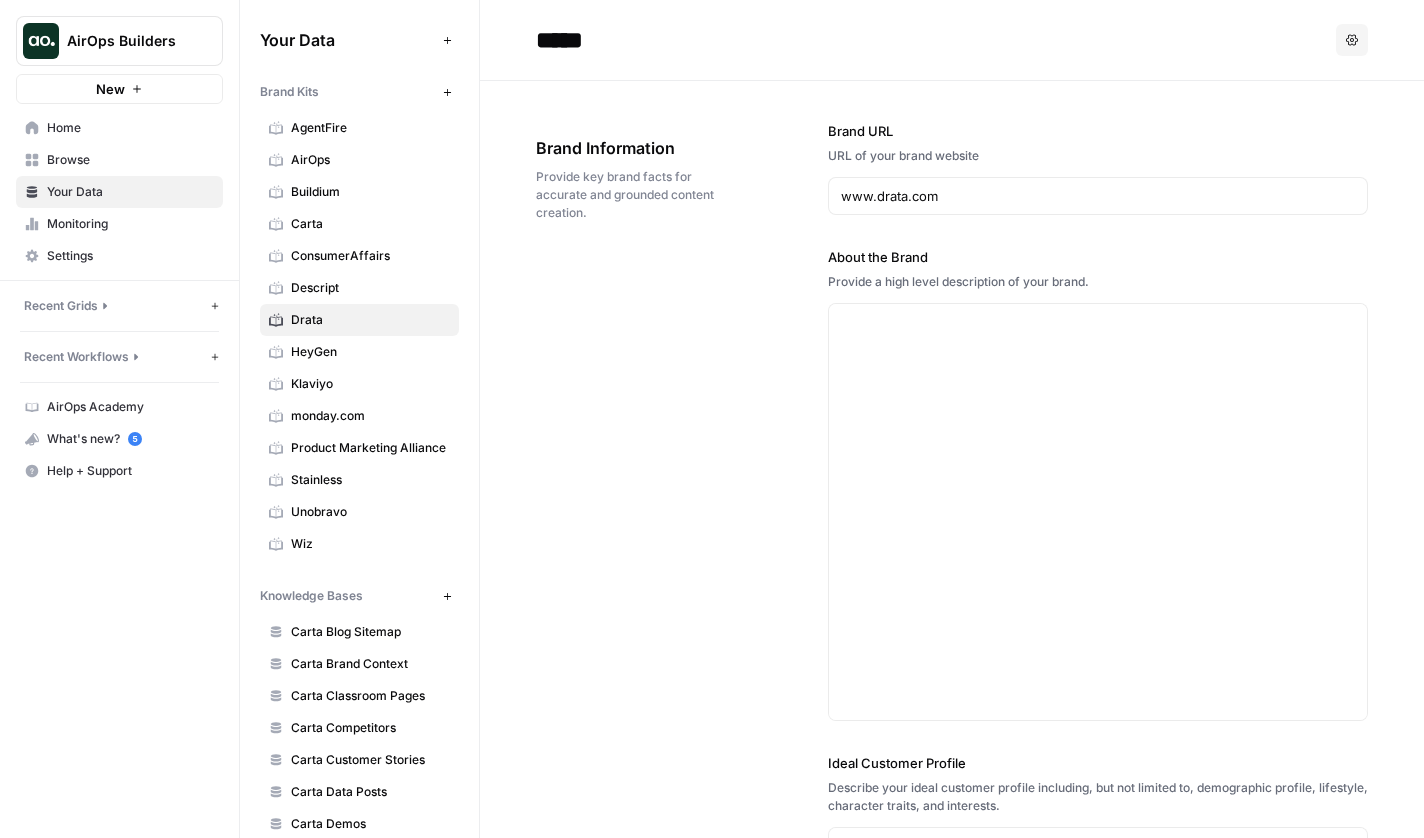 scroll, scrollTop: 0, scrollLeft: 0, axis: both 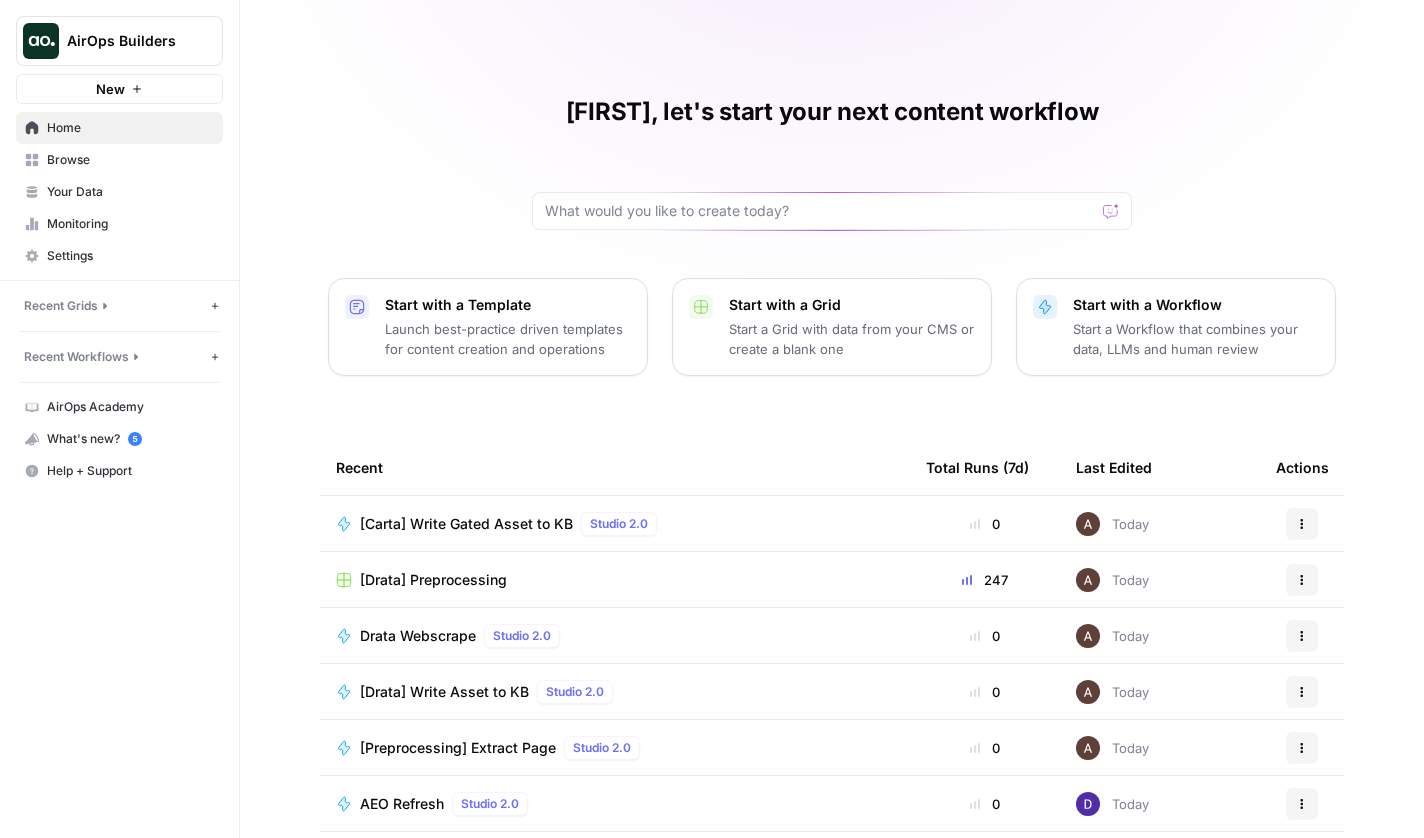 click on "Your Data" at bounding box center (130, 192) 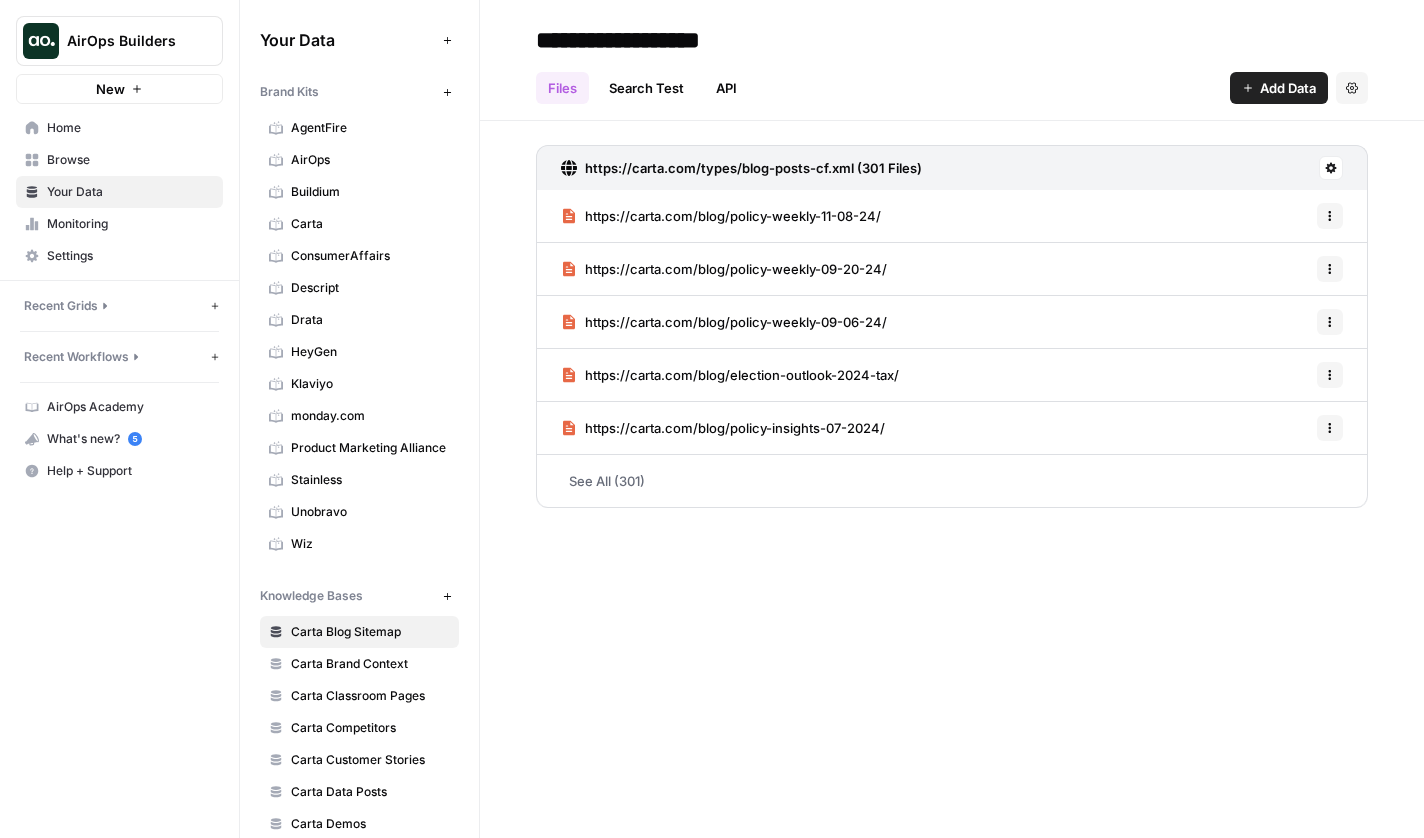 click on "Drata" at bounding box center (370, 320) 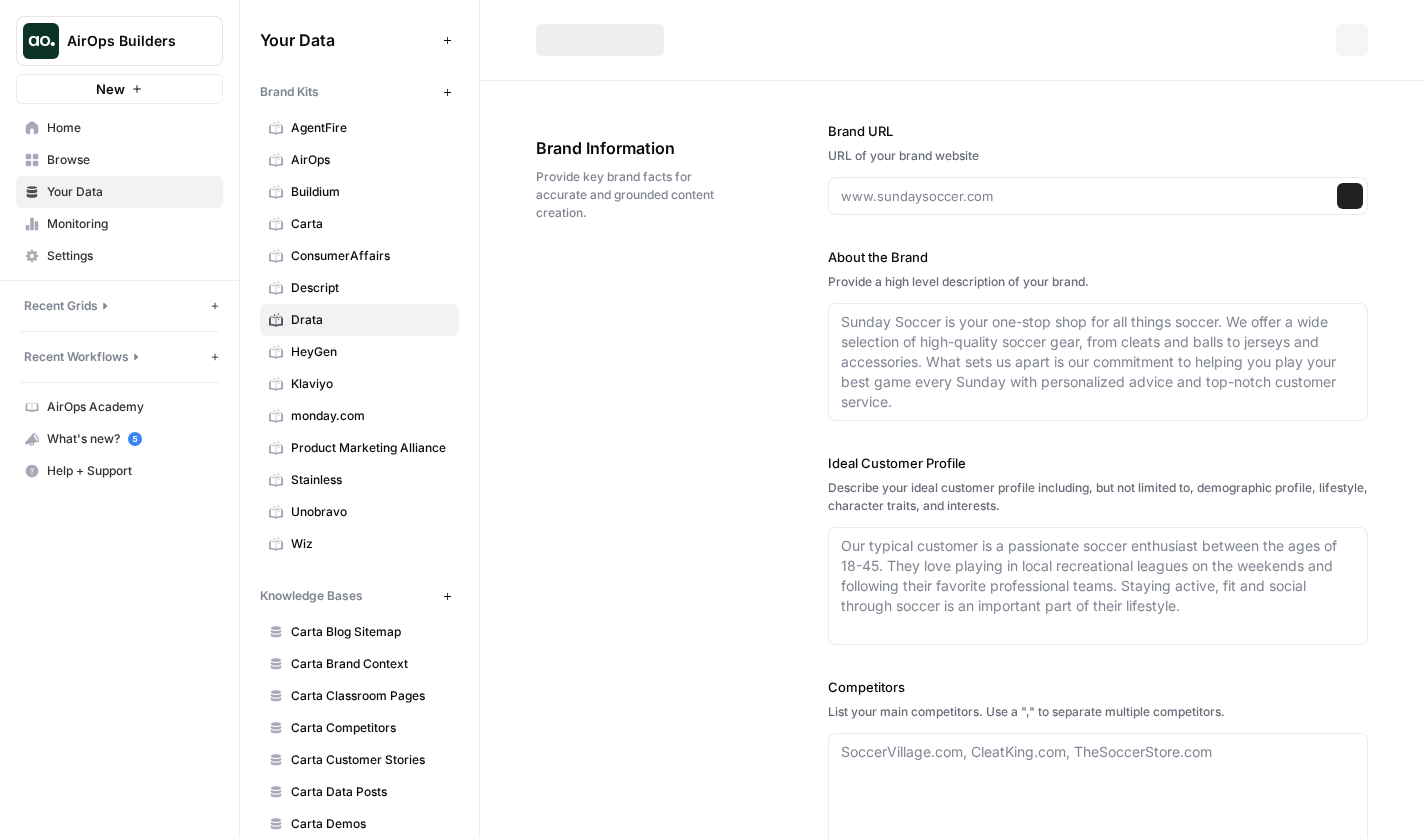 type on "www.drata.com" 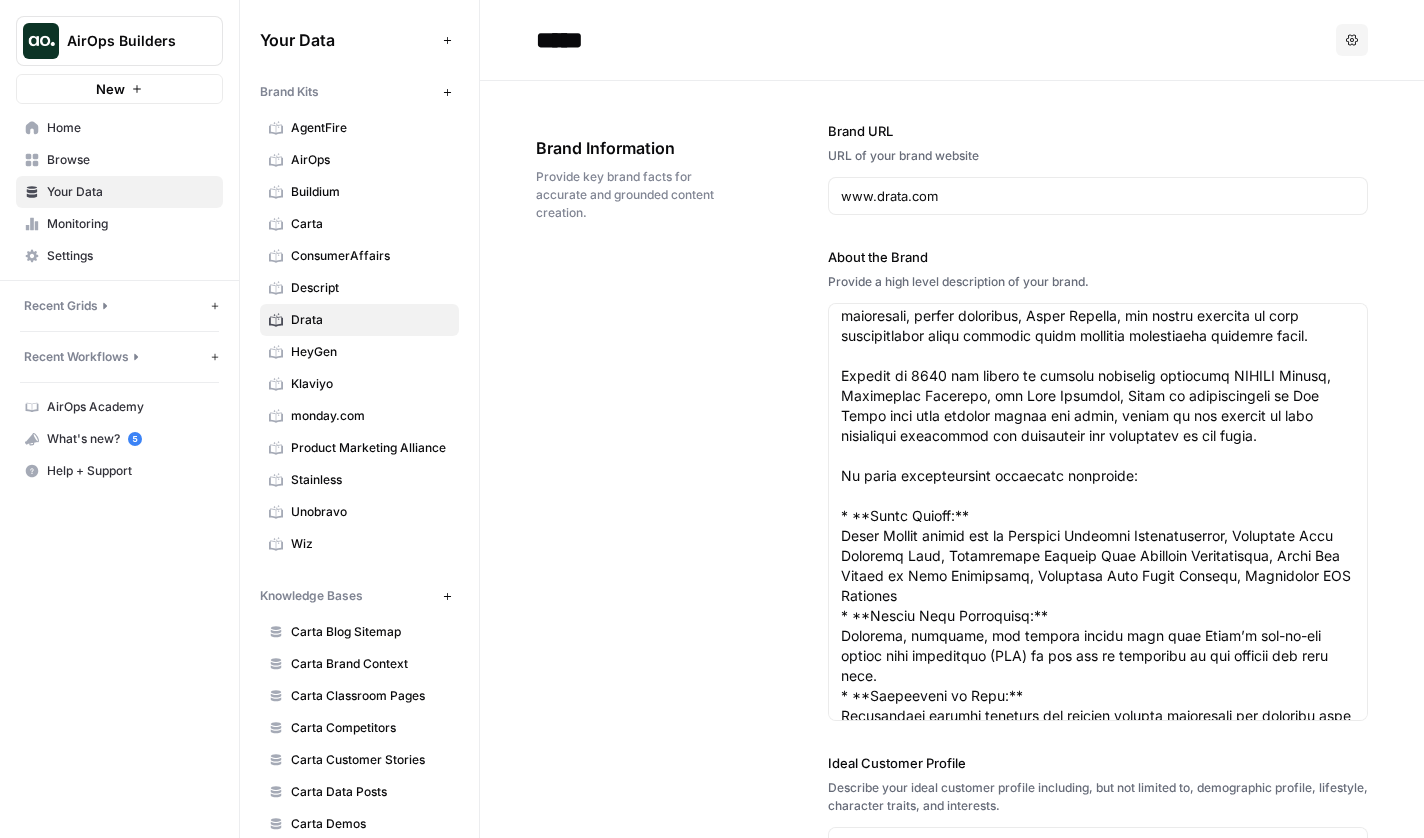 scroll, scrollTop: 216, scrollLeft: 0, axis: vertical 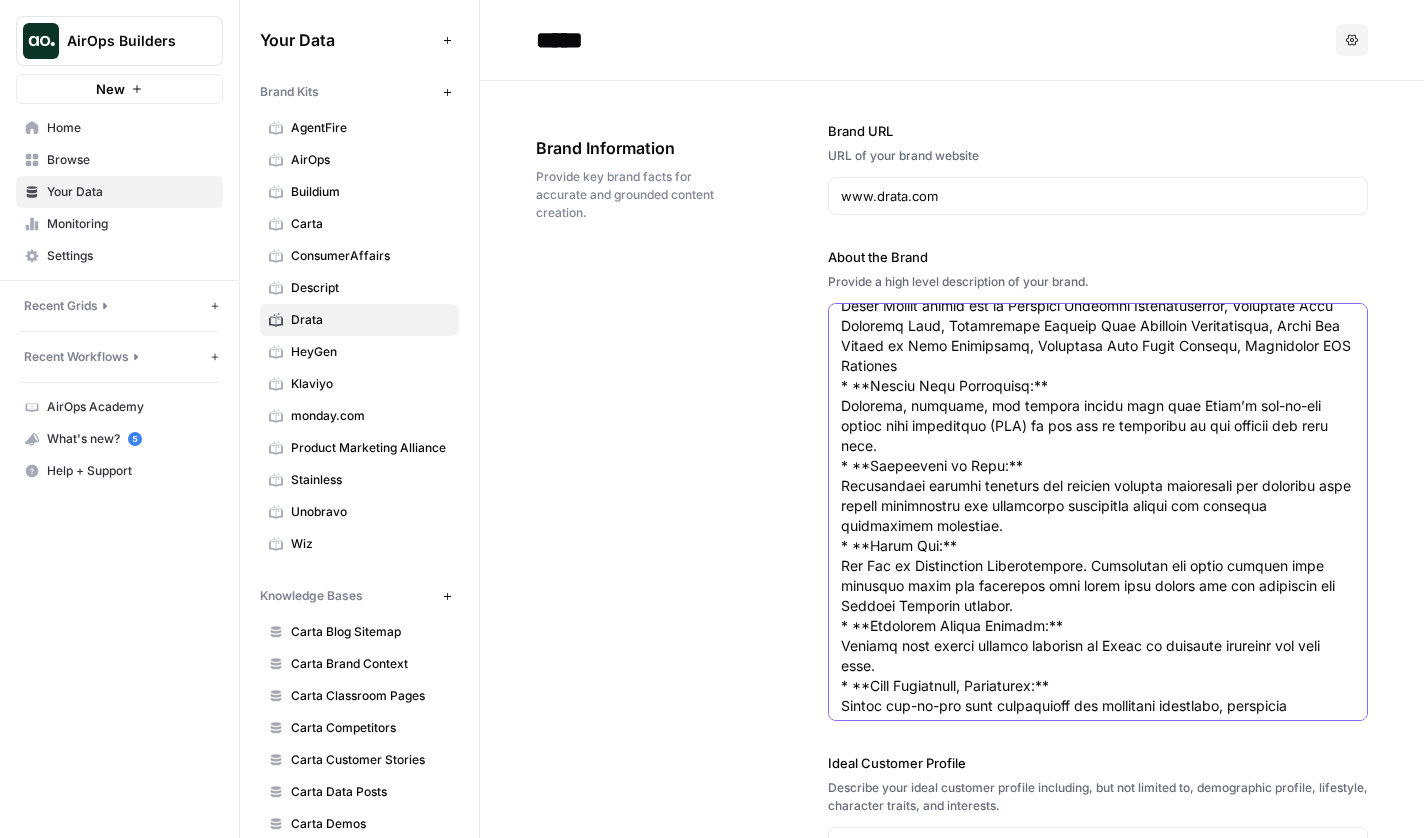 drag, startPoint x: 862, startPoint y: 340, endPoint x: 1098, endPoint y: 340, distance: 236 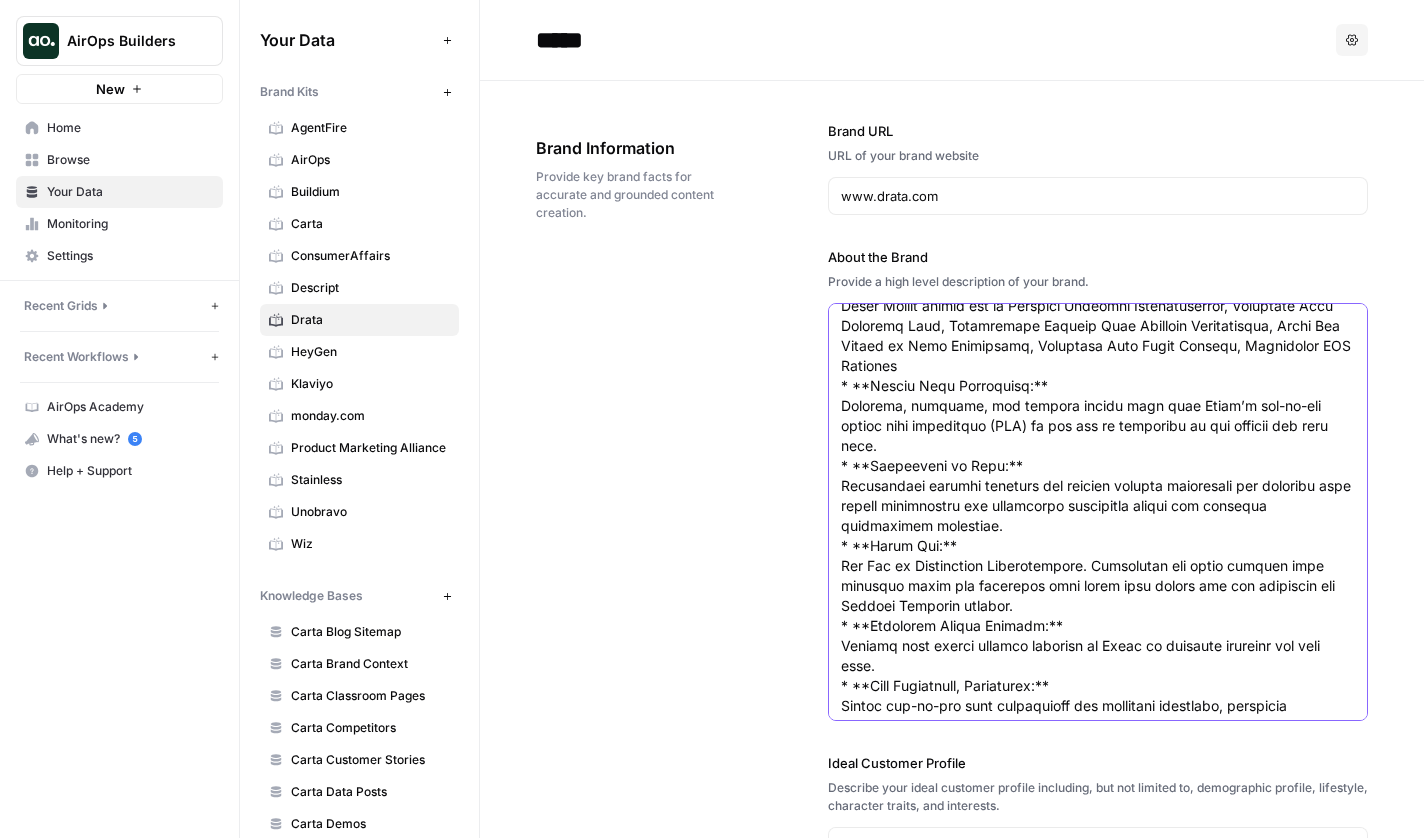 drag, startPoint x: 900, startPoint y: 428, endPoint x: 999, endPoint y: 428, distance: 99 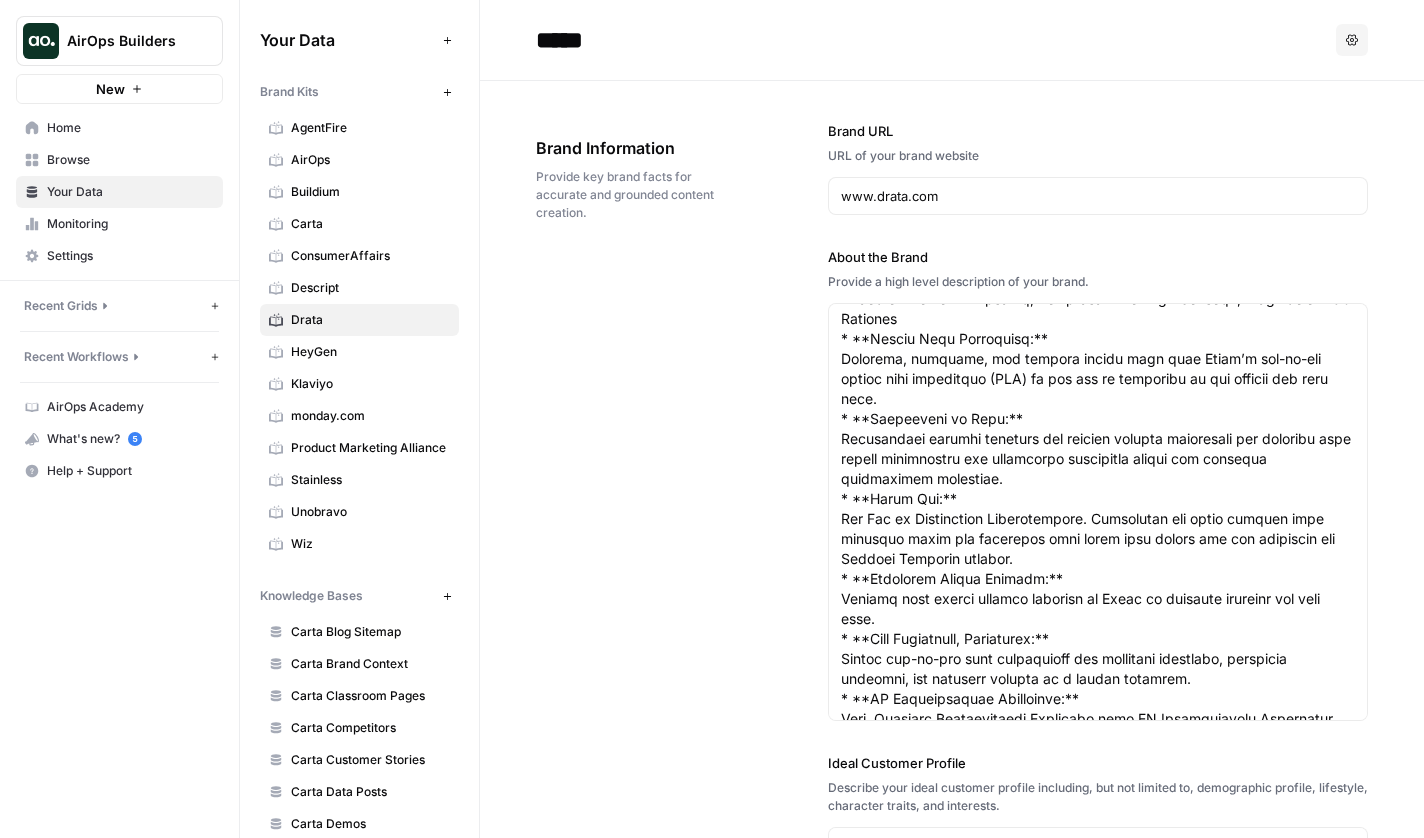 scroll, scrollTop: 542, scrollLeft: 0, axis: vertical 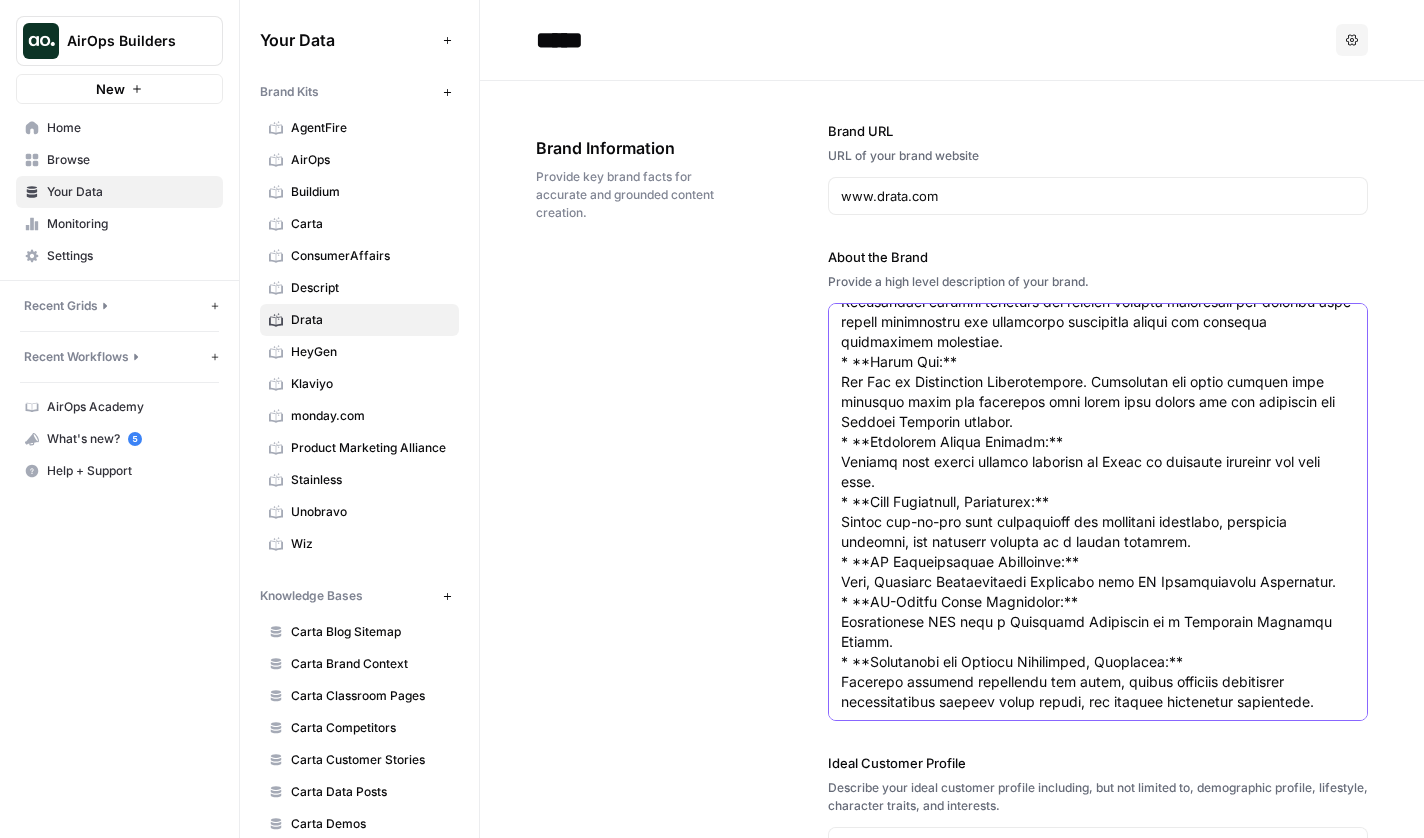 click on "About the Brand" at bounding box center (1098, 192) 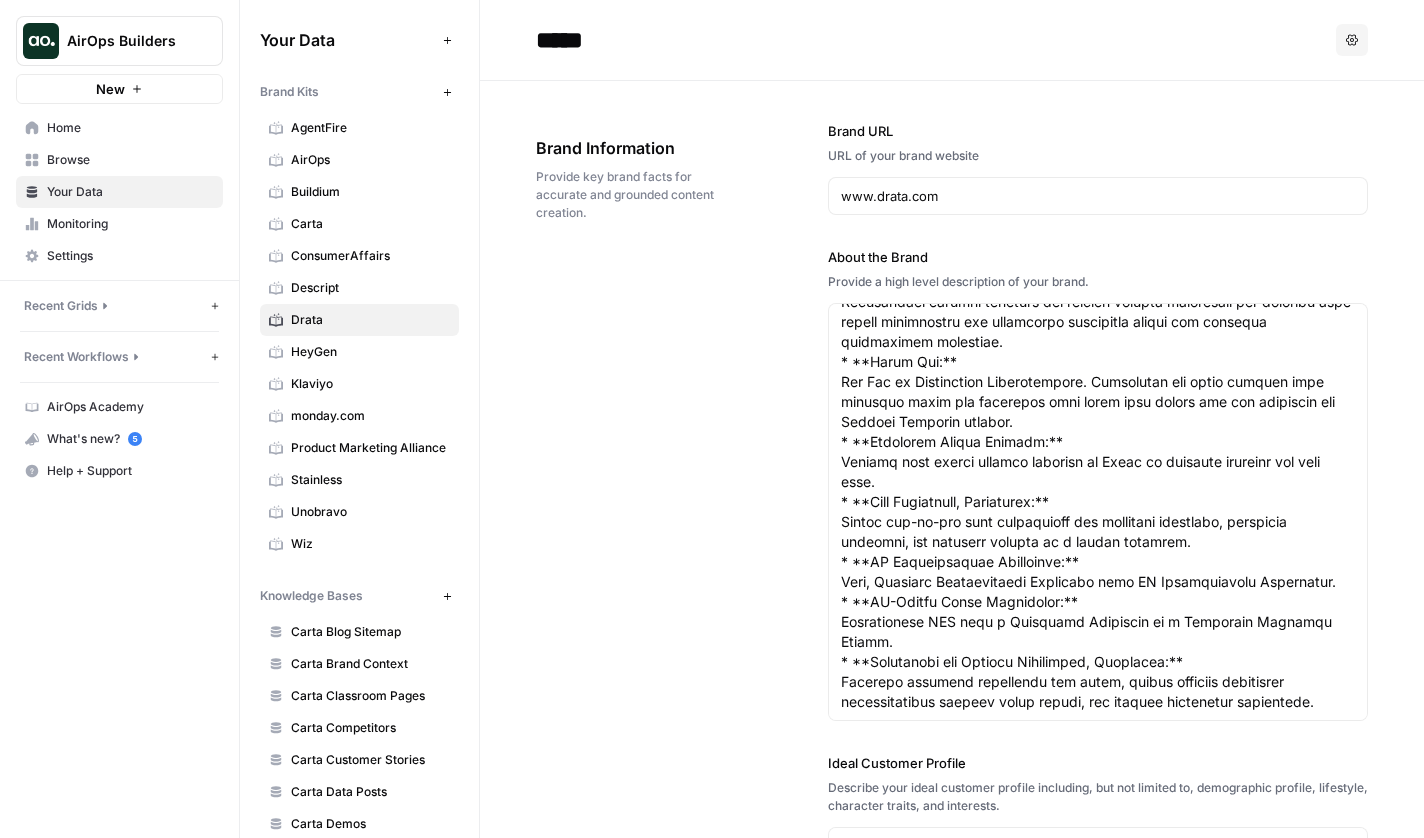 scroll, scrollTop: 0, scrollLeft: 0, axis: both 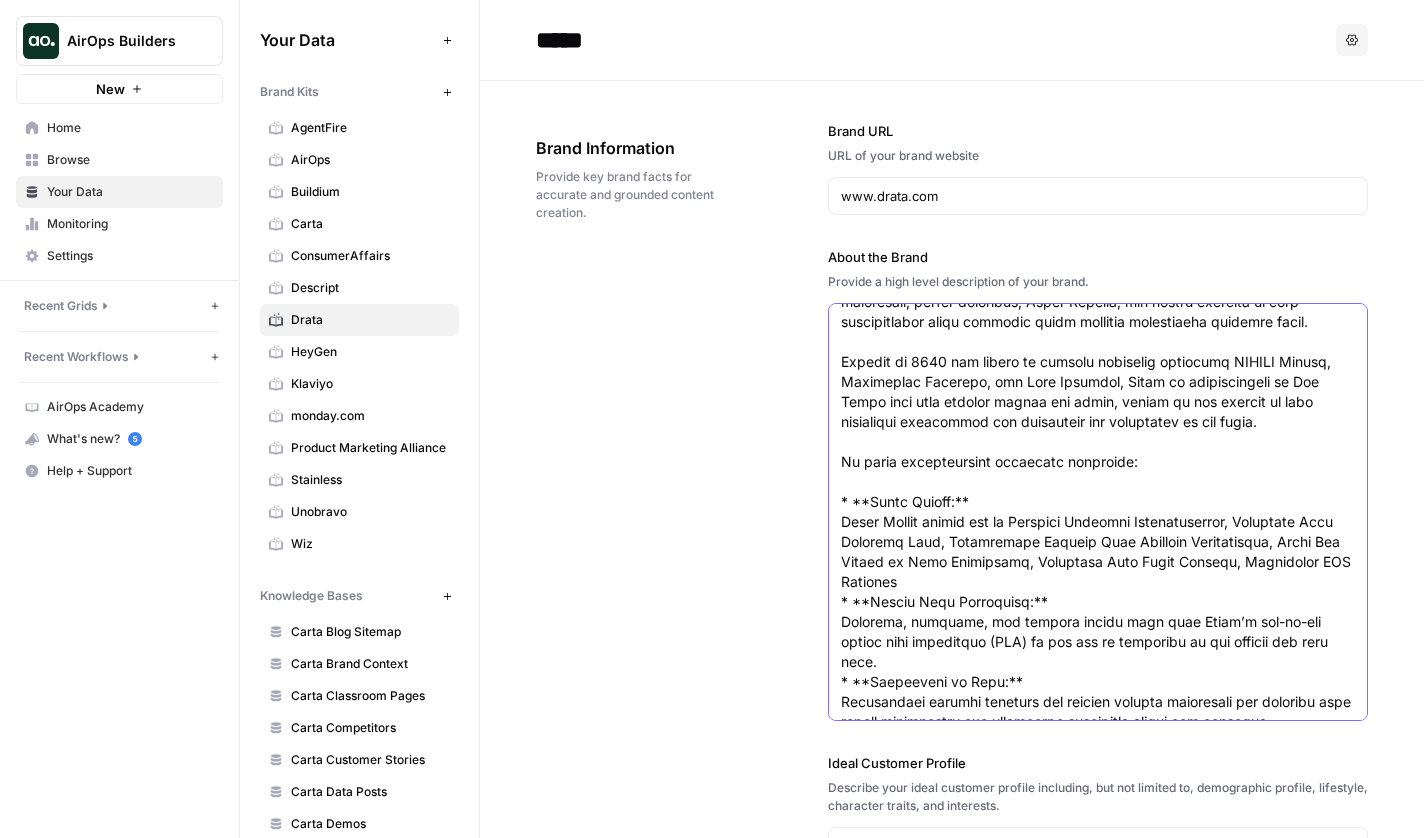 drag, startPoint x: 980, startPoint y: 509, endPoint x: 1161, endPoint y: 505, distance: 181.04419 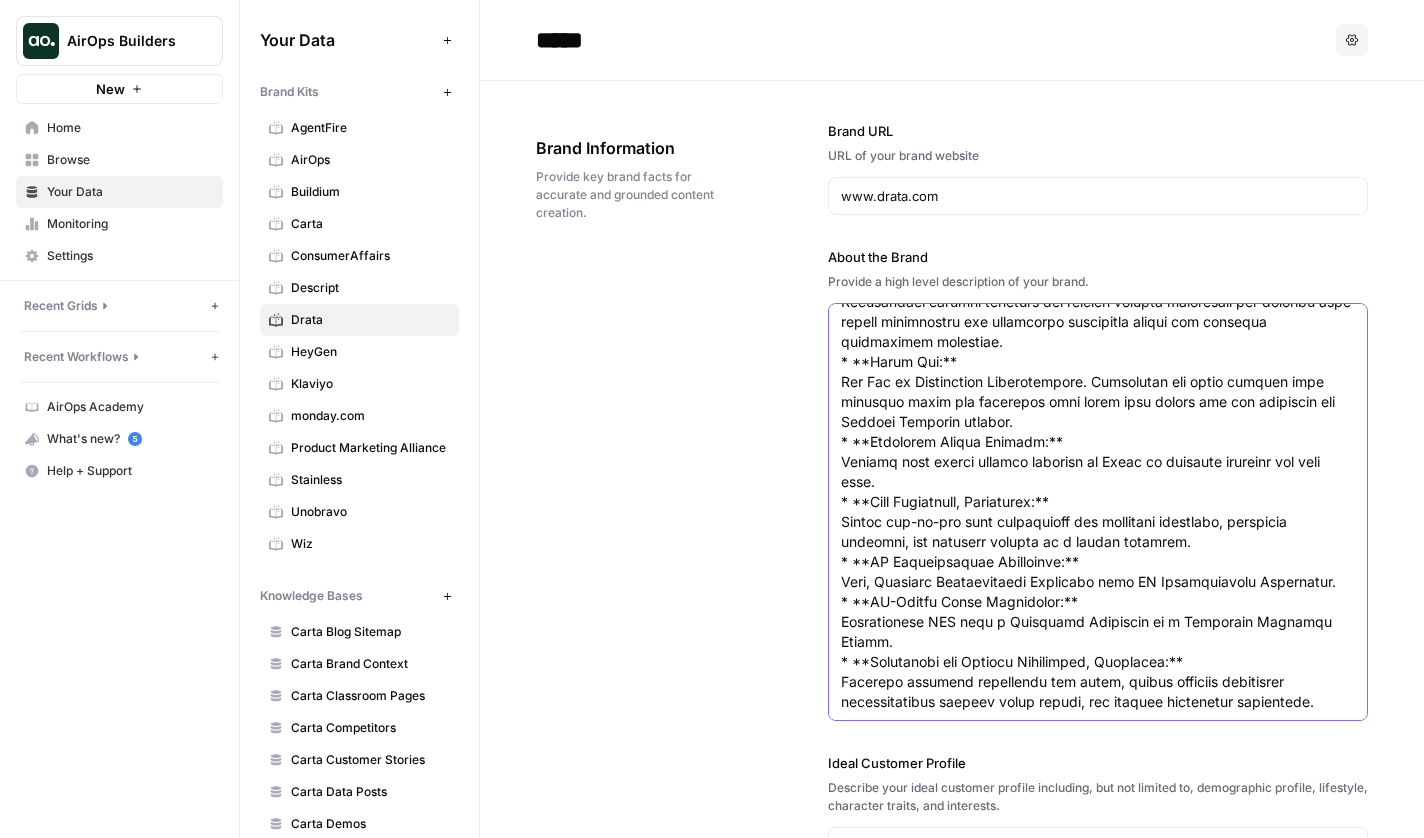 scroll, scrollTop: 700, scrollLeft: 0, axis: vertical 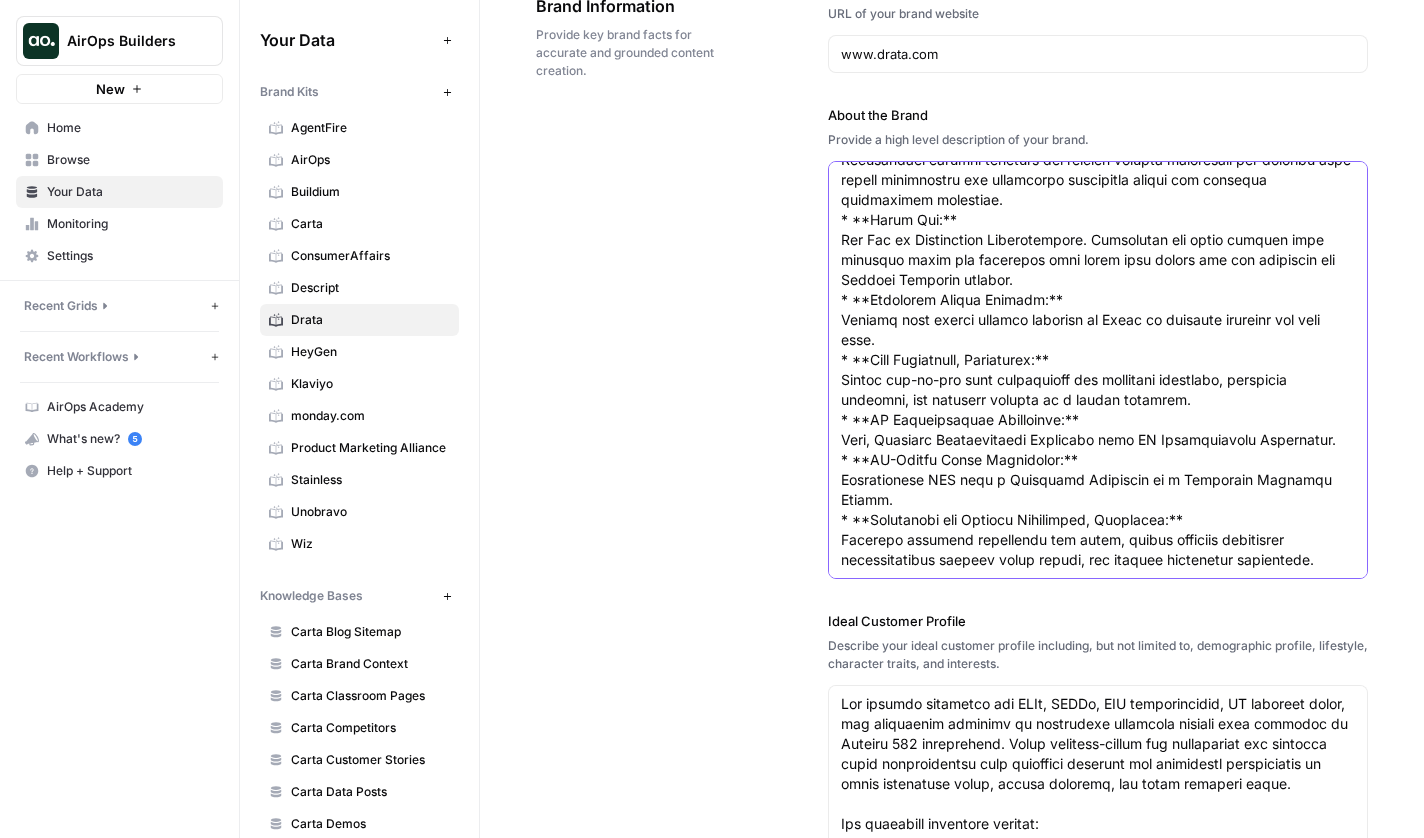 click on "About the Brand" at bounding box center (1098, 50) 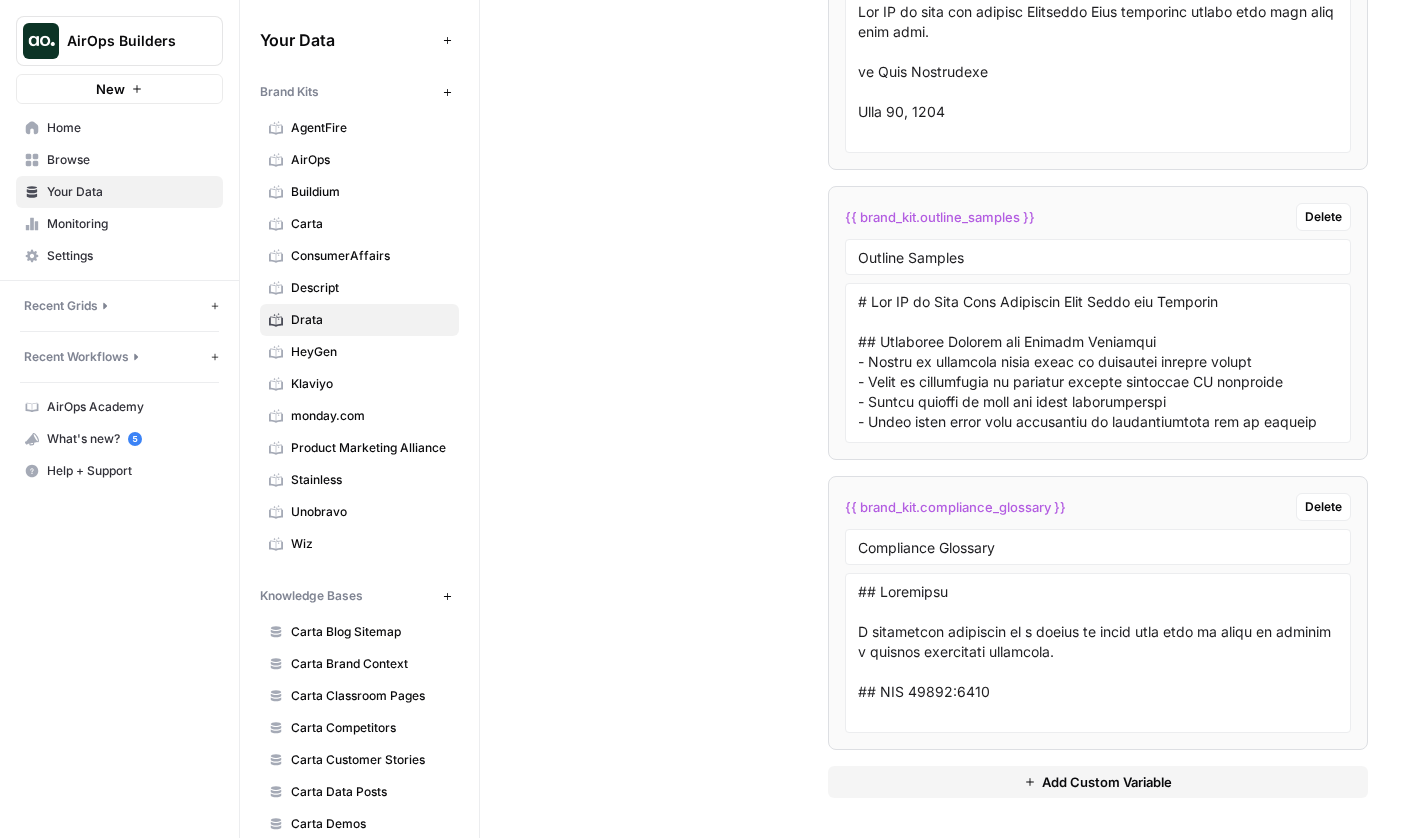 scroll, scrollTop: 5278, scrollLeft: 0, axis: vertical 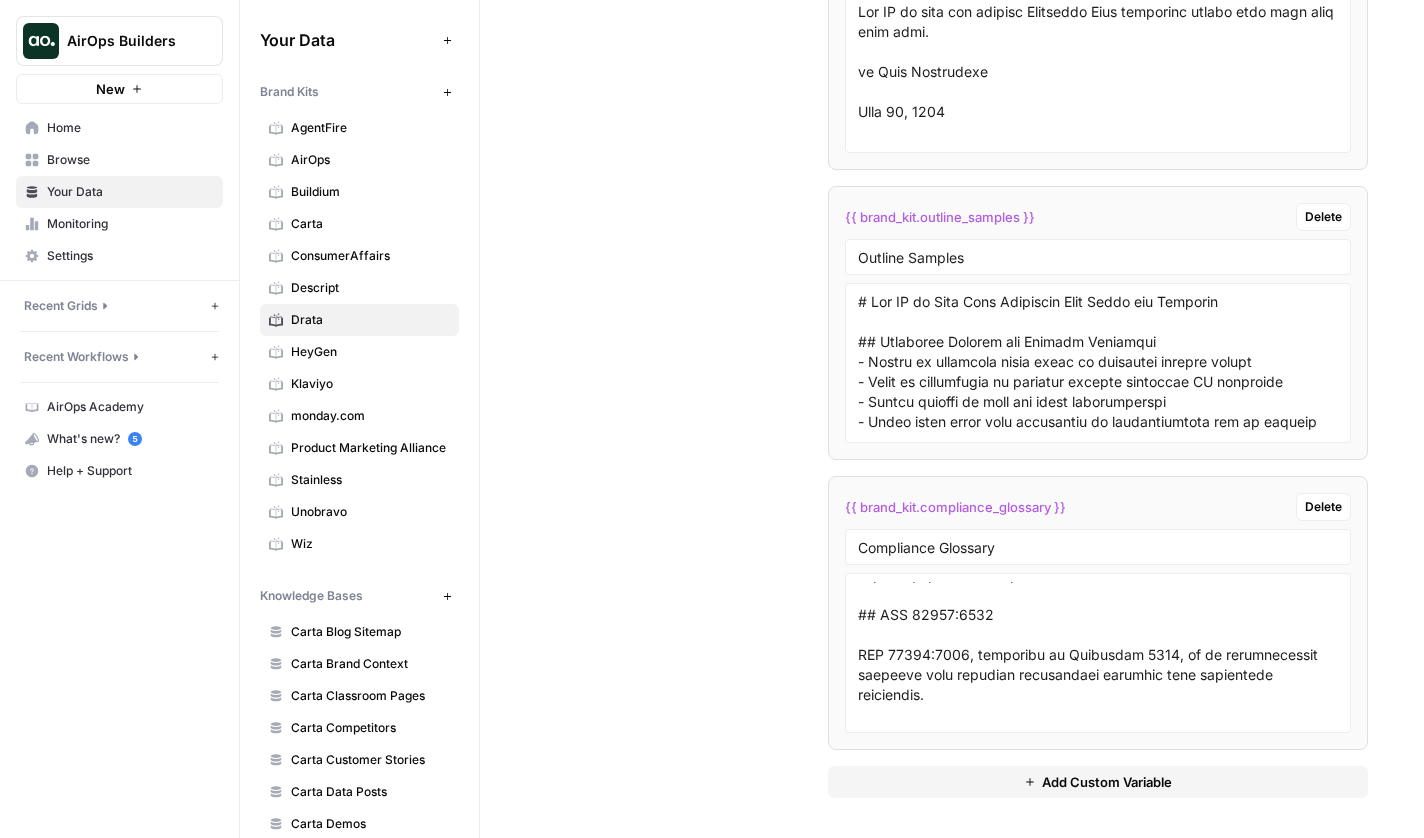 click on "Browse" at bounding box center (130, 160) 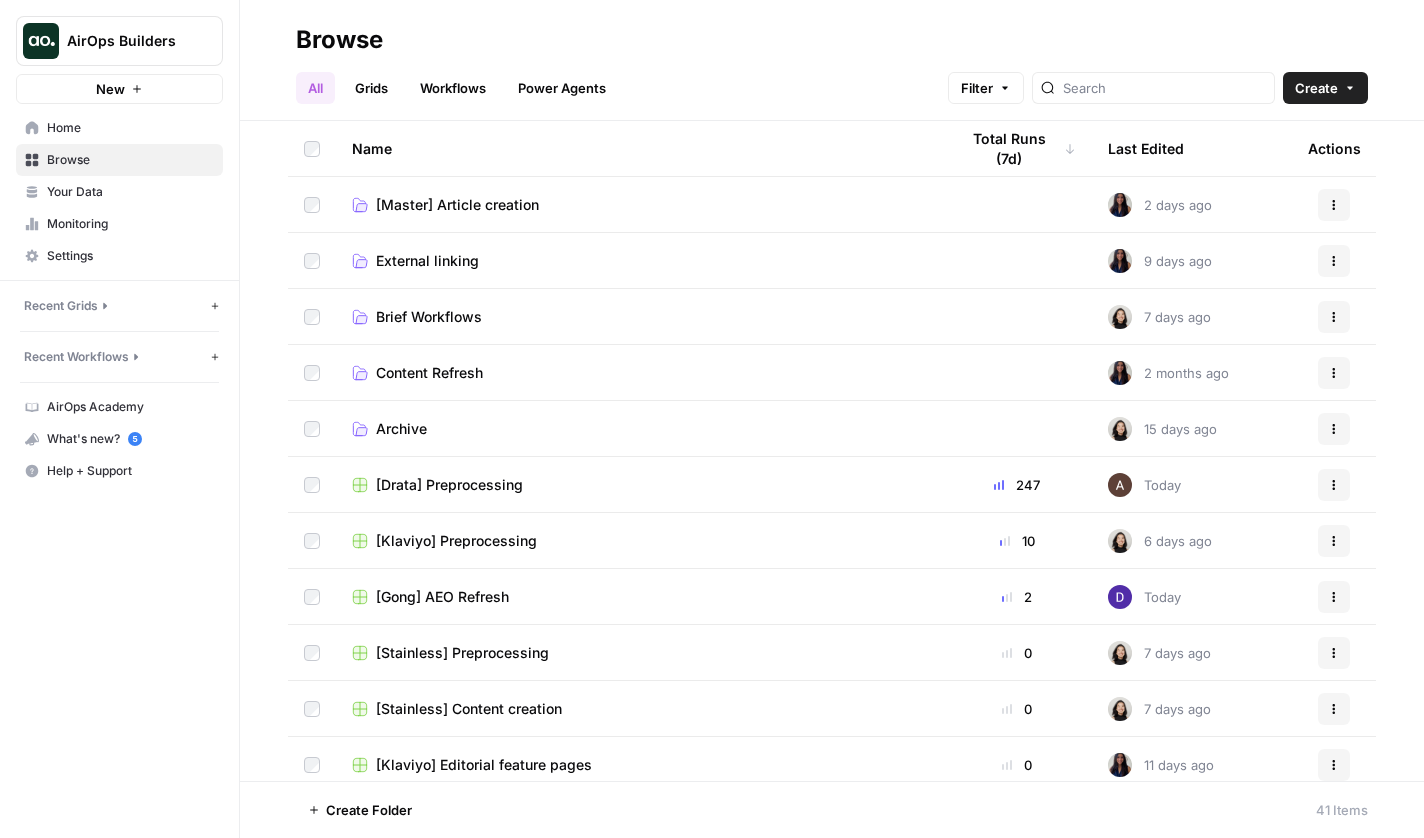 click on "[Master] Article creation" at bounding box center [639, 204] 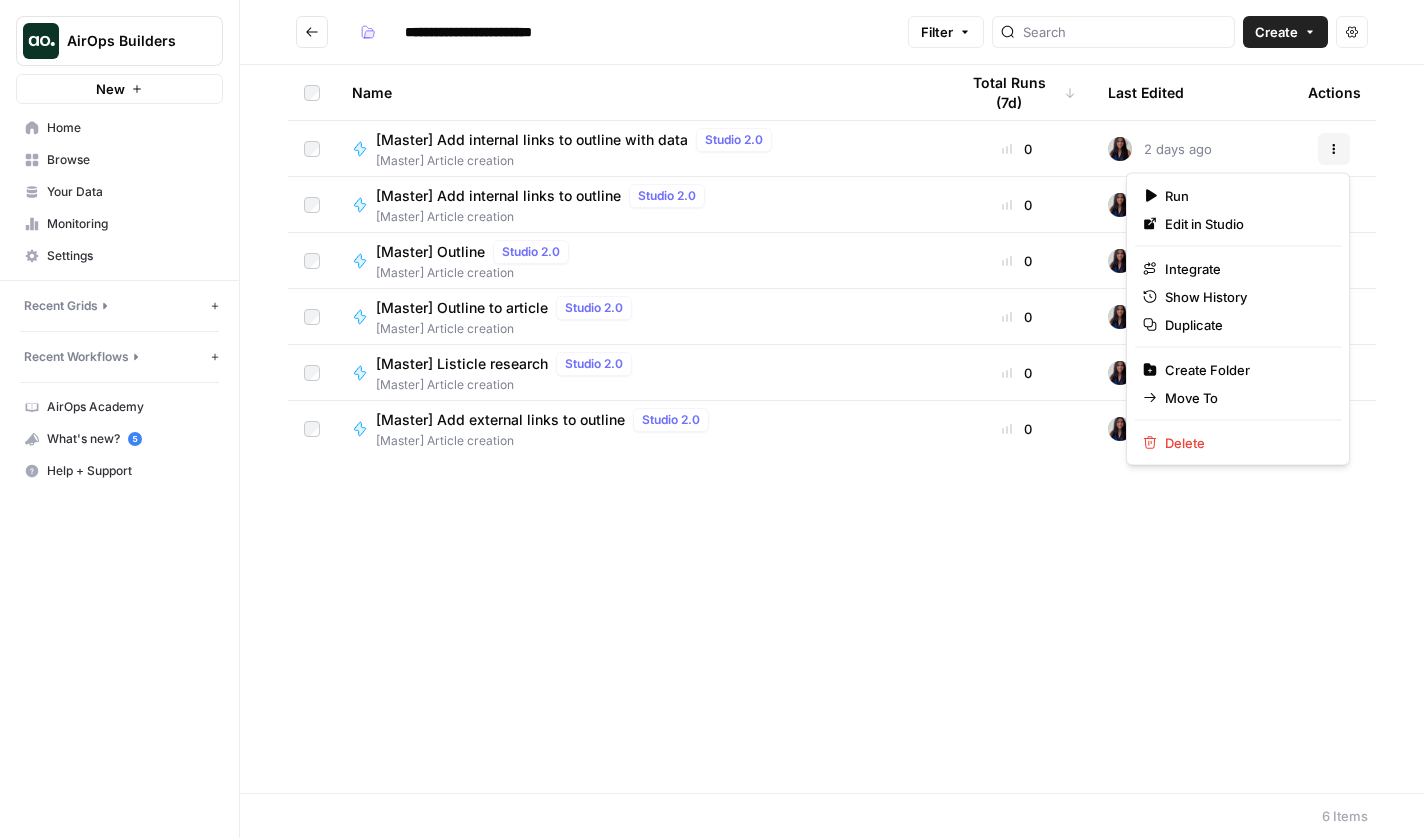 click on "Actions" at bounding box center [1334, 149] 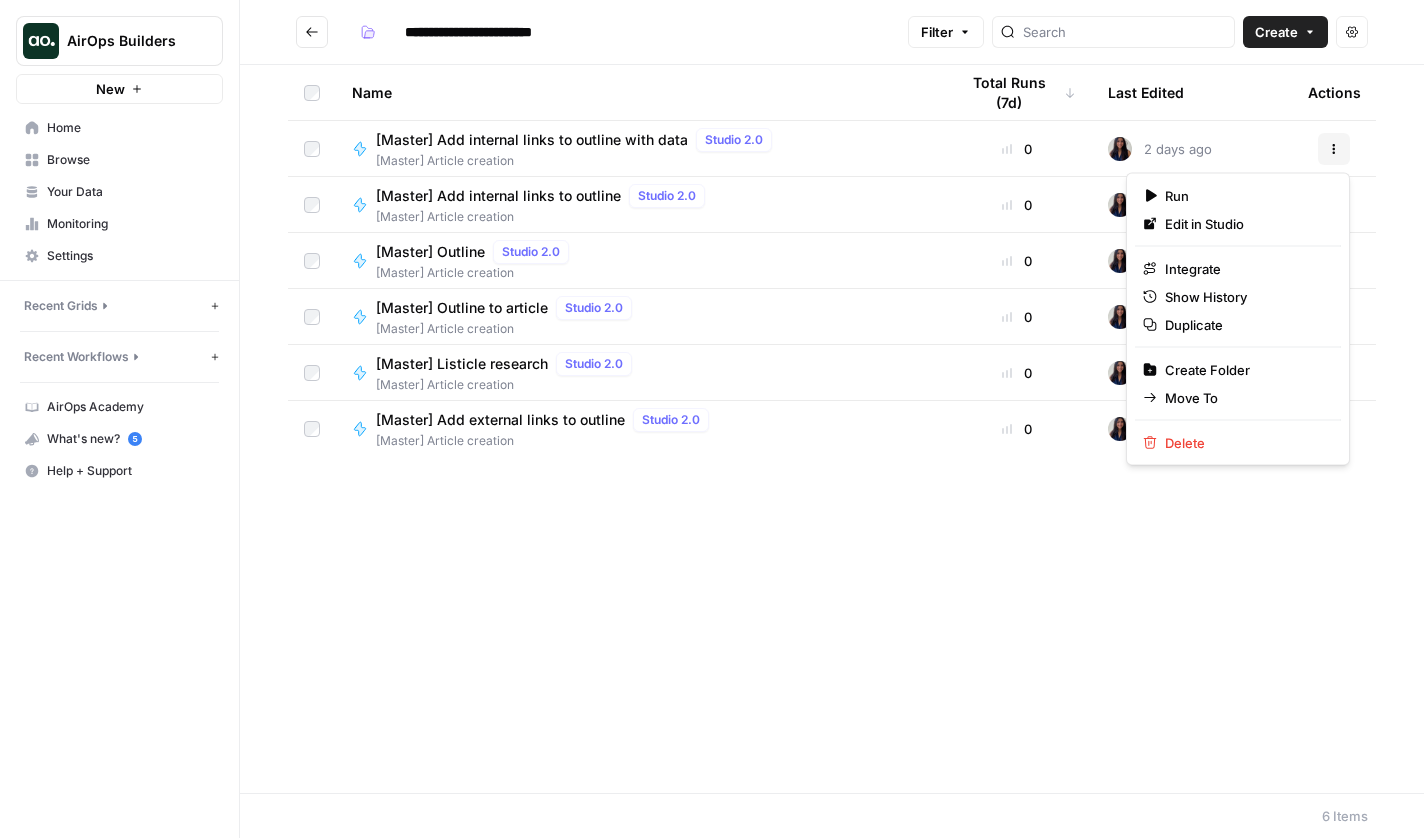 click on "Actions" at bounding box center [1334, 149] 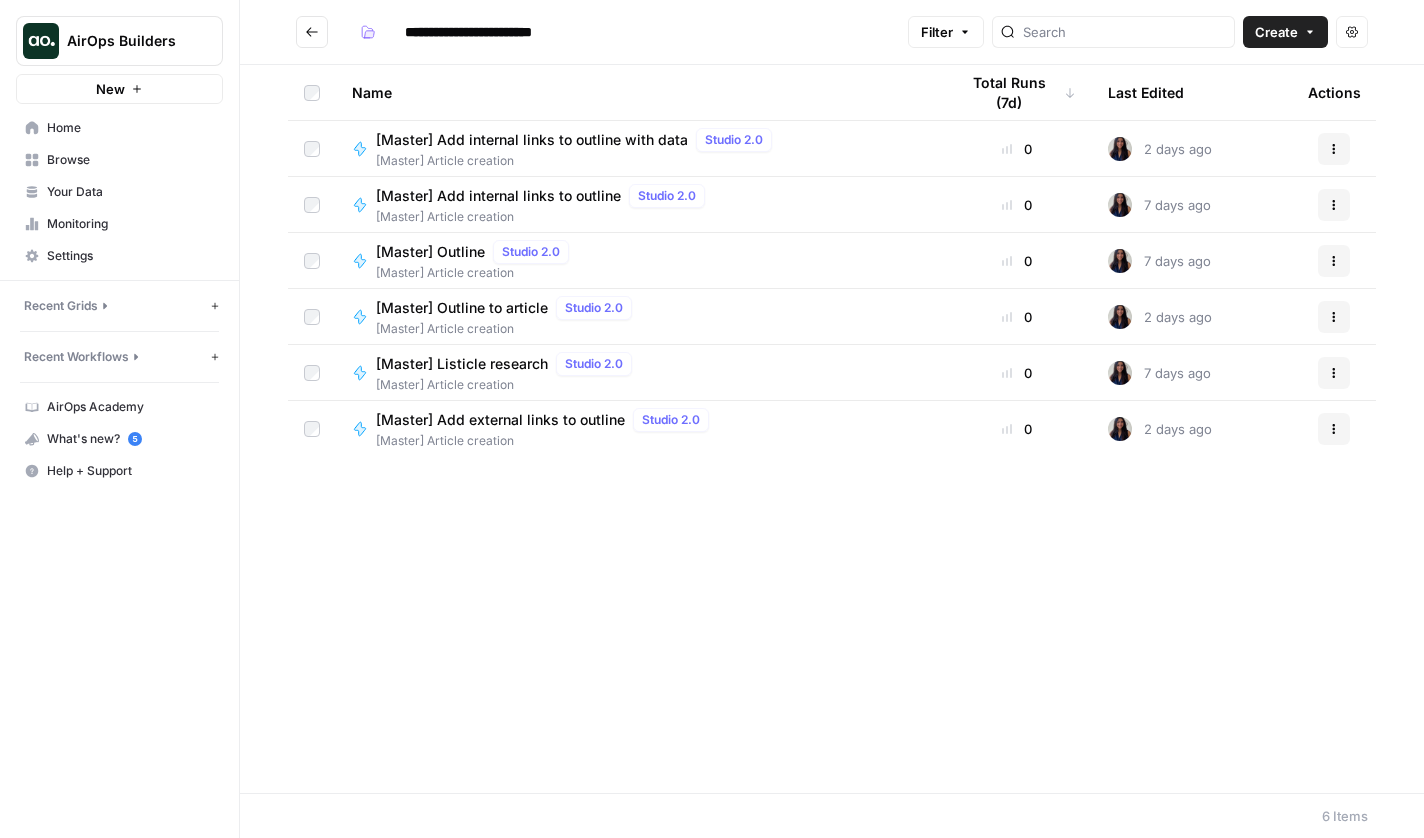 click on "Browse" at bounding box center (130, 160) 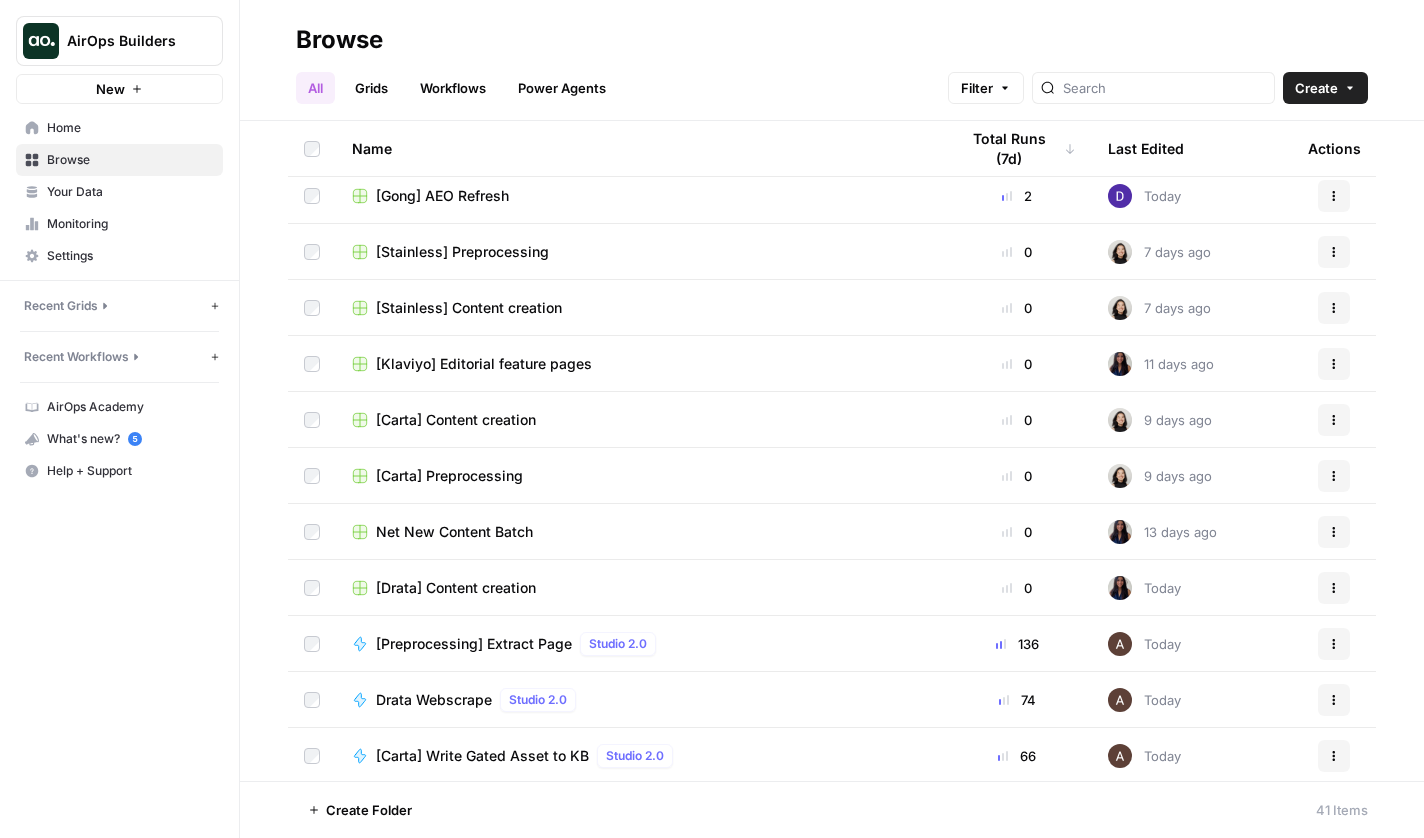 scroll, scrollTop: 405, scrollLeft: 0, axis: vertical 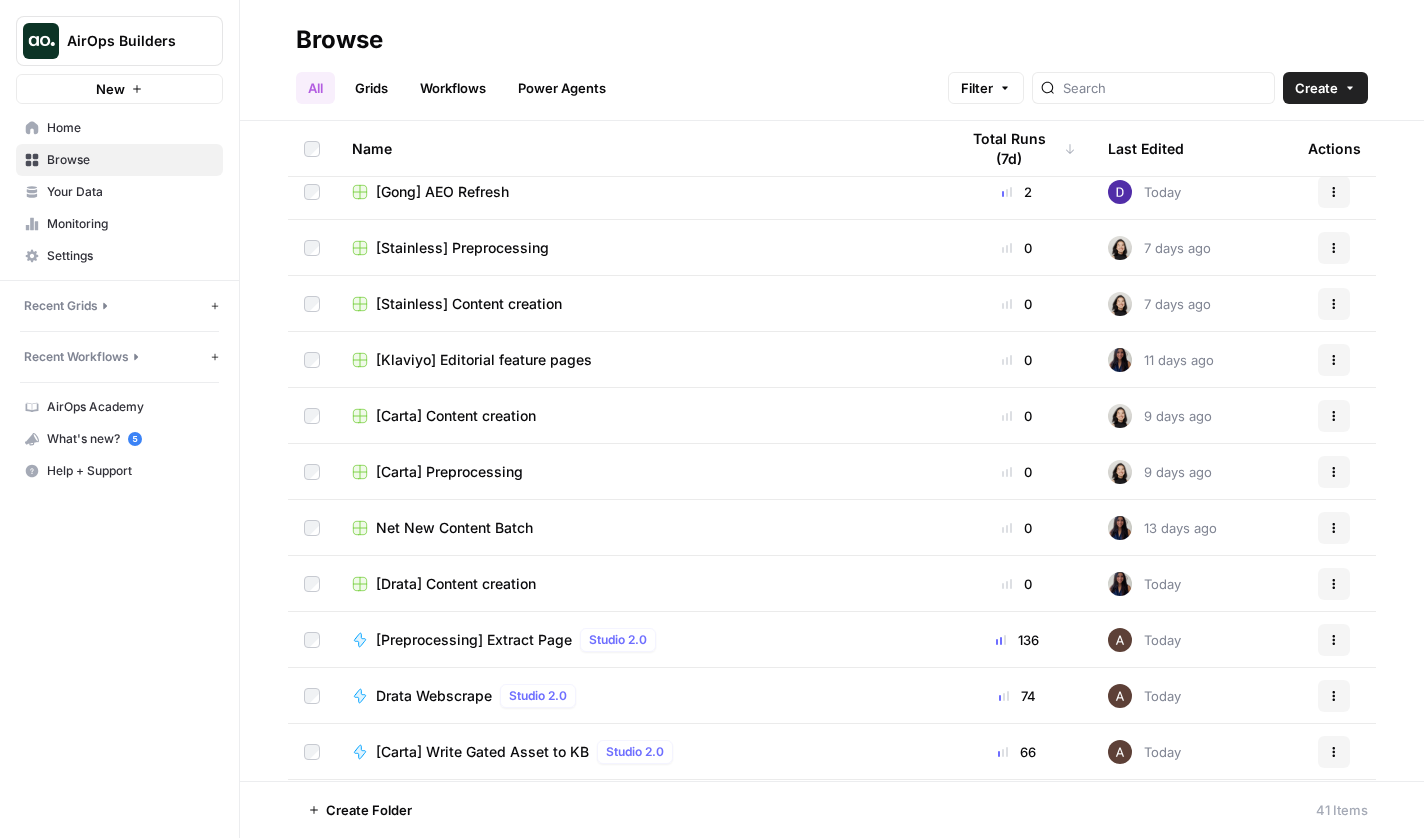 click on "[Carta] Content creation" at bounding box center [456, 416] 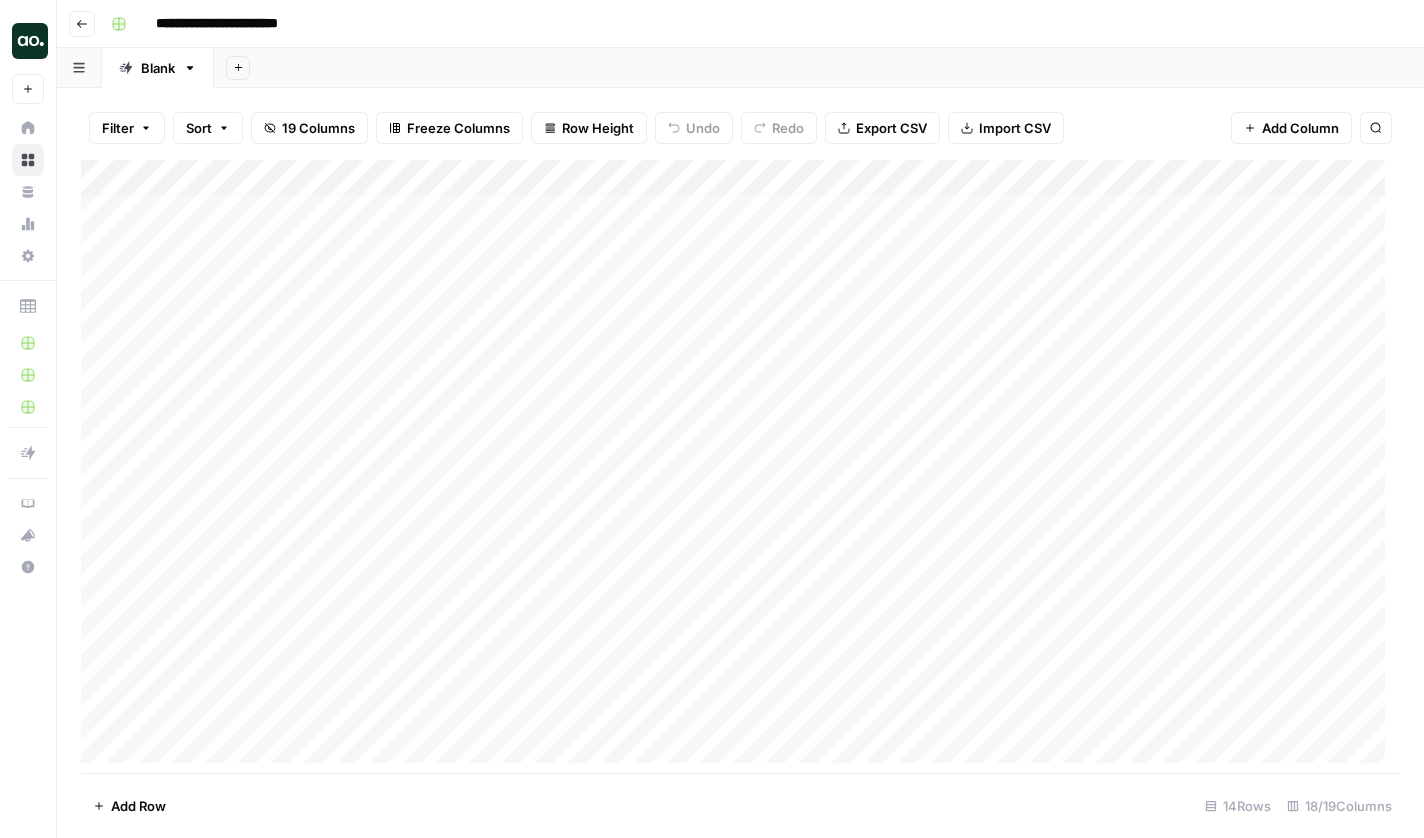 scroll, scrollTop: 23, scrollLeft: 0, axis: vertical 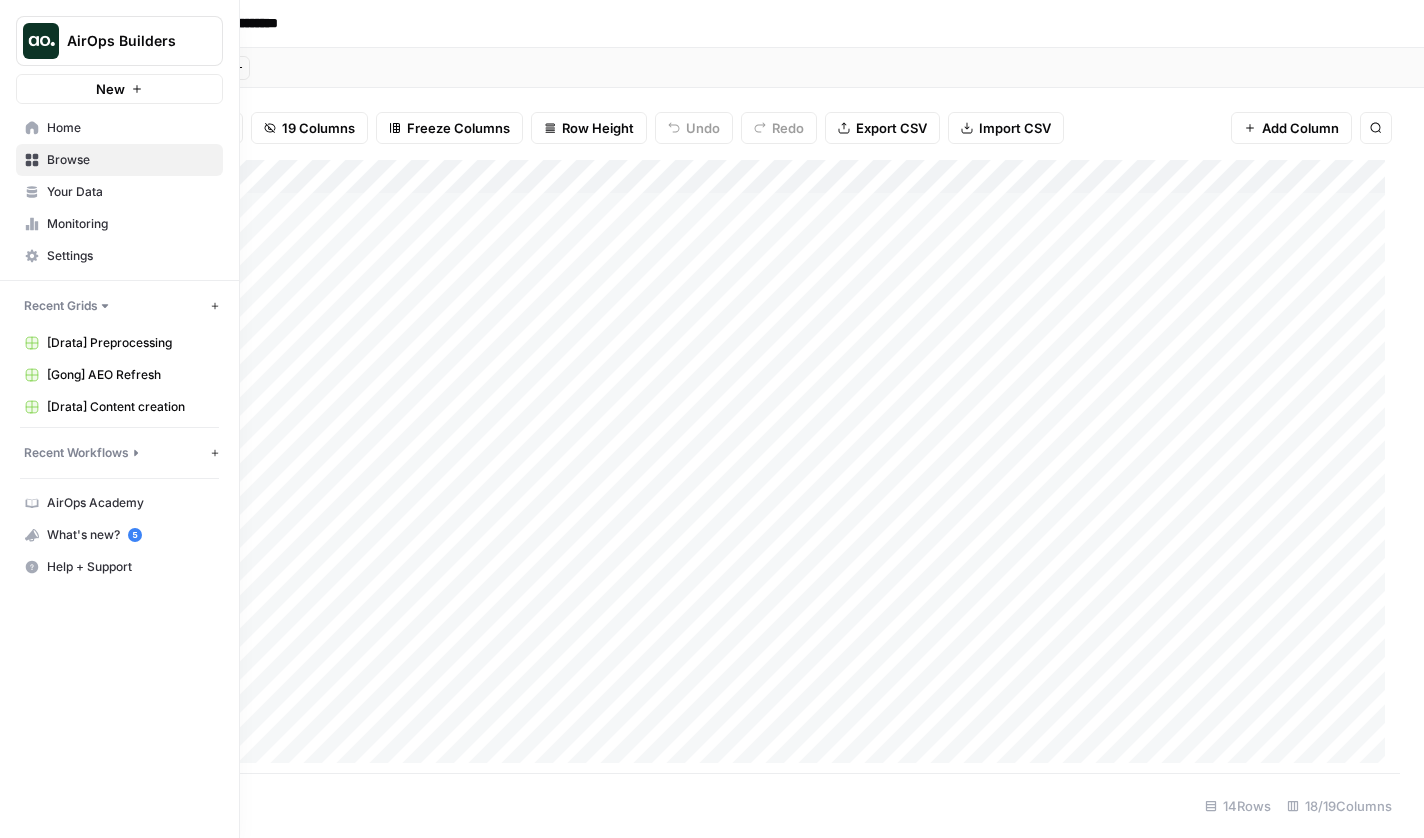 click on "Browse" at bounding box center [130, 160] 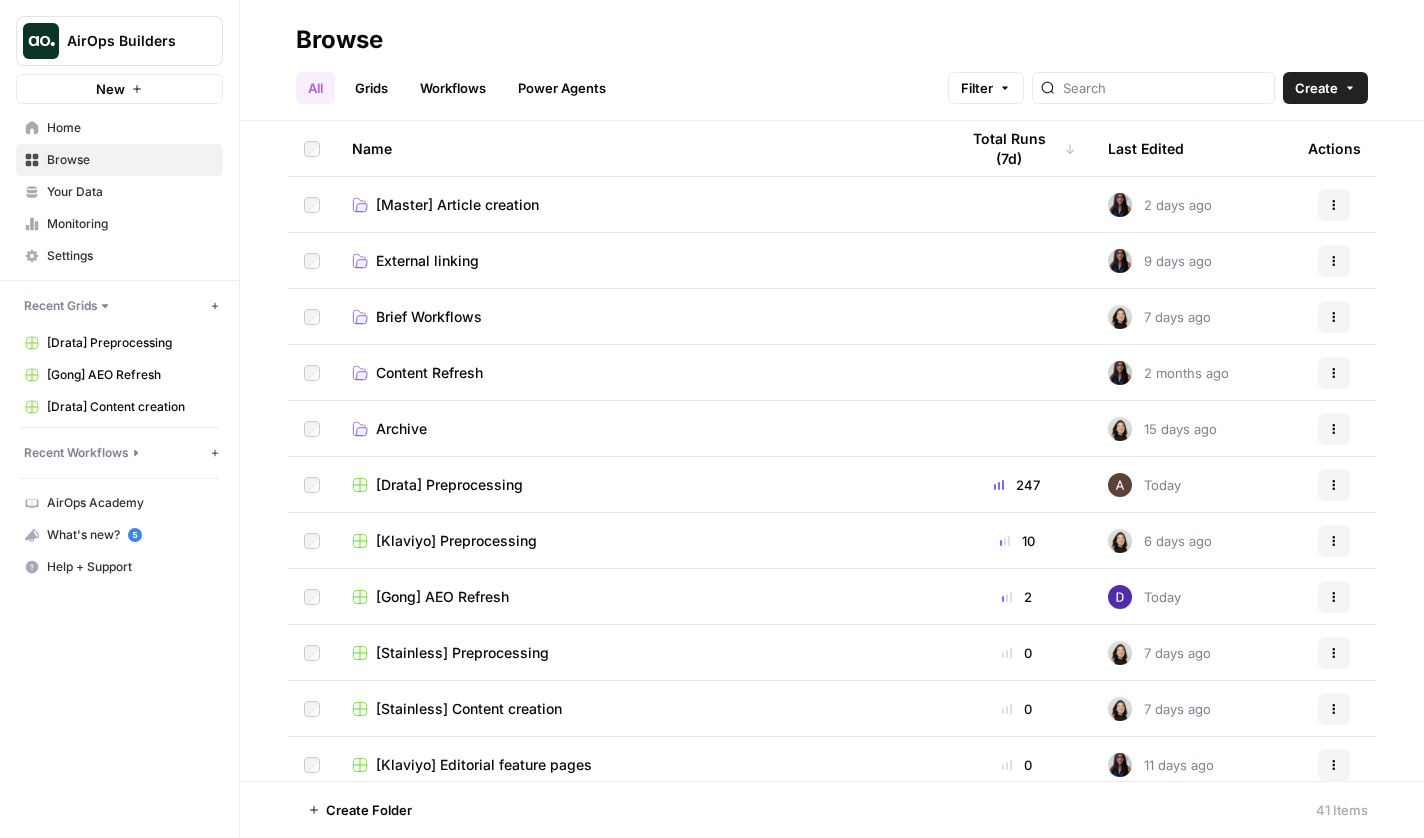 click on "[Master] Article creation" at bounding box center (457, 205) 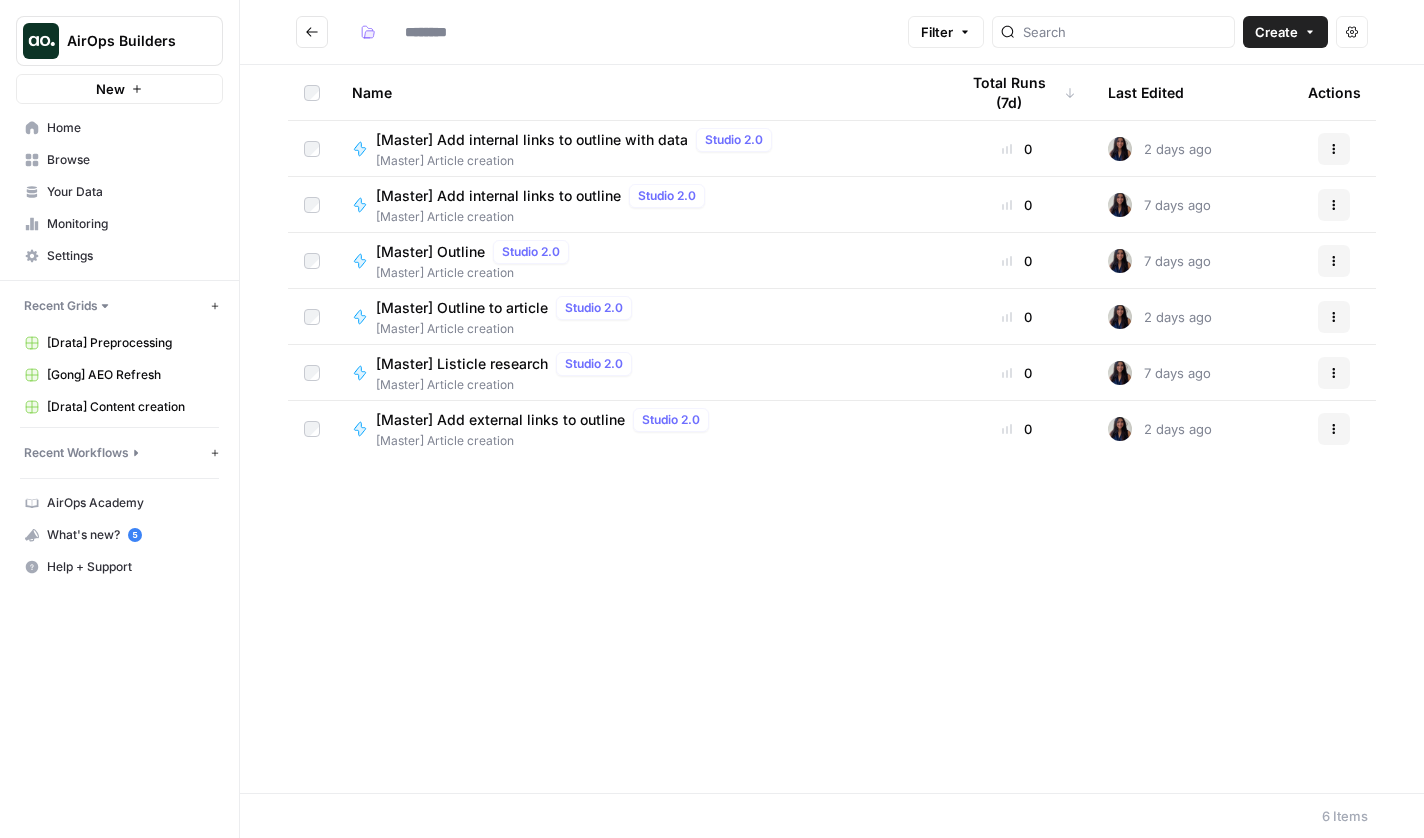 type on "**********" 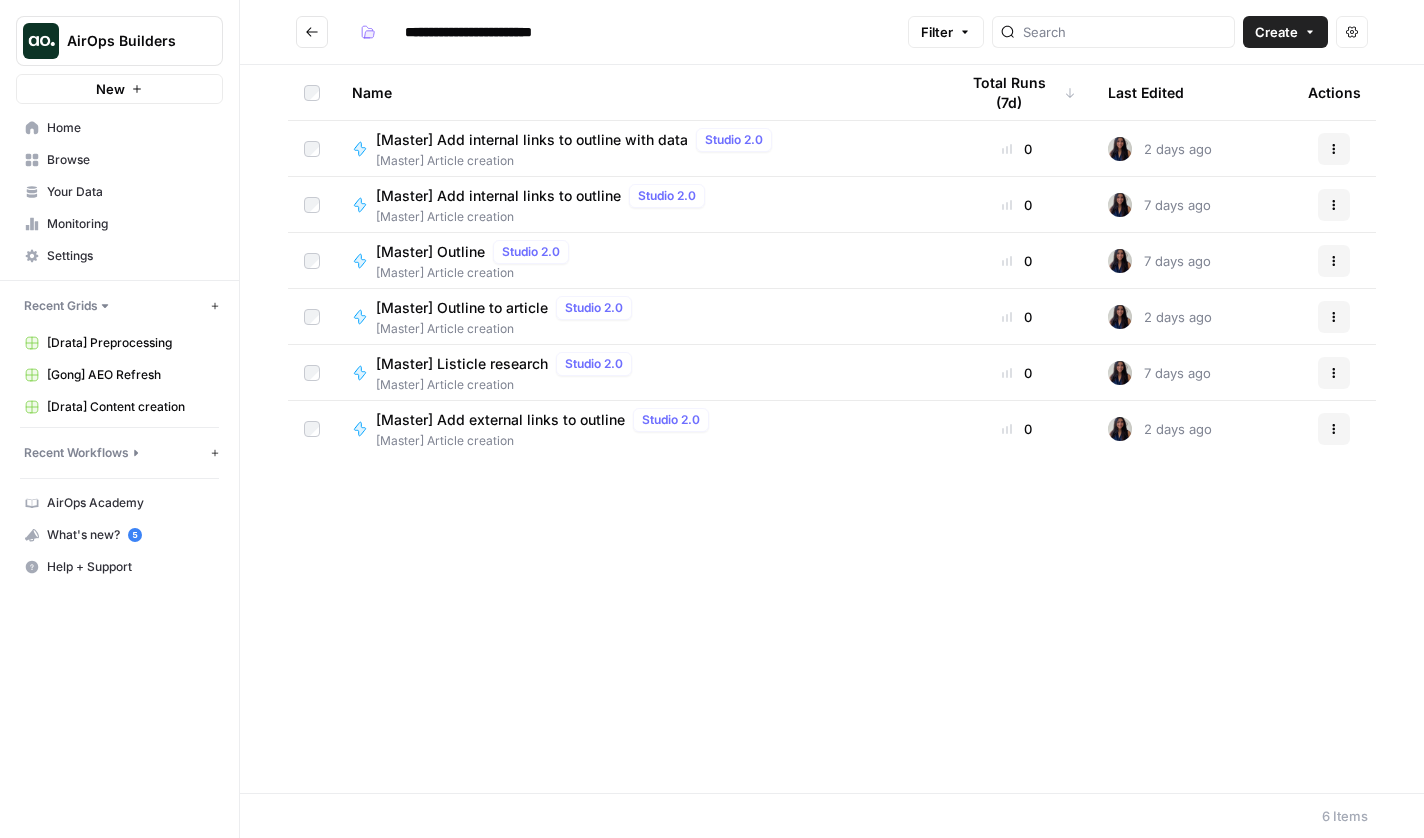 click on "[Master] Add internal links to outline with data" at bounding box center [532, 140] 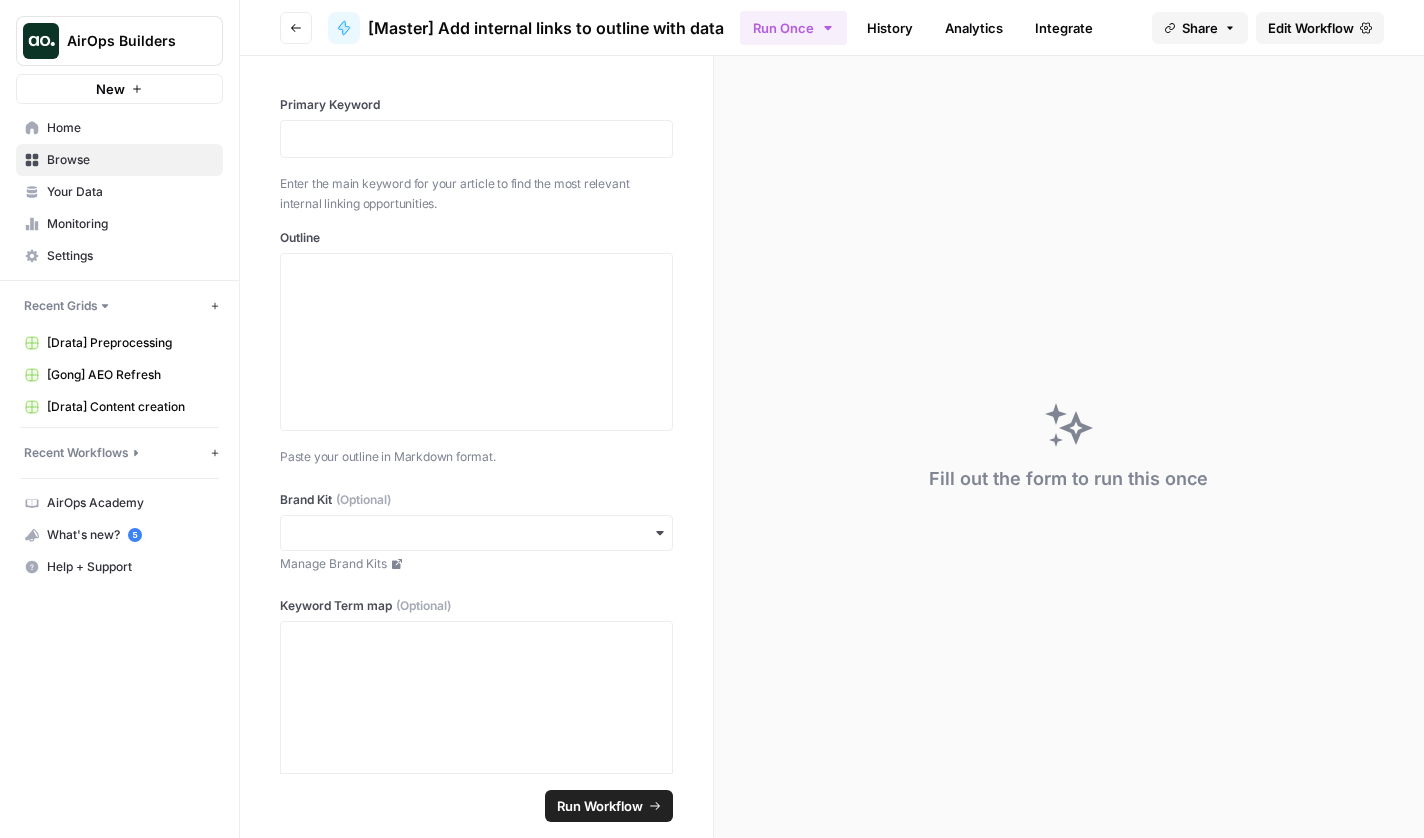 click on "Edit Workflow" at bounding box center (1311, 28) 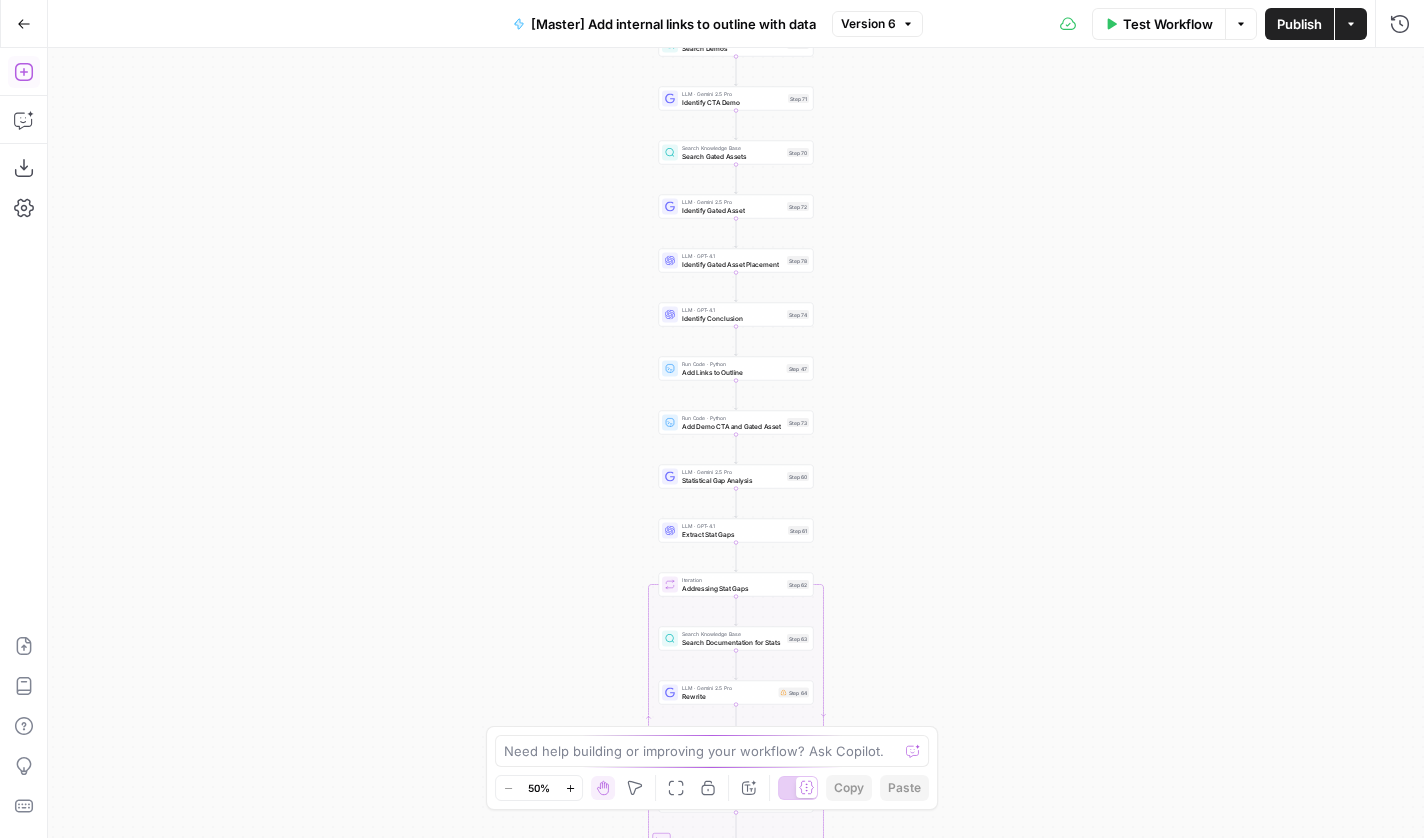 click 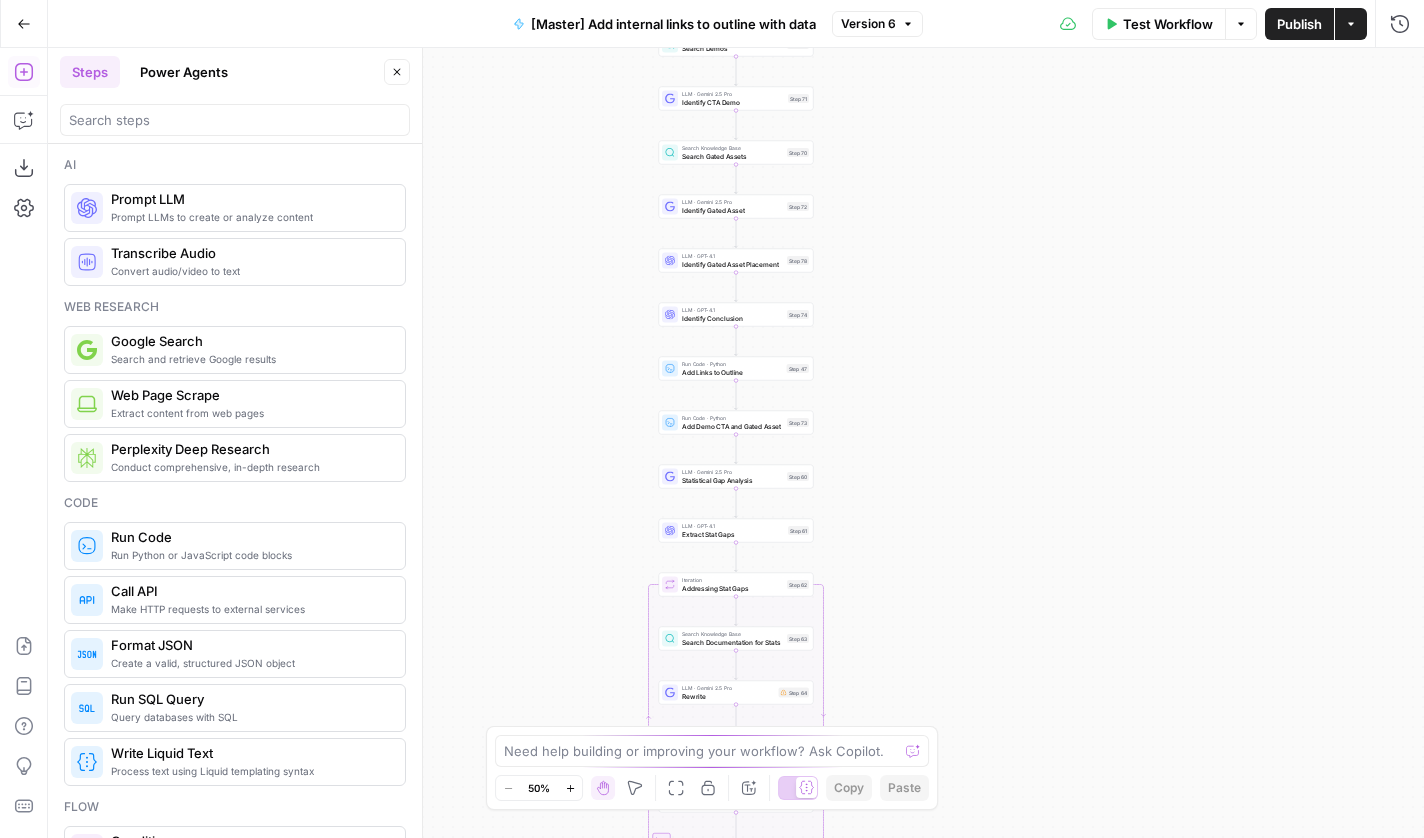 click on "Power Agents" at bounding box center (184, 72) 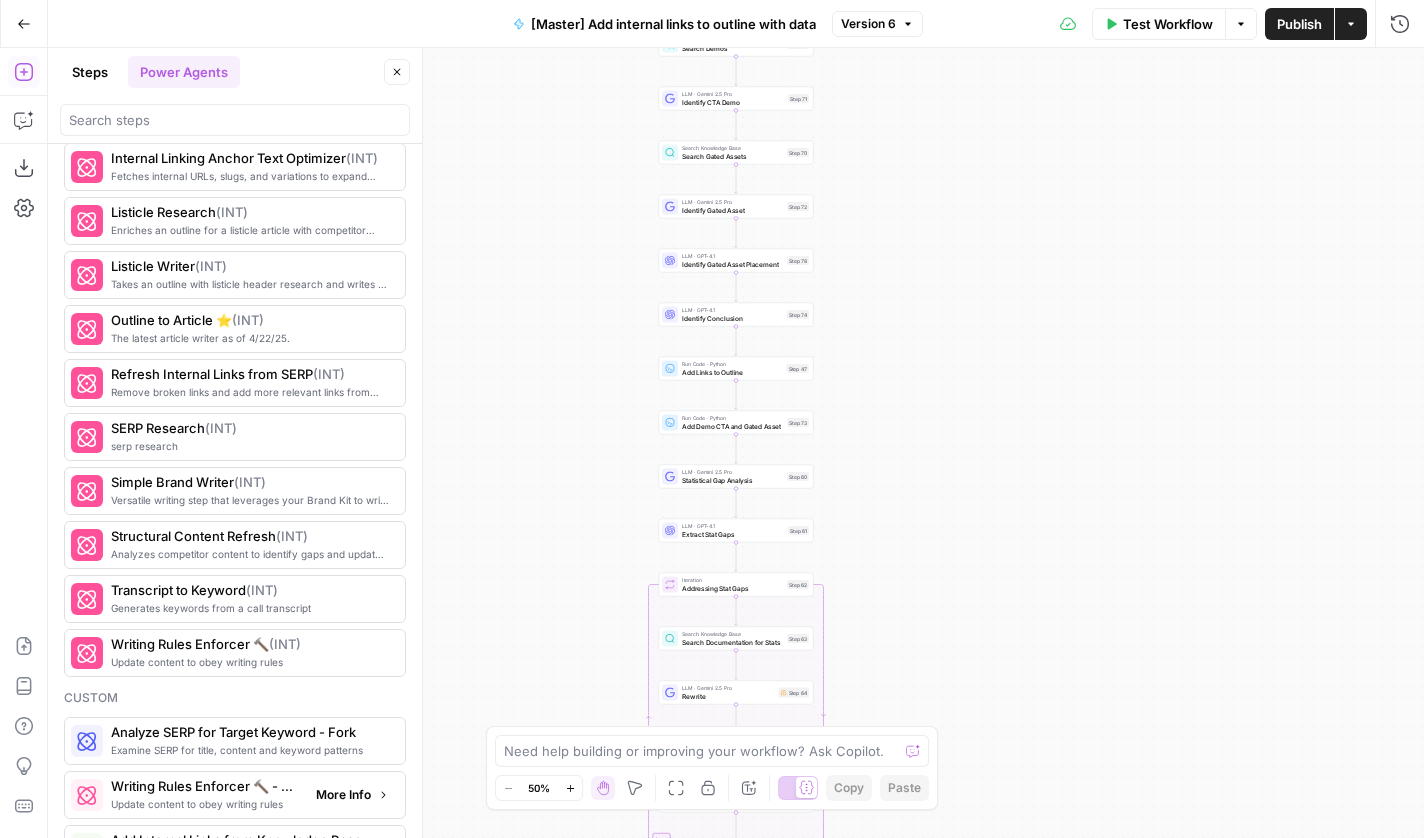 scroll, scrollTop: 2267, scrollLeft: 0, axis: vertical 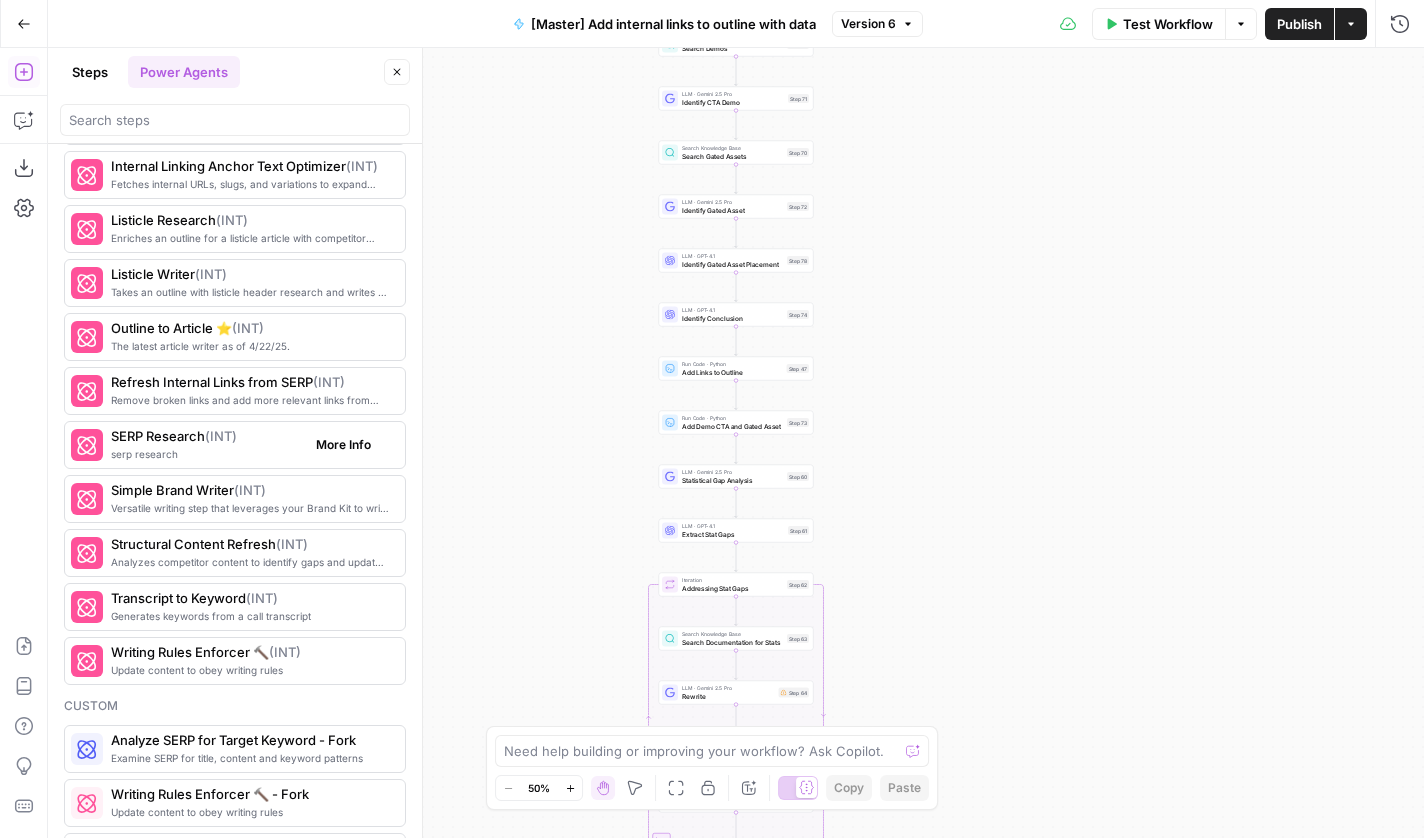 click on "More Info" at bounding box center (343, 445) 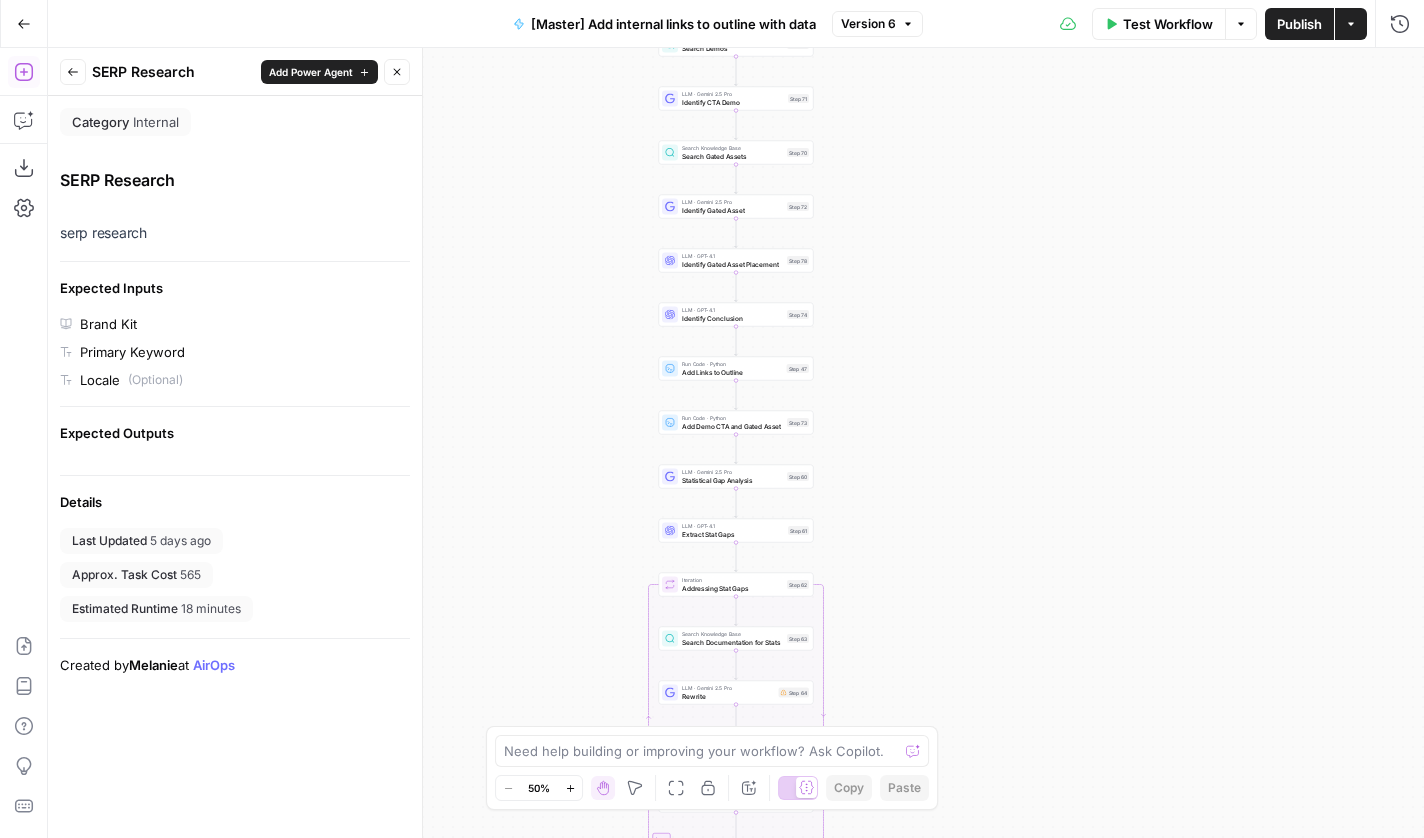 scroll, scrollTop: 0, scrollLeft: 0, axis: both 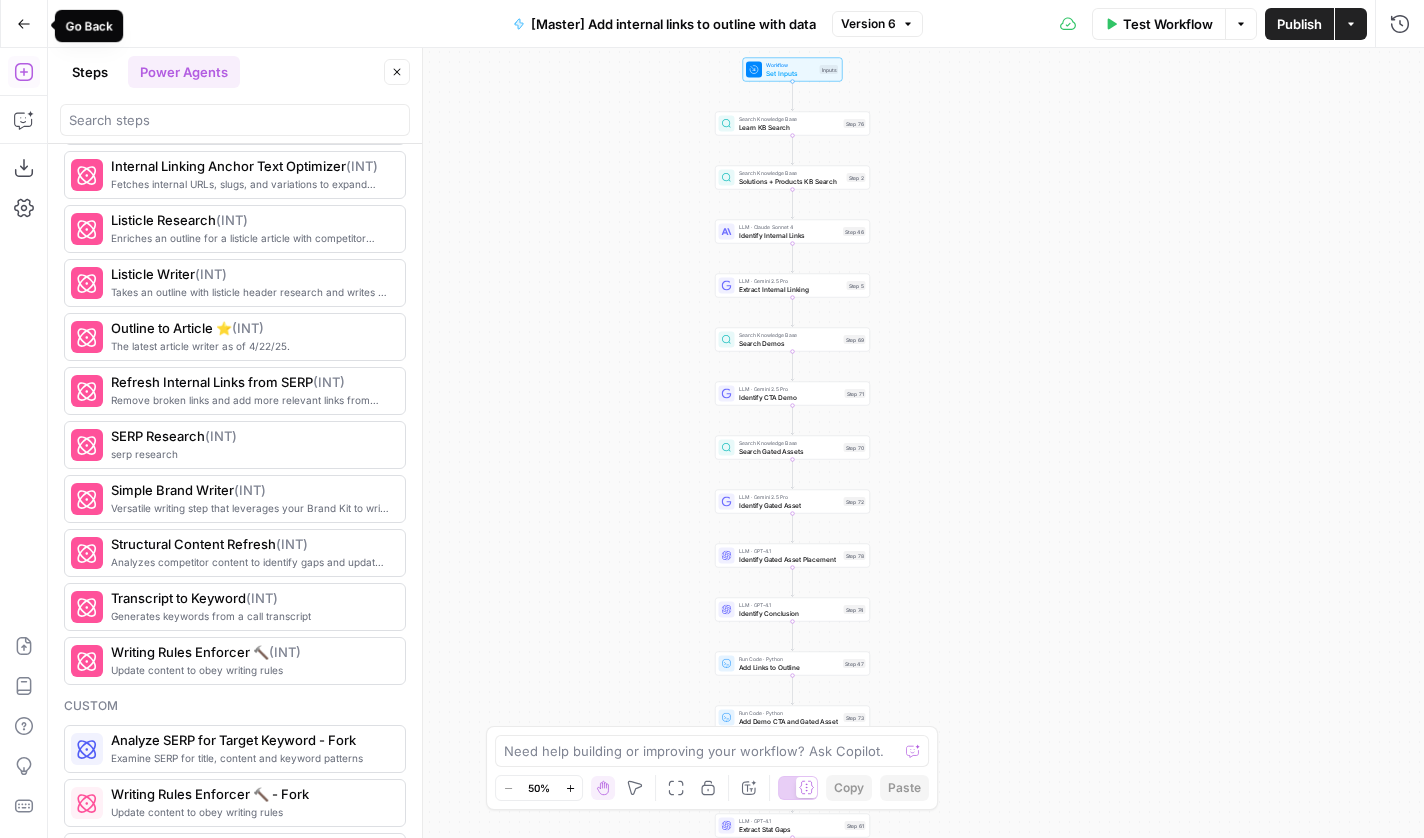 click 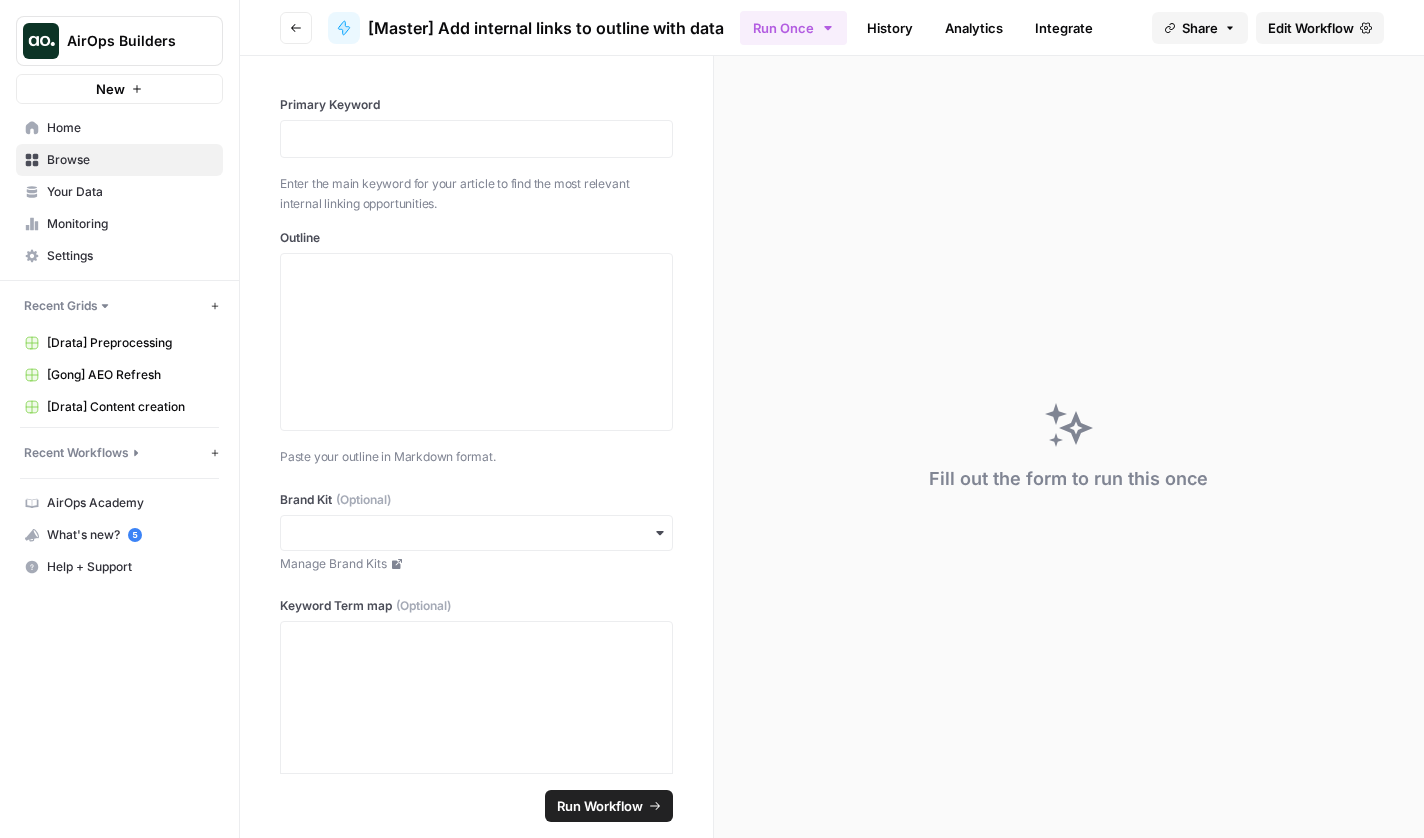 click 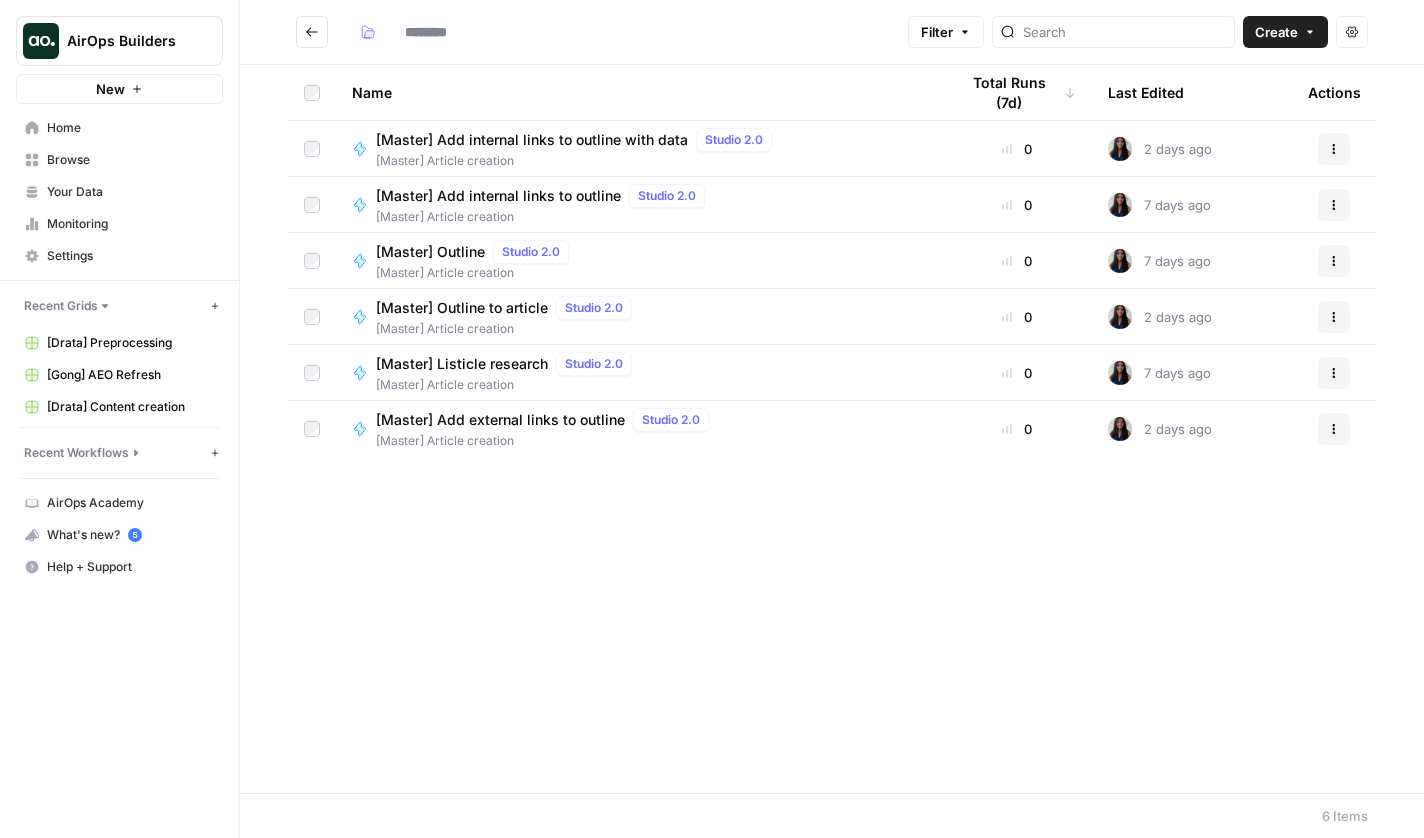 type on "**********" 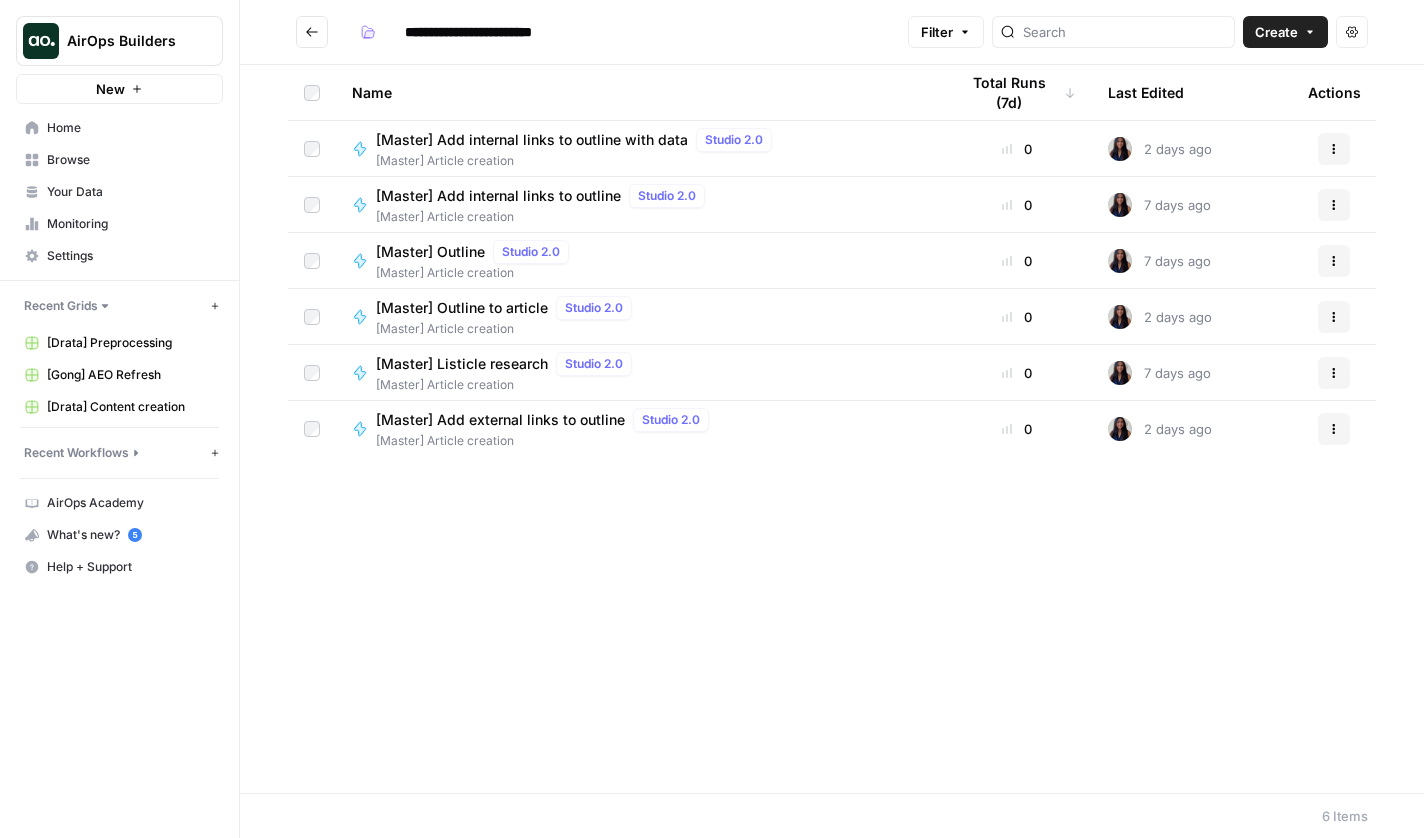 click at bounding box center (312, 32) 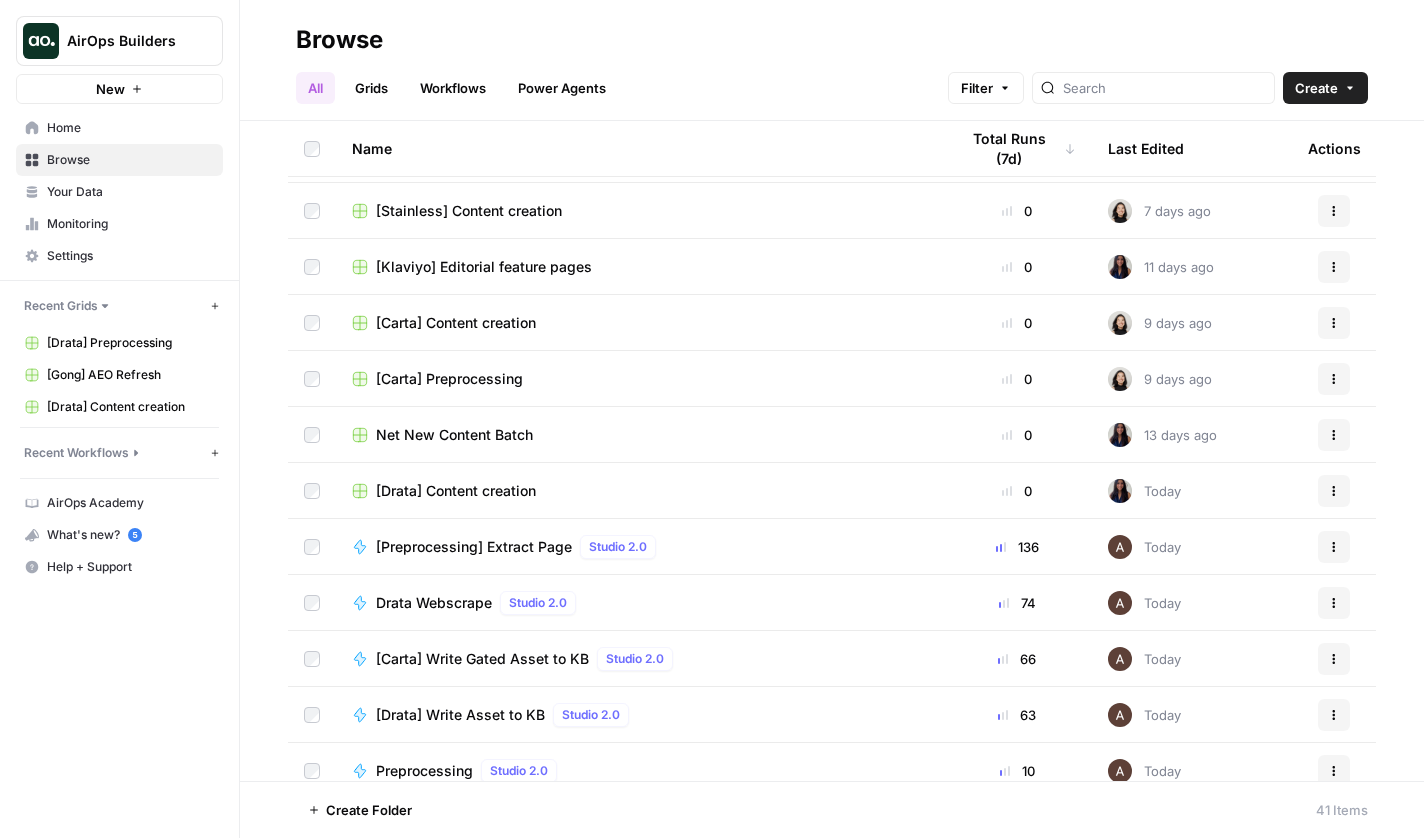 scroll, scrollTop: 496, scrollLeft: 0, axis: vertical 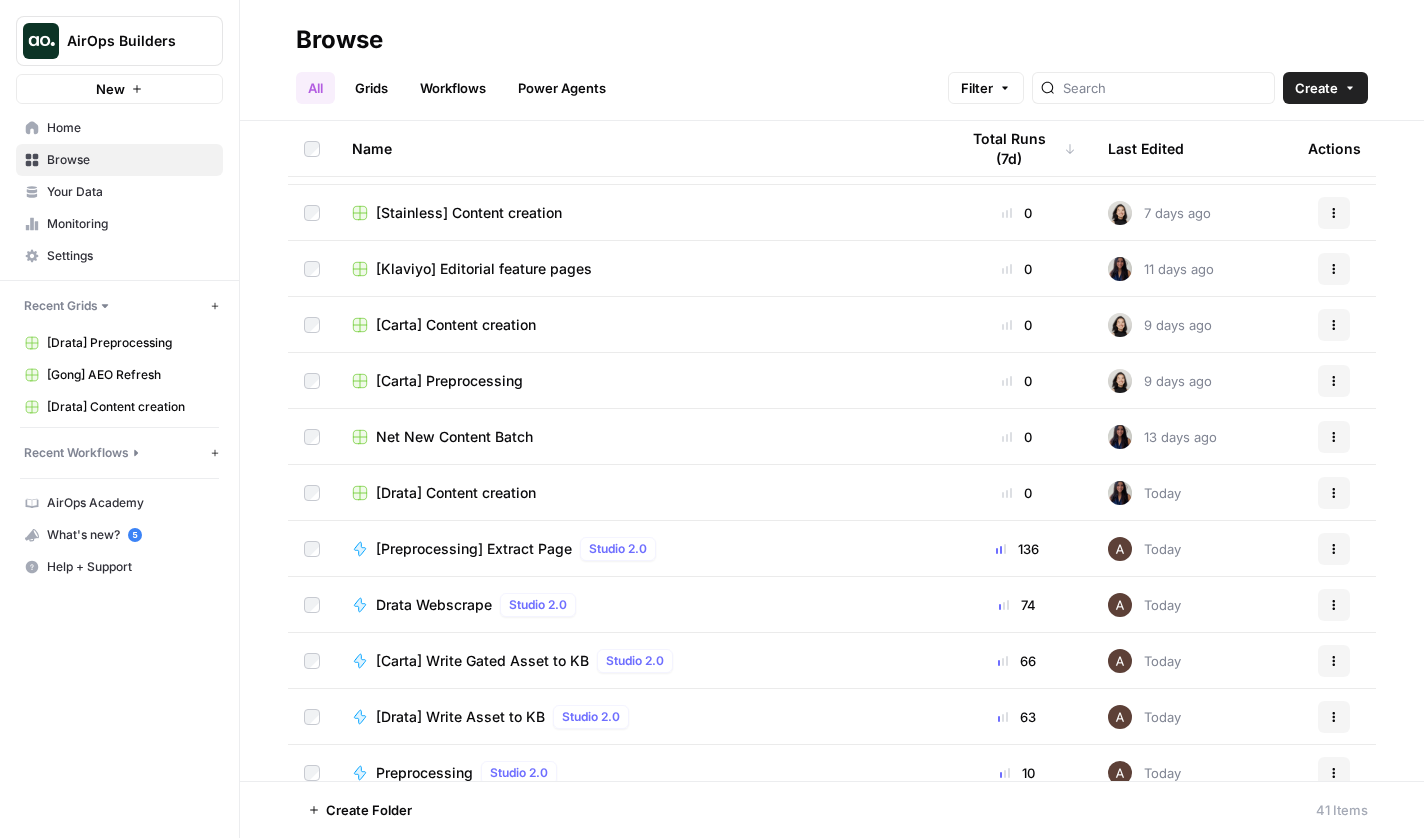 click on "[Carta] Content creation" at bounding box center (456, 325) 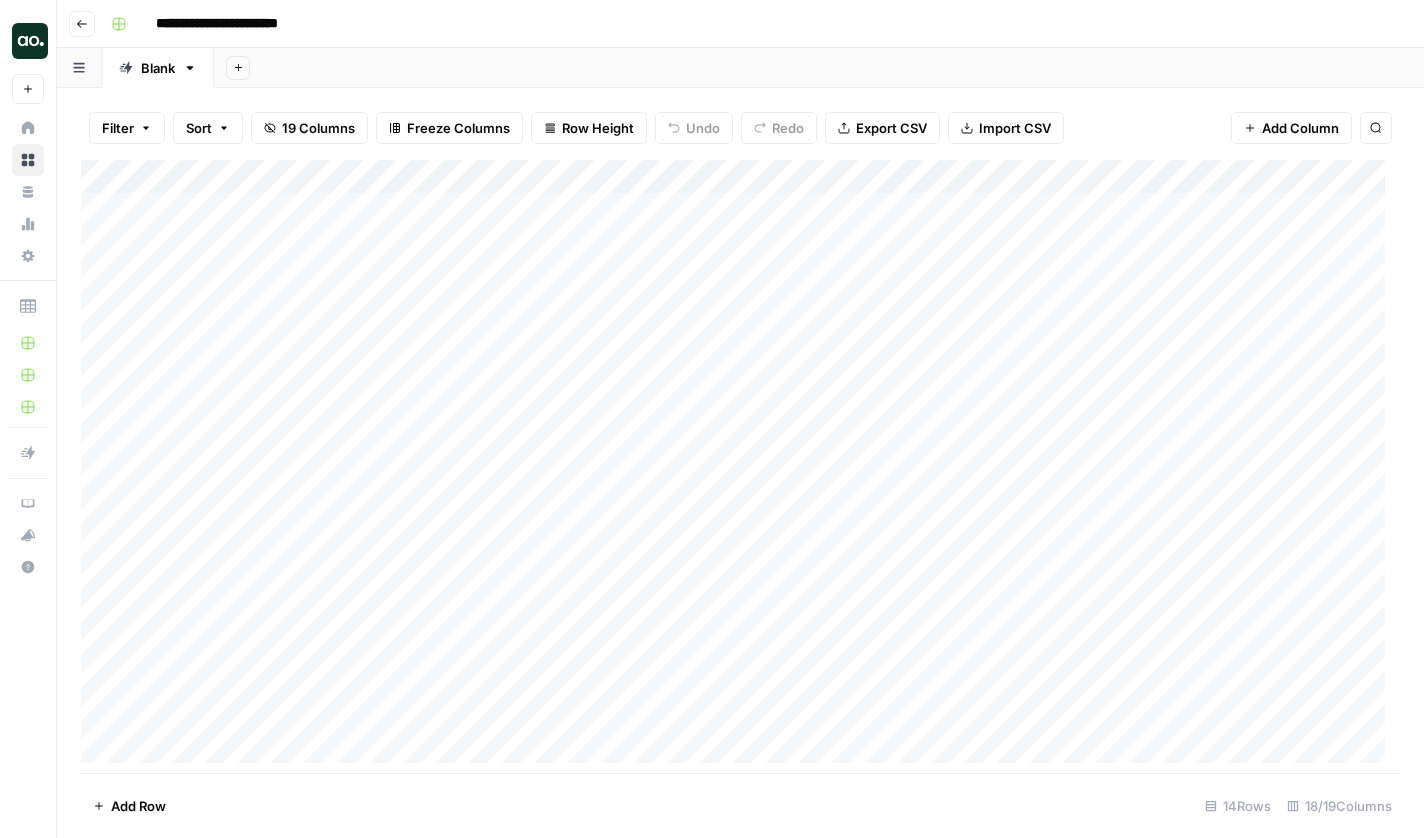 scroll, scrollTop: 0, scrollLeft: 0, axis: both 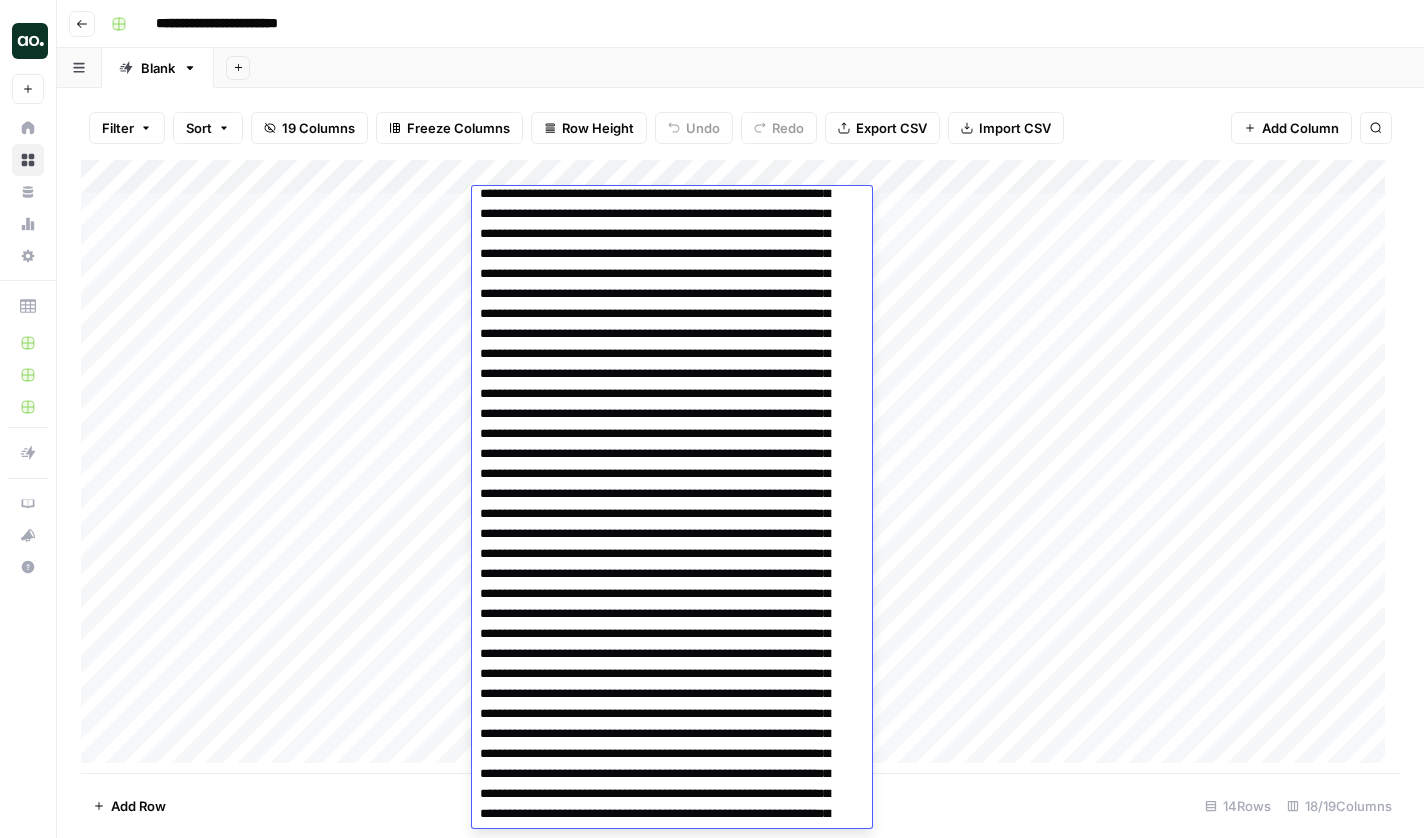 click on "Add Sheet" at bounding box center (819, 68) 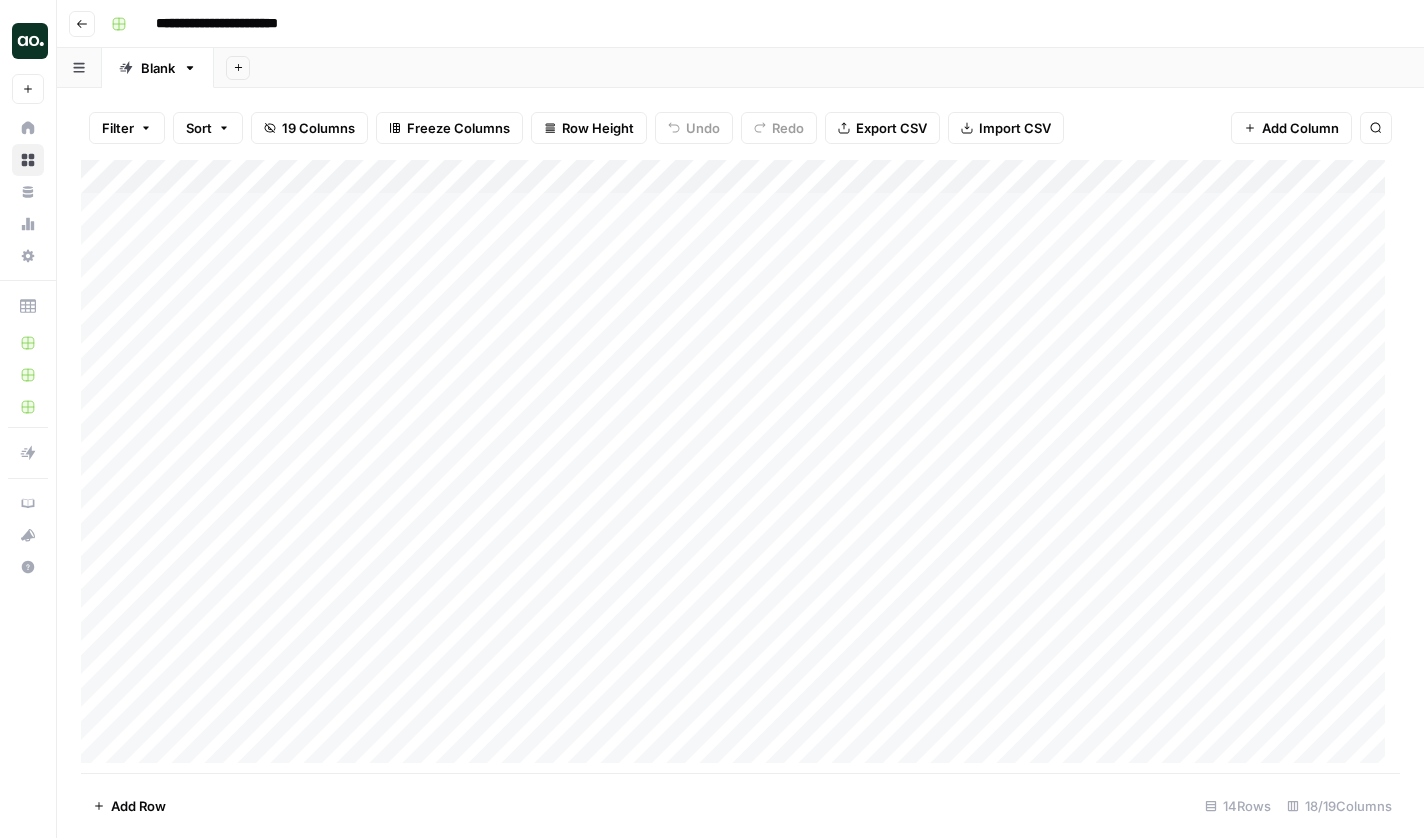 click on "Add Column" at bounding box center (740, 469) 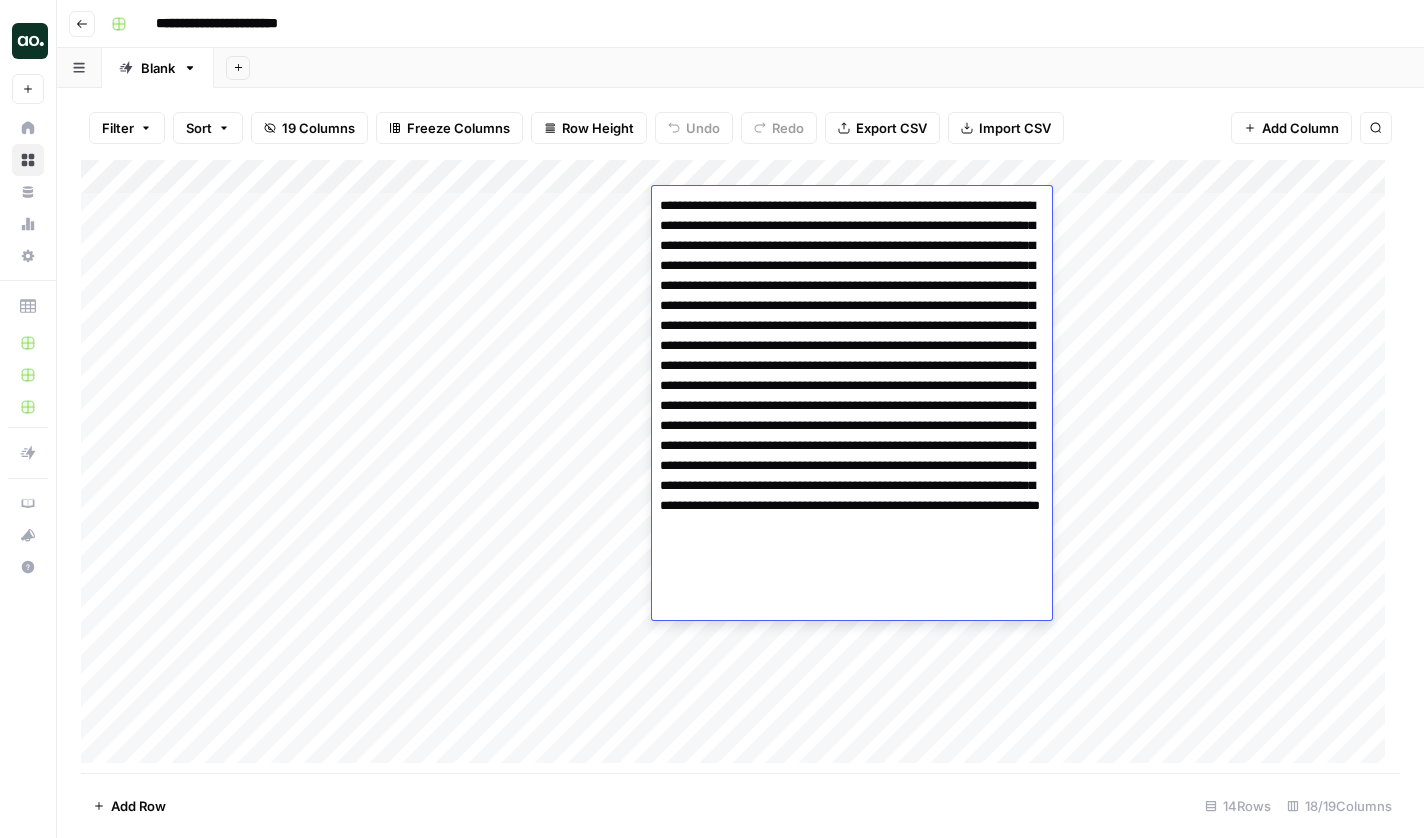 click at bounding box center [852, 406] 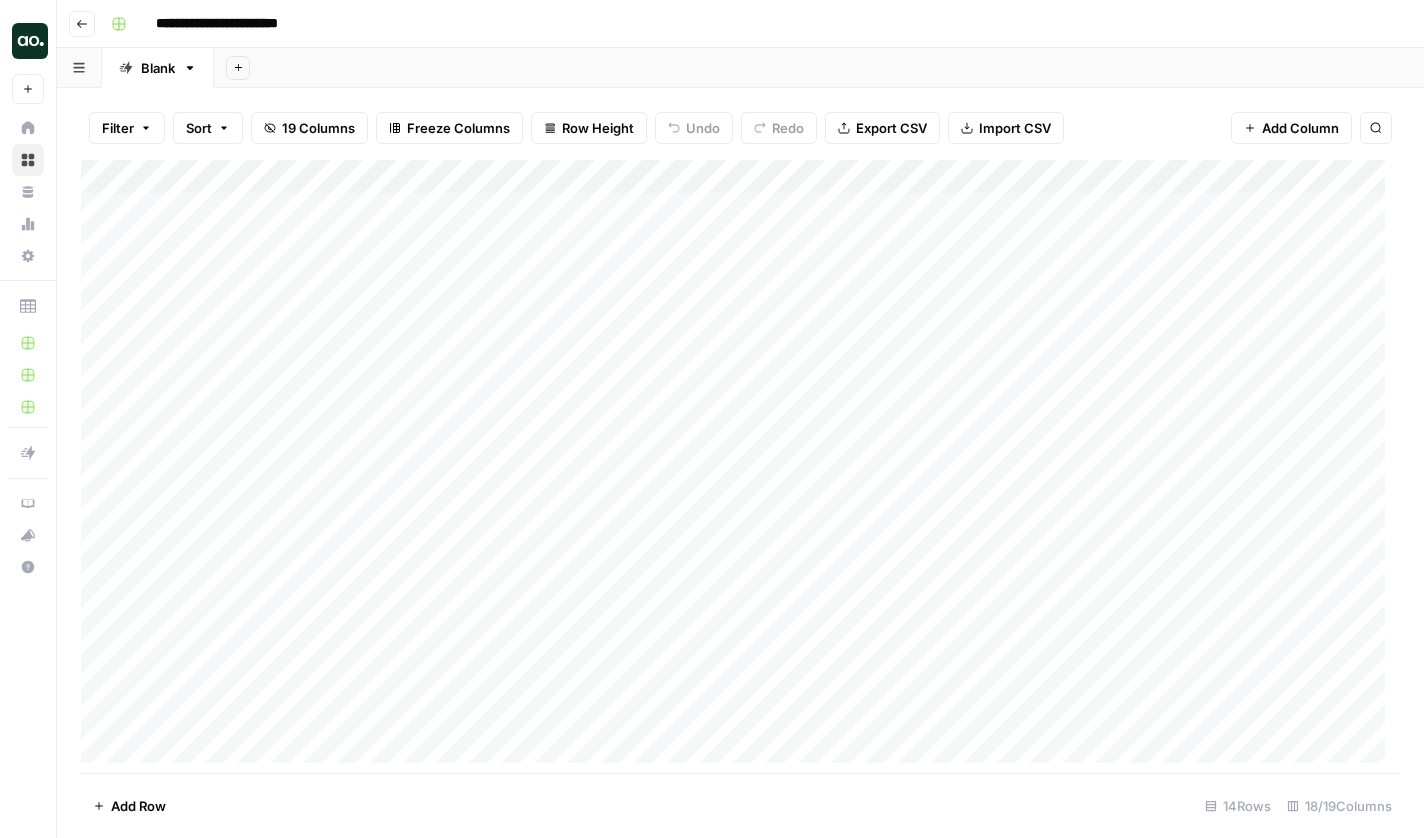 click on "Add Column" at bounding box center [740, 469] 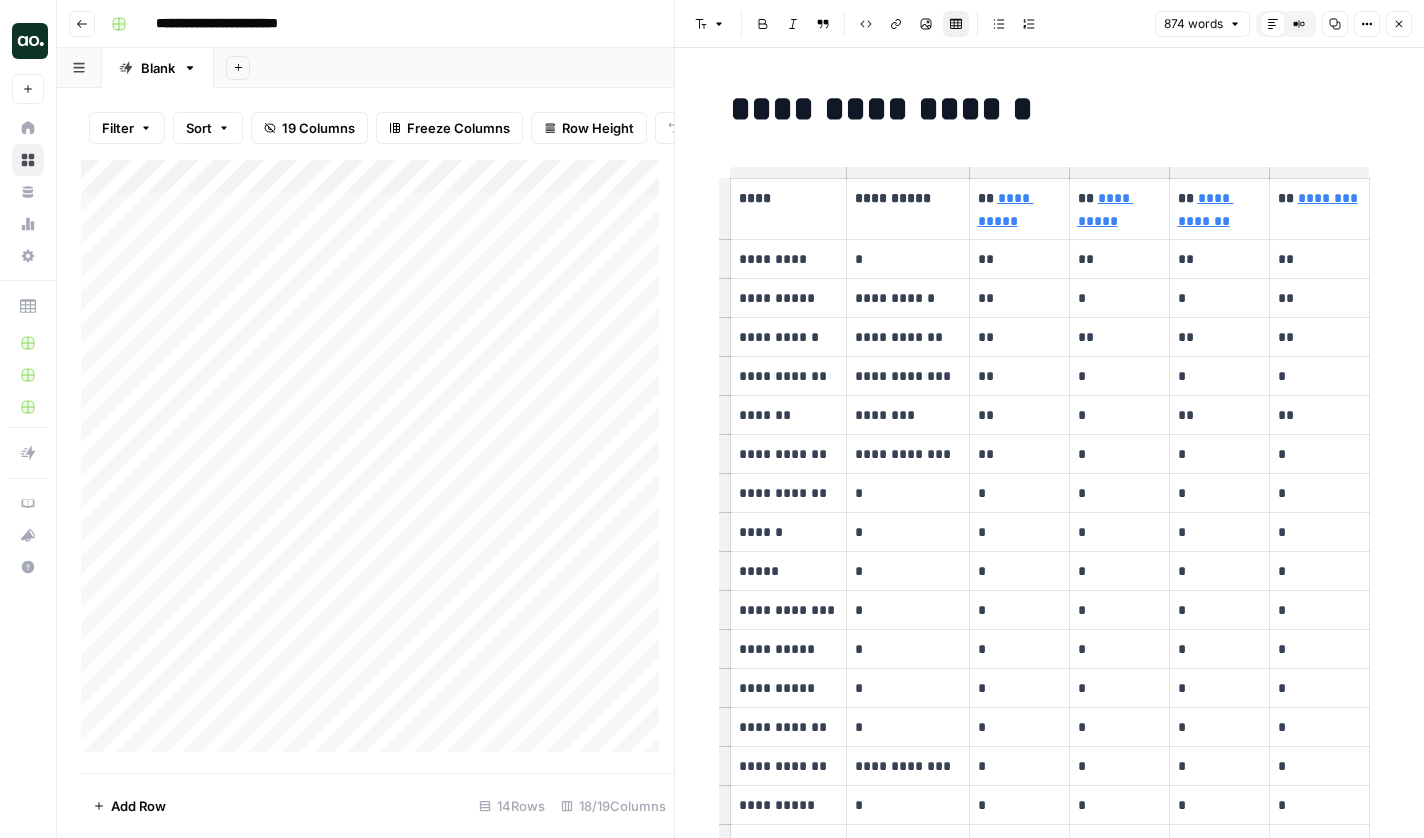 scroll, scrollTop: 0, scrollLeft: 0, axis: both 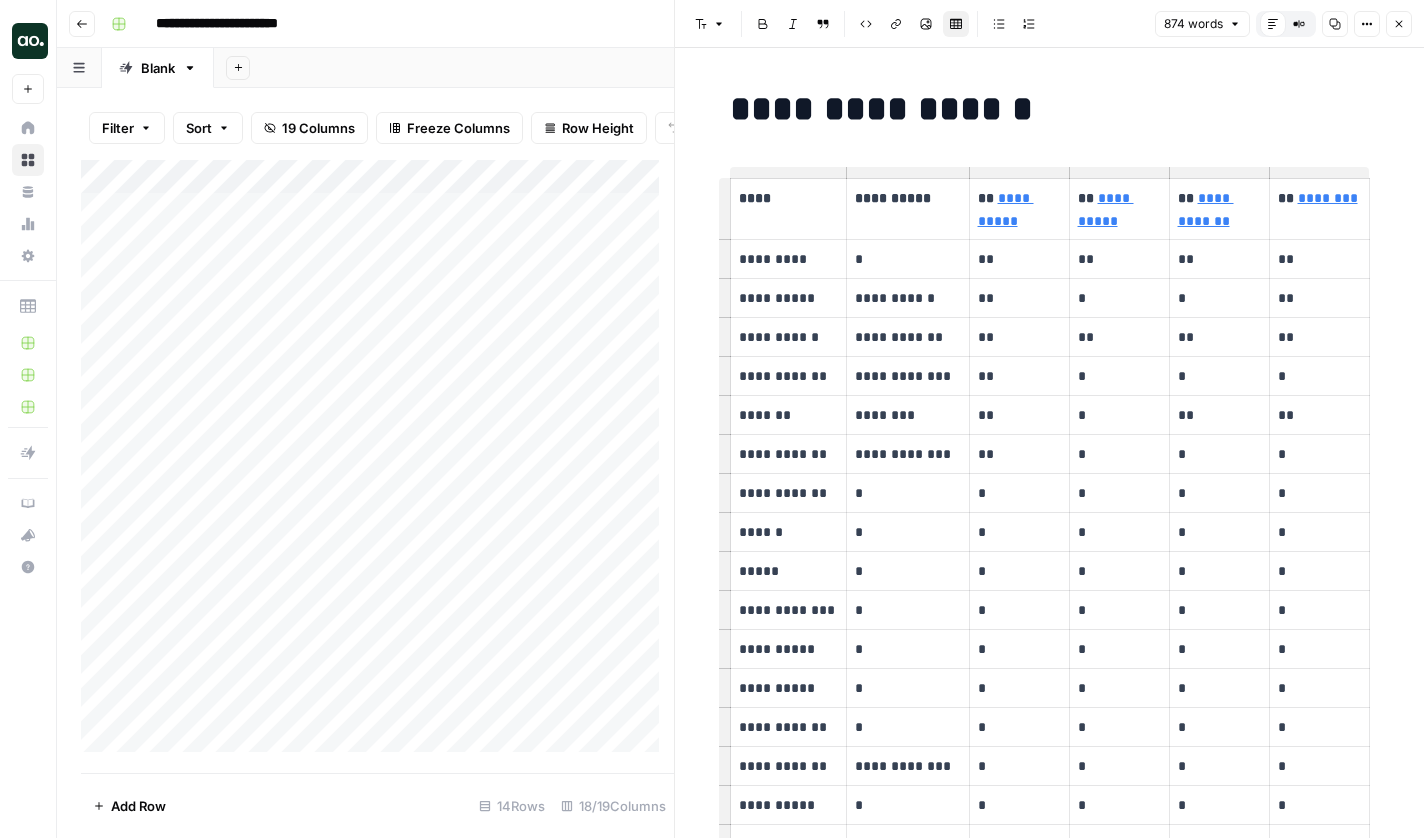 click on "Close" at bounding box center (1399, 24) 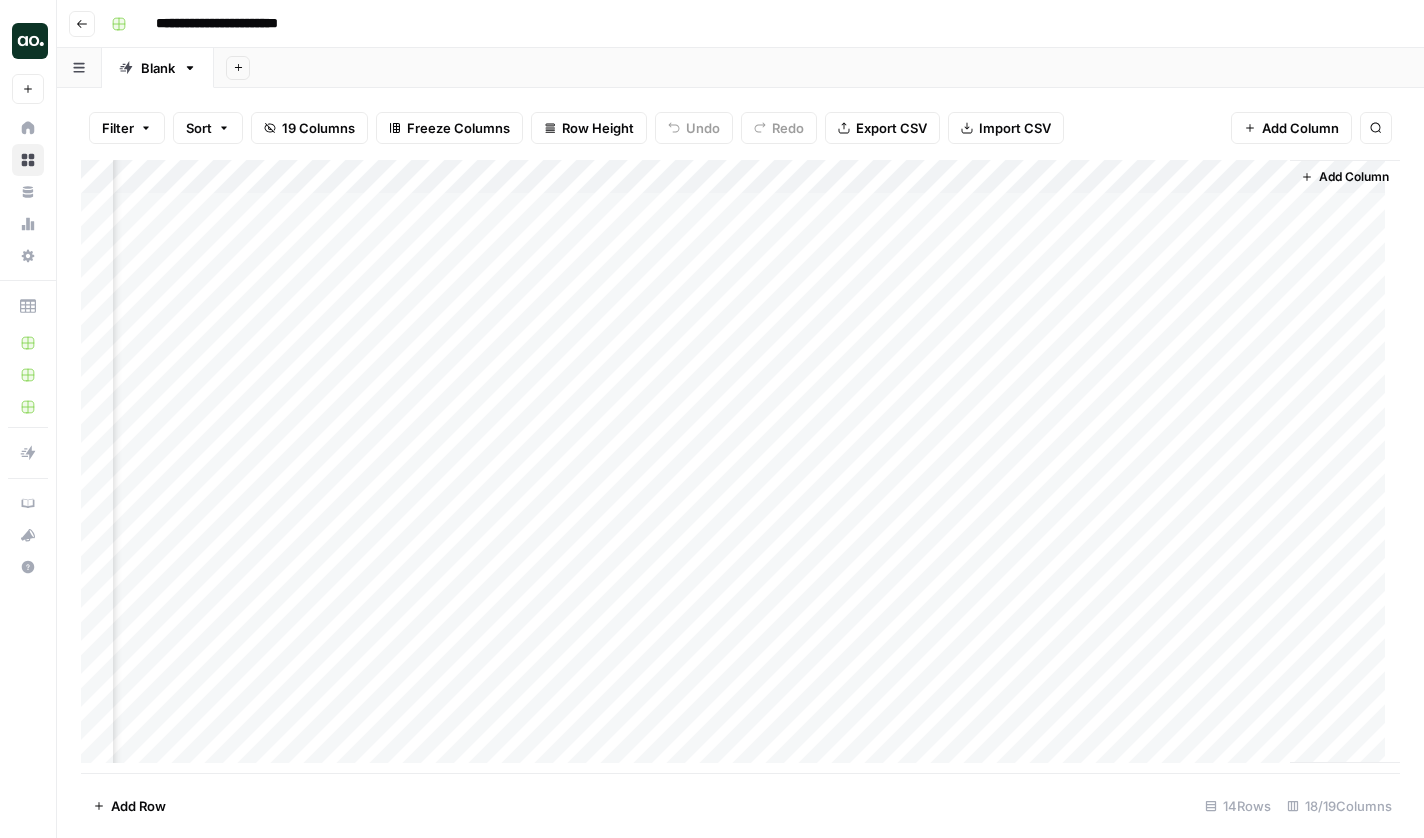 scroll, scrollTop: 0, scrollLeft: 2197, axis: horizontal 